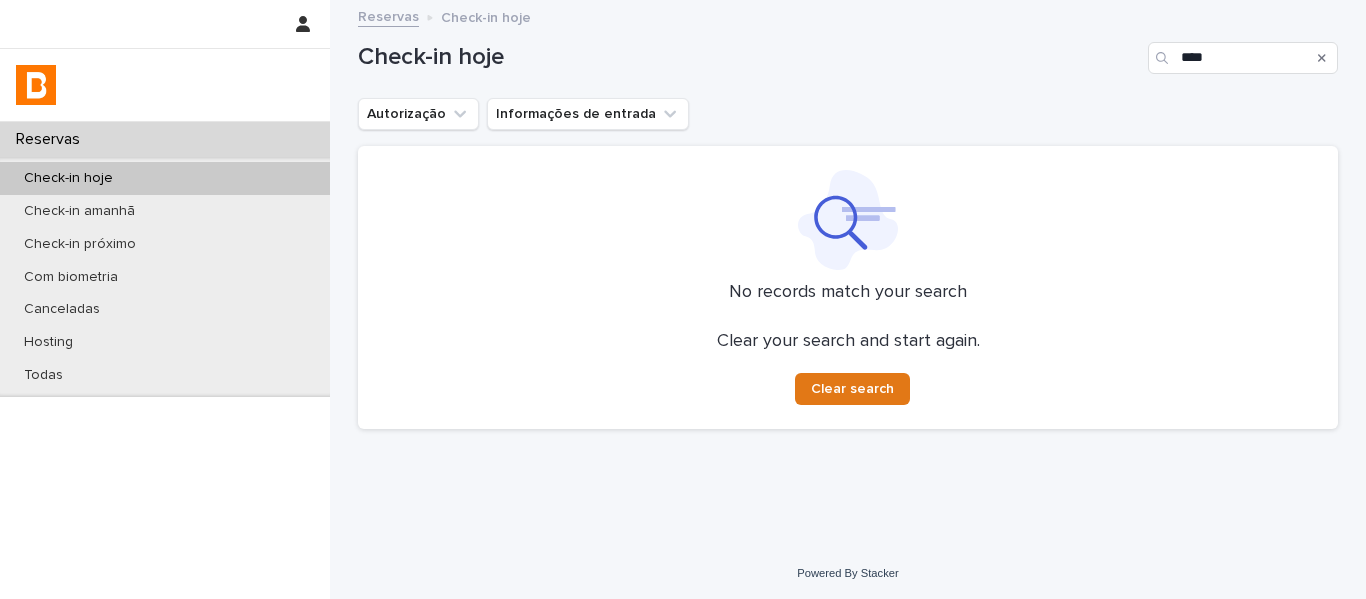 scroll, scrollTop: 0, scrollLeft: 0, axis: both 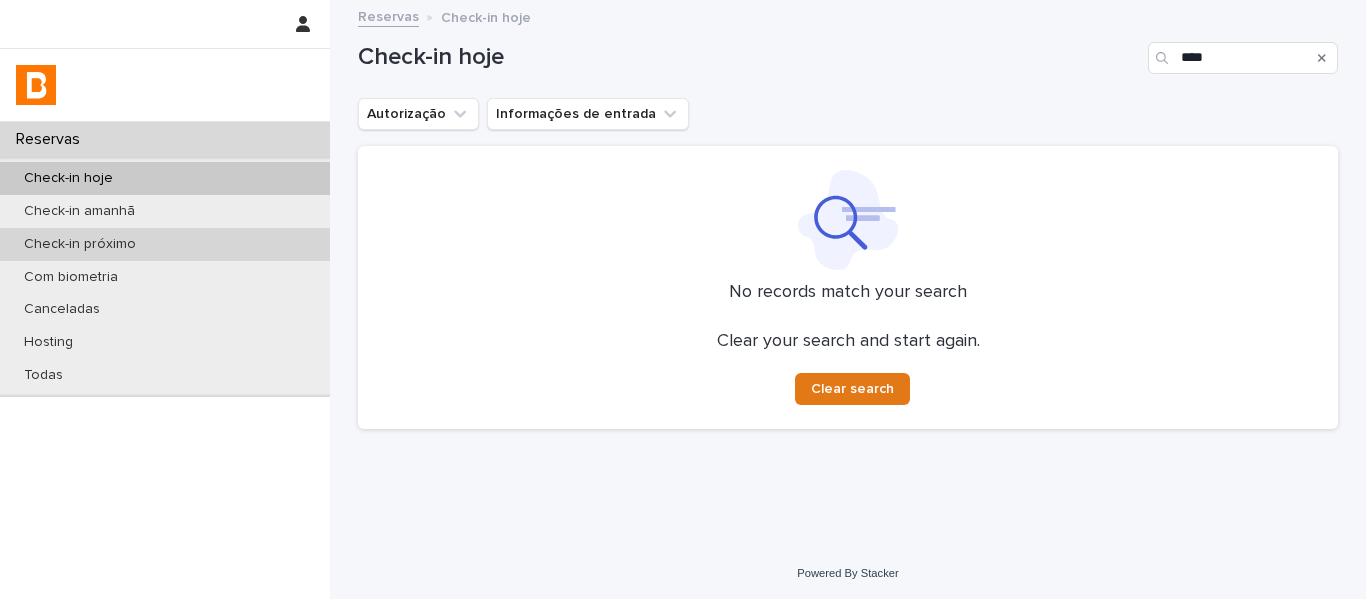 click on "Check-in próximo" at bounding box center [80, 244] 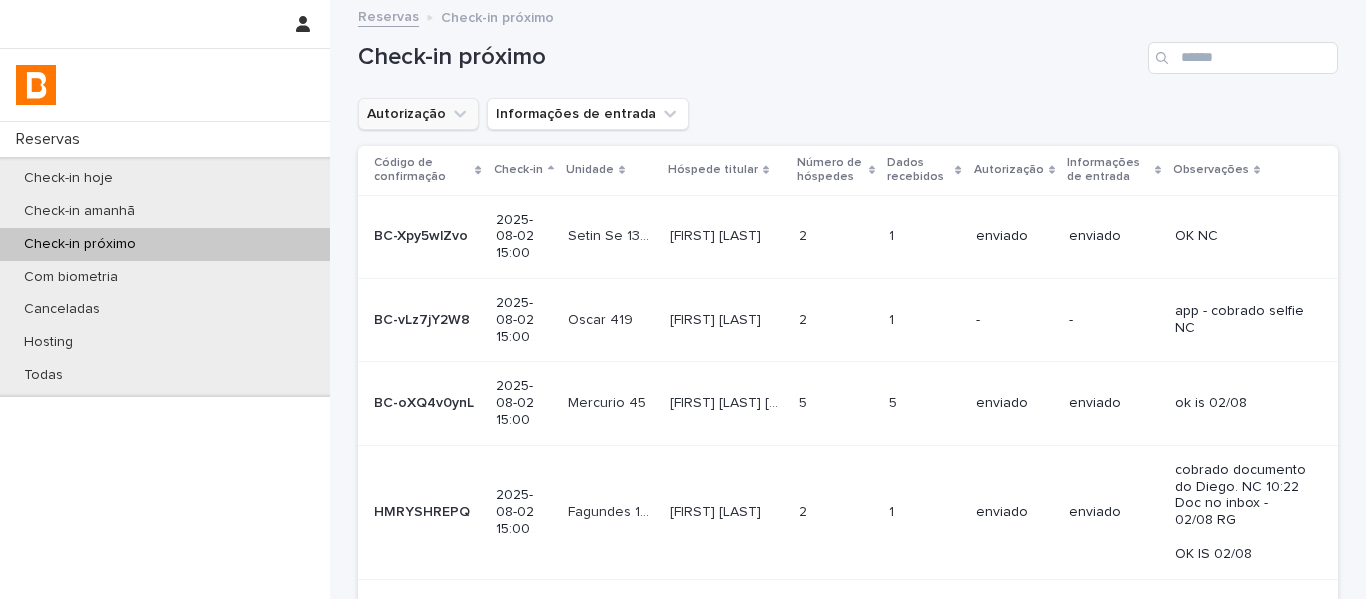 click on "Autorização" at bounding box center (418, 114) 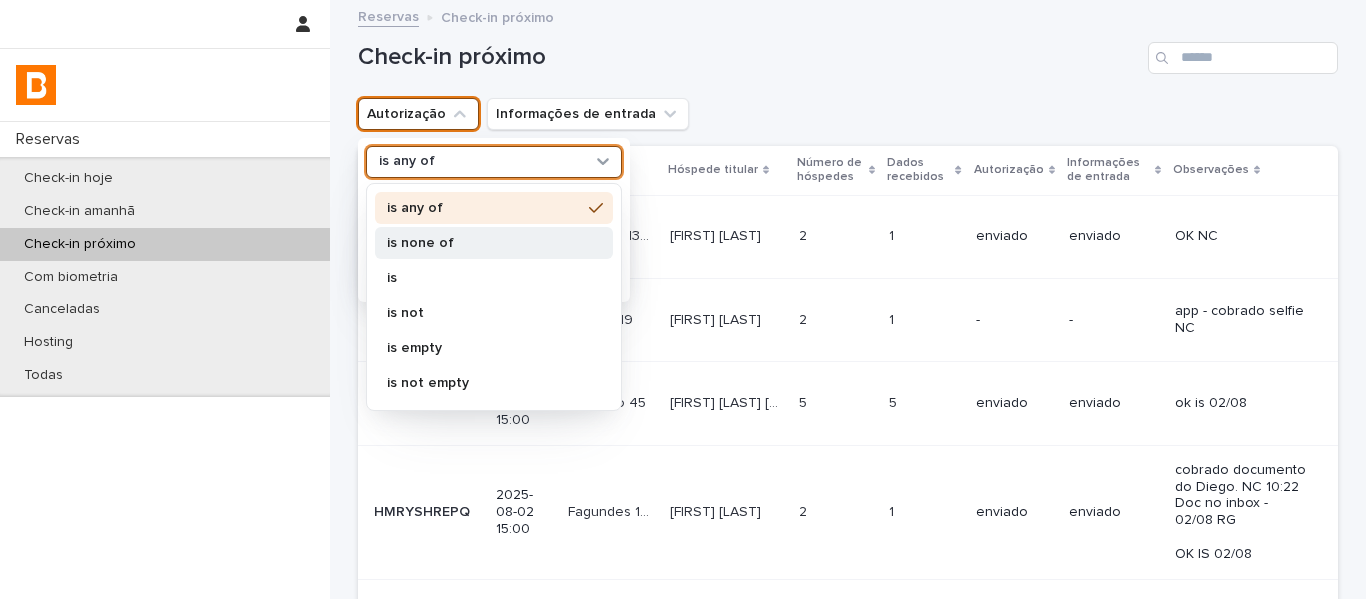 drag, startPoint x: 401, startPoint y: 166, endPoint x: 417, endPoint y: 246, distance: 81.58431 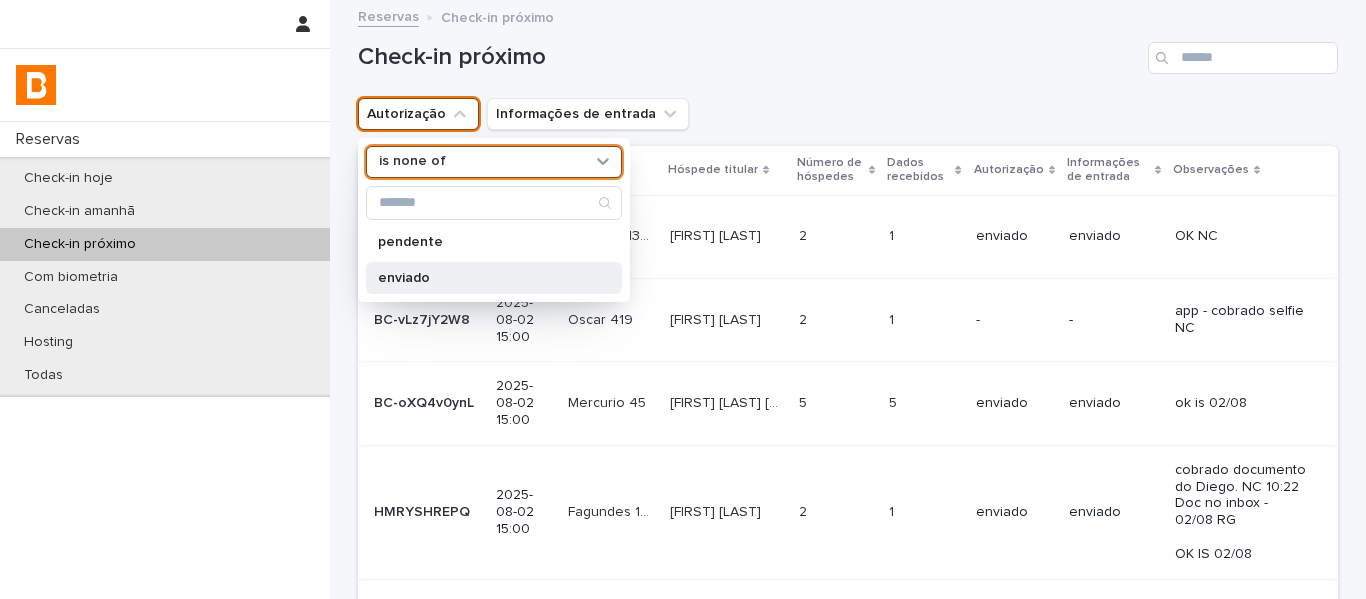 click on "enviado" at bounding box center (494, 278) 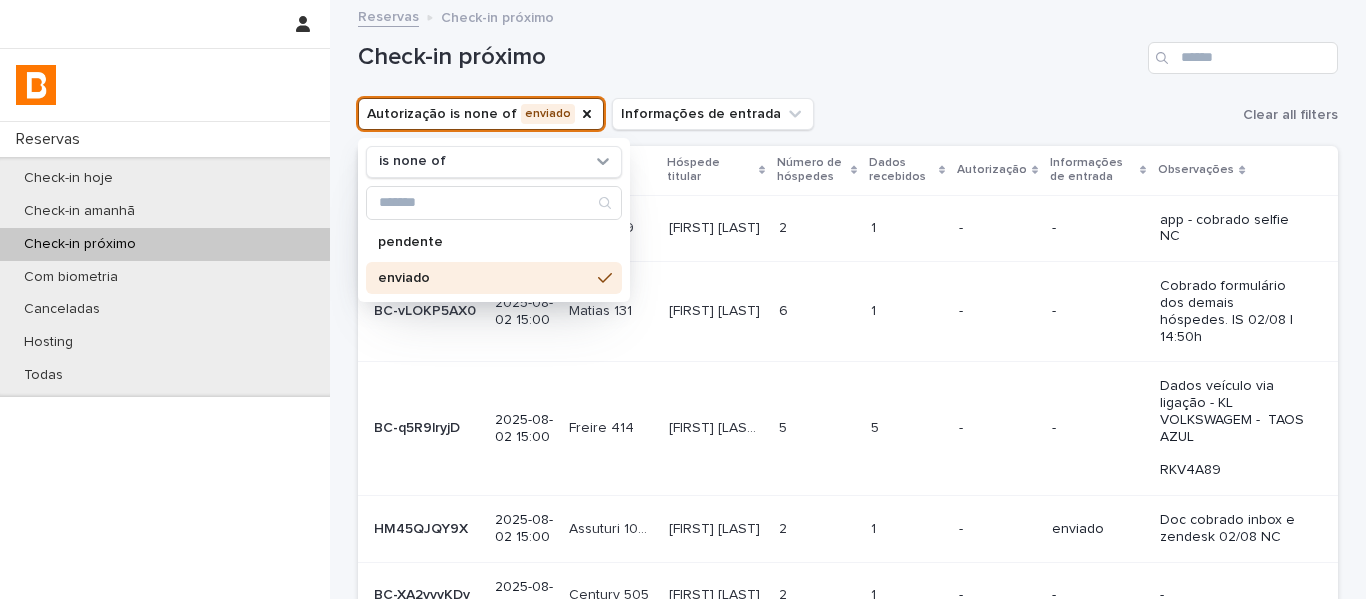 drag, startPoint x: 995, startPoint y: 84, endPoint x: 928, endPoint y: 129, distance: 80.70936 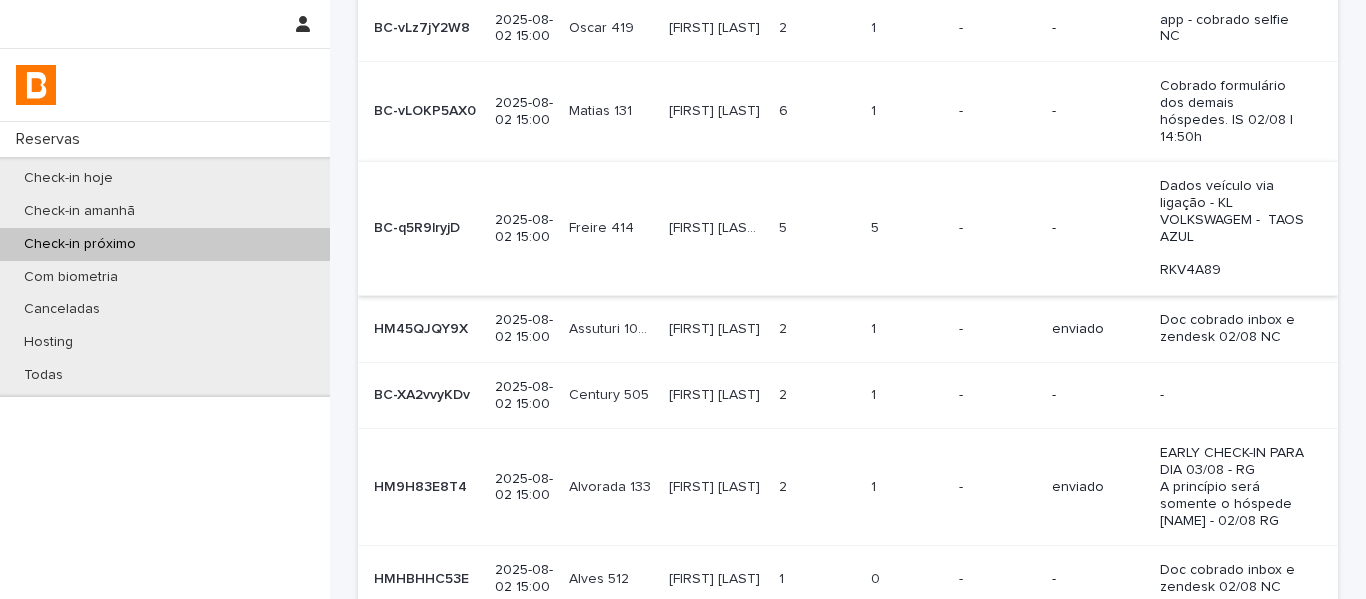 scroll, scrollTop: 300, scrollLeft: 0, axis: vertical 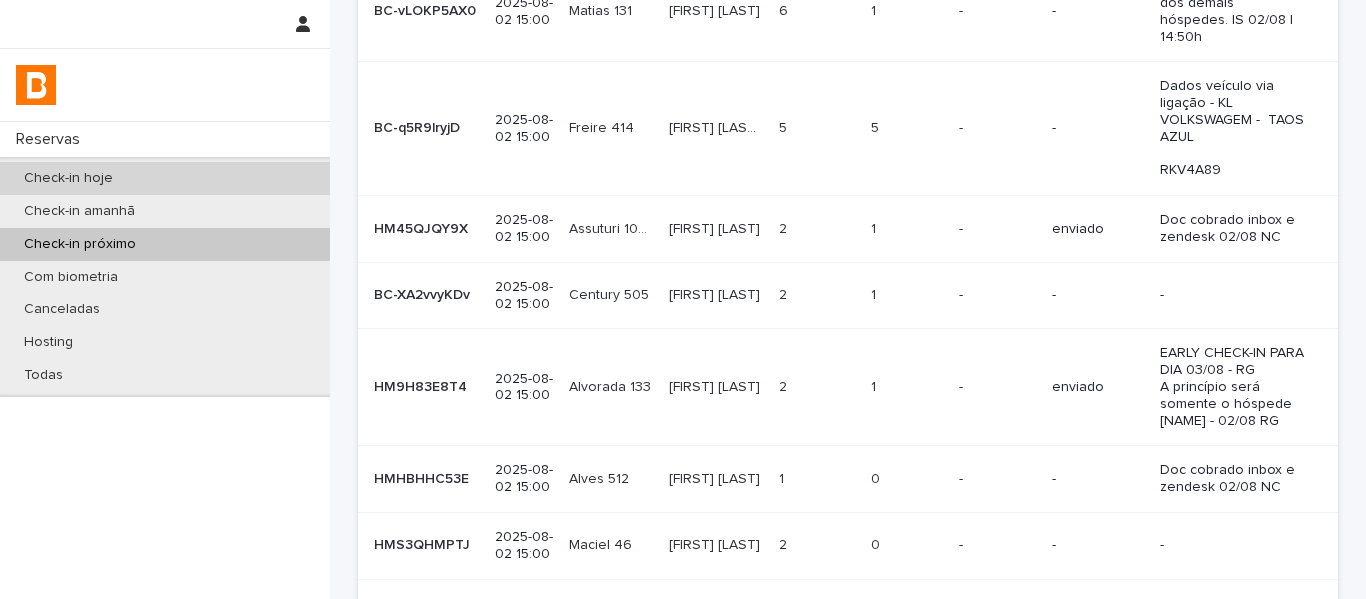 click on "Check-in hoje" at bounding box center (68, 178) 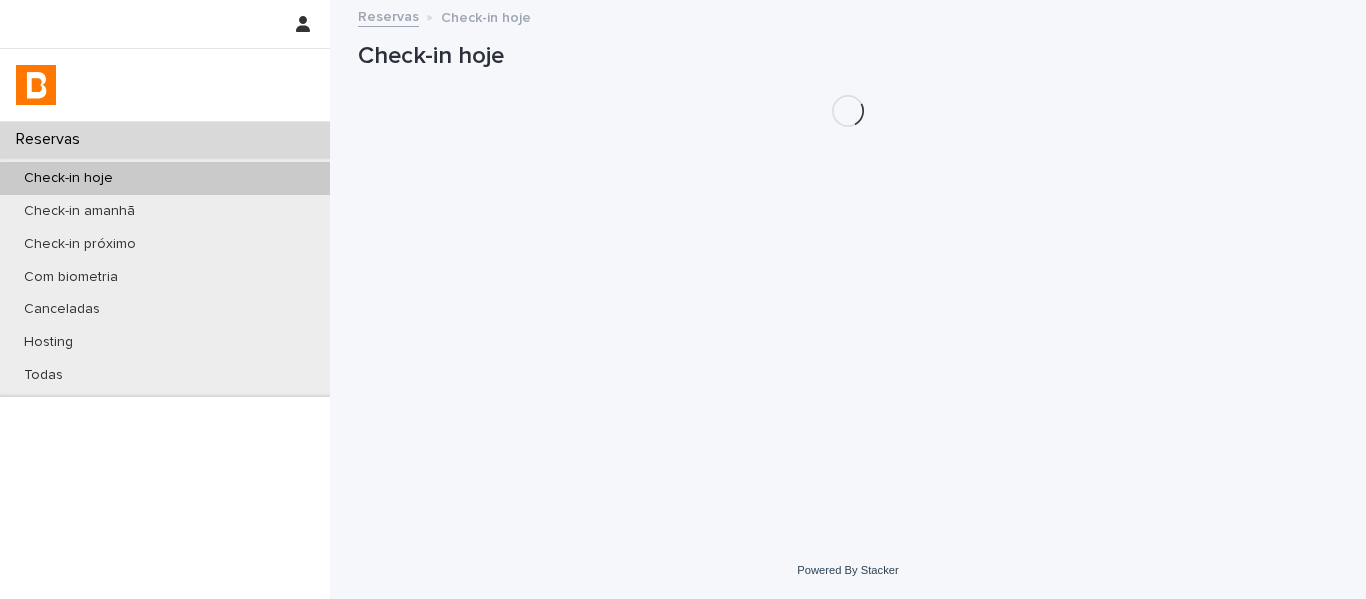 scroll, scrollTop: 0, scrollLeft: 0, axis: both 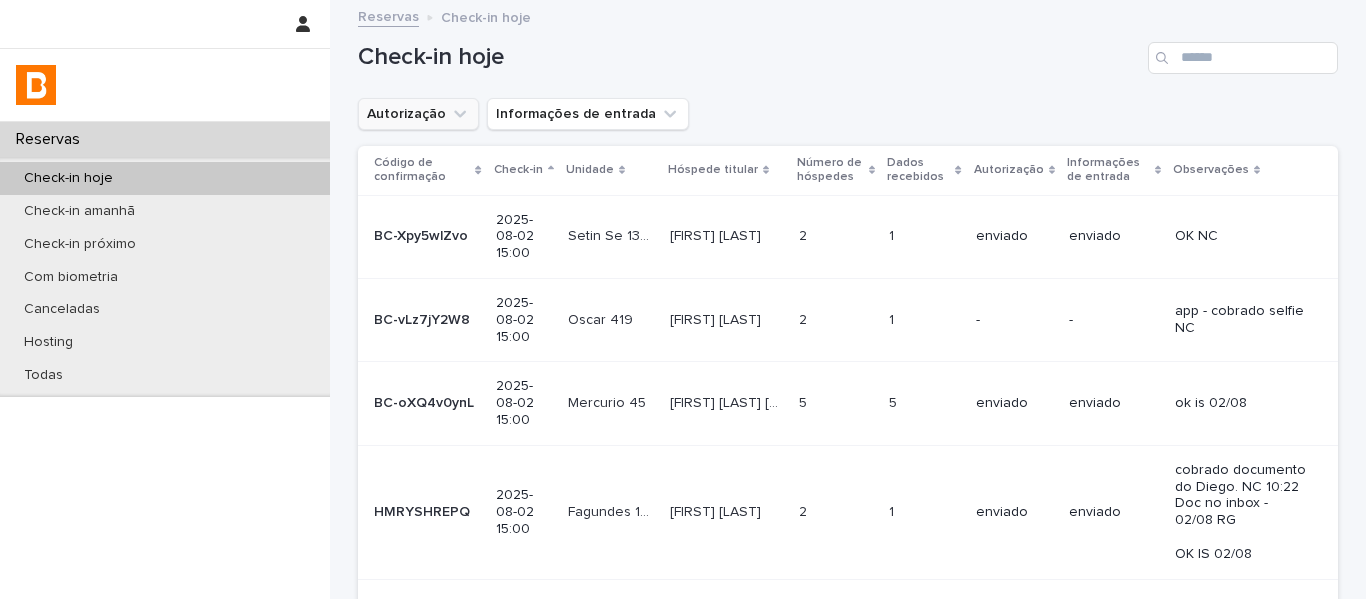 click on "Autorização" at bounding box center [418, 114] 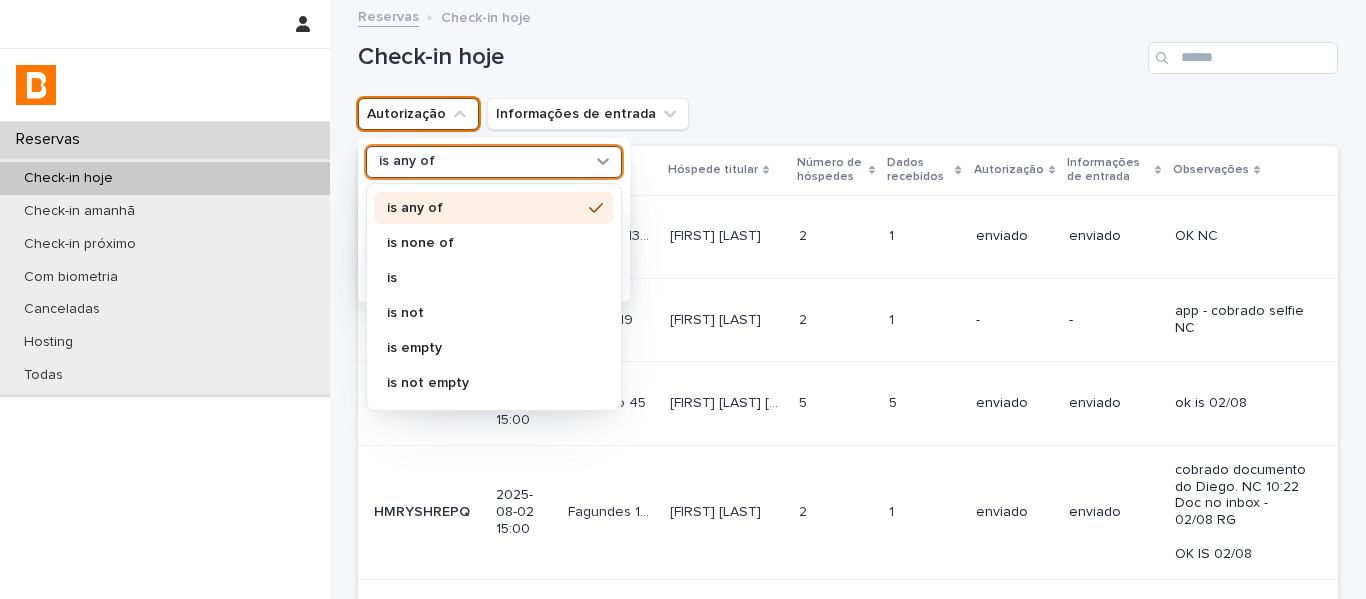 click on "is any of" at bounding box center [481, 161] 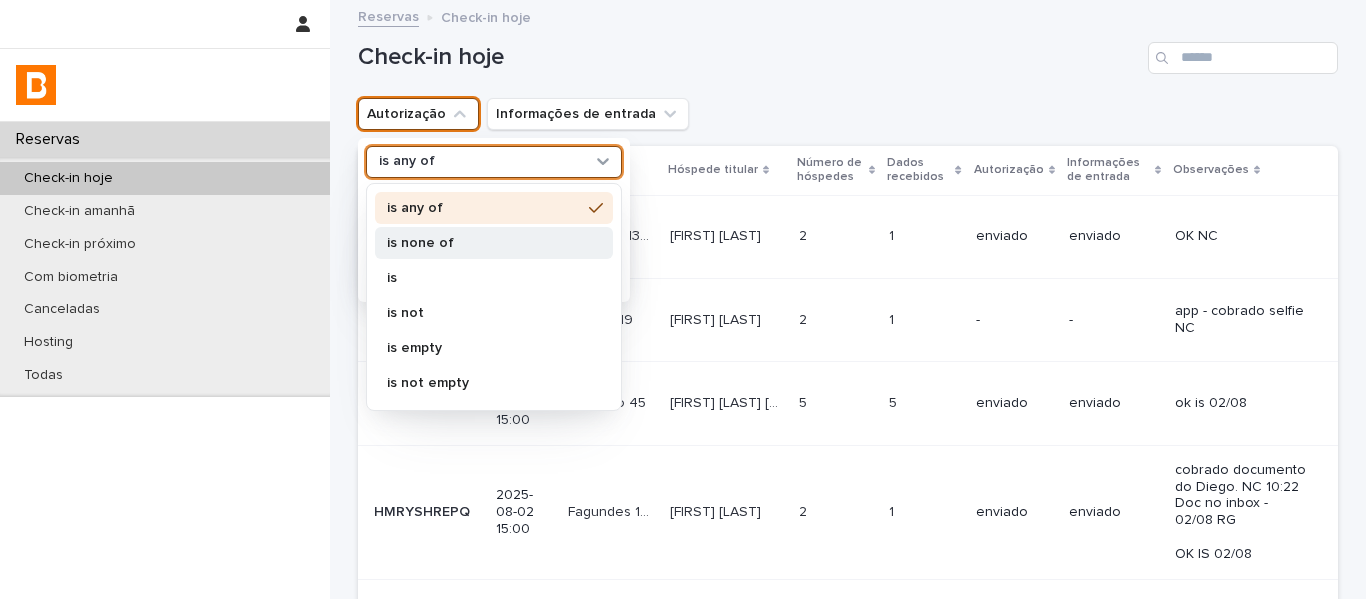 click on "is none of" at bounding box center [494, 243] 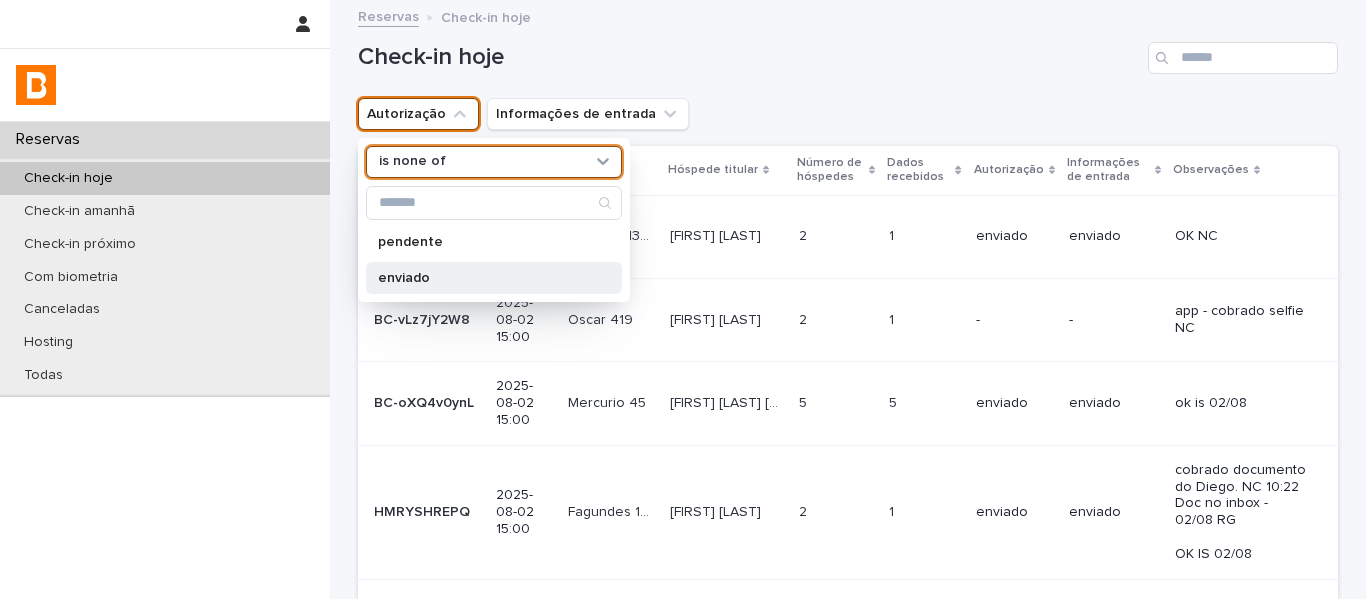 click on "enviado" at bounding box center [484, 278] 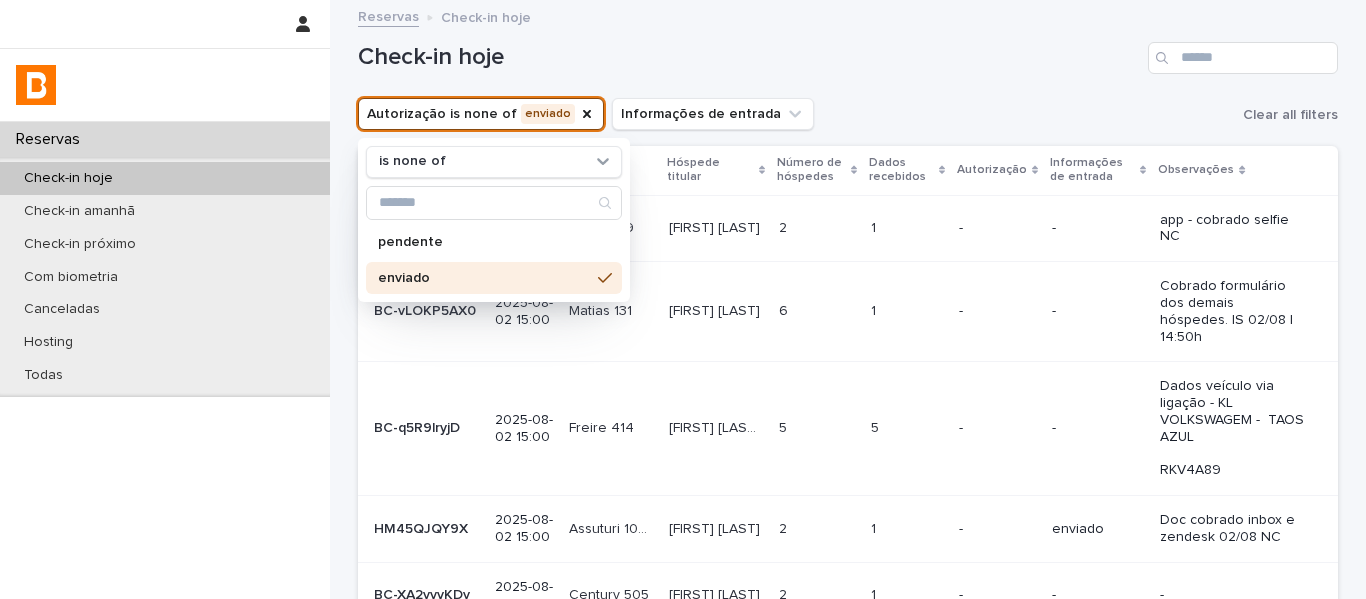 click on "Check-in hoje" at bounding box center [848, 50] 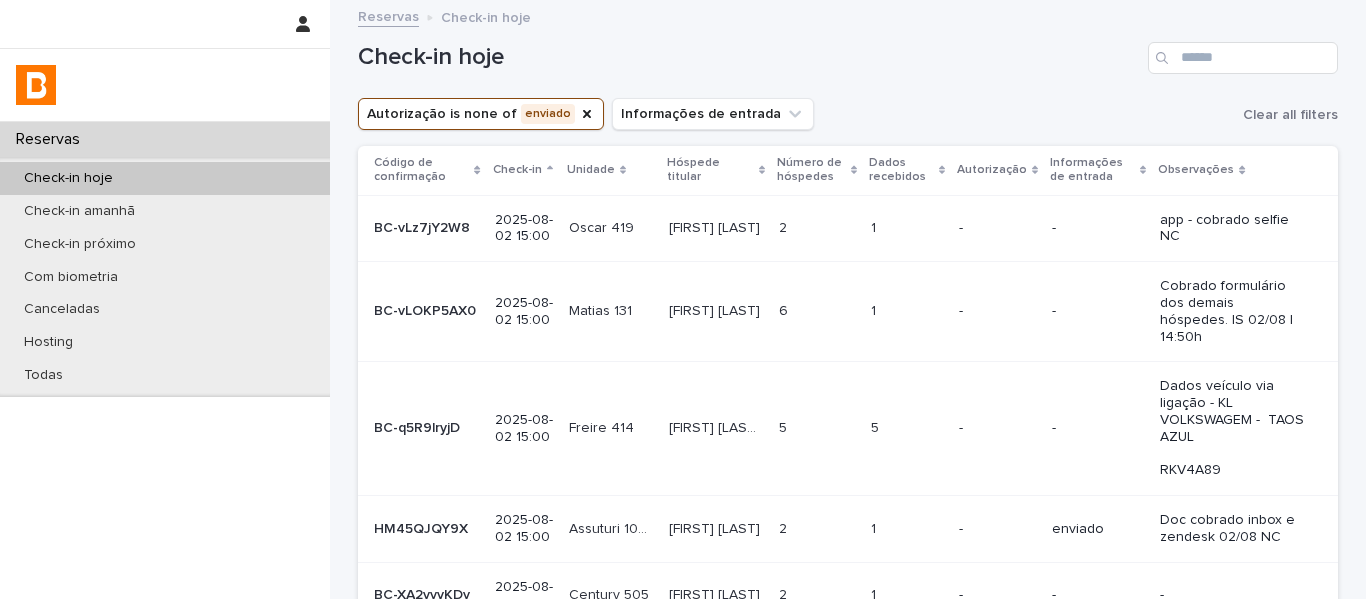click on "Dados recebidos" at bounding box center (901, 170) 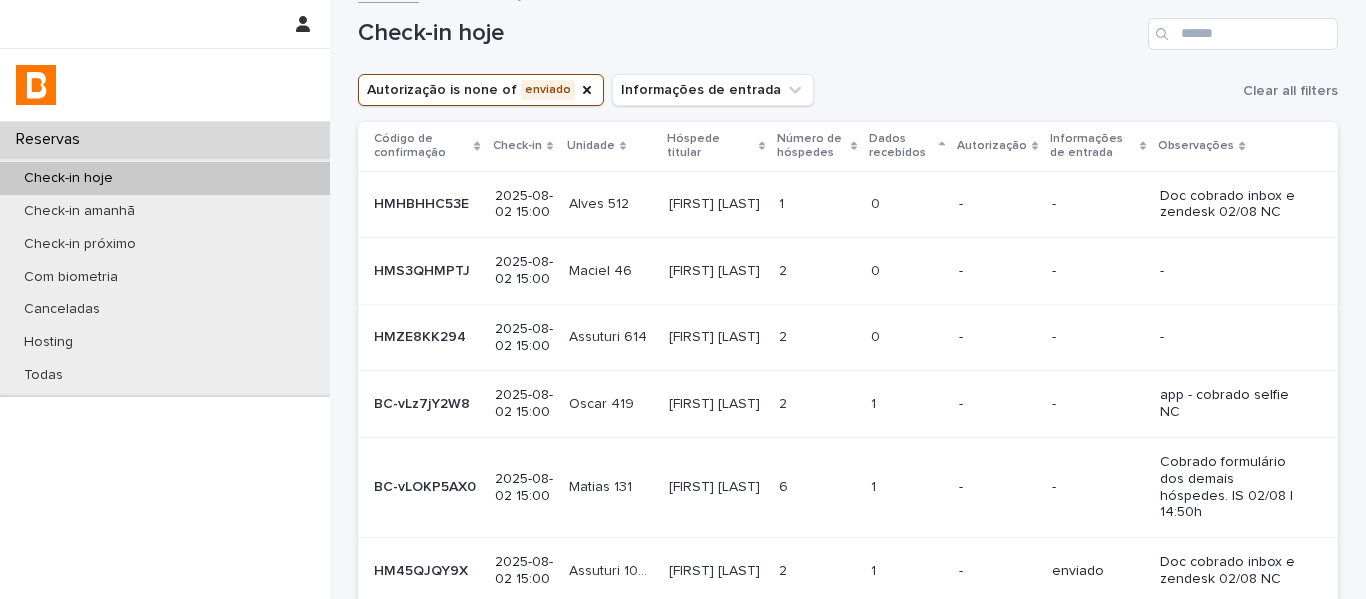 scroll, scrollTop: 0, scrollLeft: 0, axis: both 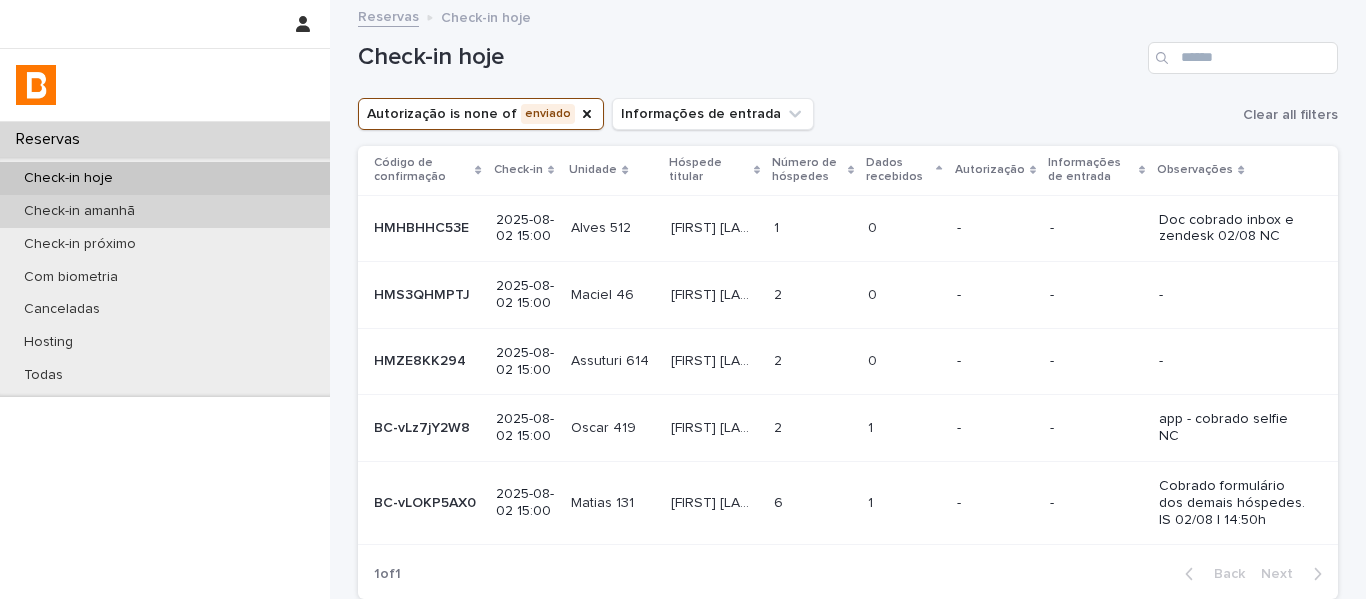 click on "Check-in amanhã" at bounding box center (165, 211) 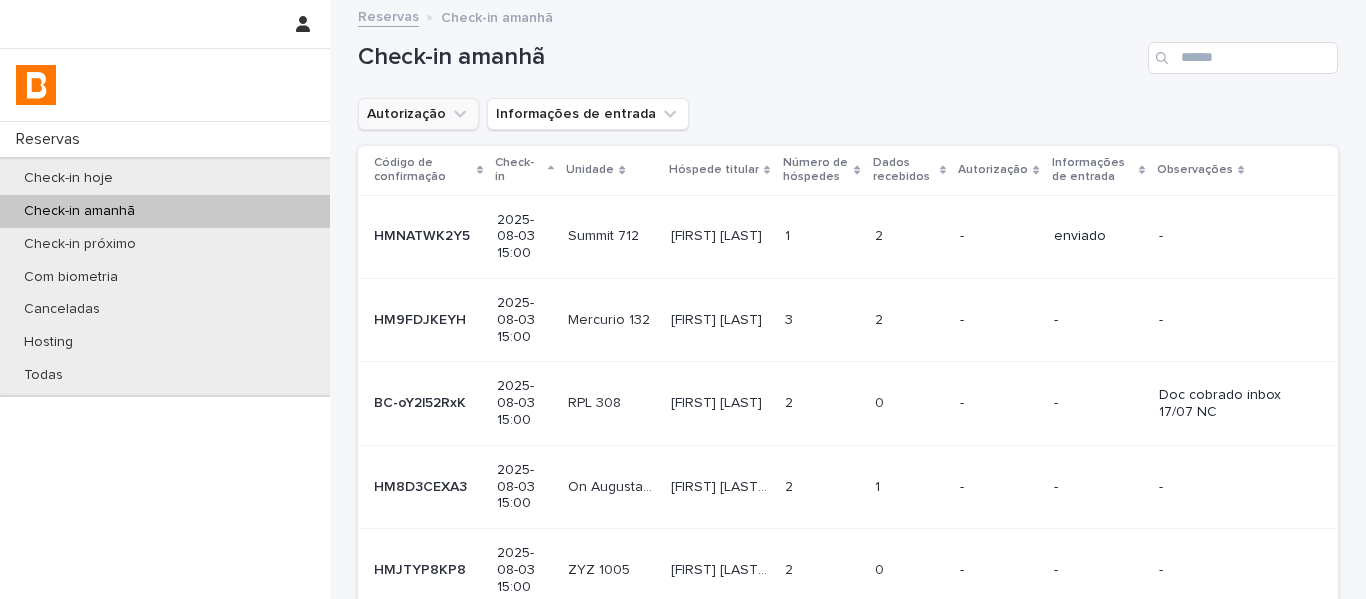 drag, startPoint x: 397, startPoint y: 111, endPoint x: 405, endPoint y: 119, distance: 11.313708 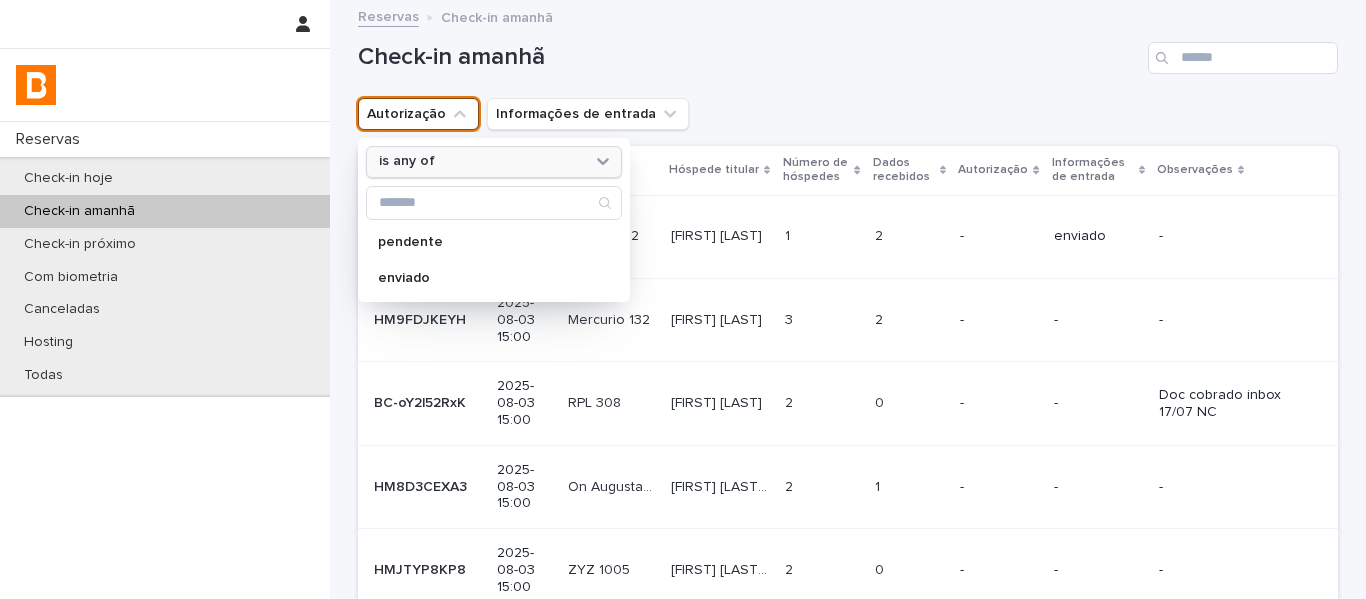 click on "is any of" at bounding box center [494, 162] 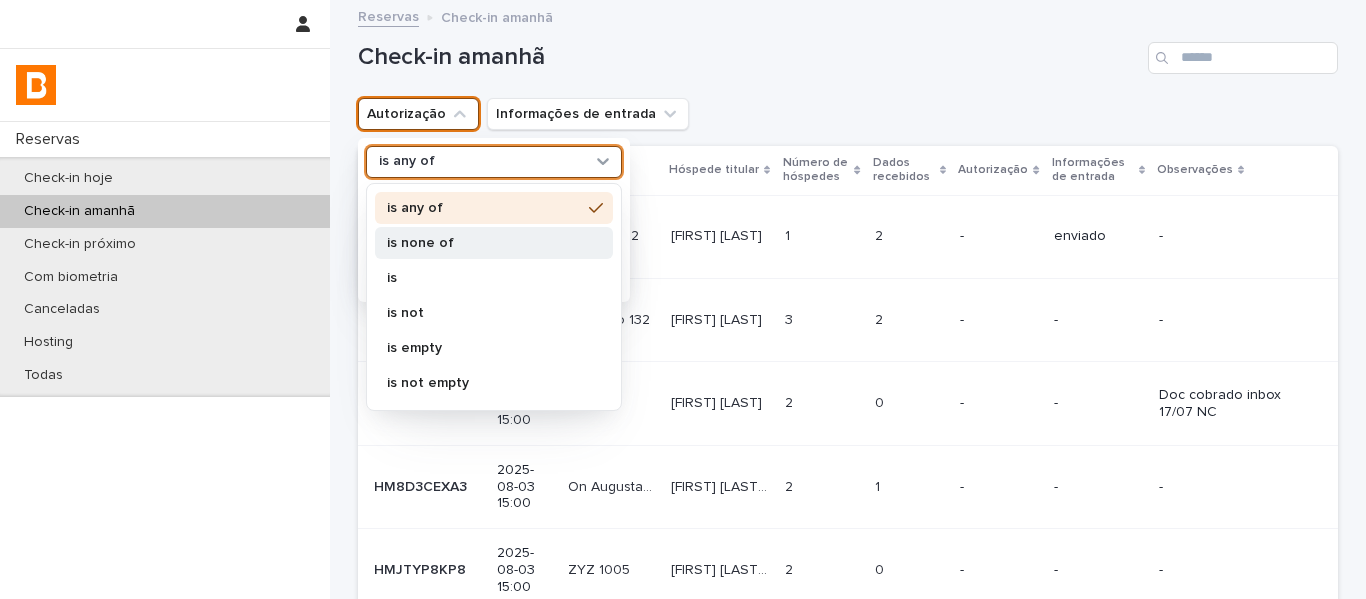 click on "is none of" at bounding box center (484, 243) 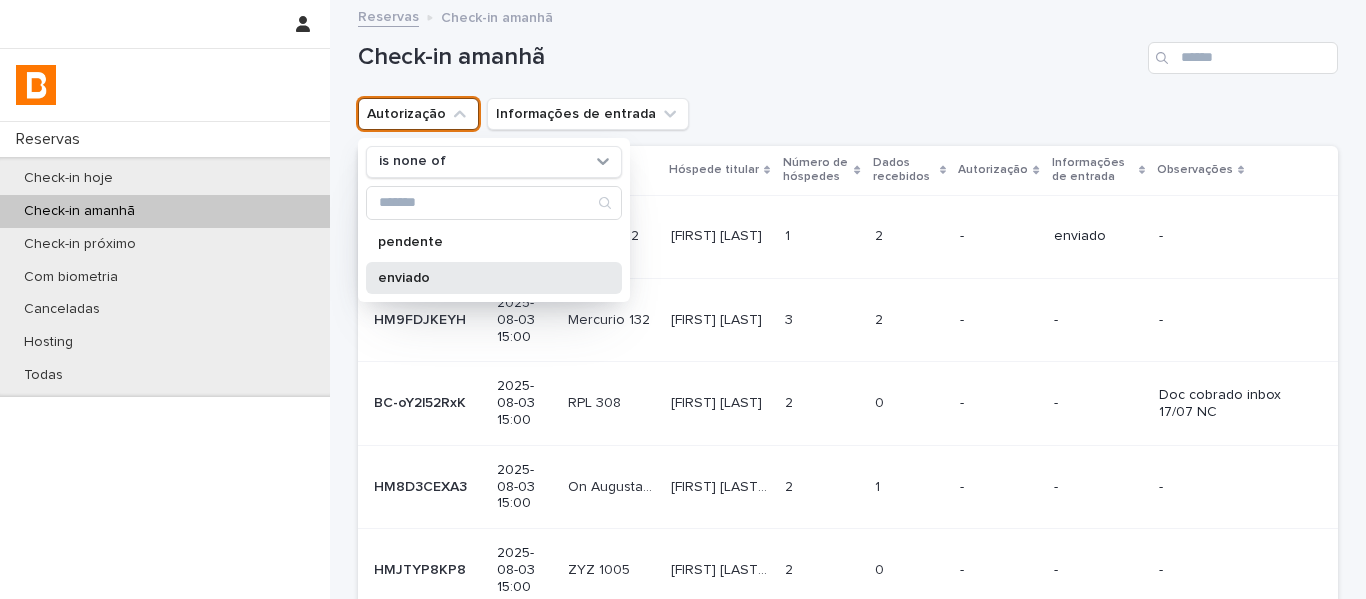 click on "enviado" at bounding box center (484, 278) 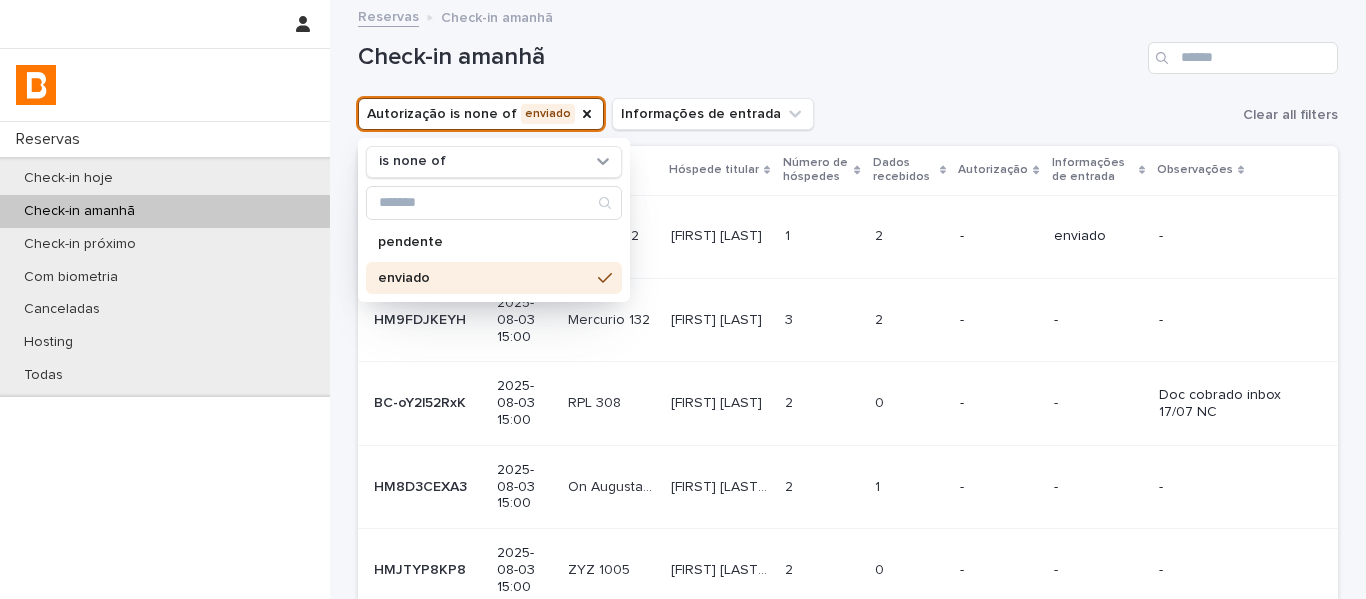 click on "Check-in amanhã" at bounding box center [848, 50] 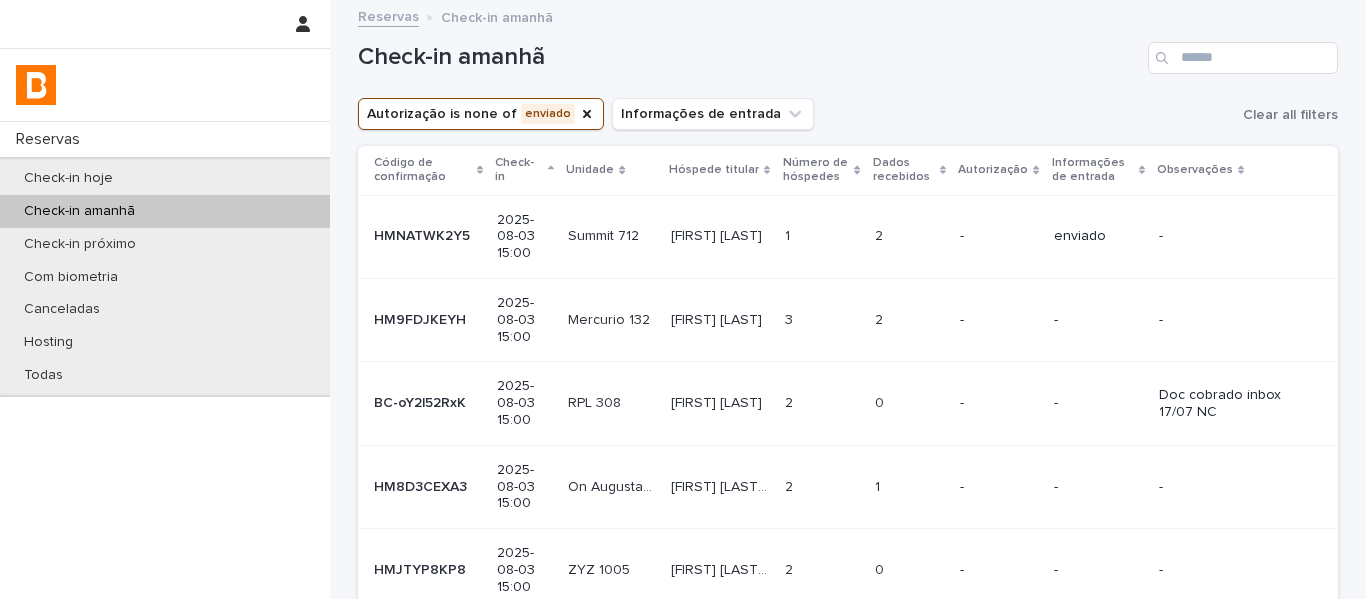 click on "Dados recebidos" at bounding box center [904, 170] 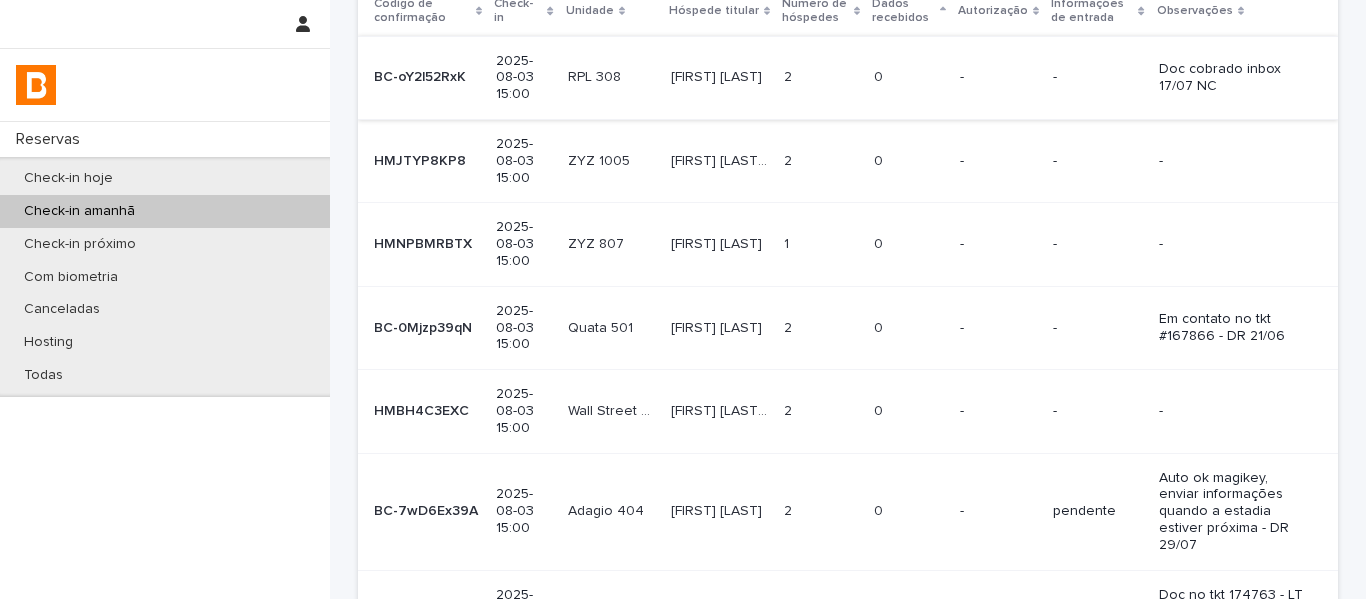 scroll, scrollTop: 758, scrollLeft: 0, axis: vertical 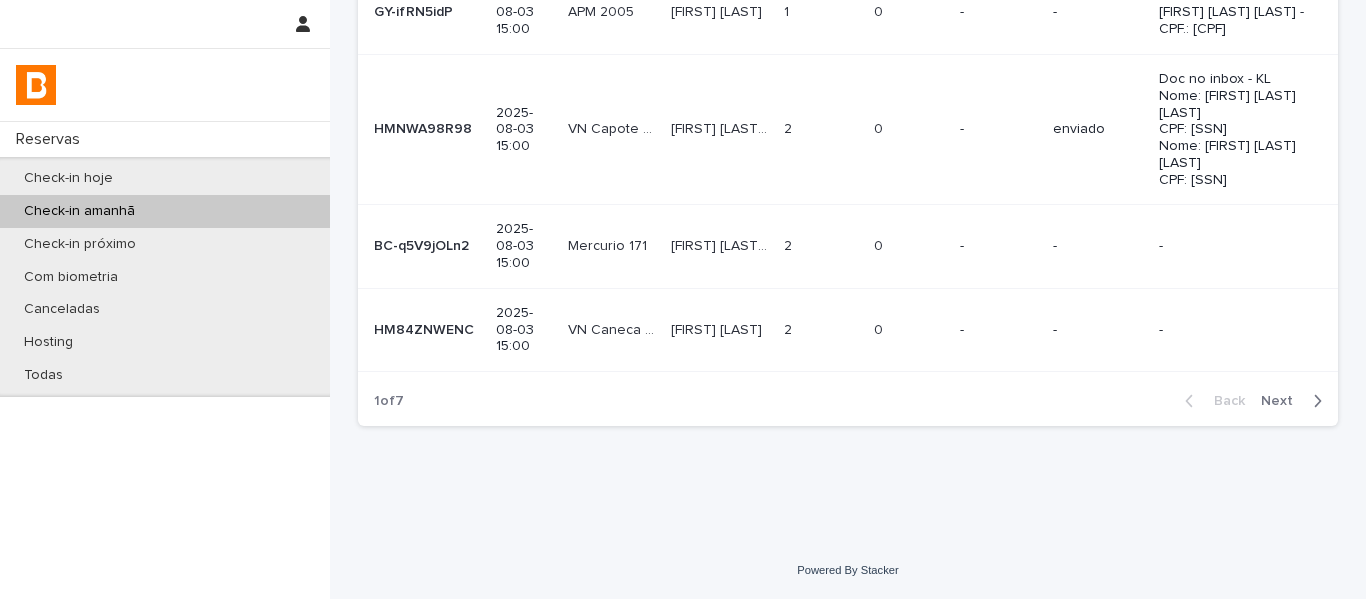click on "Next" at bounding box center (1283, 401) 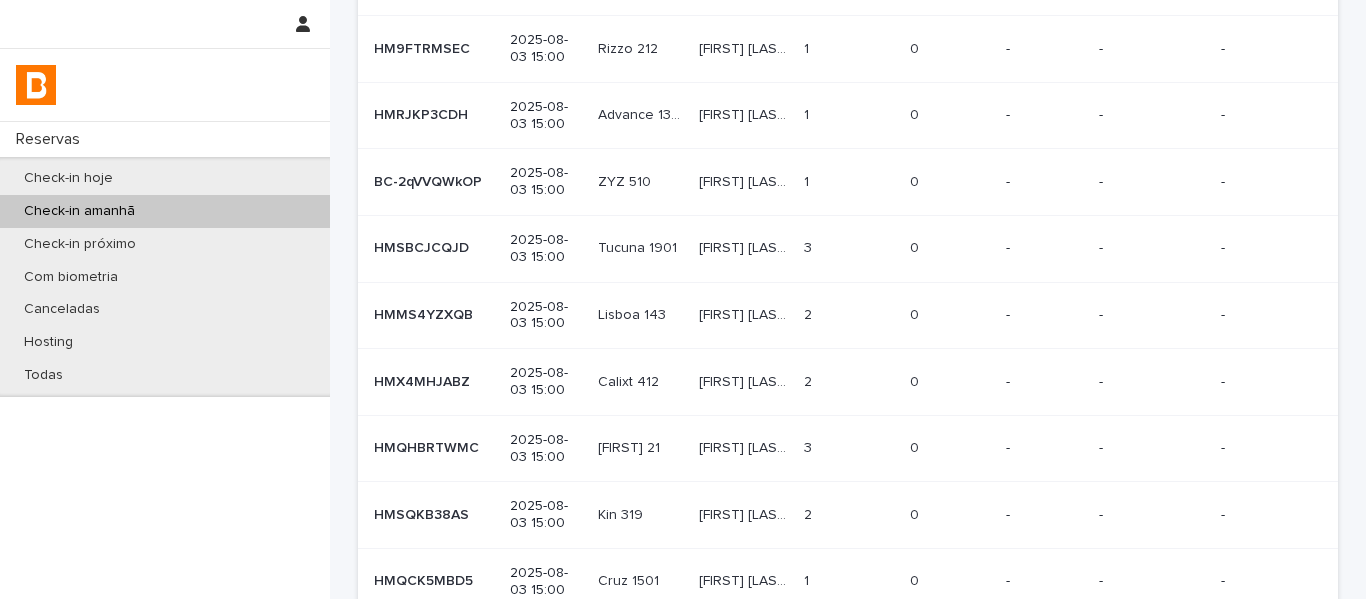scroll, scrollTop: 489, scrollLeft: 0, axis: vertical 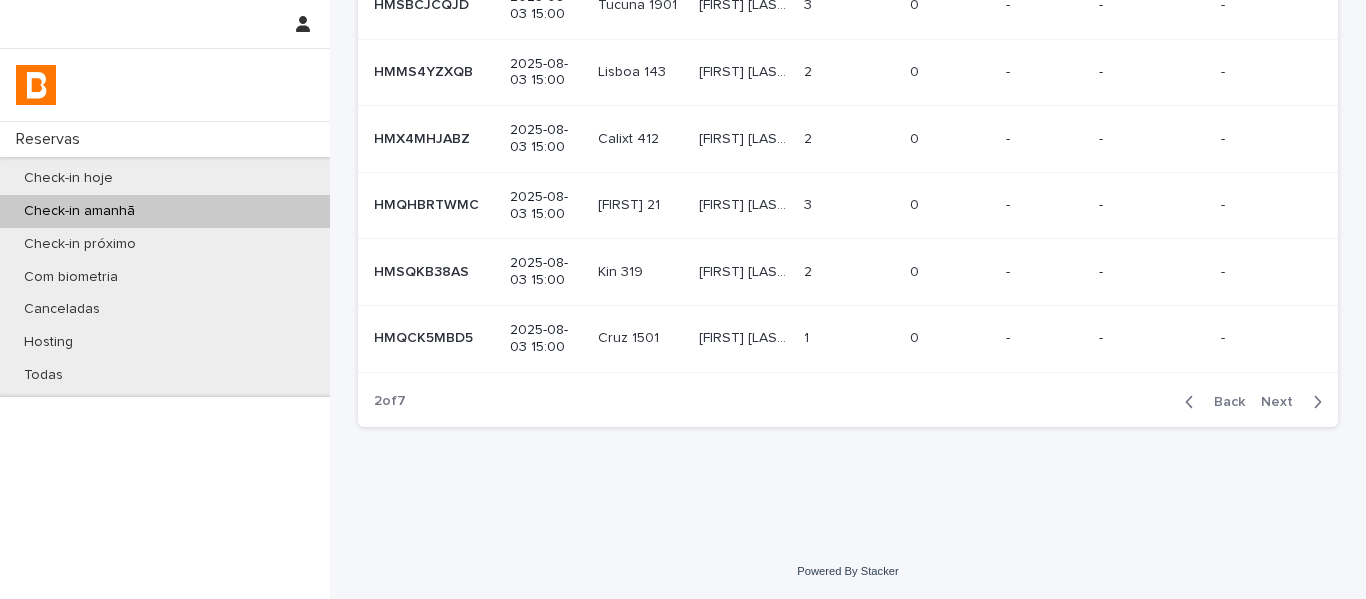 click on "Next" at bounding box center [1283, 402] 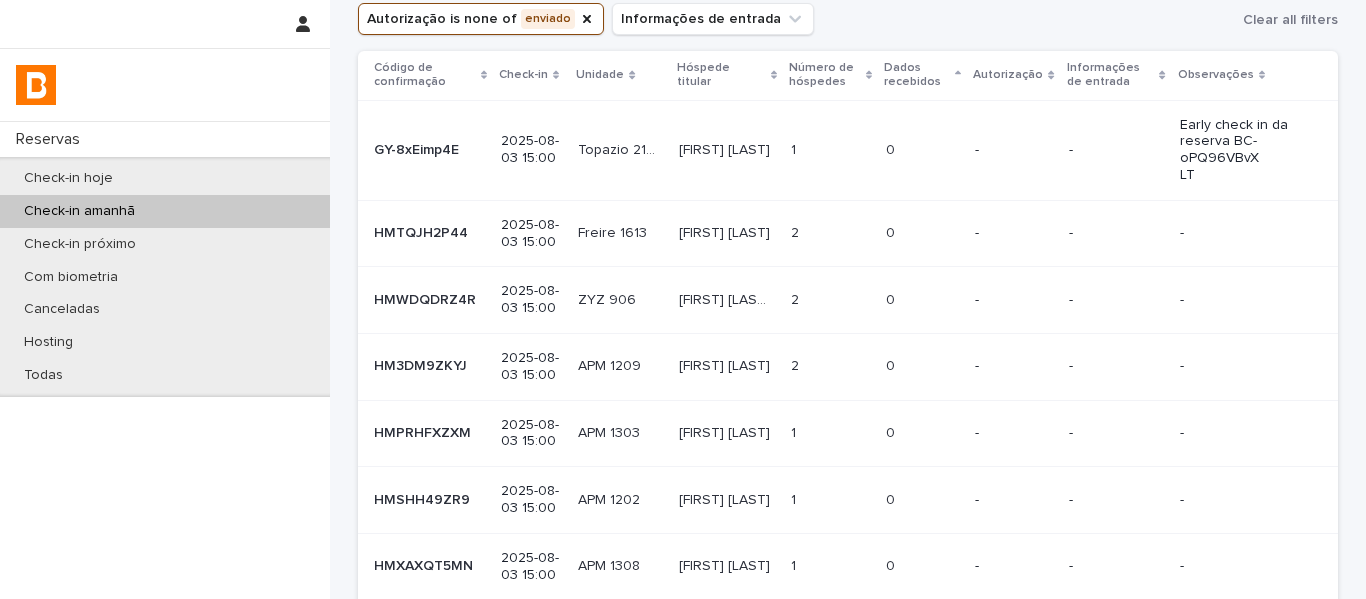 scroll, scrollTop: 489, scrollLeft: 0, axis: vertical 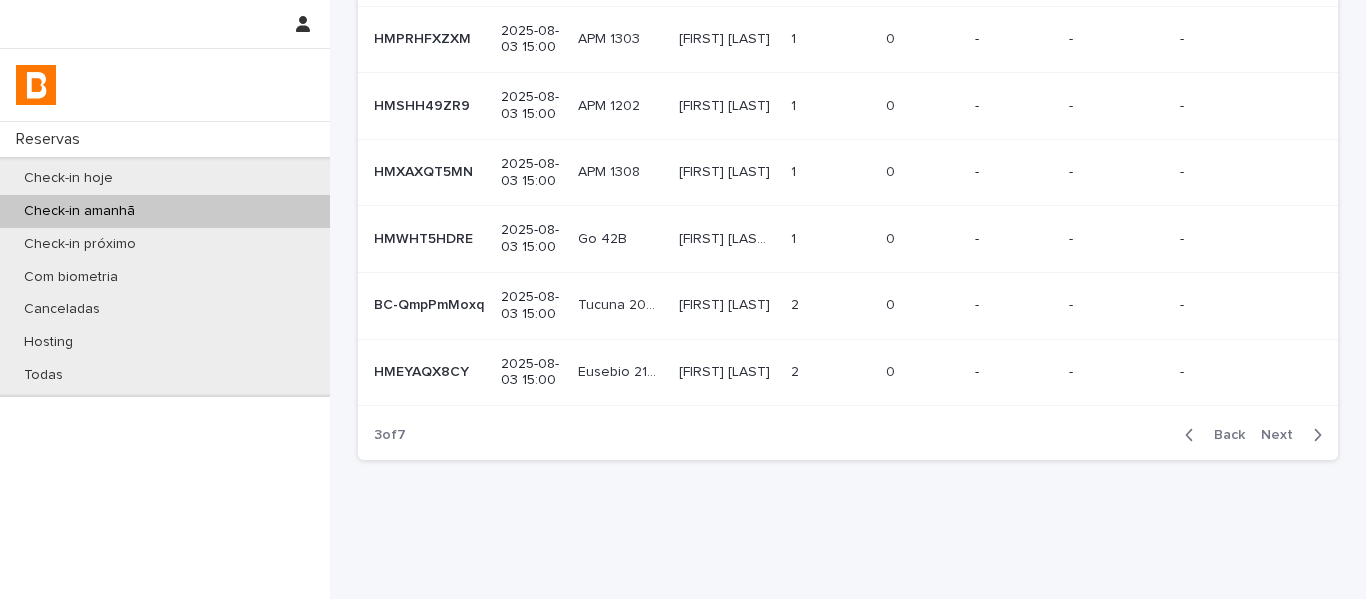 click on "Next" at bounding box center (1295, 435) 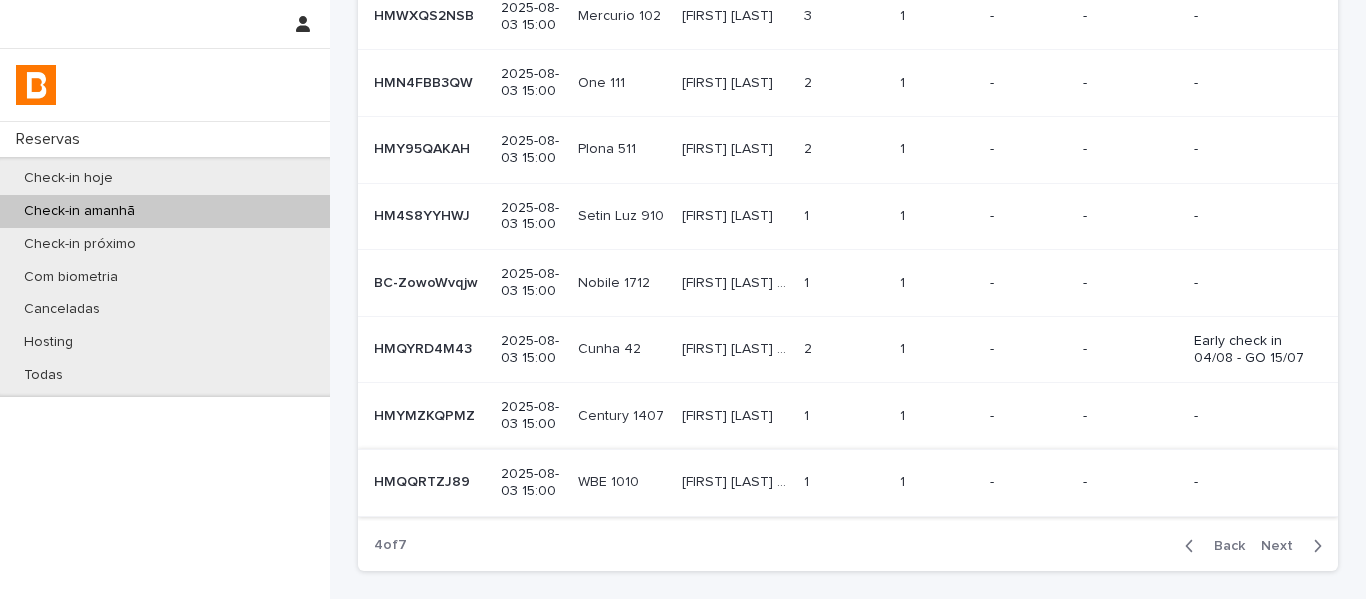 scroll, scrollTop: 489, scrollLeft: 0, axis: vertical 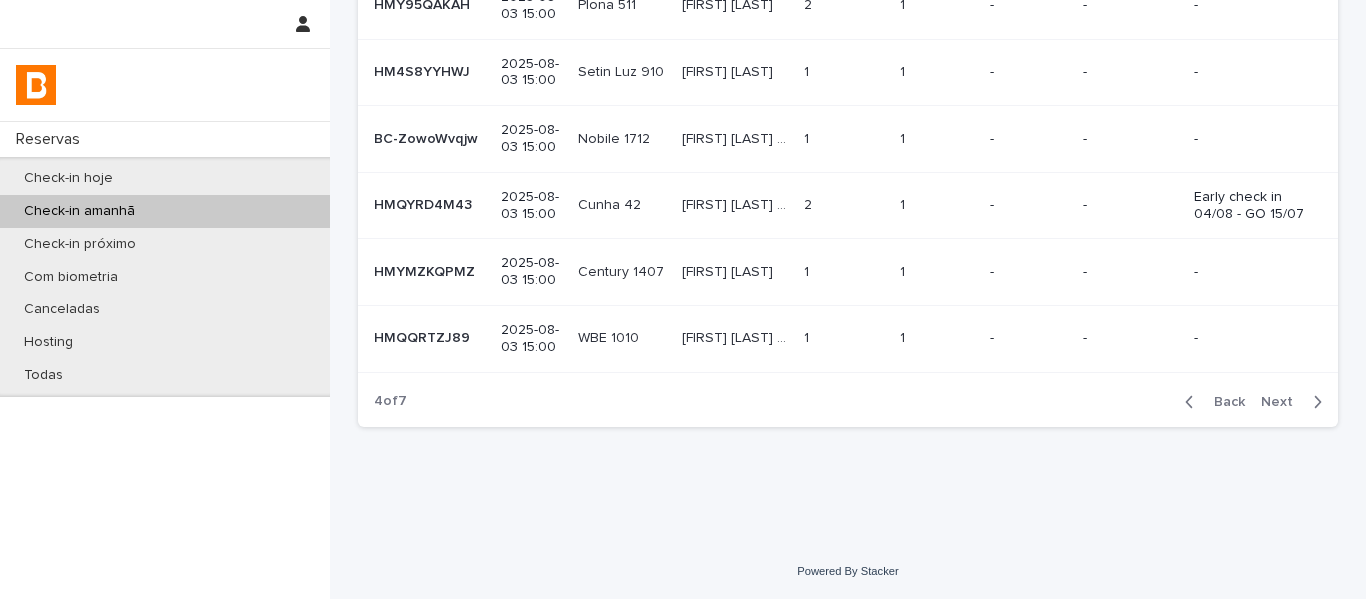 click on "Back" at bounding box center [1211, 402] 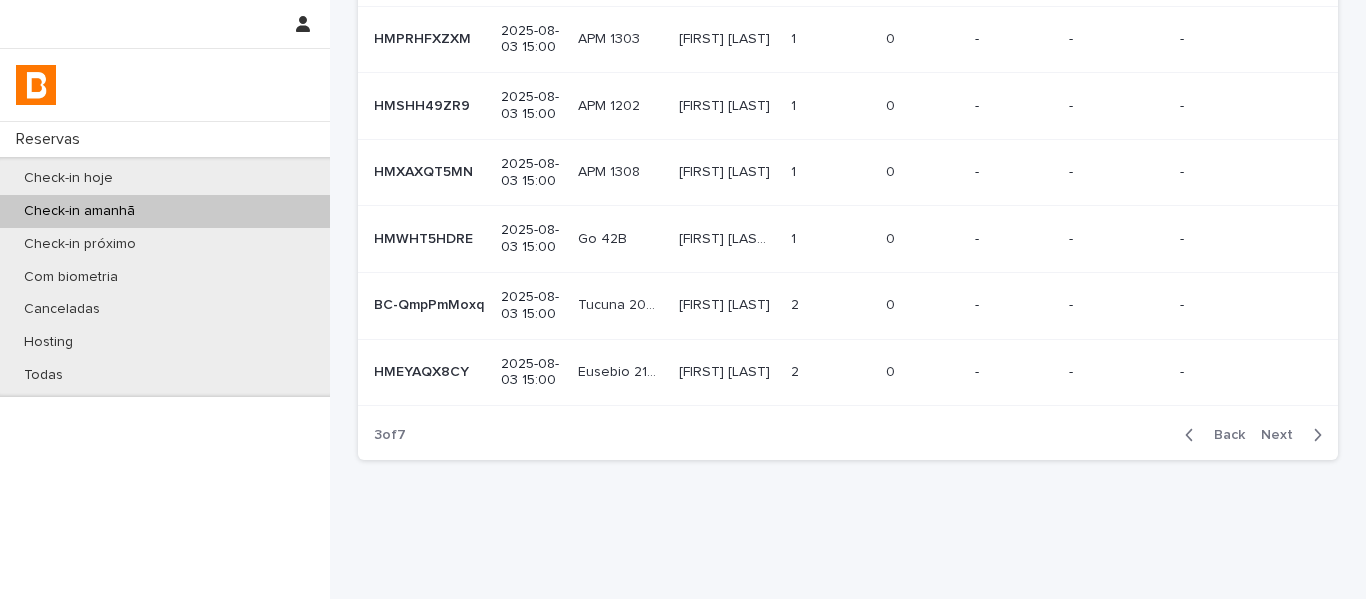 click on "Back" at bounding box center [1223, 435] 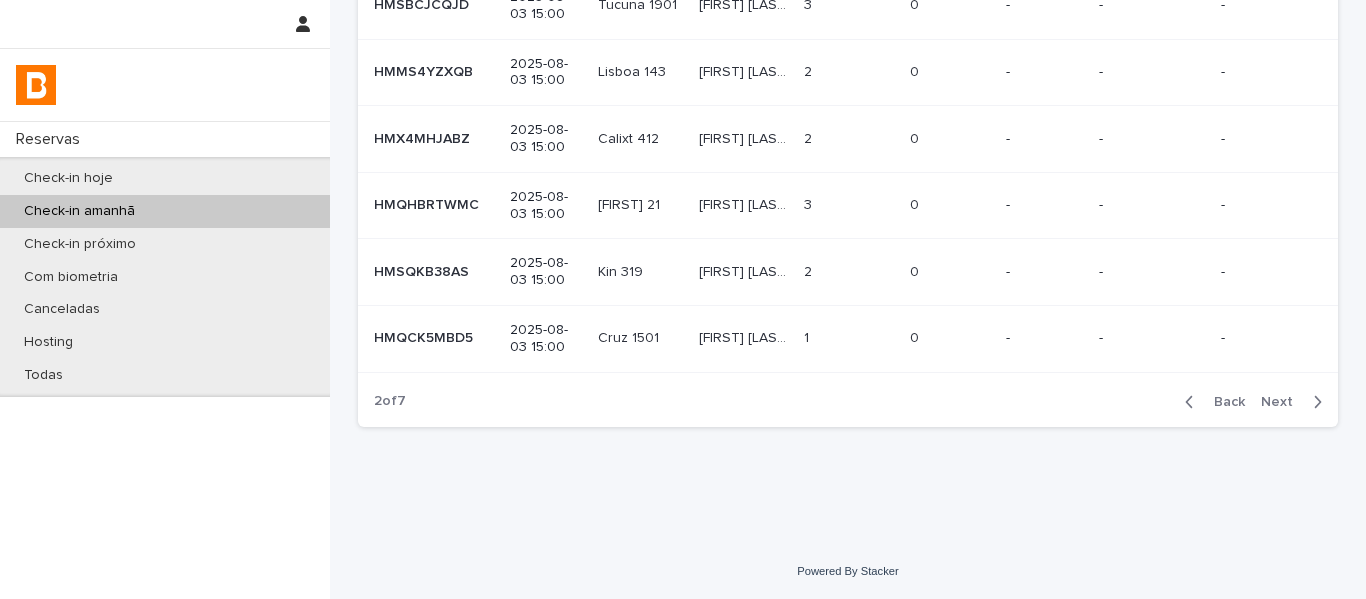 click on "Back" at bounding box center (1223, 402) 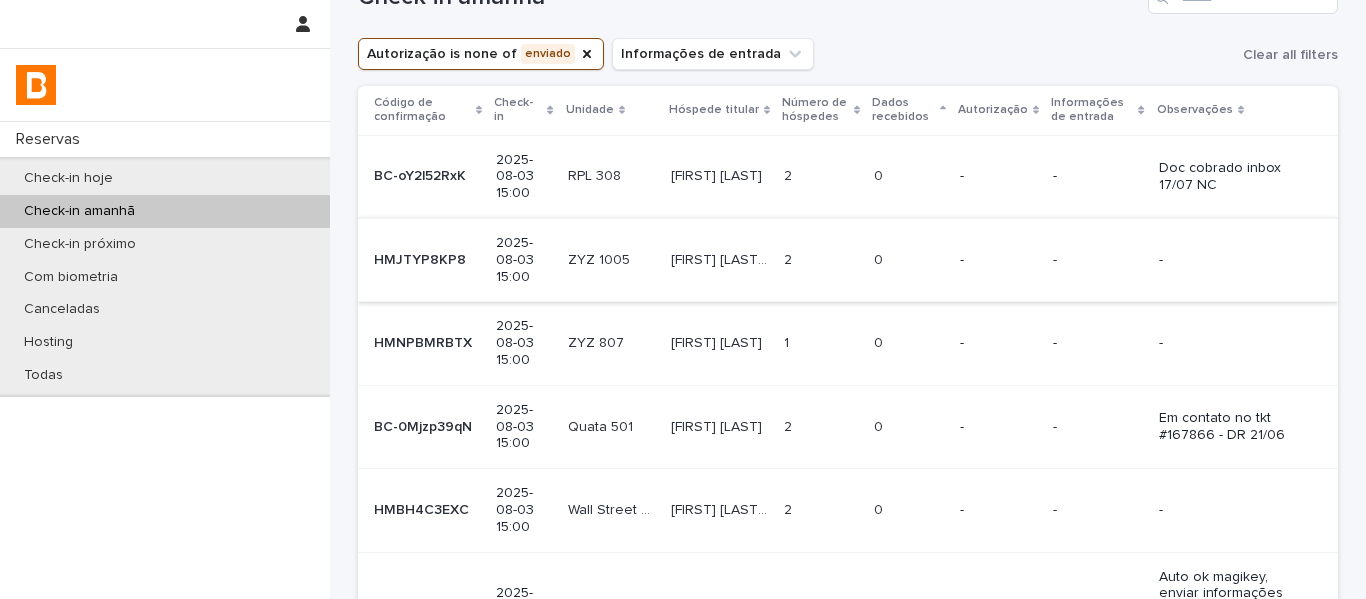 scroll, scrollTop: 58, scrollLeft: 0, axis: vertical 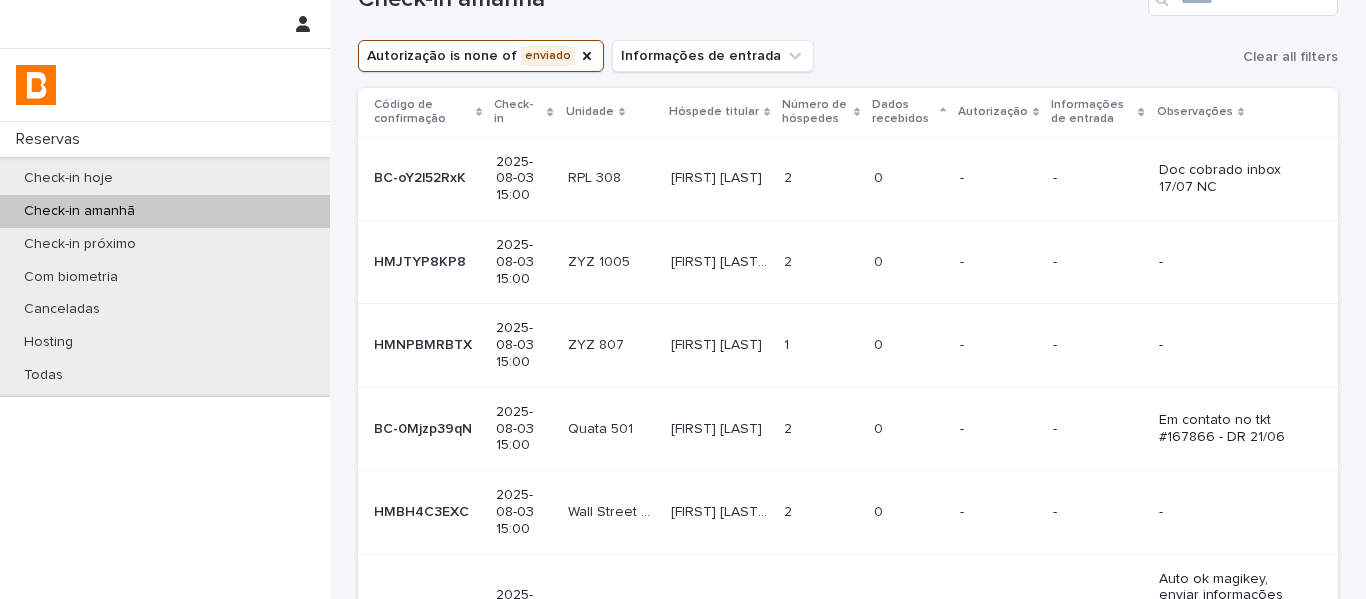 click on "[FIRST] [LAST]" at bounding box center [718, 176] 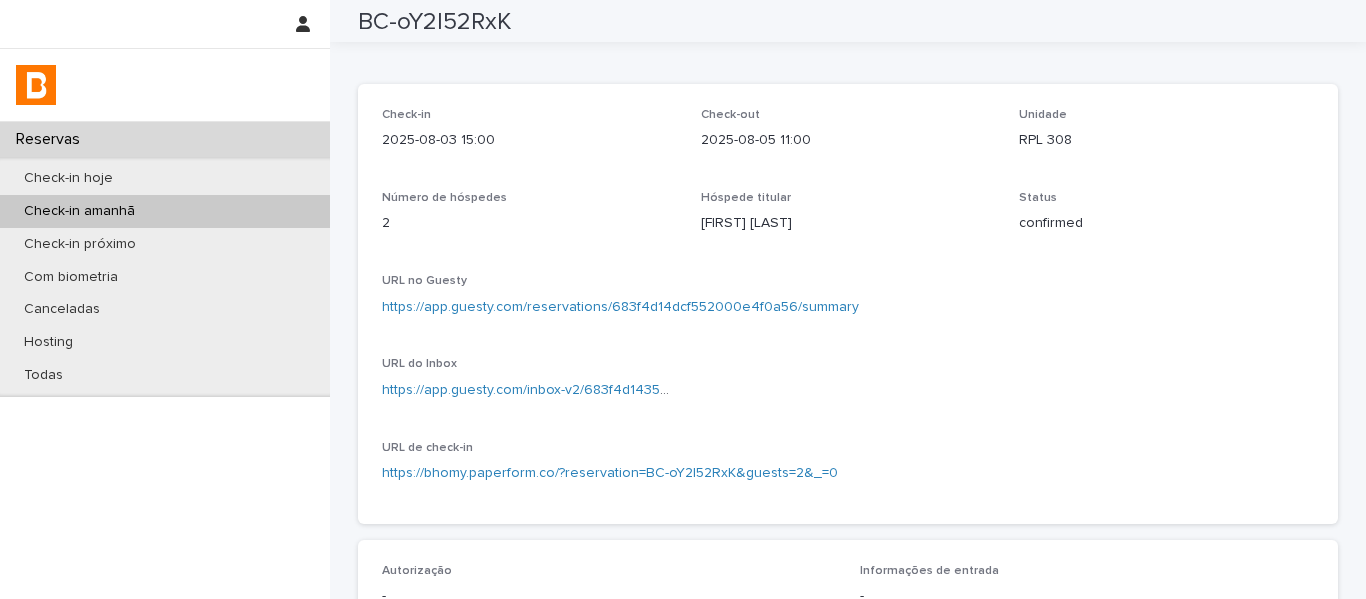 scroll, scrollTop: 56, scrollLeft: 0, axis: vertical 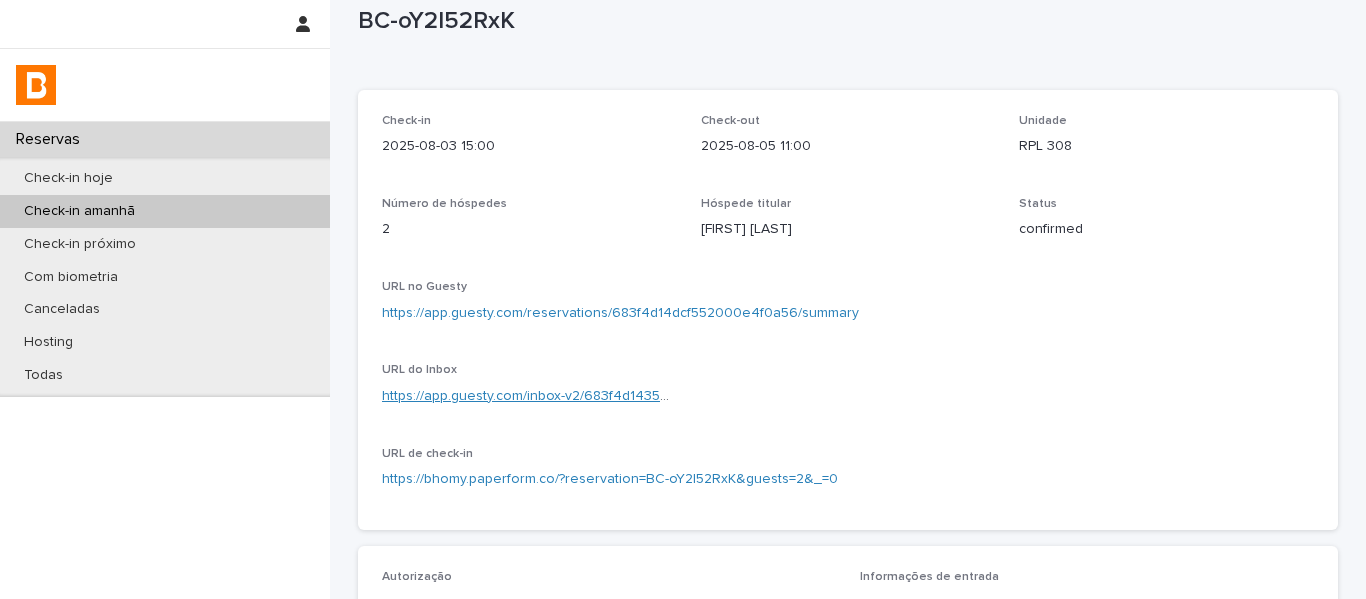 click on "https://app.guesty.com/inbox-v2/683f4d1435bb75001235c768?reservationId=683f4d14dcf552000e4f0a56" at bounding box center [718, 396] 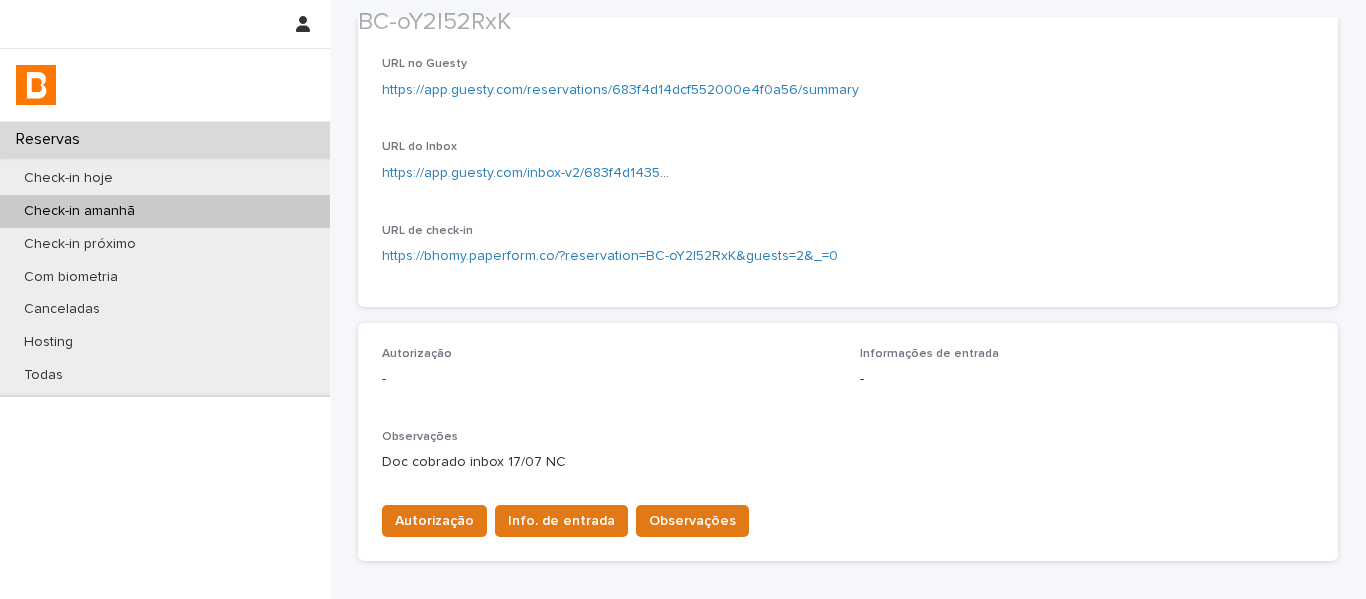 scroll, scrollTop: 456, scrollLeft: 0, axis: vertical 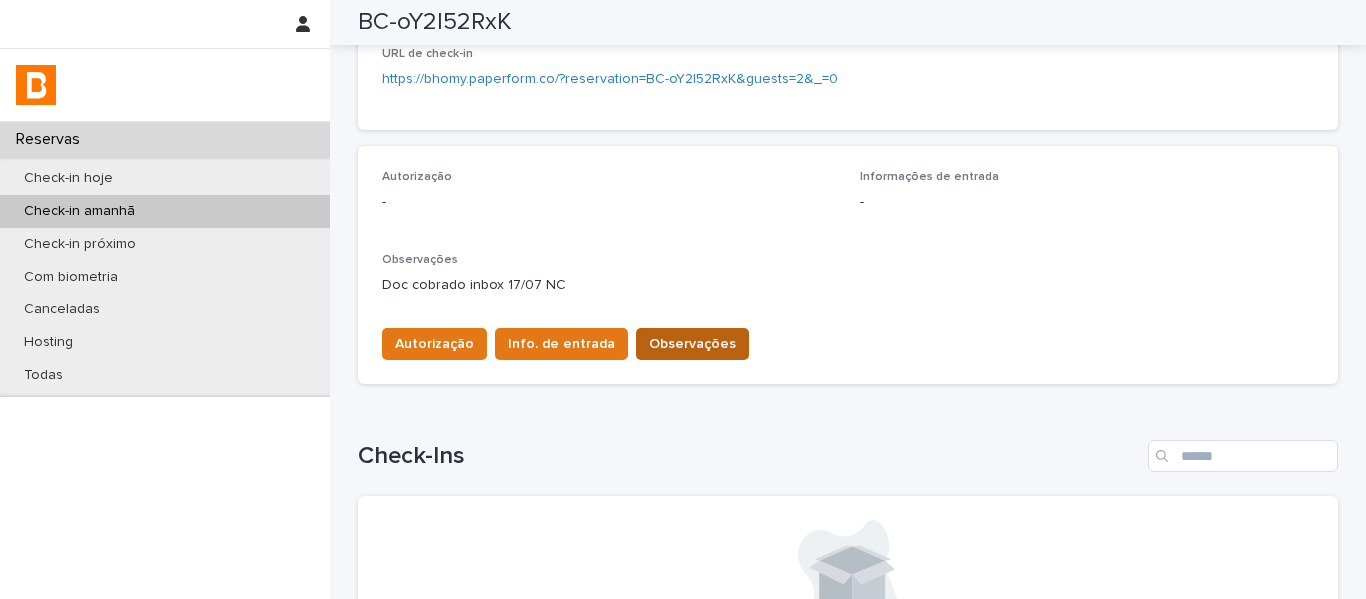 click on "Observações" at bounding box center [692, 344] 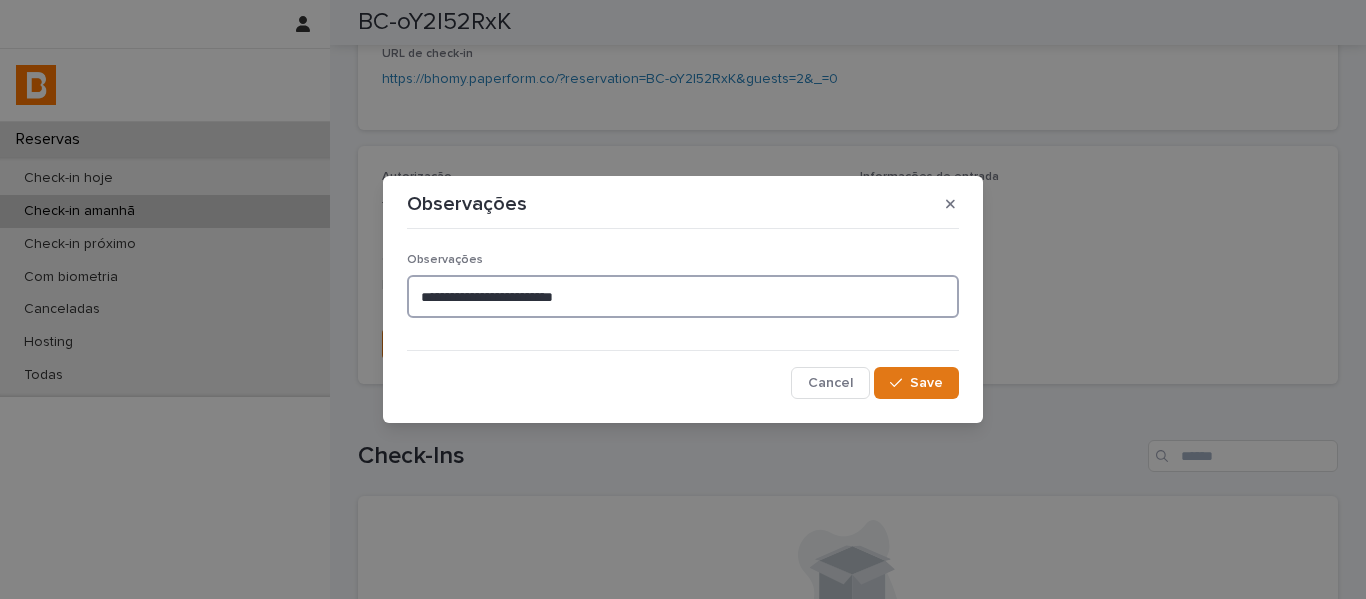 drag, startPoint x: 568, startPoint y: 302, endPoint x: 404, endPoint y: 291, distance: 164.36848 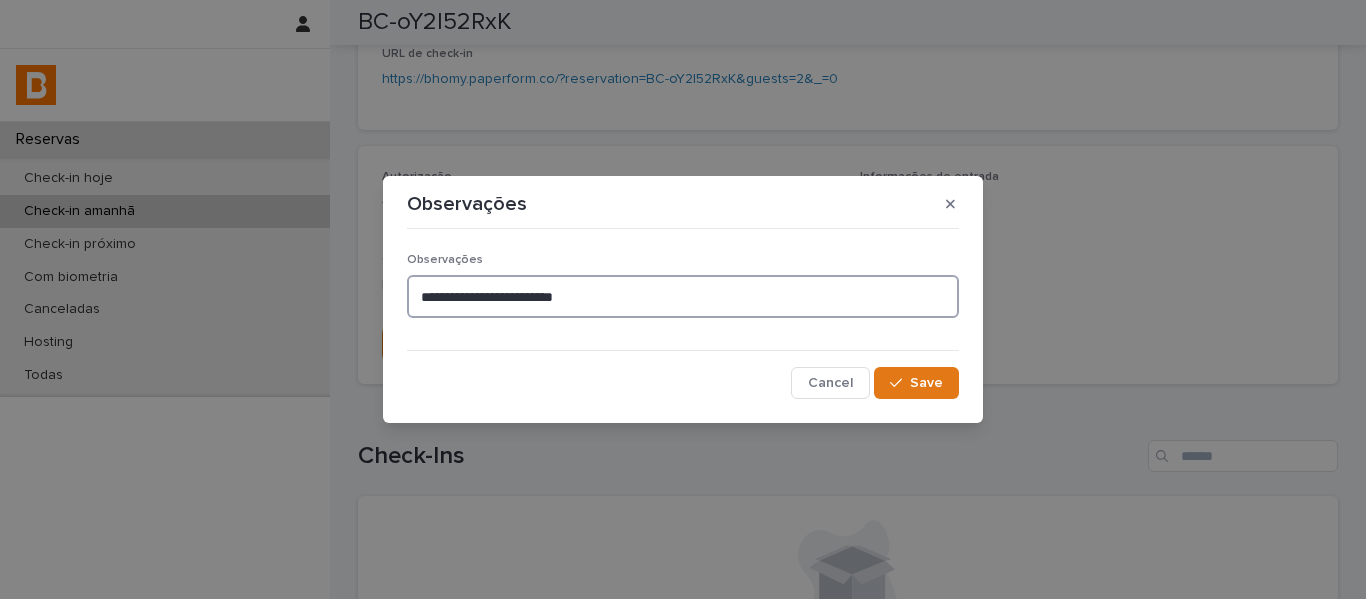 paste on "**********" 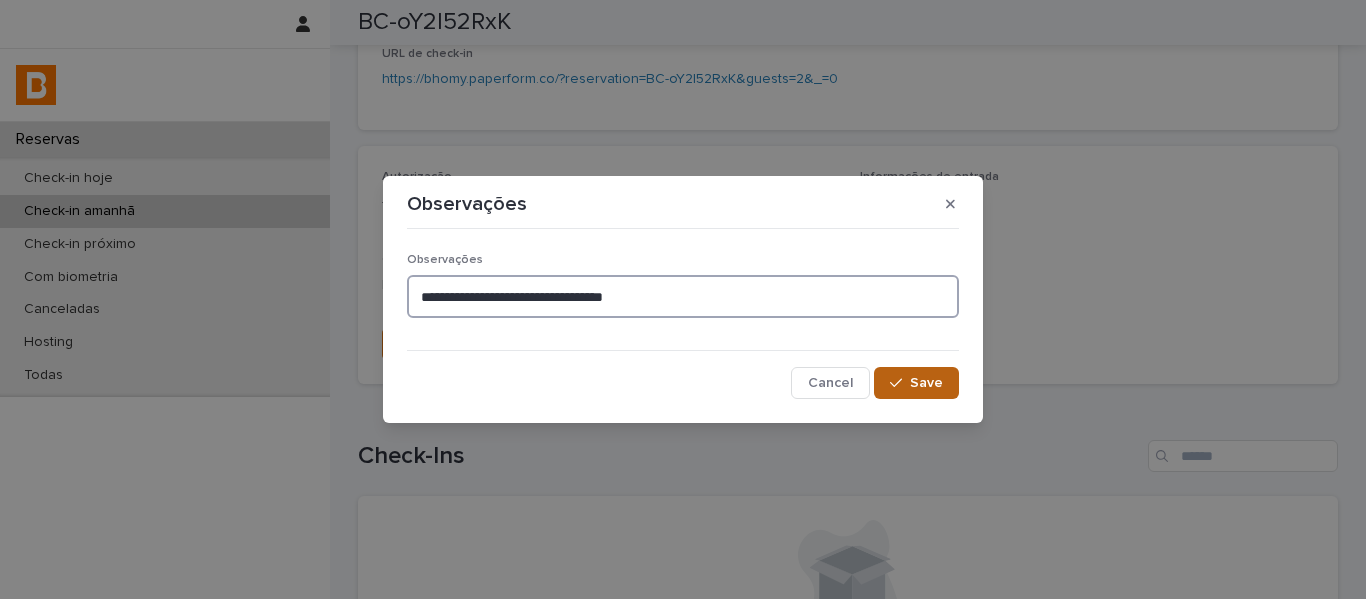 type on "**********" 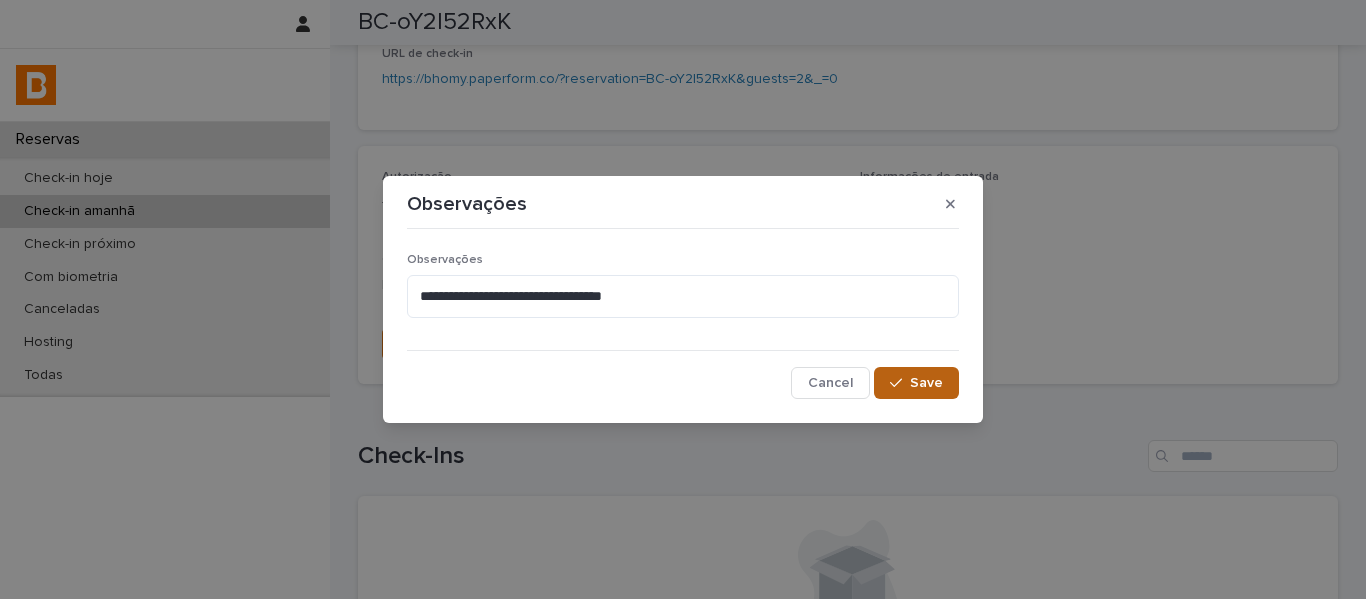 click on "Save" at bounding box center [926, 383] 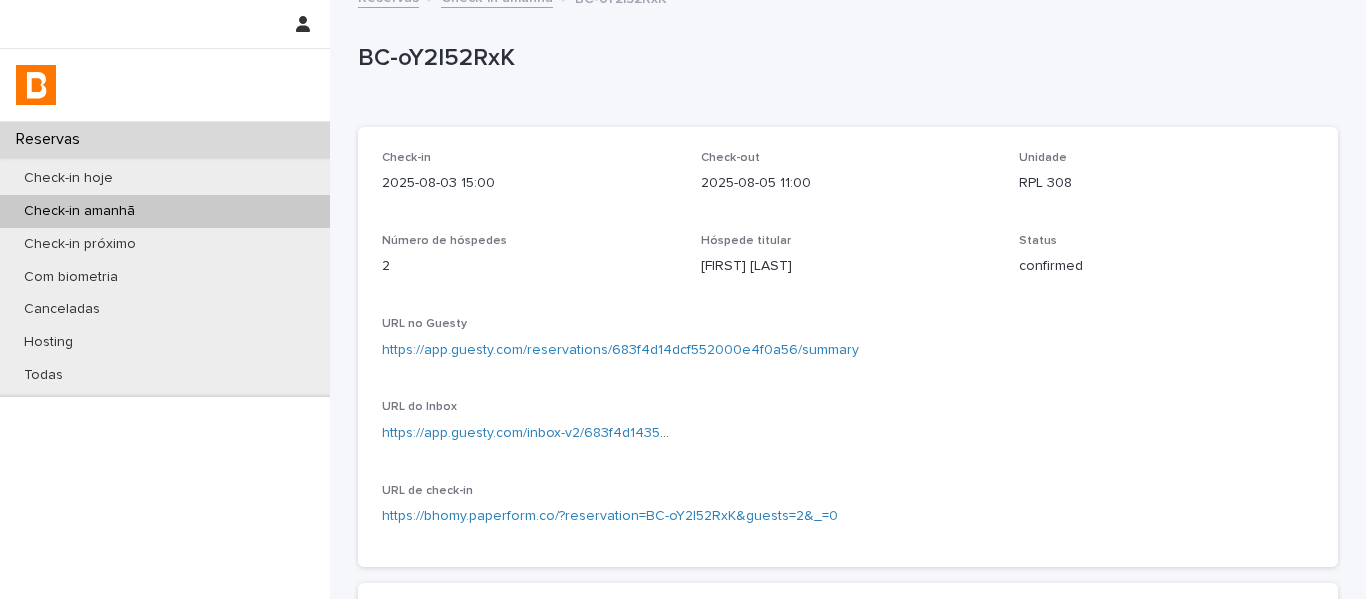 scroll, scrollTop: 0, scrollLeft: 0, axis: both 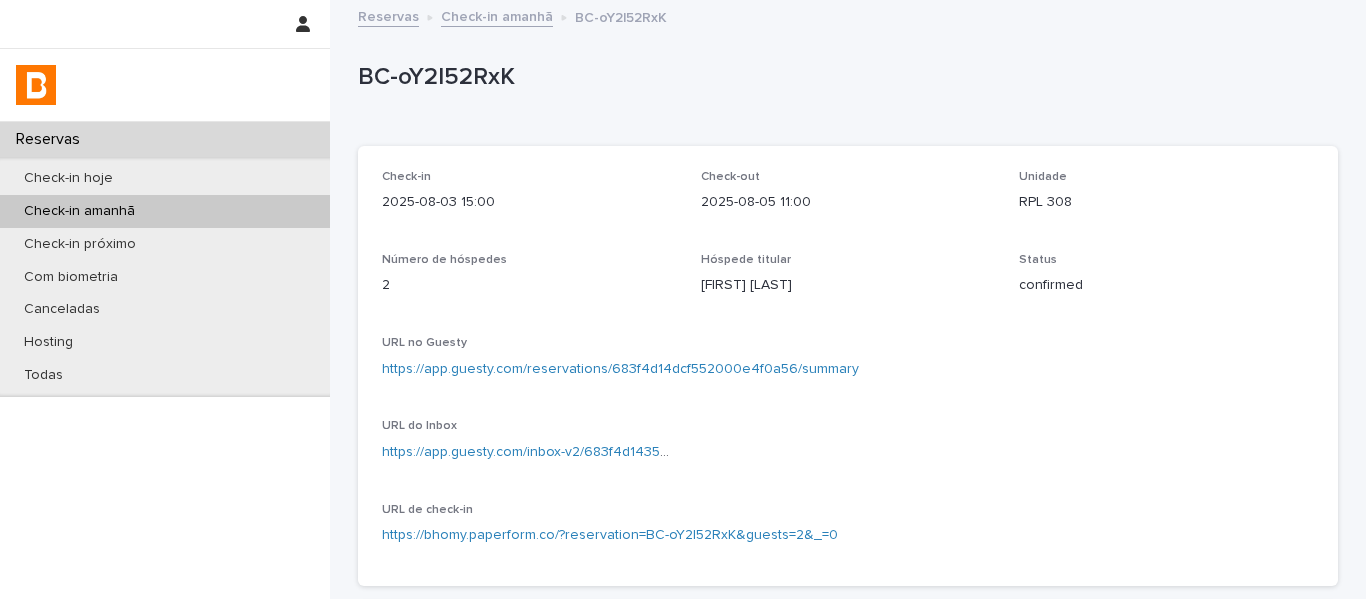 click on "Check-in amanhã" at bounding box center (497, 15) 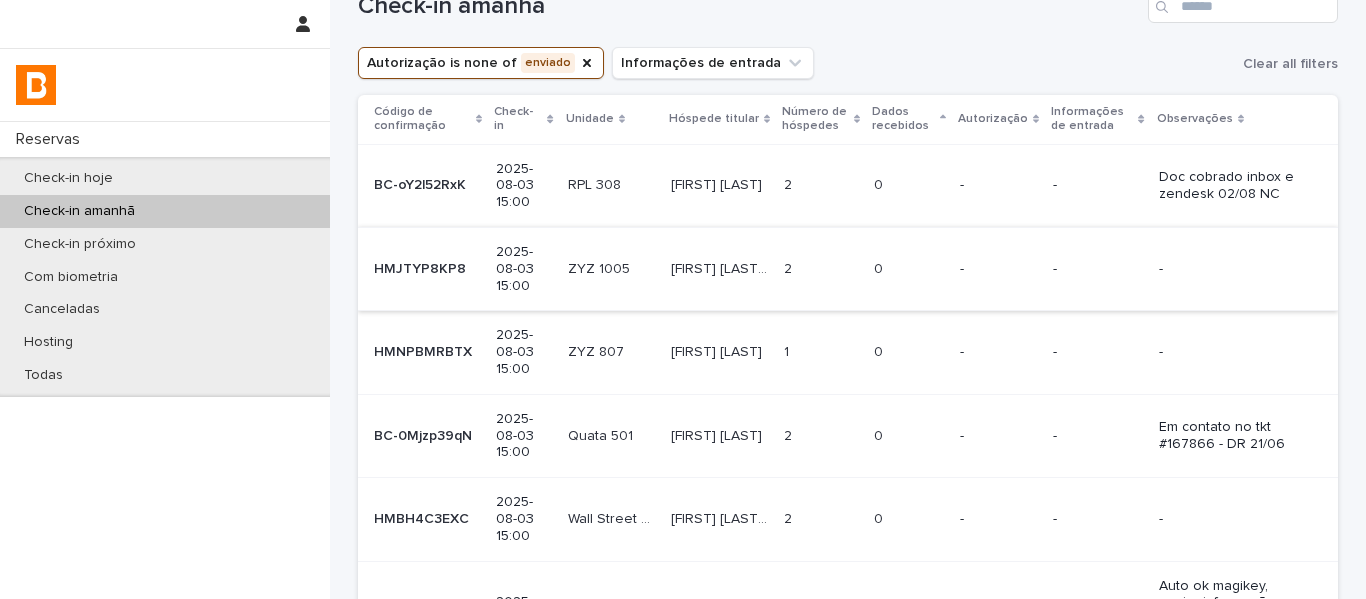 scroll, scrollTop: 100, scrollLeft: 0, axis: vertical 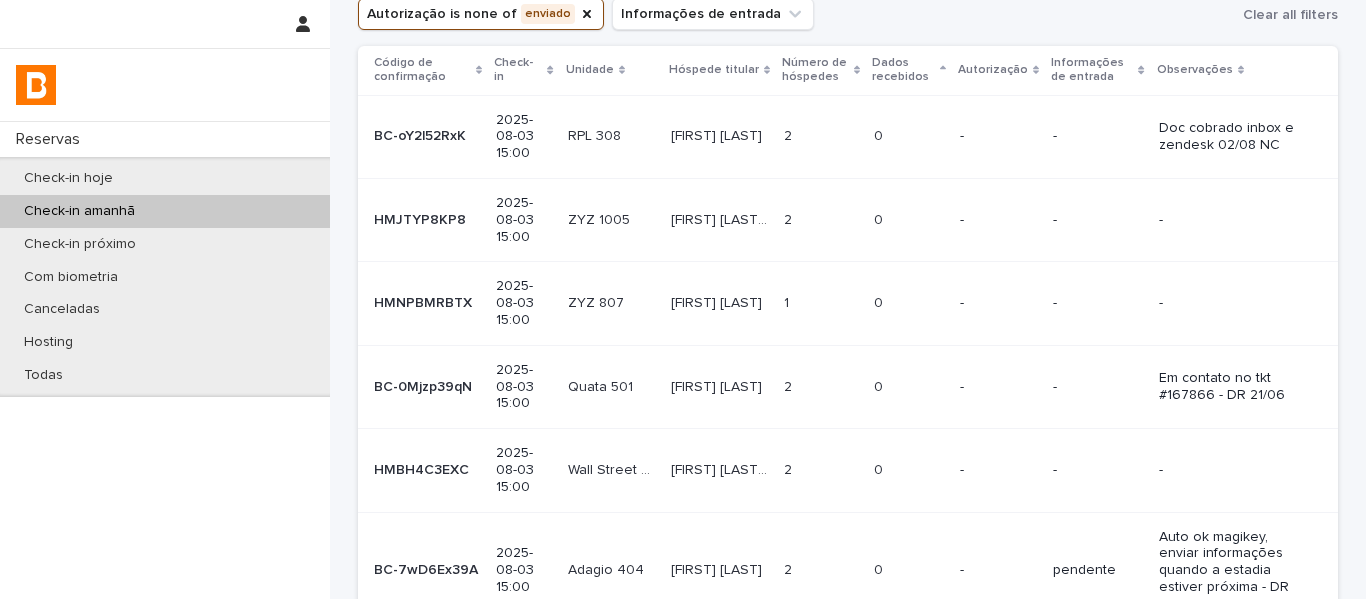 click on "2 2" at bounding box center [821, 219] 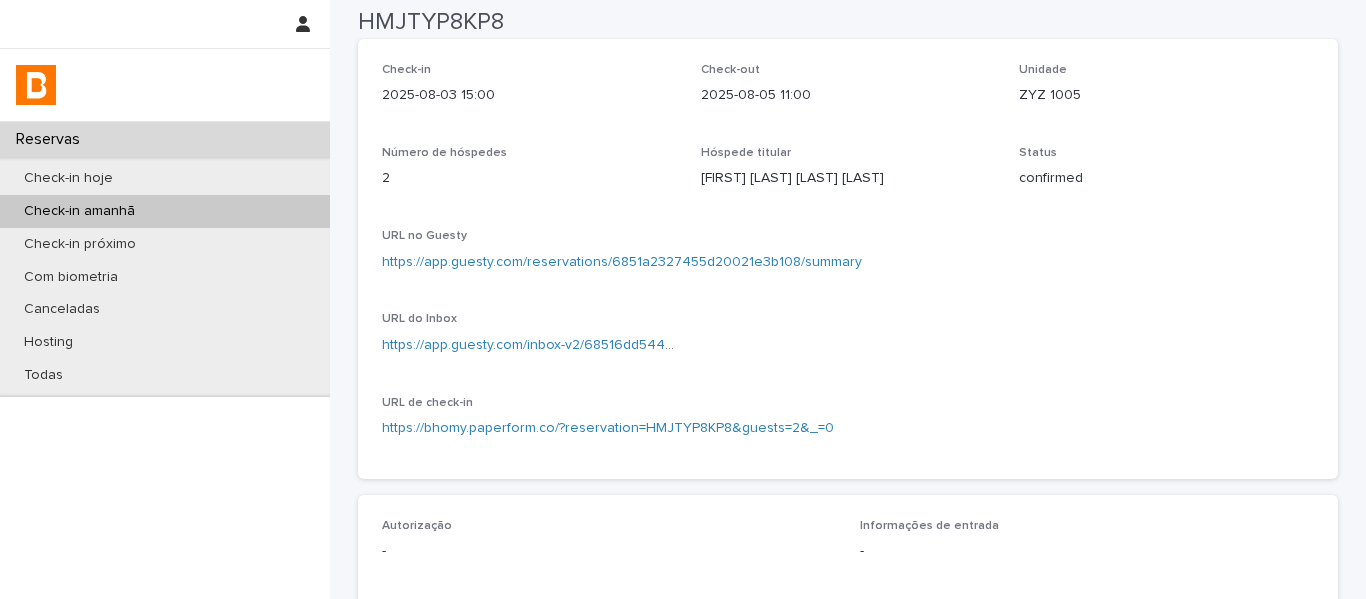 scroll, scrollTop: 100, scrollLeft: 0, axis: vertical 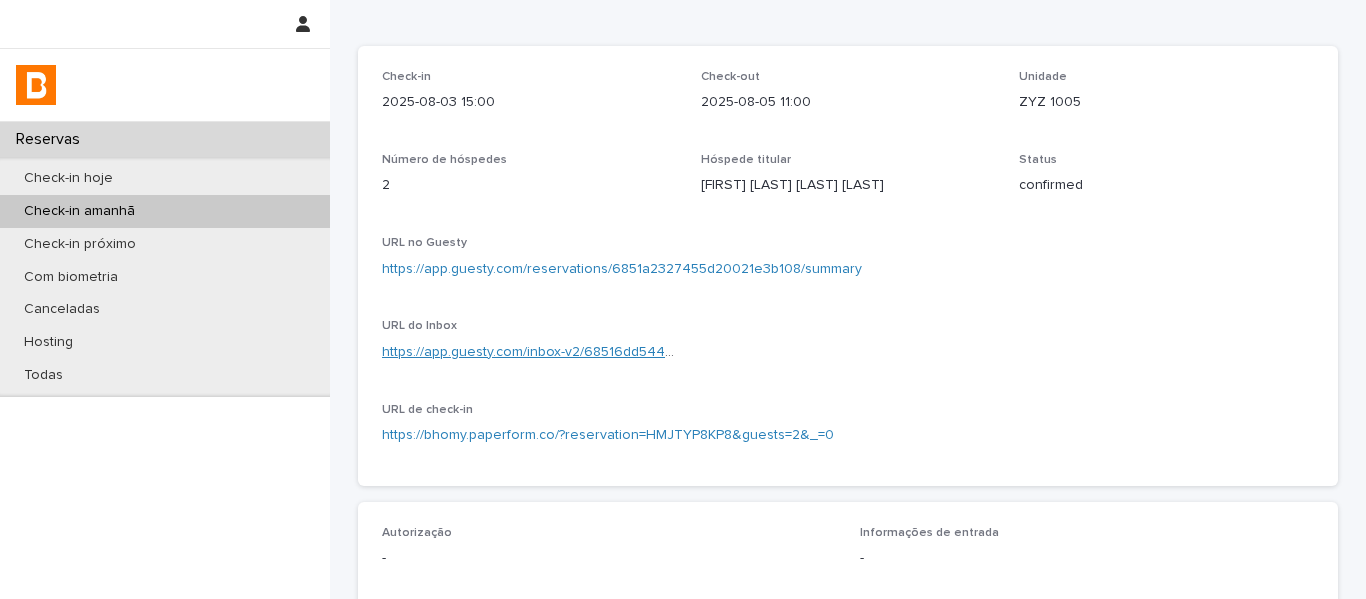 click on "https://app.guesty.com/inbox-v2/68516dd544fcda0010dc31de?reservationId=6851a2327455d20021e3b108" at bounding box center (718, 352) 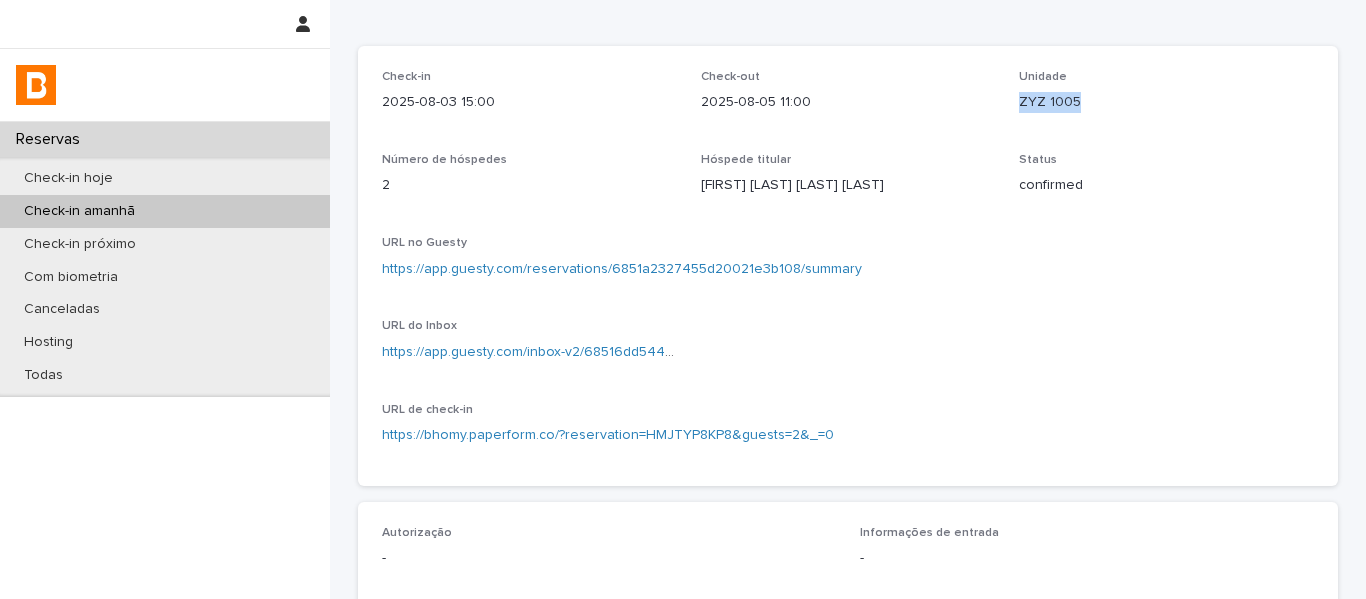 drag, startPoint x: 1095, startPoint y: 93, endPoint x: 1014, endPoint y: 108, distance: 82.37718 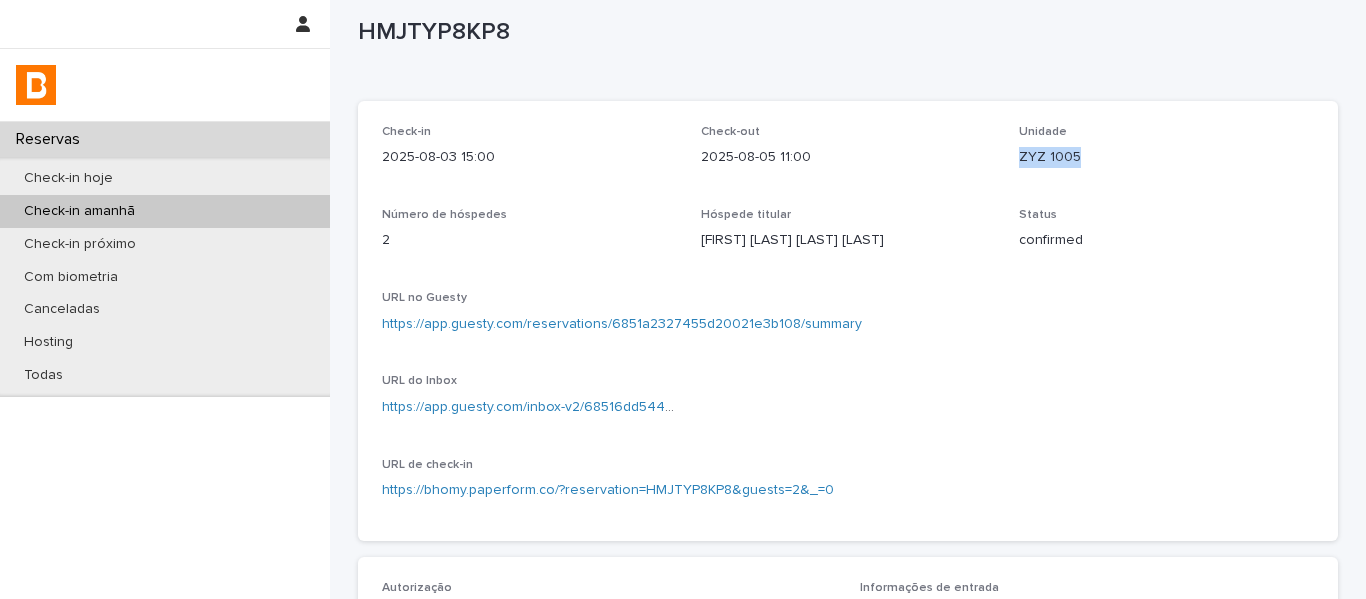 scroll, scrollTop: 0, scrollLeft: 0, axis: both 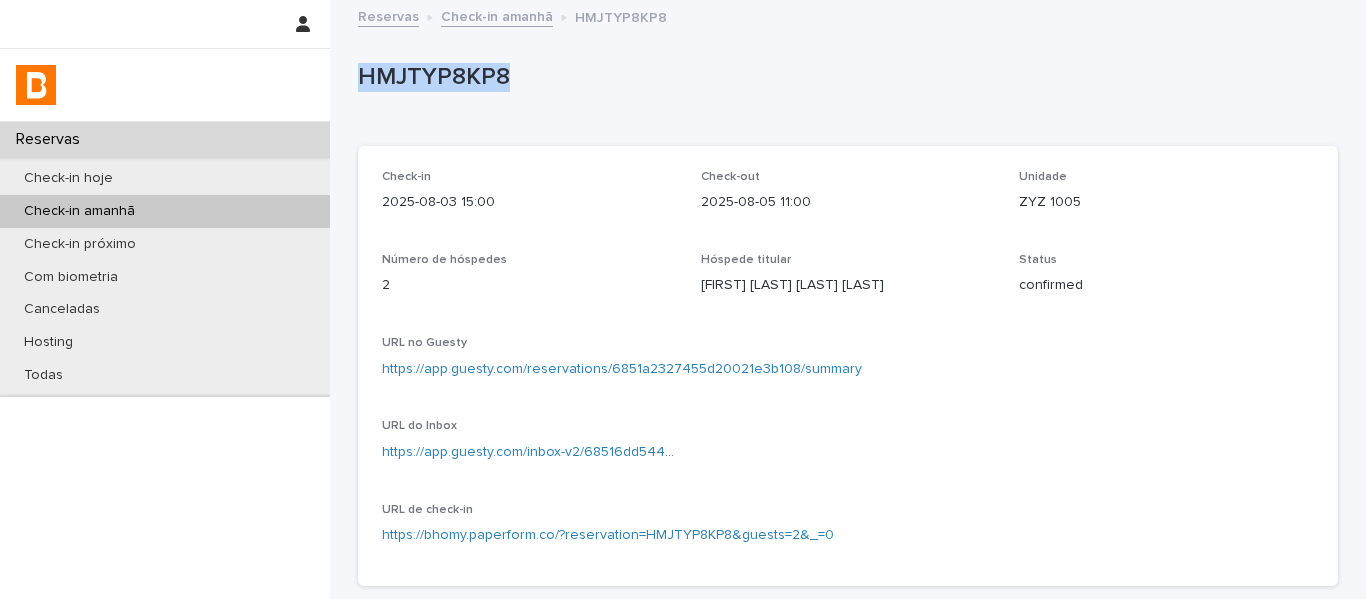 drag, startPoint x: 505, startPoint y: 102, endPoint x: 356, endPoint y: 105, distance: 149.0302 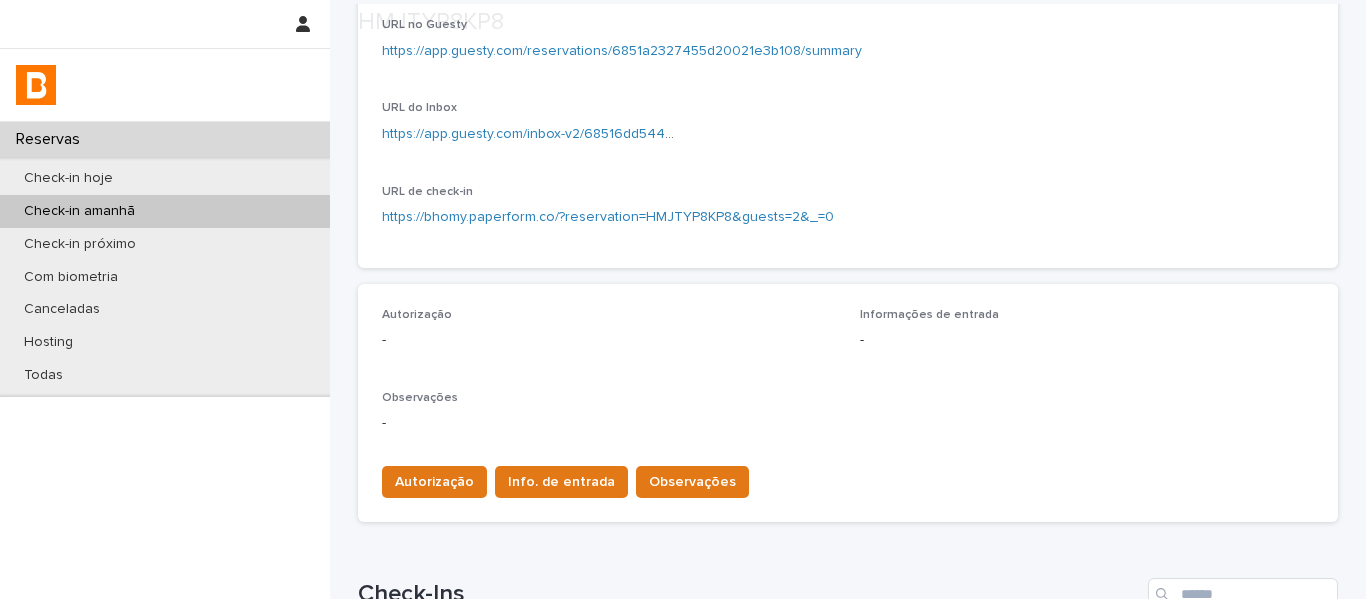 scroll, scrollTop: 400, scrollLeft: 0, axis: vertical 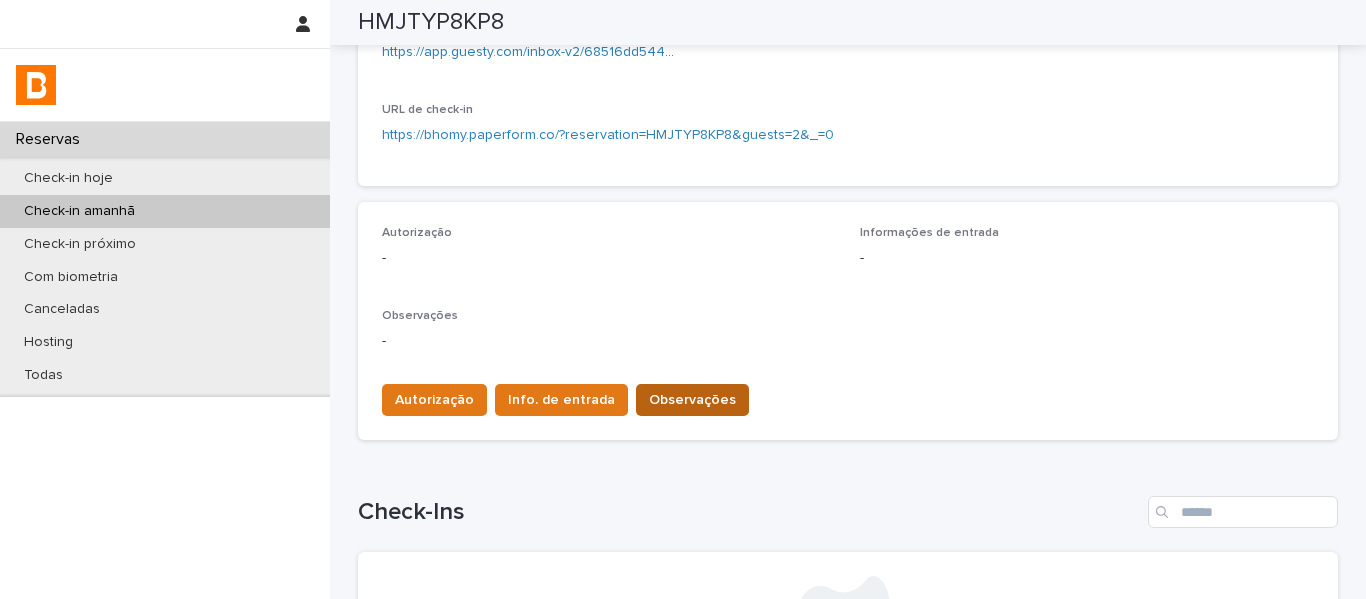 click on "Observações" at bounding box center (692, 400) 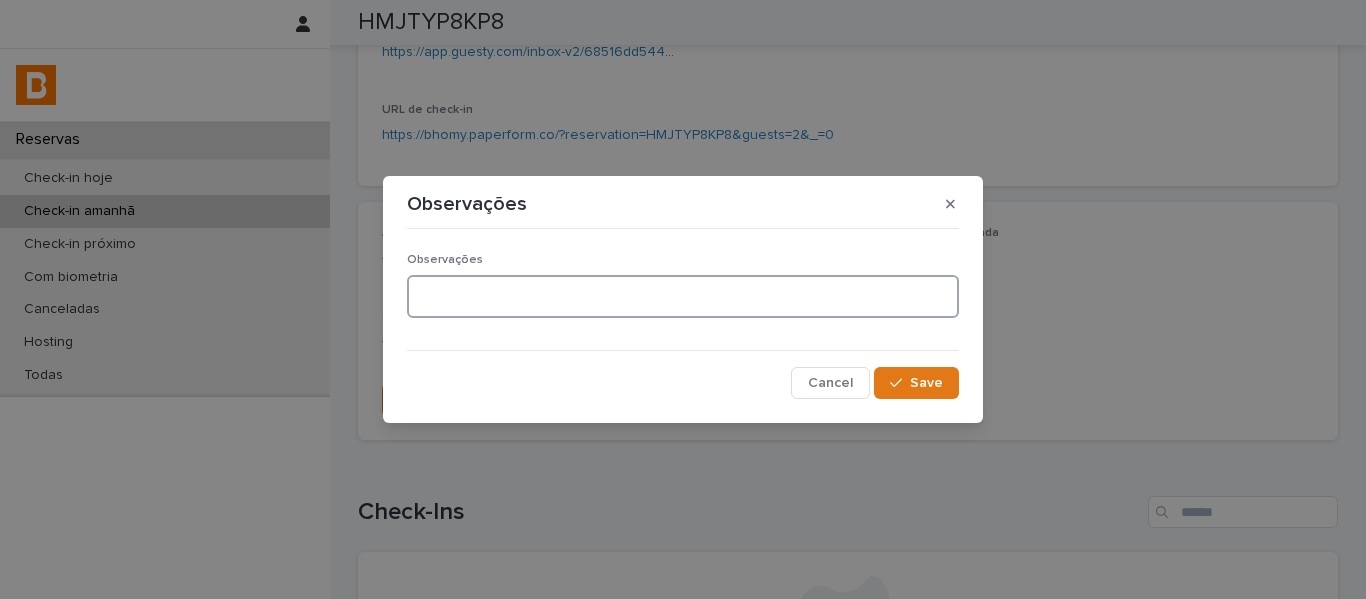 click at bounding box center (683, 296) 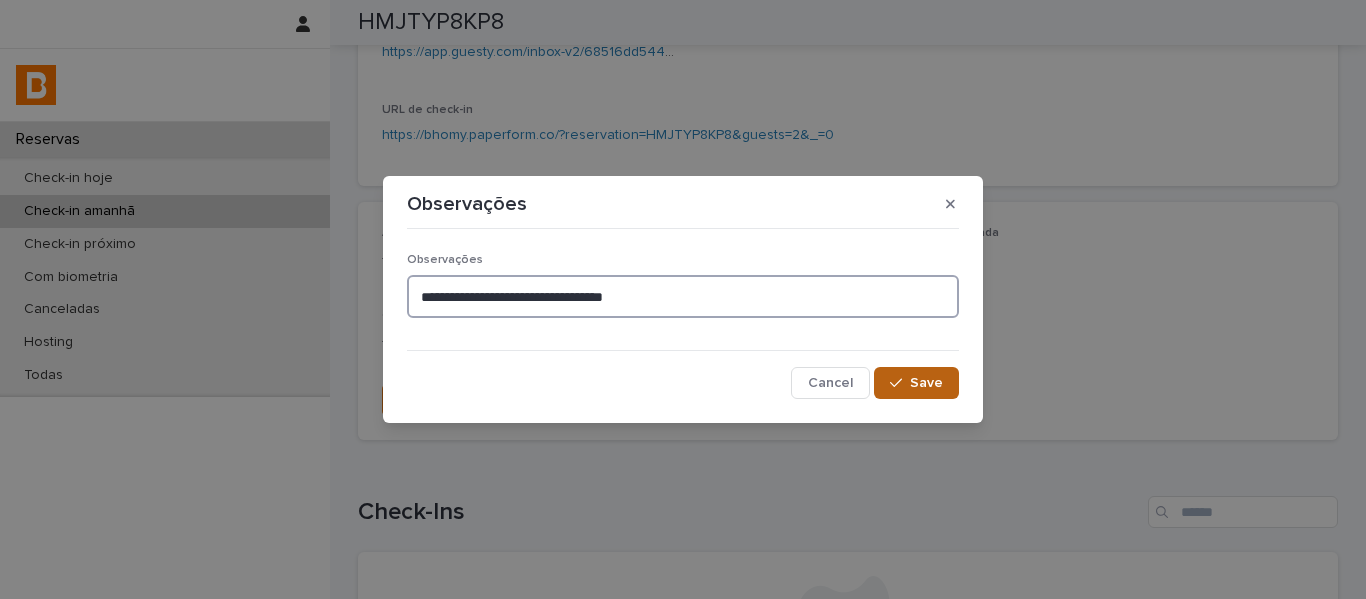 type on "**********" 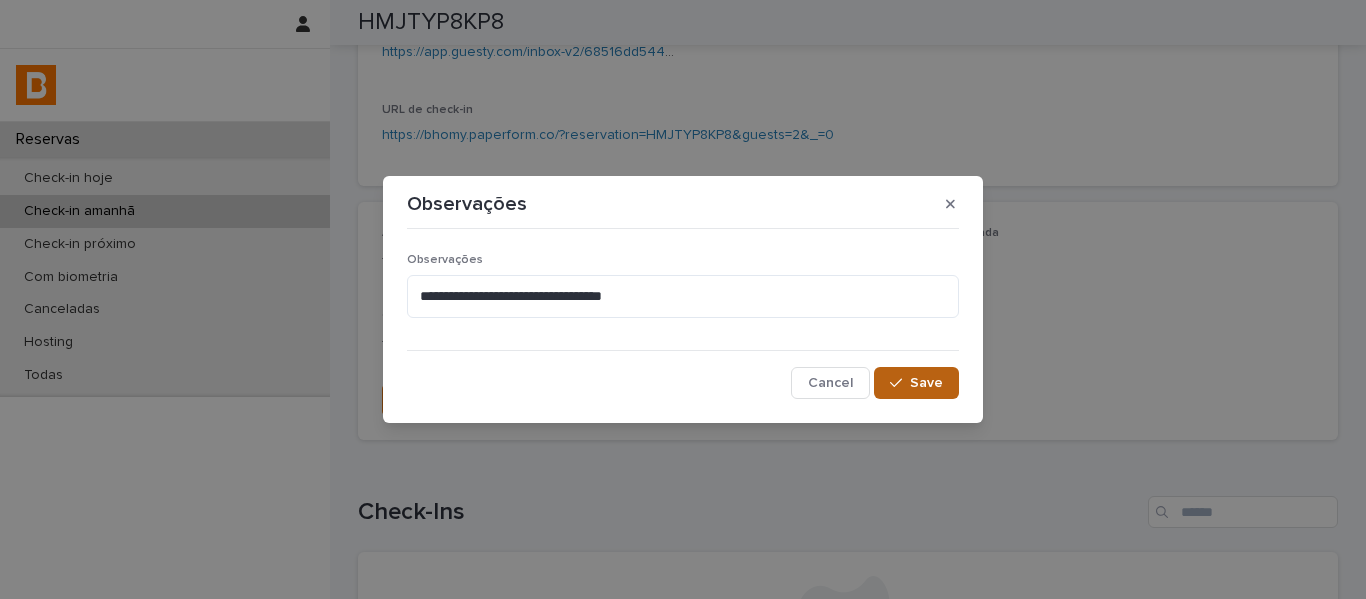 drag, startPoint x: 907, startPoint y: 379, endPoint x: 837, endPoint y: 9, distance: 376.56342 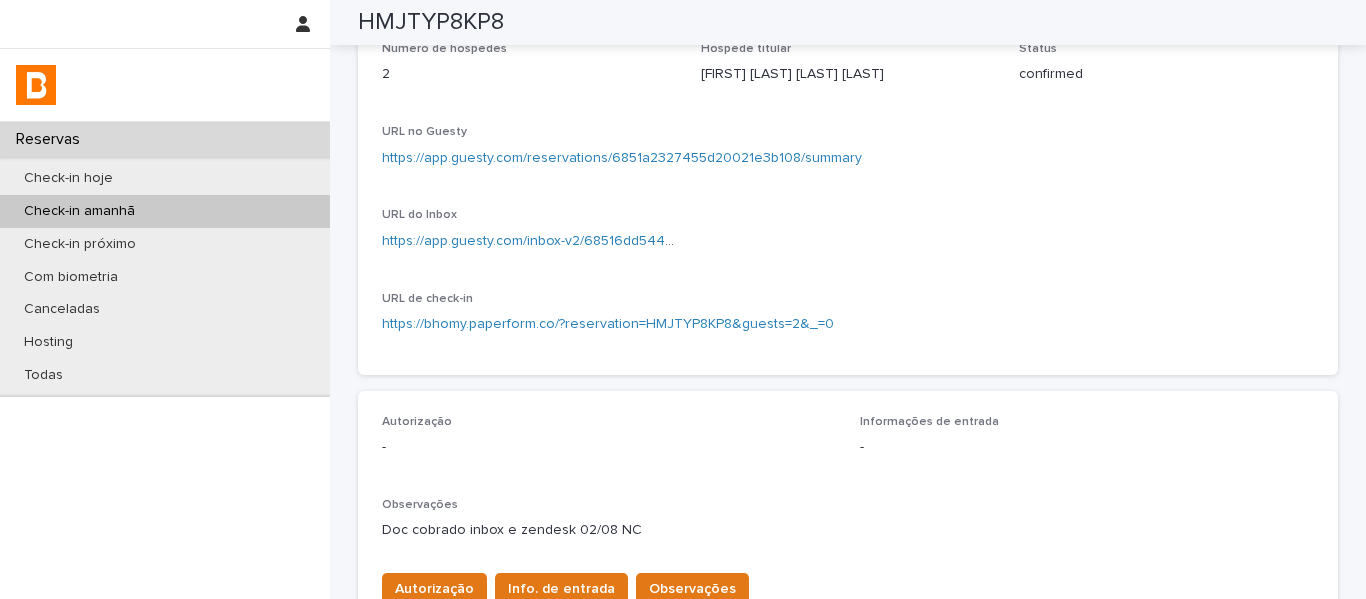 scroll, scrollTop: 0, scrollLeft: 0, axis: both 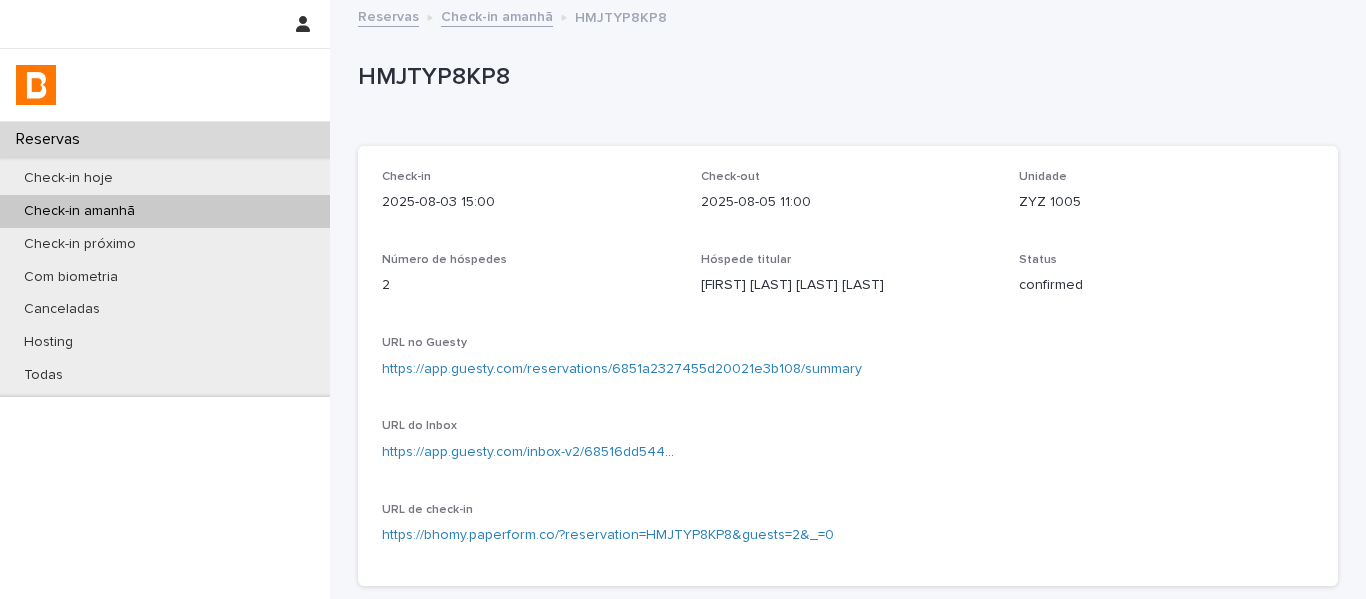 click on "Check-in amanhã" at bounding box center [497, 15] 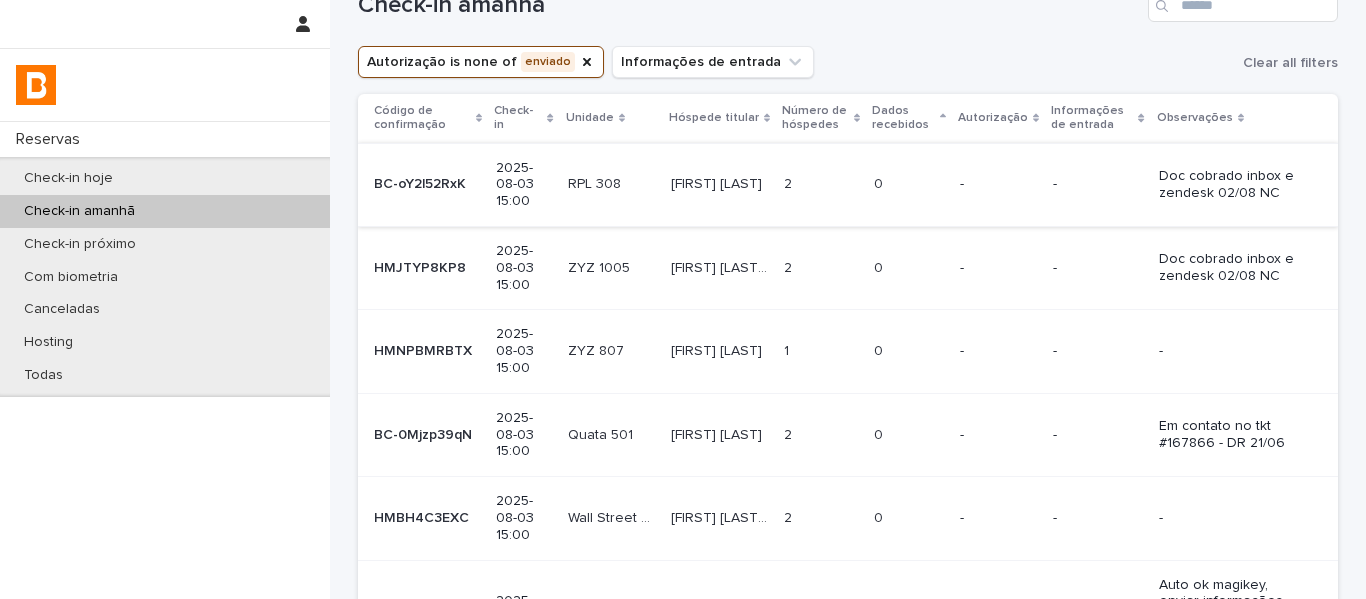 scroll, scrollTop: 100, scrollLeft: 0, axis: vertical 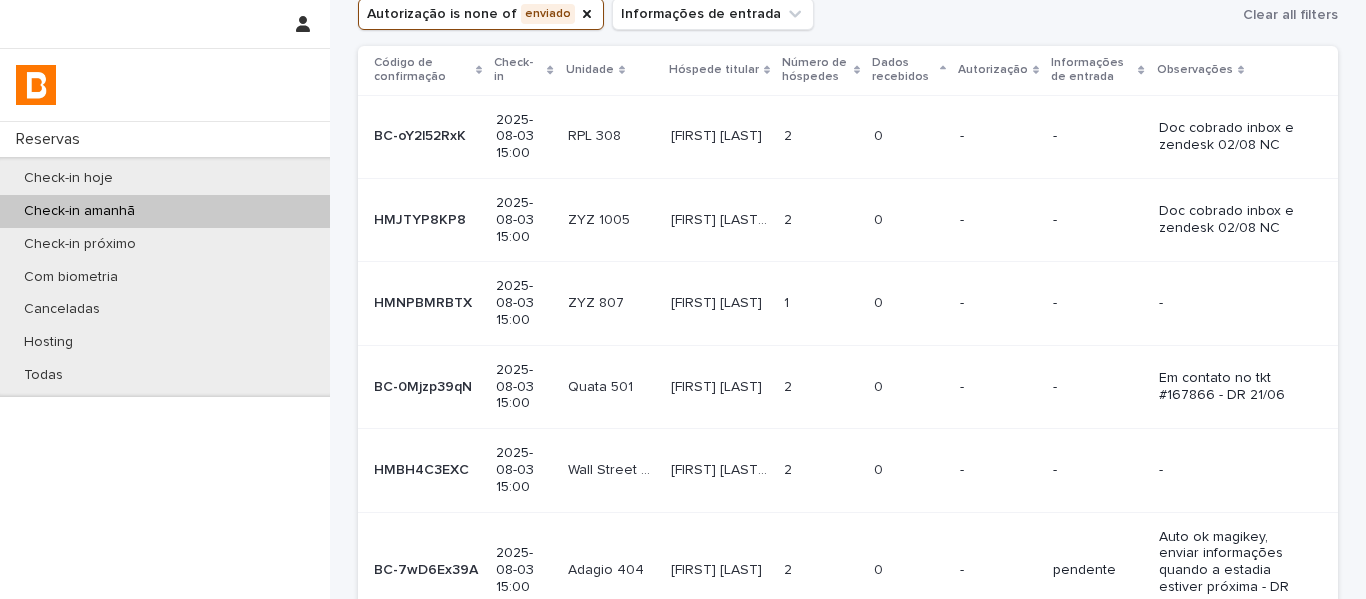 click at bounding box center [611, 303] 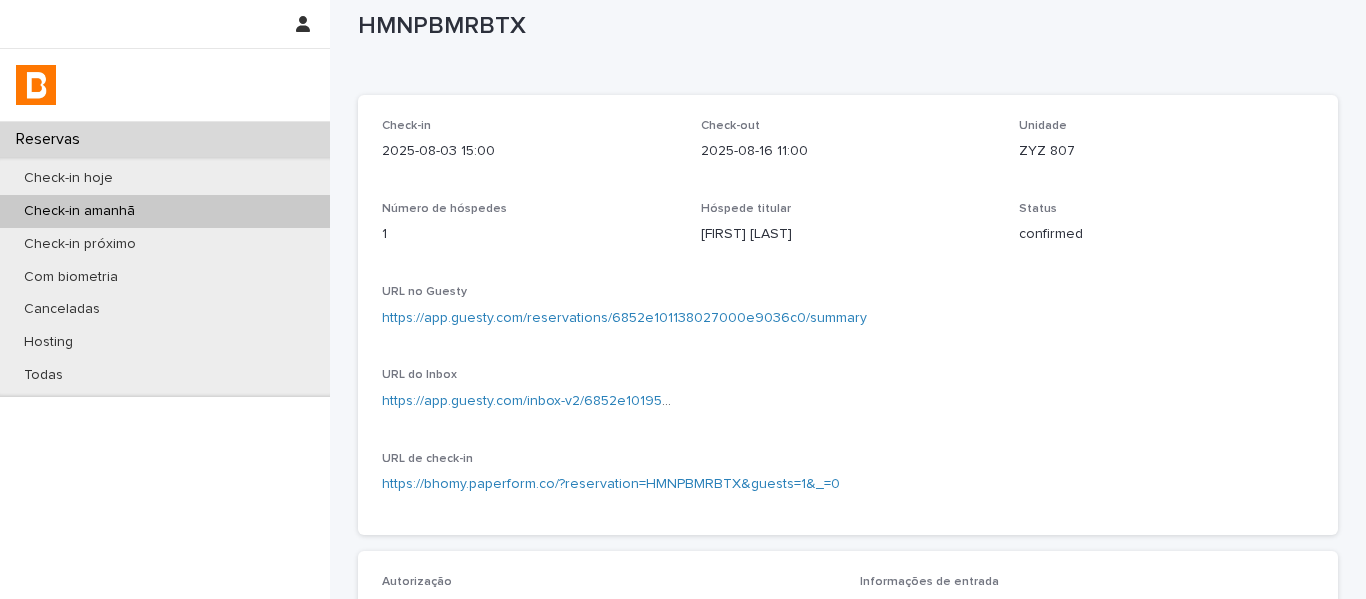 scroll, scrollTop: 200, scrollLeft: 0, axis: vertical 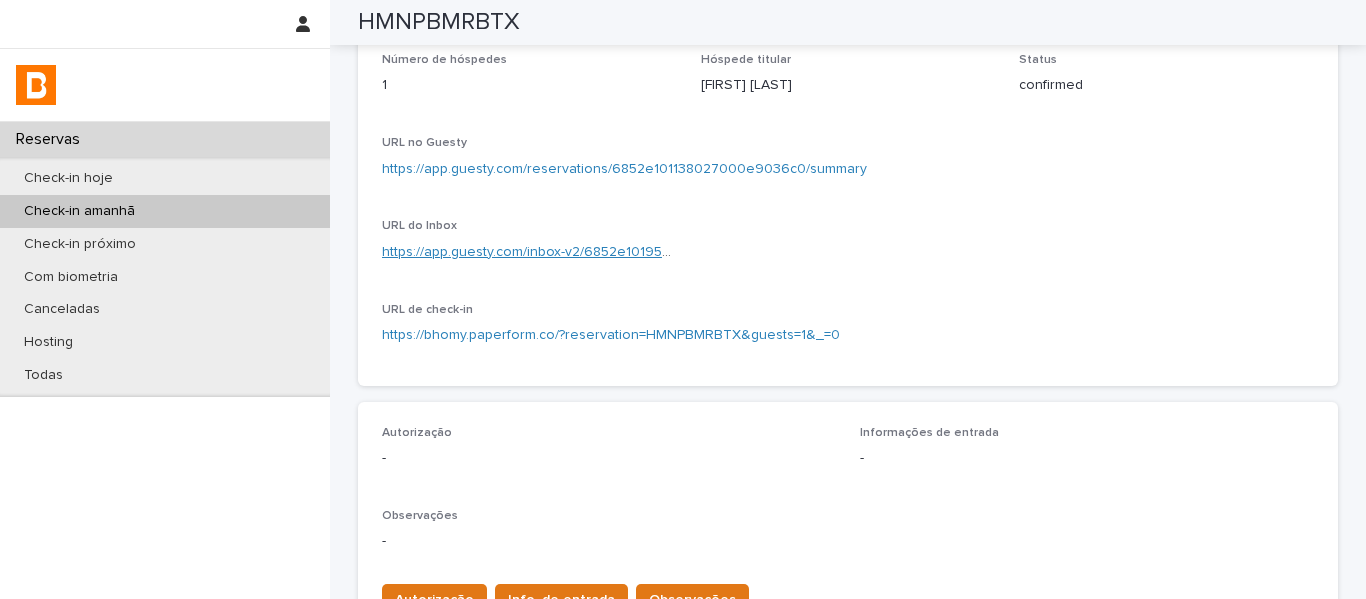 click on "https://app.guesty.com/inbox-v2/6852e1019507820010216c94?reservationId=6852e101138027000e9036c0" at bounding box center [724, 252] 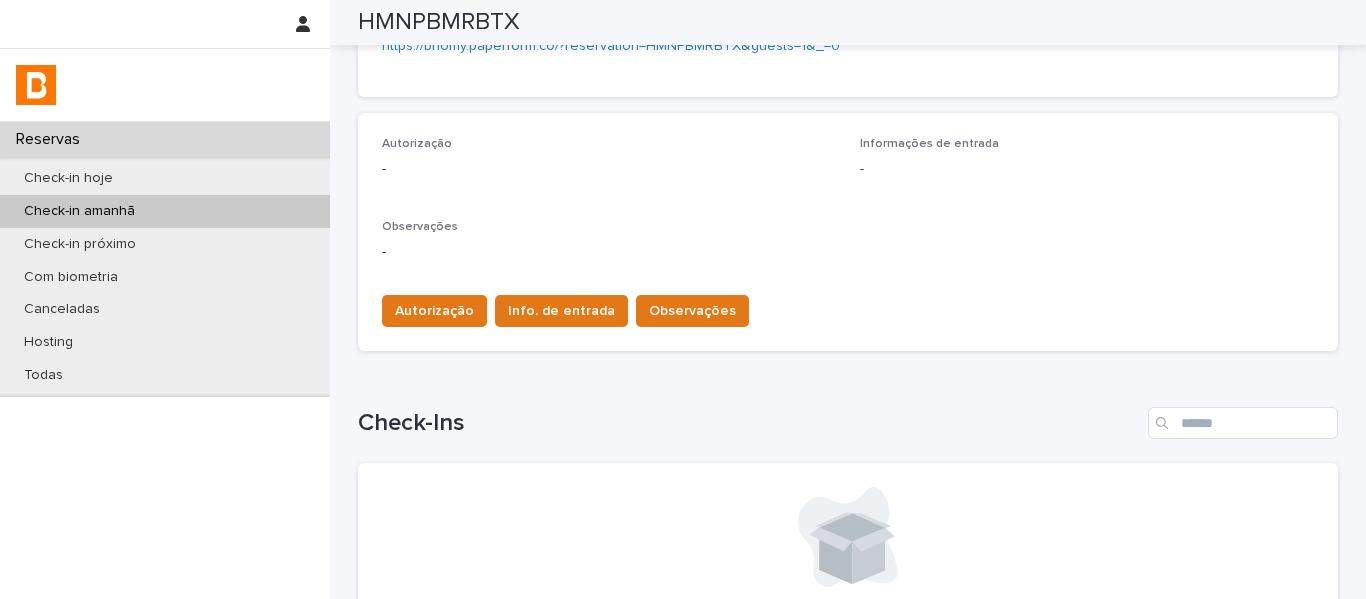 scroll, scrollTop: 500, scrollLeft: 0, axis: vertical 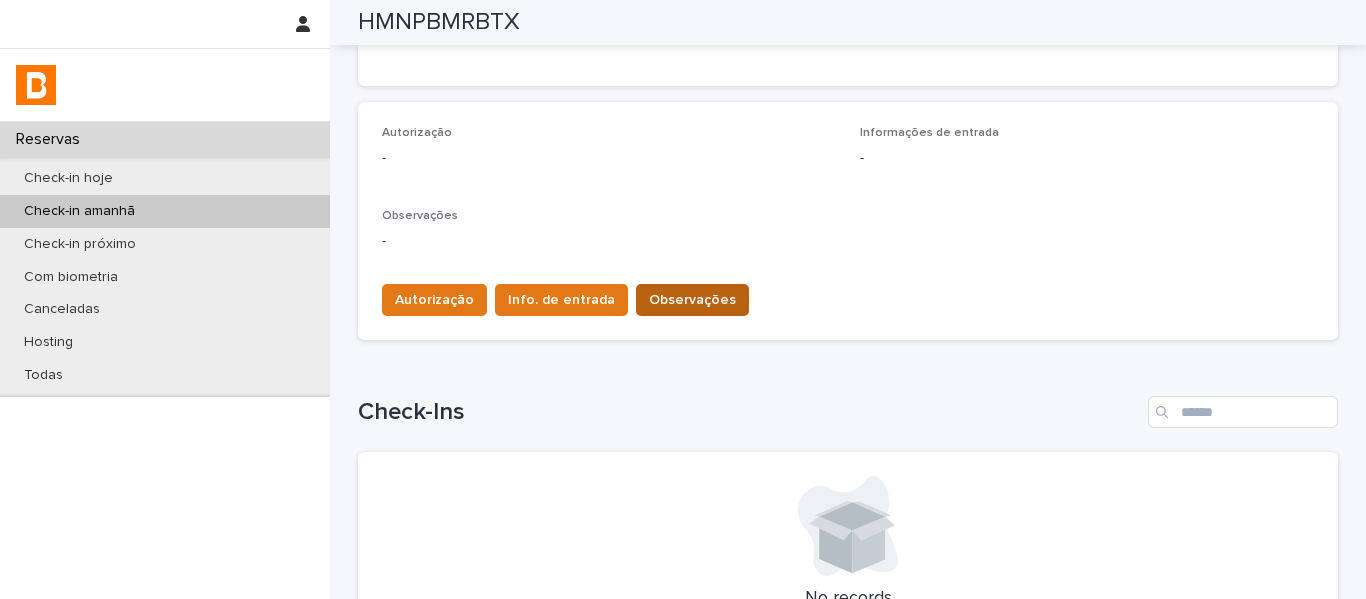 click on "Observações" at bounding box center (692, 300) 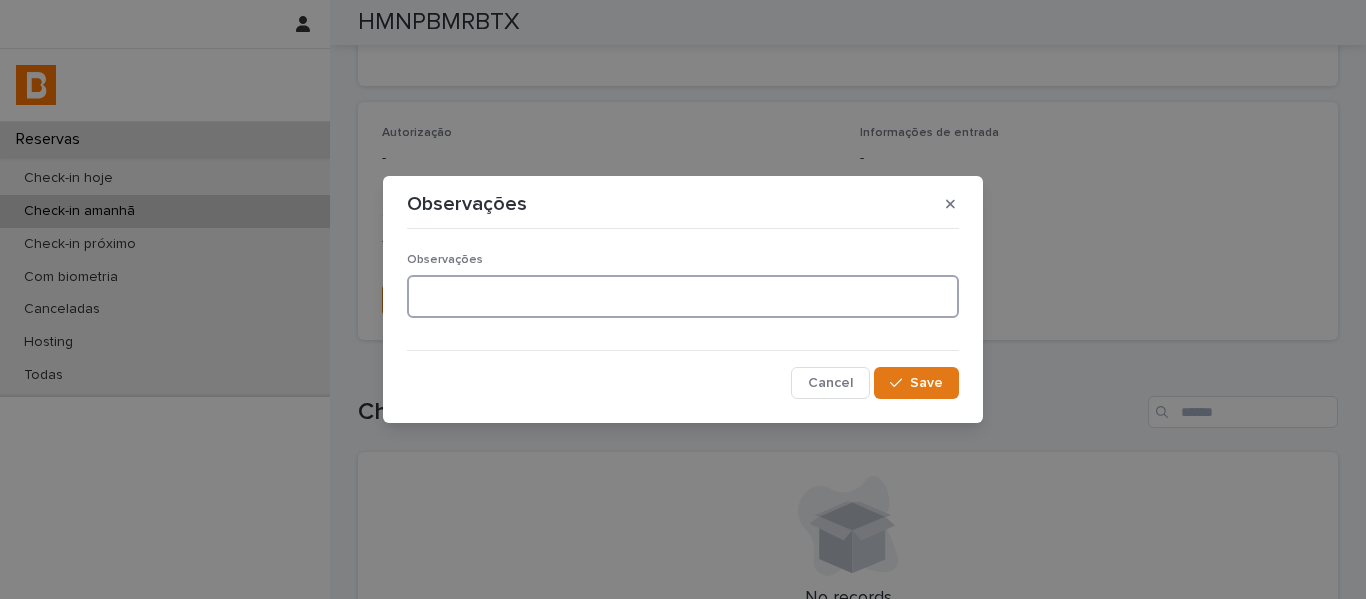 click at bounding box center [683, 296] 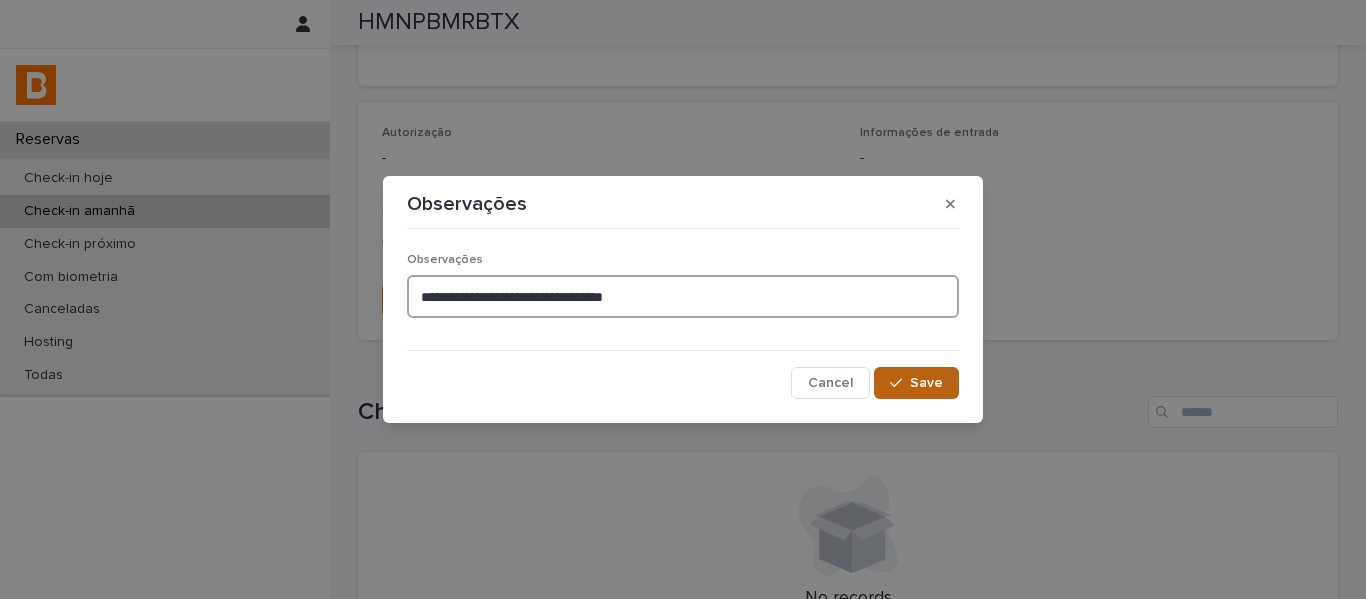 type on "**********" 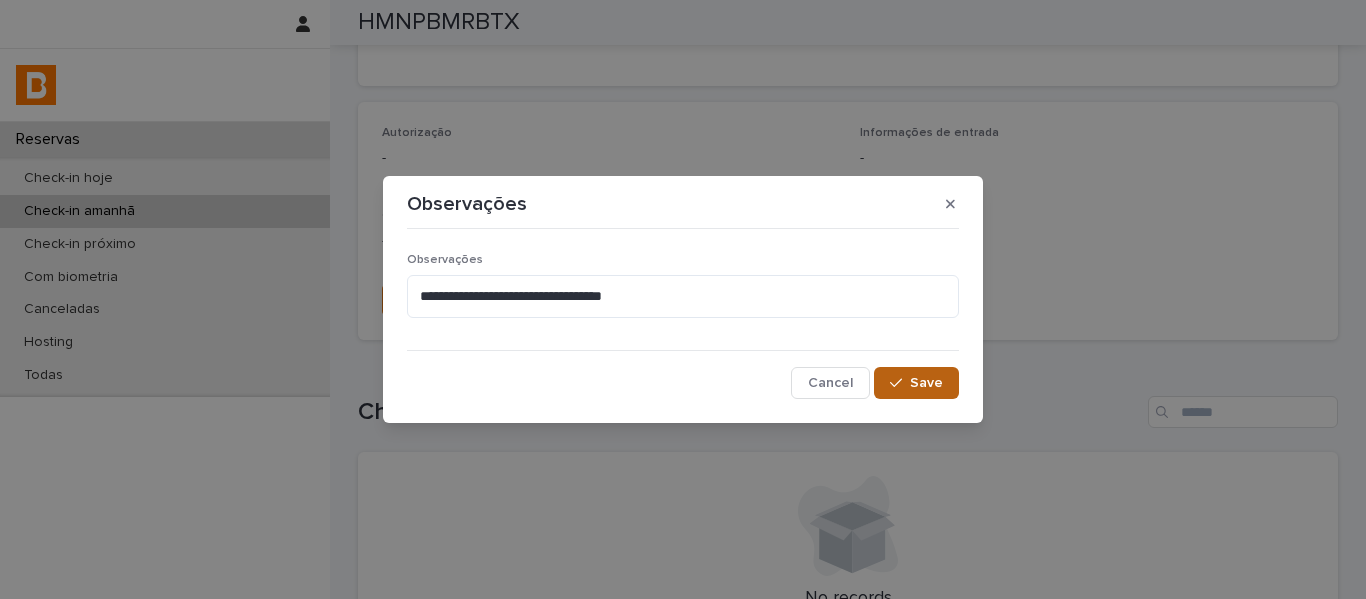 click on "Save" at bounding box center (916, 383) 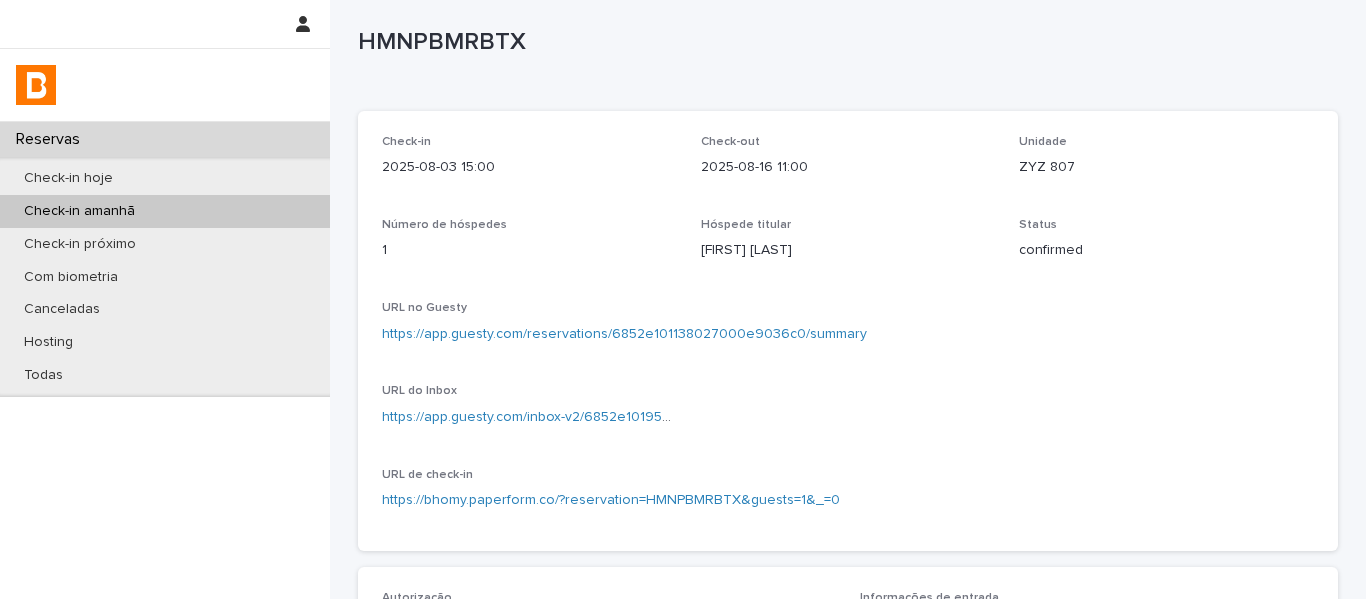 scroll, scrollTop: 0, scrollLeft: 0, axis: both 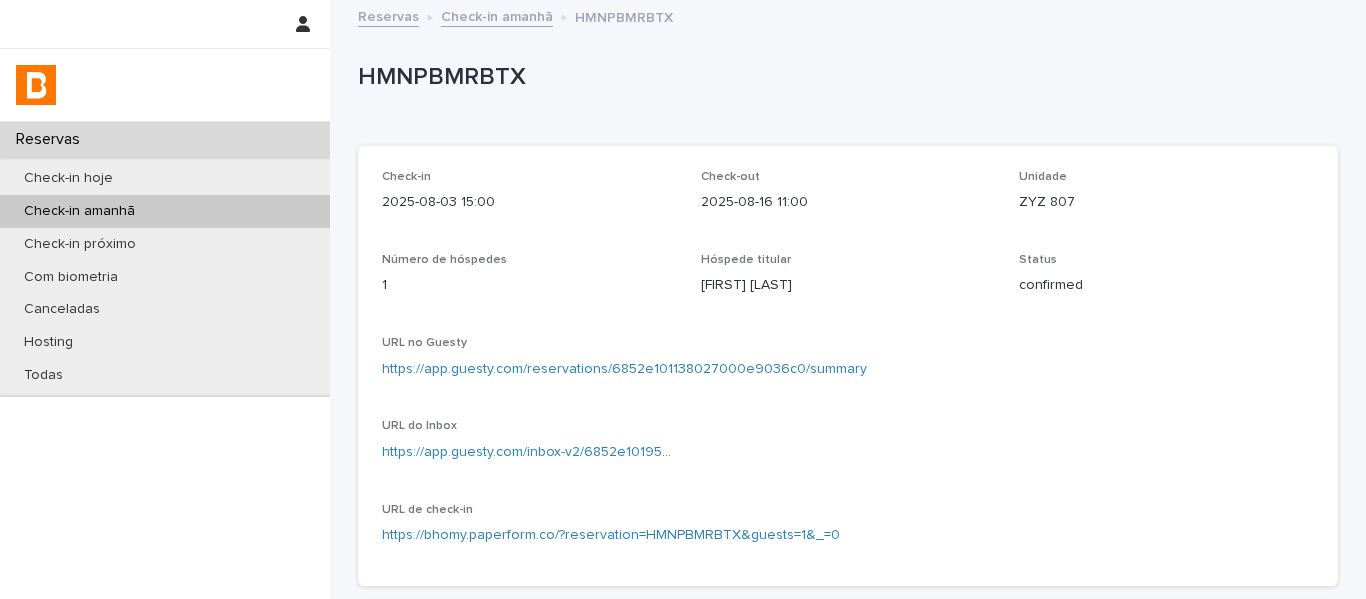 click on "Check-in amanhã" at bounding box center [497, 15] 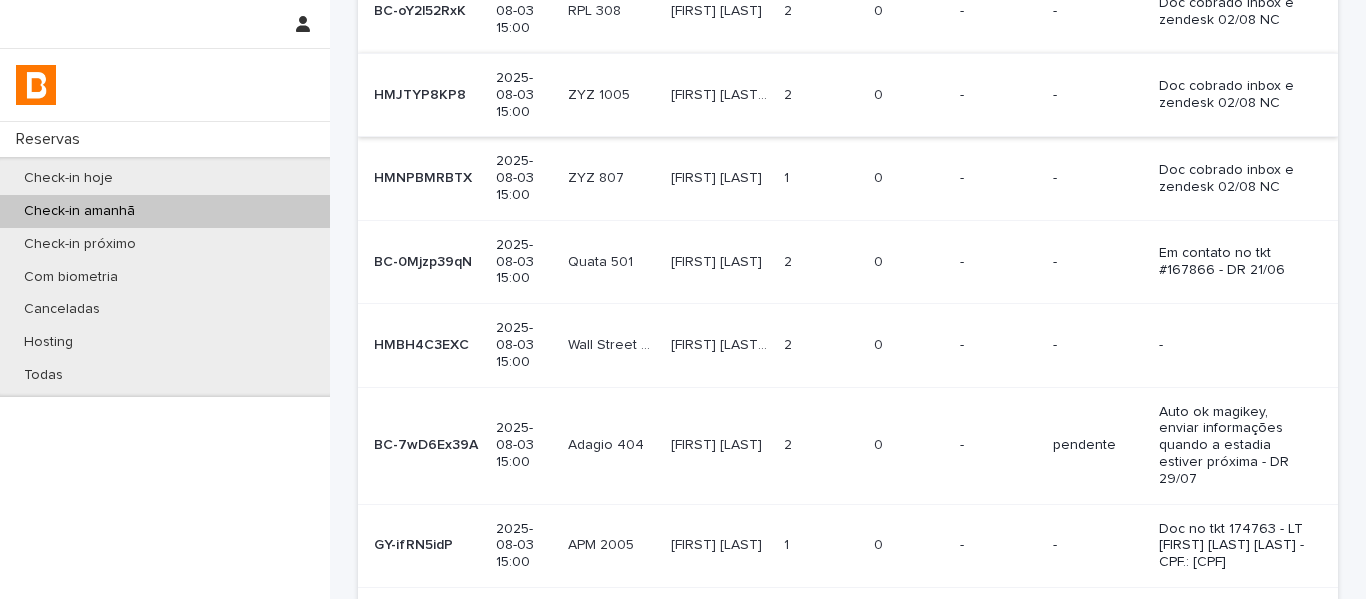 scroll, scrollTop: 300, scrollLeft: 0, axis: vertical 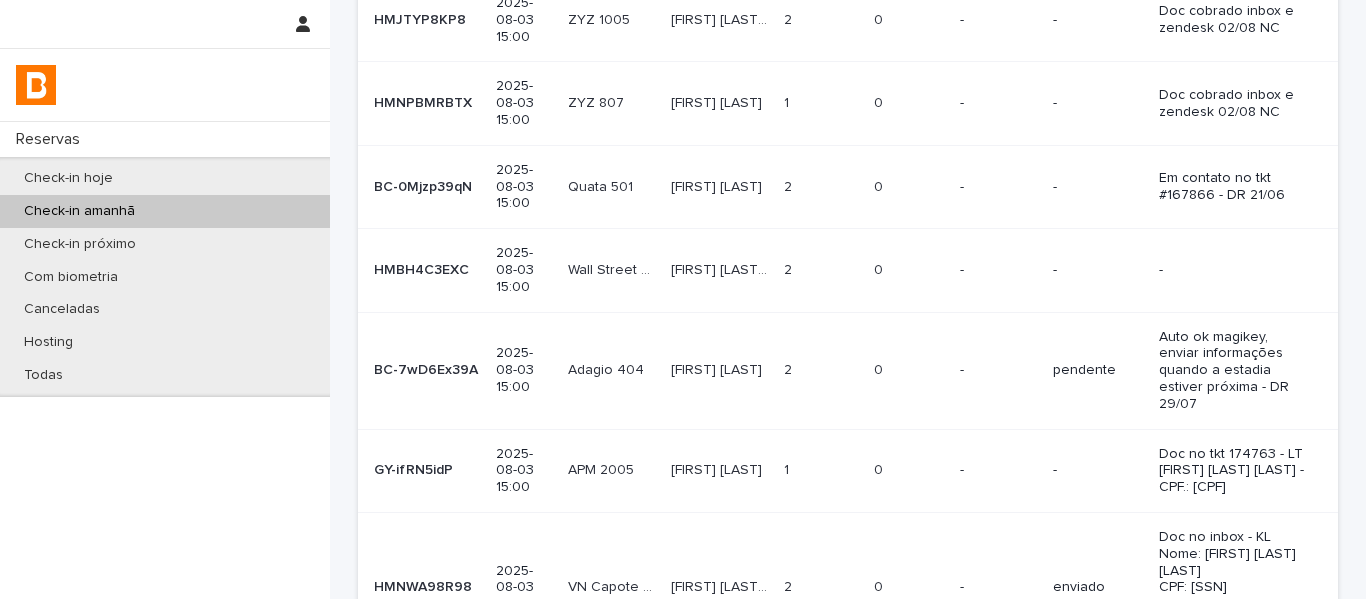 click on "[FIRST] [LAST] [FIRST] [LAST]" at bounding box center (720, 186) 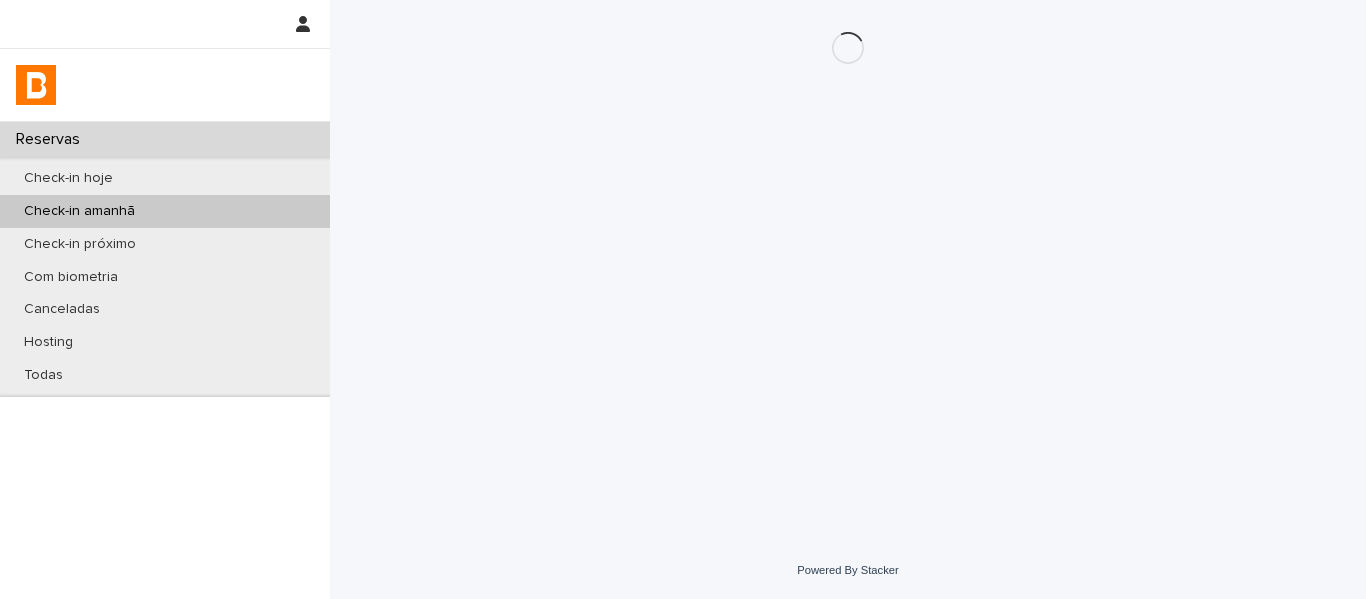 scroll, scrollTop: 0, scrollLeft: 0, axis: both 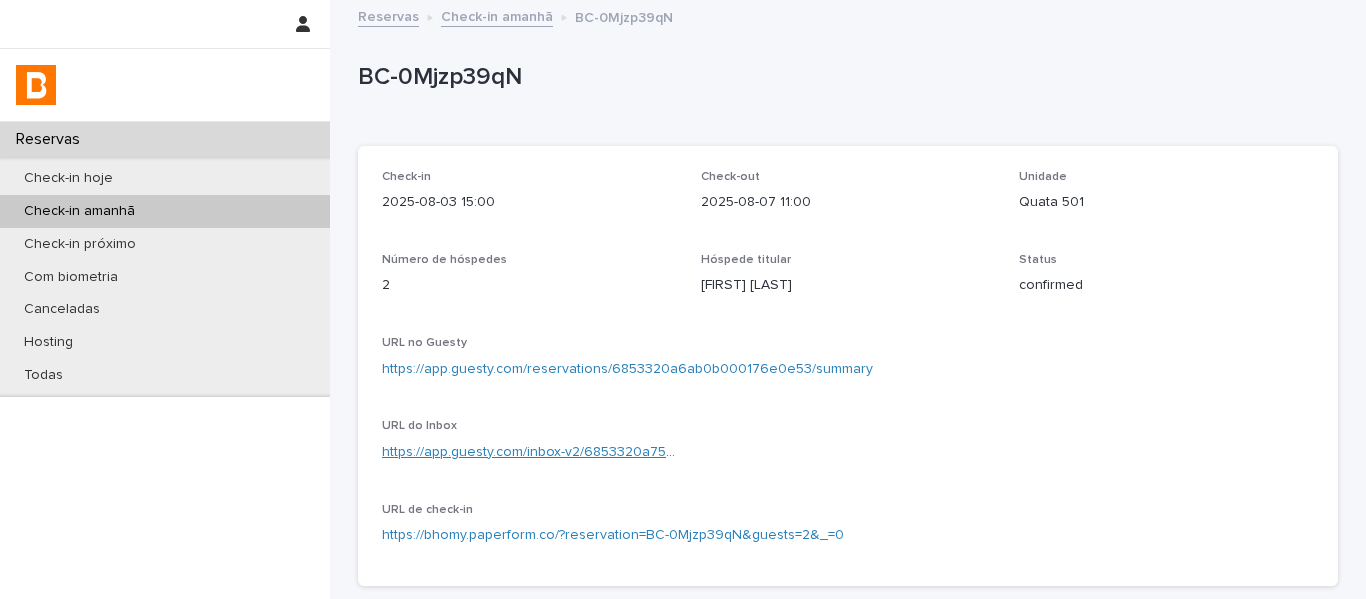 click on "https://app.guesty.com/inbox-v2/6853320a758c640012510312?reservationId=6853320a6ab0b000176e0e53" at bounding box center [726, 452] 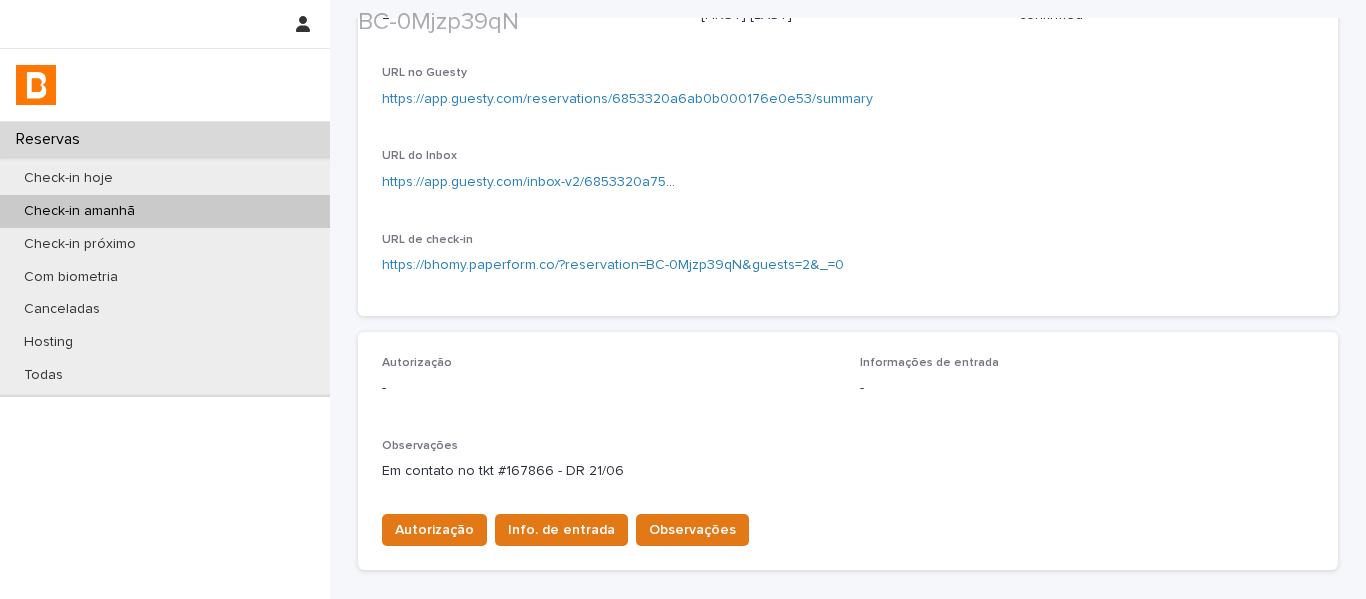 scroll, scrollTop: 300, scrollLeft: 0, axis: vertical 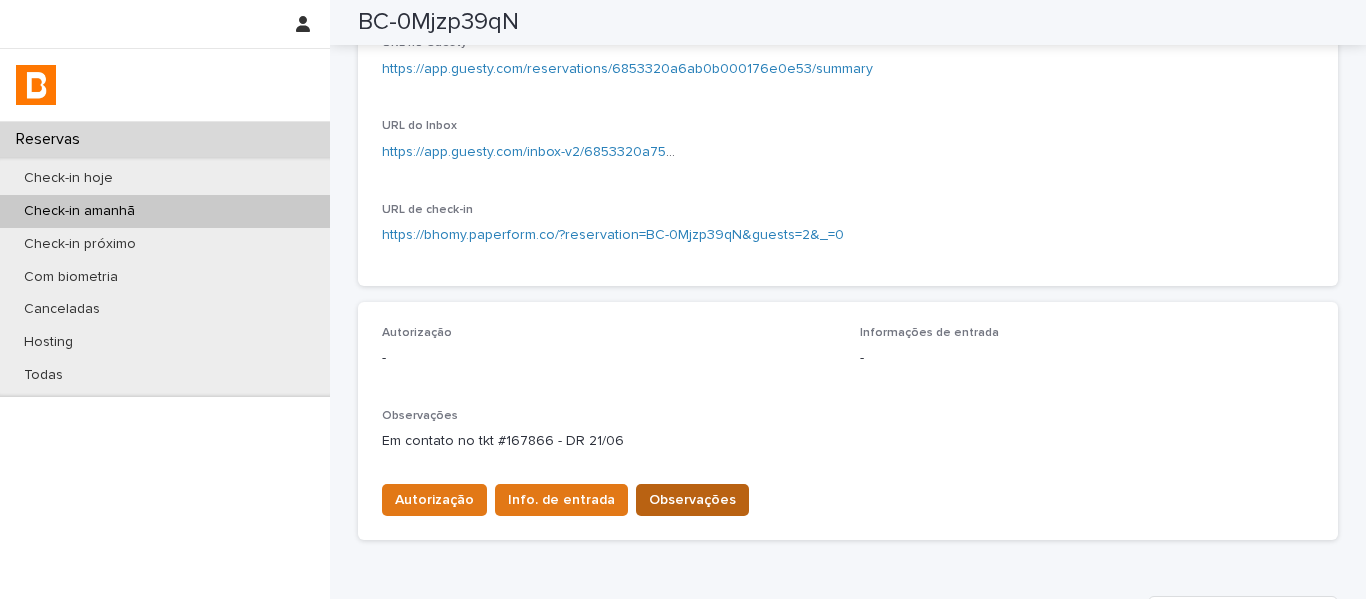 click on "Observações" at bounding box center [692, 500] 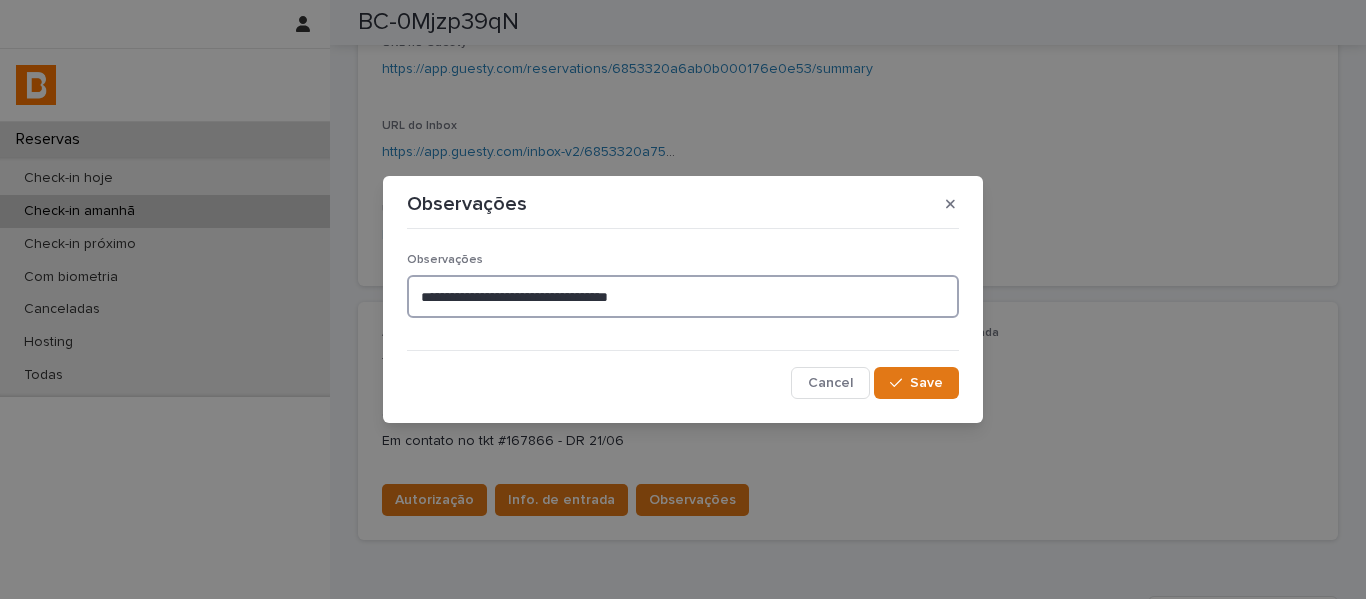 drag, startPoint x: 706, startPoint y: 302, endPoint x: 645, endPoint y: 304, distance: 61.03278 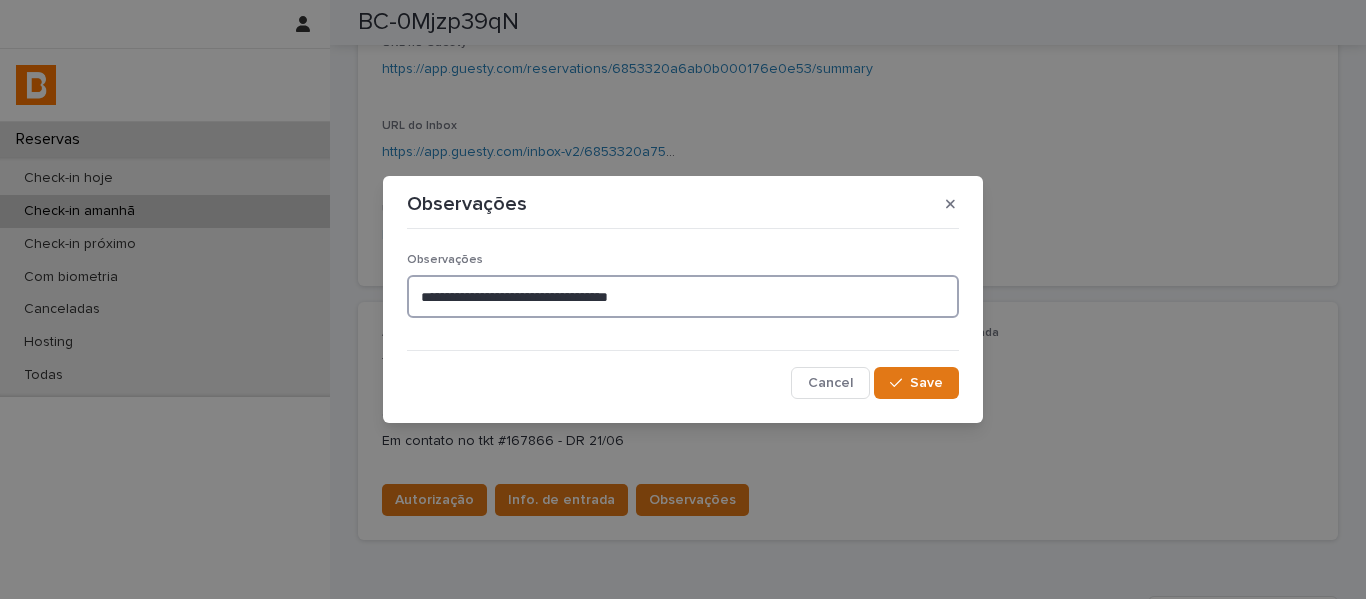 paste on "**********" 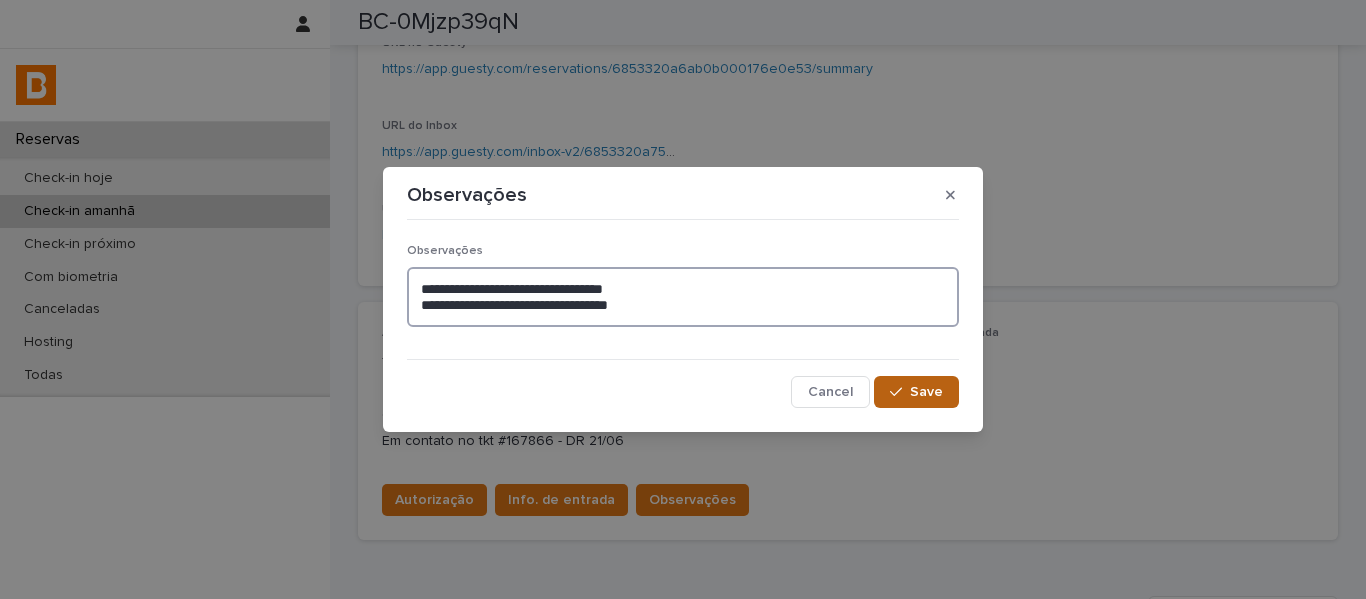 type on "**********" 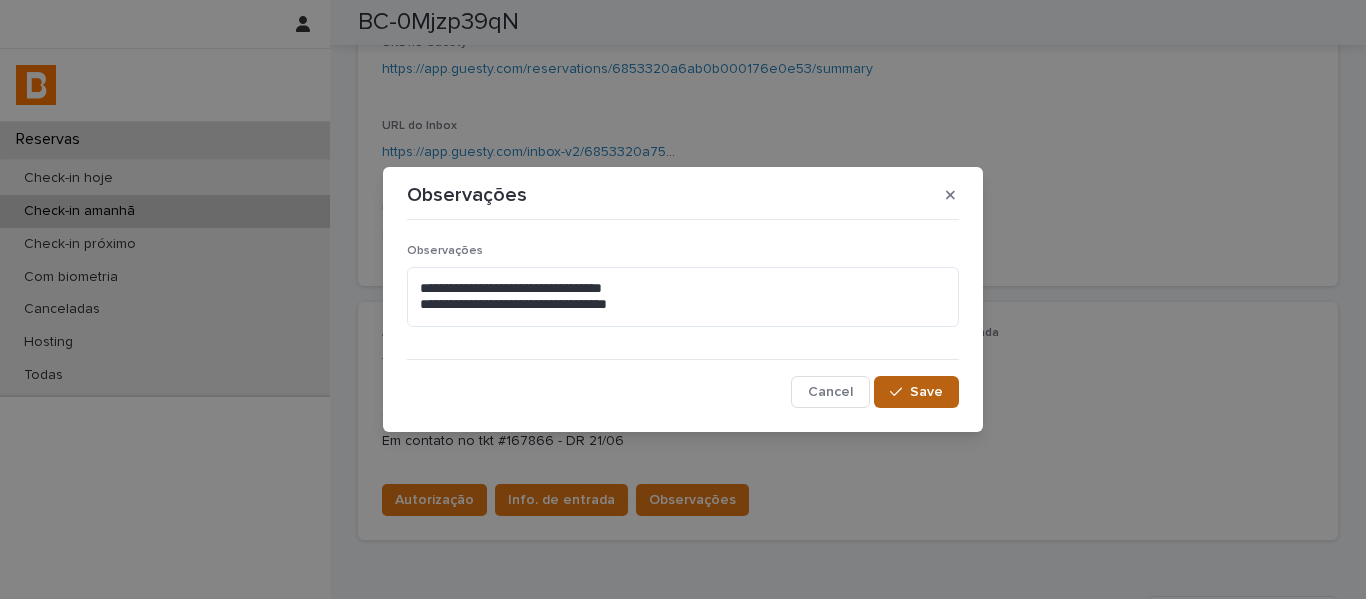 click on "Save" at bounding box center [916, 392] 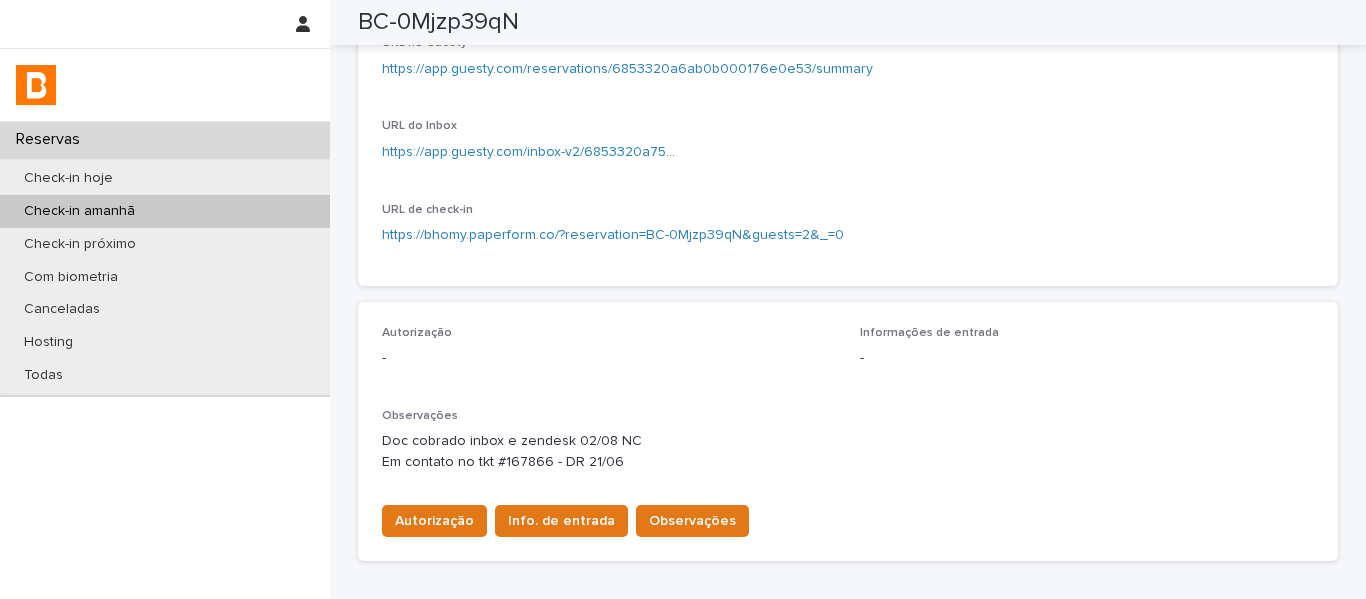 scroll, scrollTop: 311, scrollLeft: 0, axis: vertical 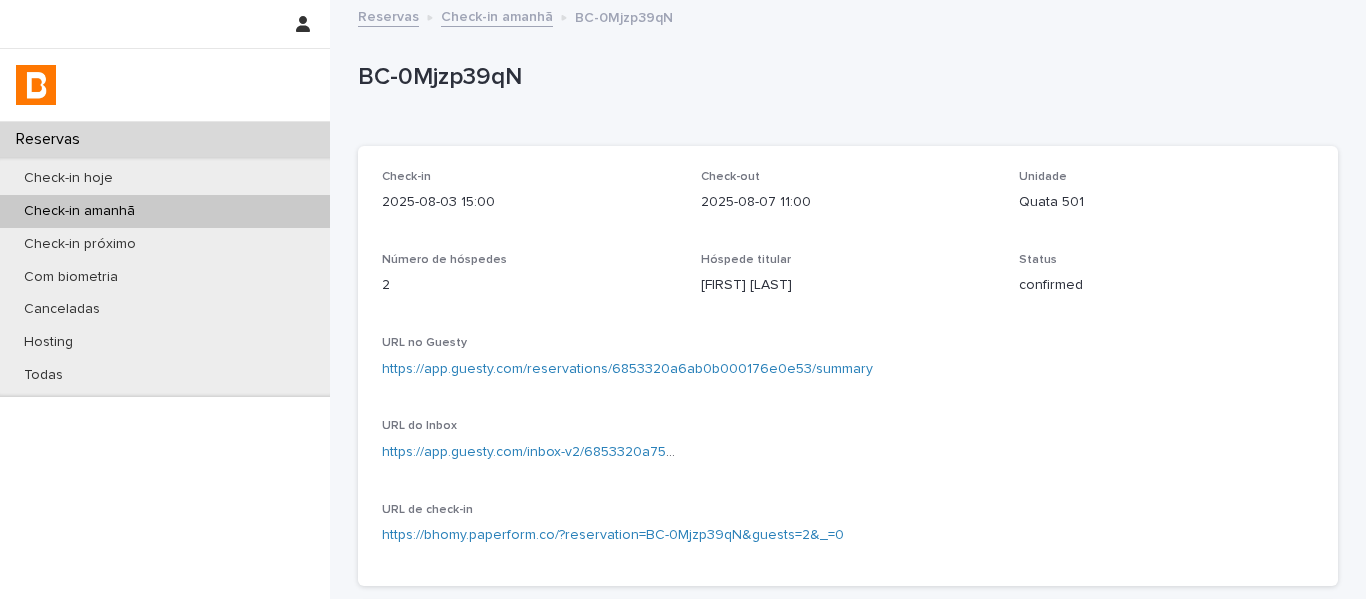click on "Check-in amanhã" at bounding box center [497, 15] 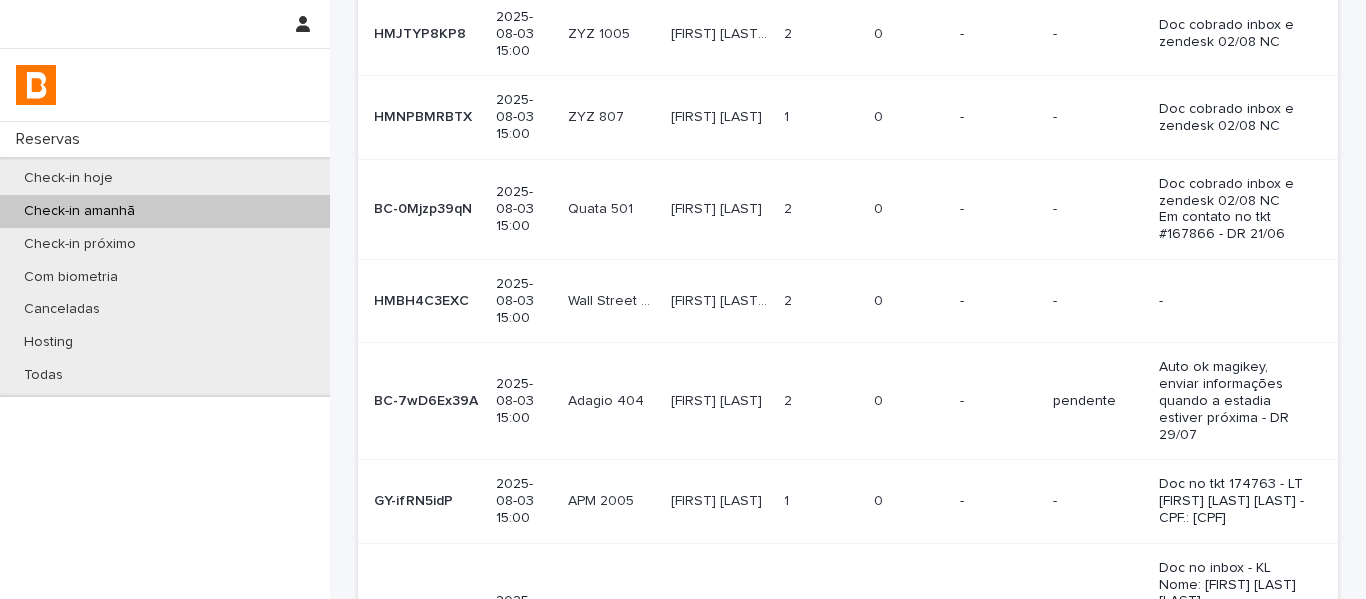 scroll, scrollTop: 300, scrollLeft: 0, axis: vertical 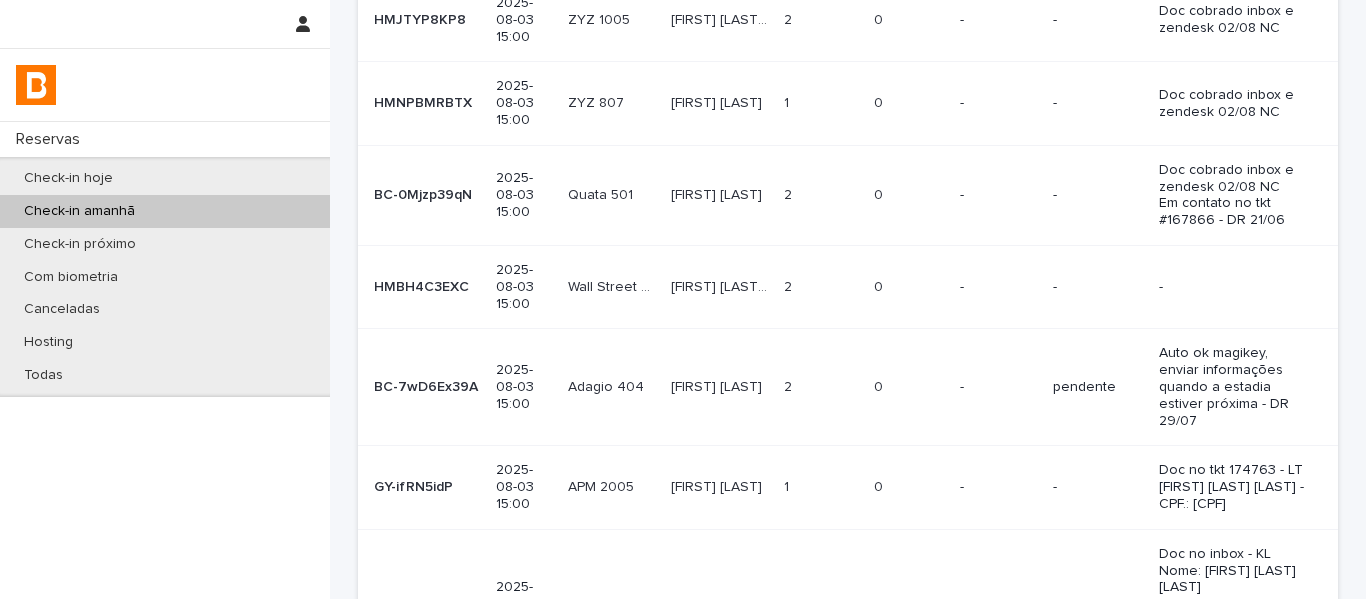 click on "2 2" at bounding box center [821, 287] 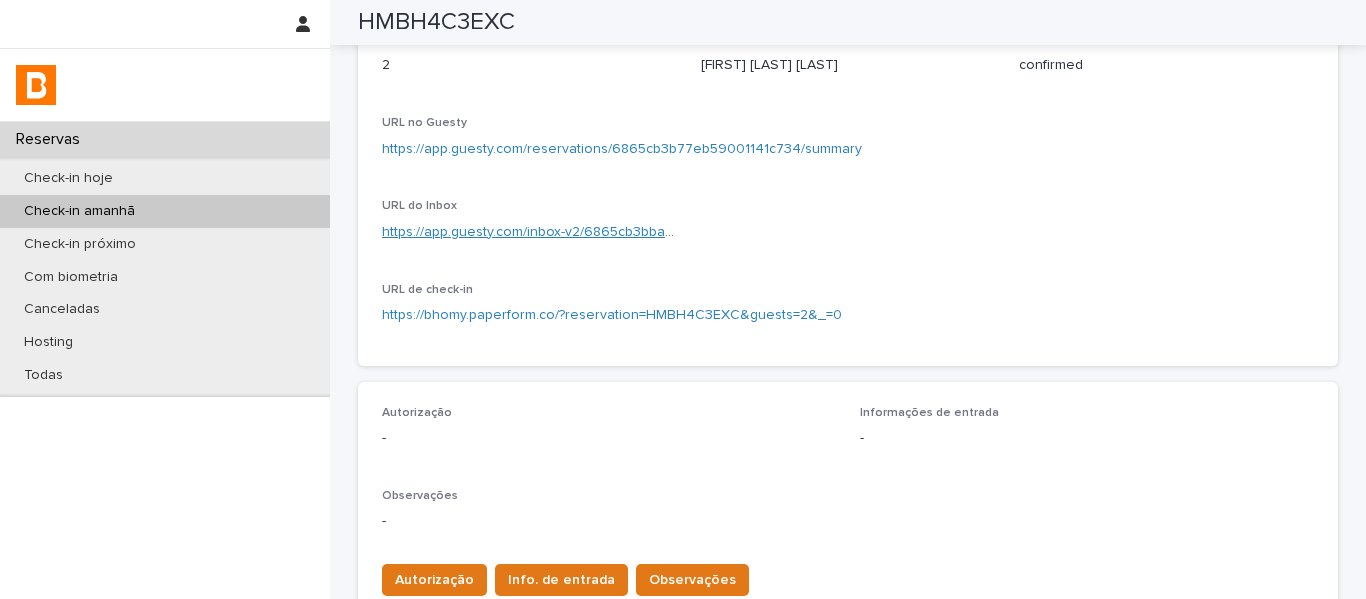 scroll, scrollTop: 200, scrollLeft: 0, axis: vertical 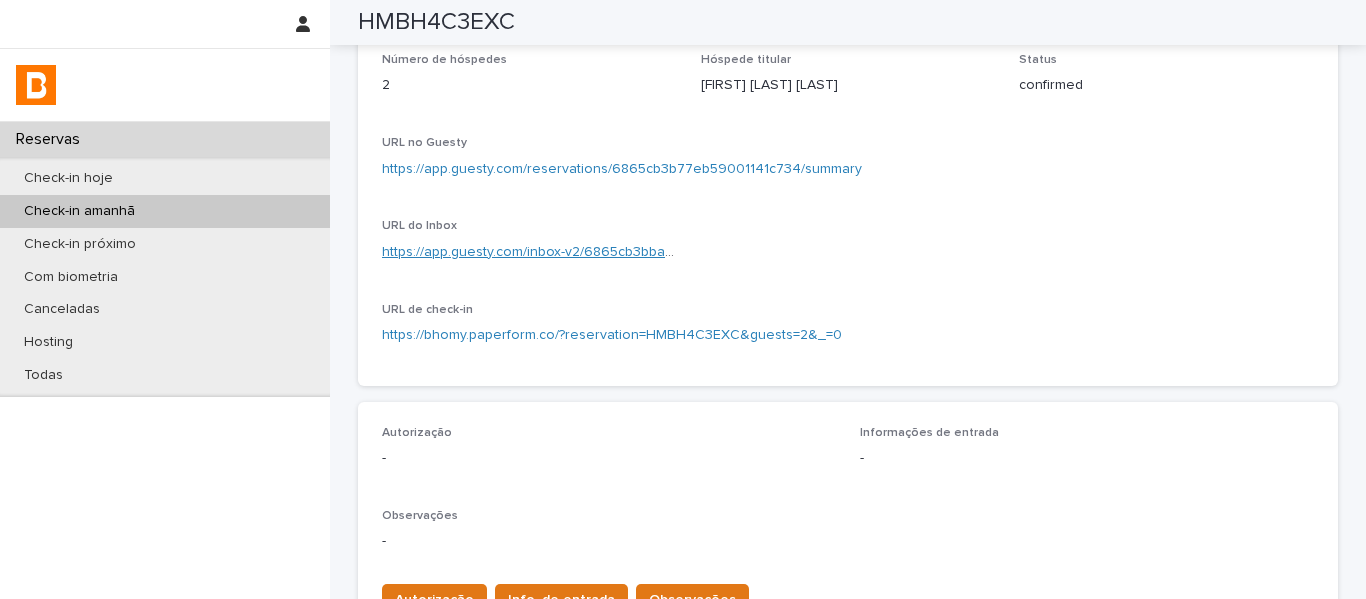 click on "https://app.guesty.com/inbox-v2/6865cb3bbaff1f0010c9557d?reservationId=6865cb3b77eb59001141c734" at bounding box center (715, 252) 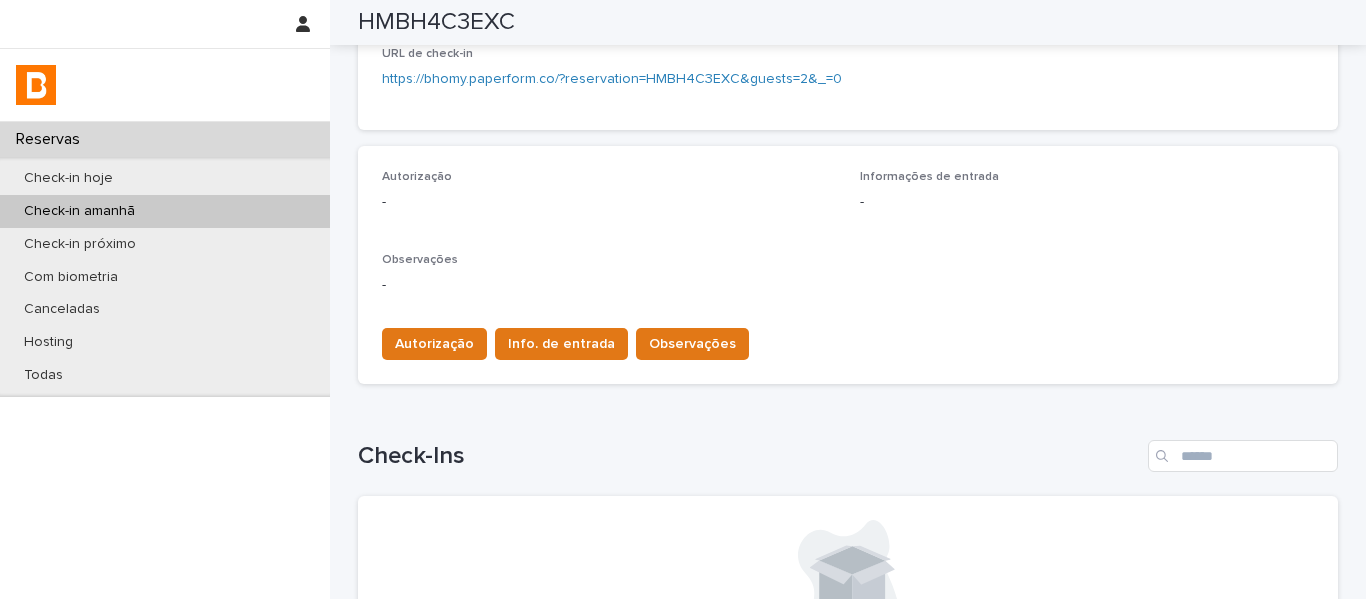 scroll, scrollTop: 500, scrollLeft: 0, axis: vertical 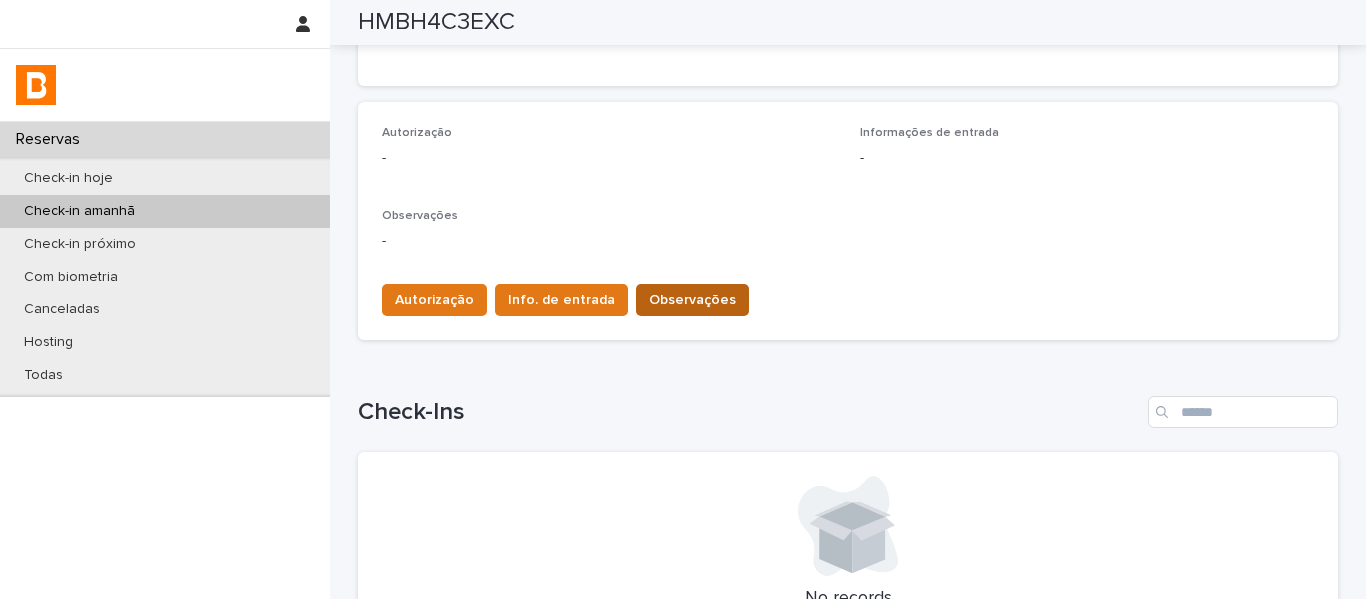 click on "Observações" at bounding box center (692, 300) 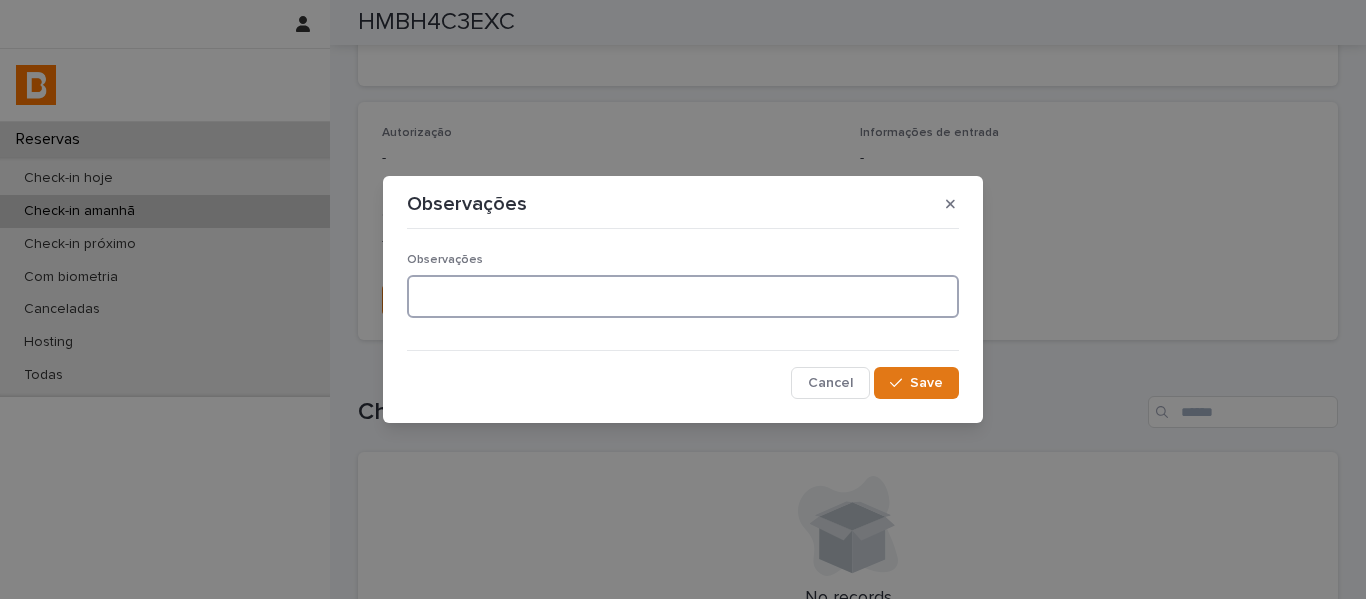 click at bounding box center (683, 296) 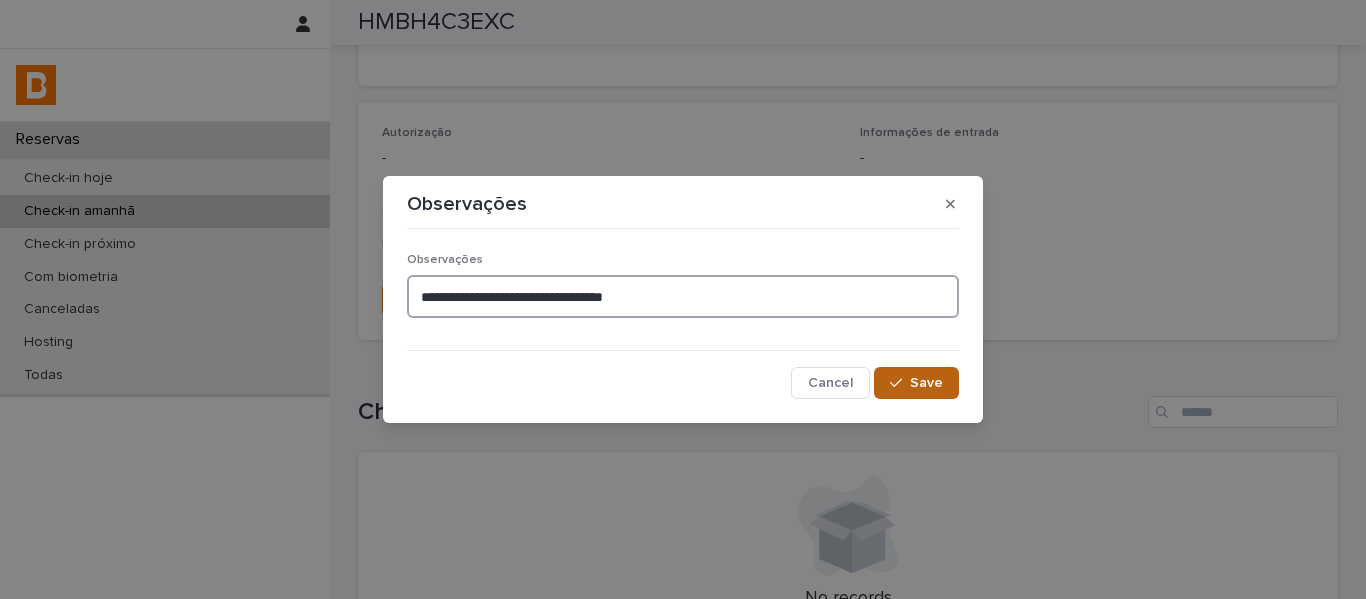 type on "**********" 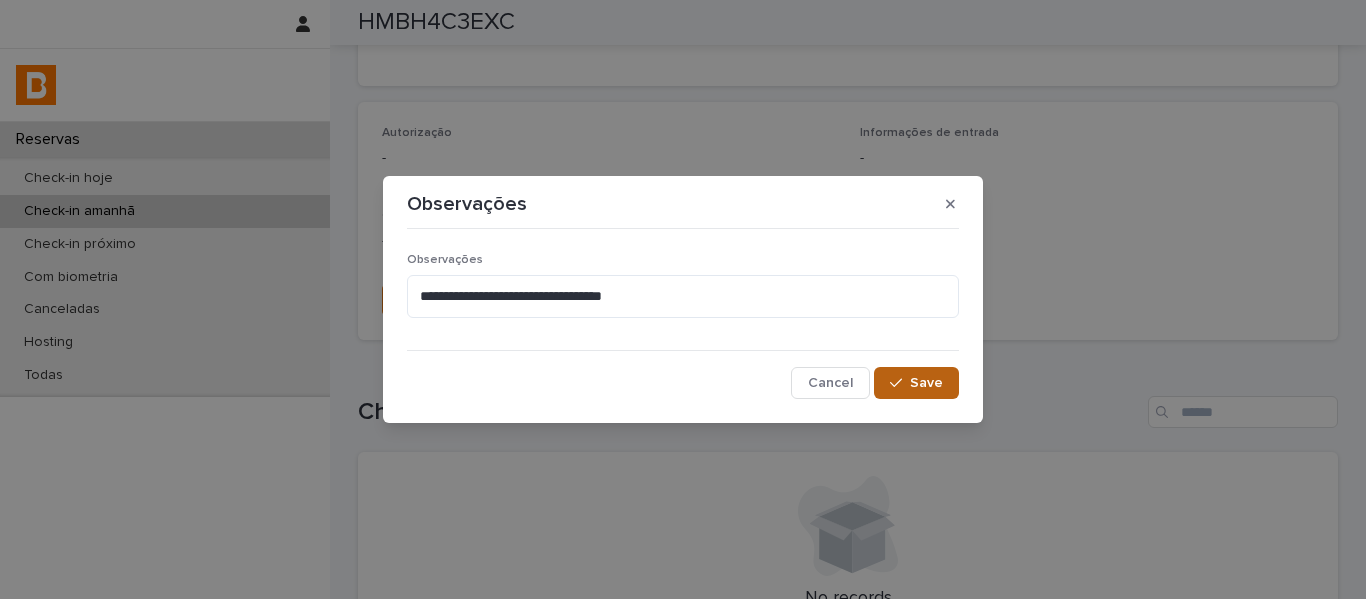 click on "Save" at bounding box center [916, 383] 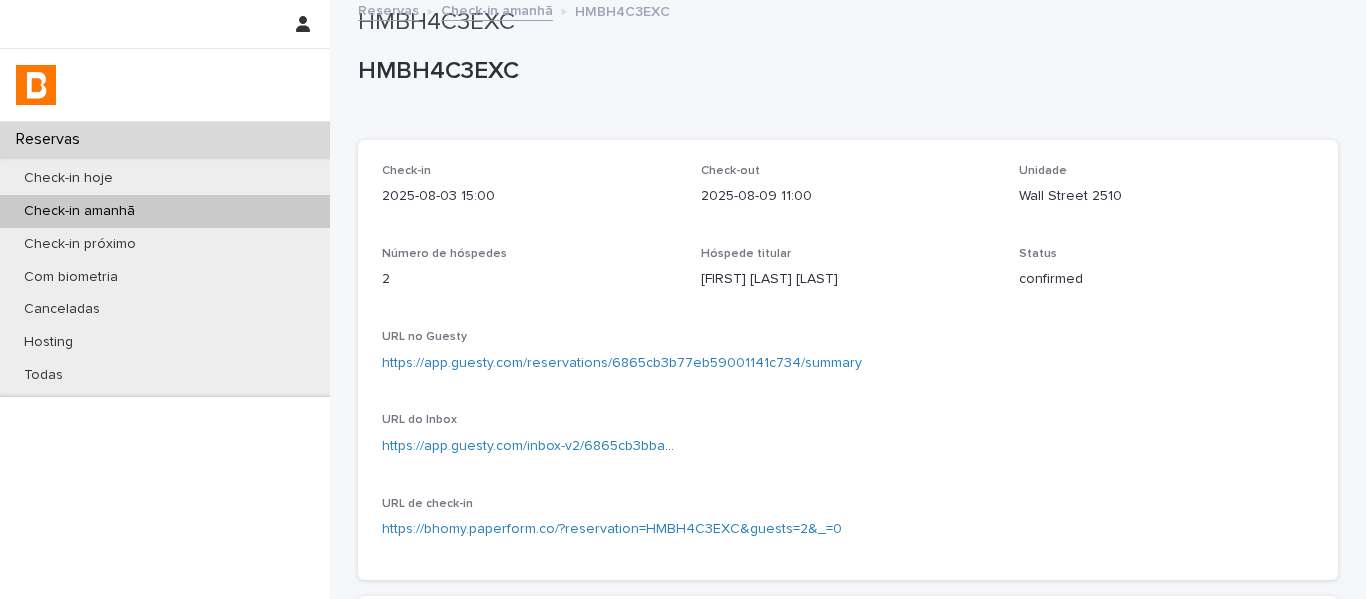 scroll, scrollTop: 0, scrollLeft: 0, axis: both 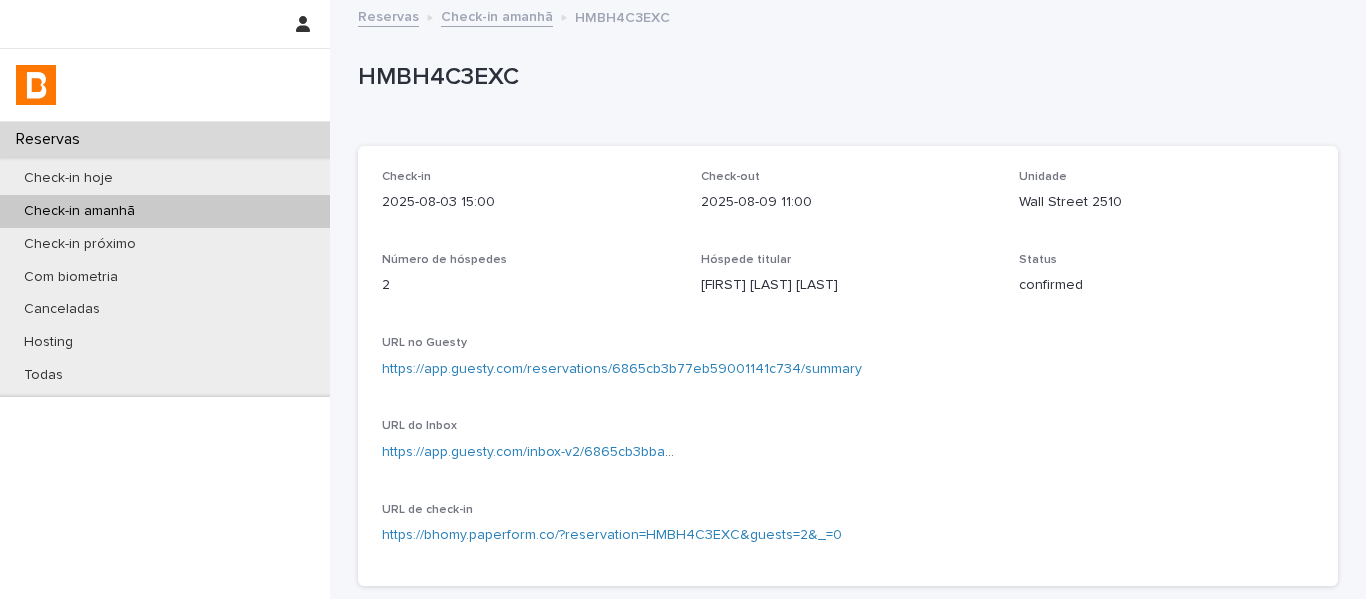 click on "Check-in amanhã" at bounding box center (497, 15) 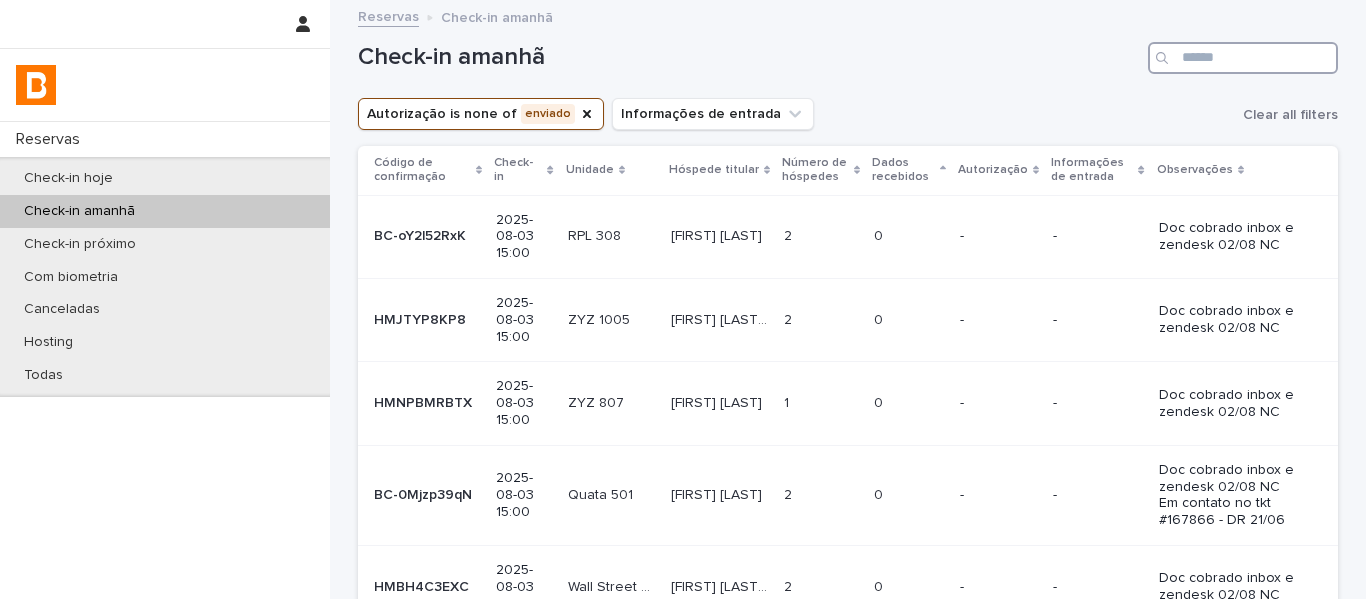 click at bounding box center (1243, 58) 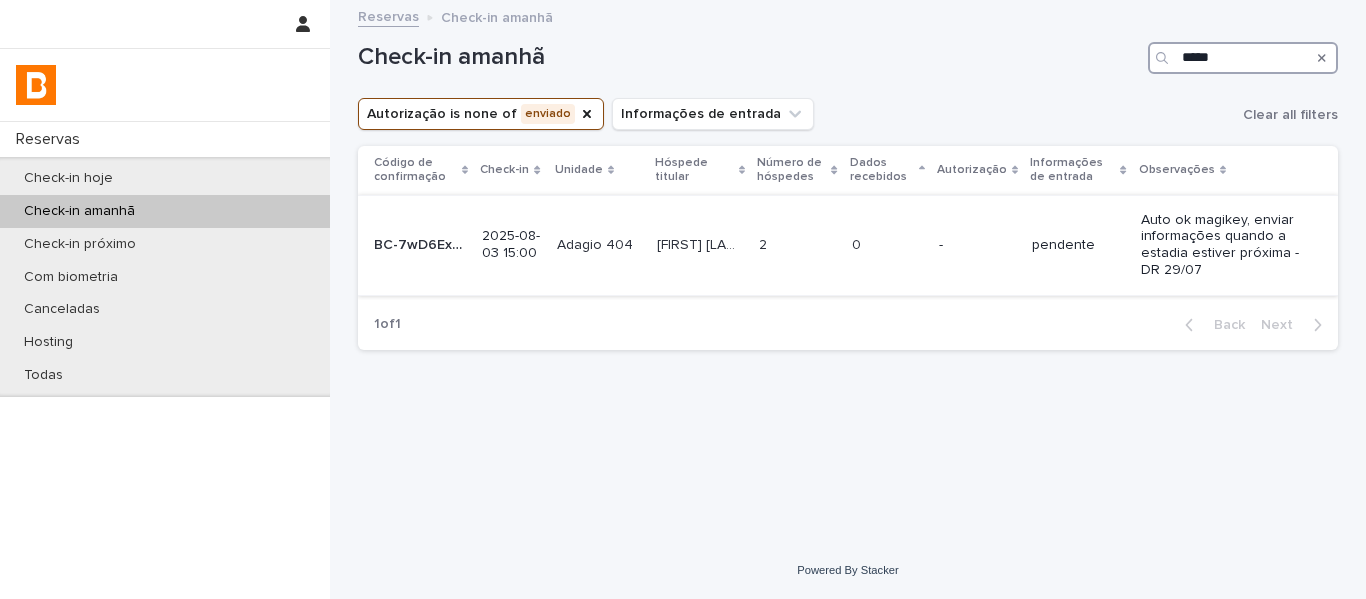 type on "*****" 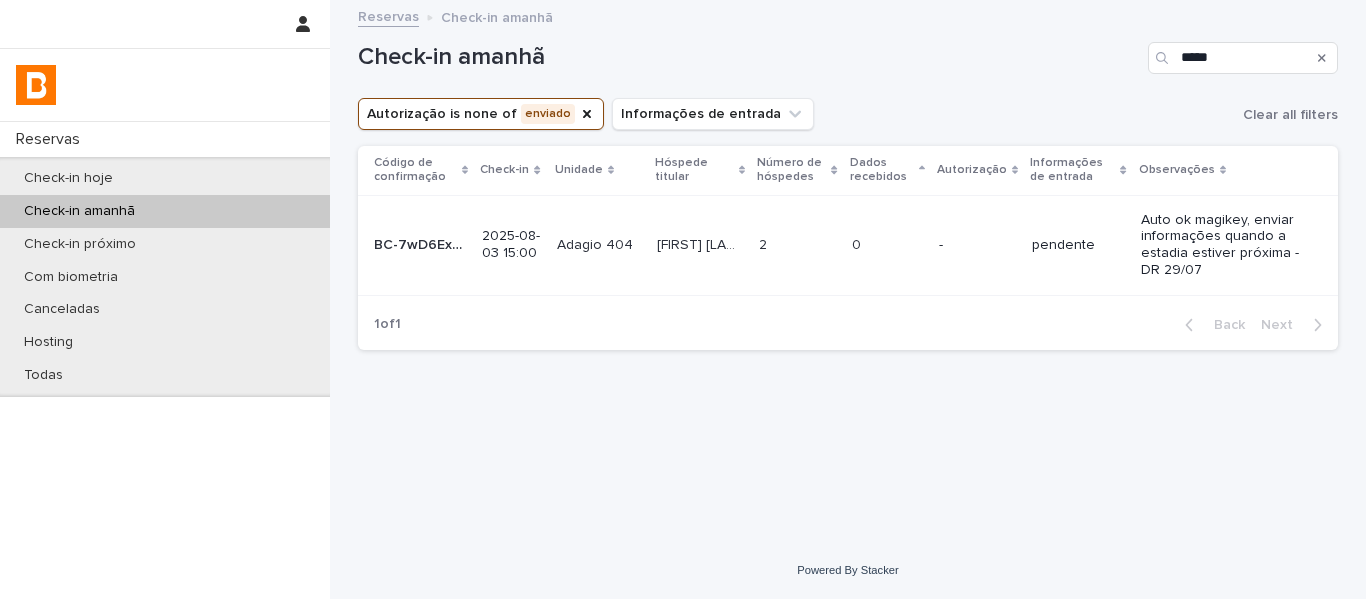 click on "0 0" at bounding box center (887, 245) 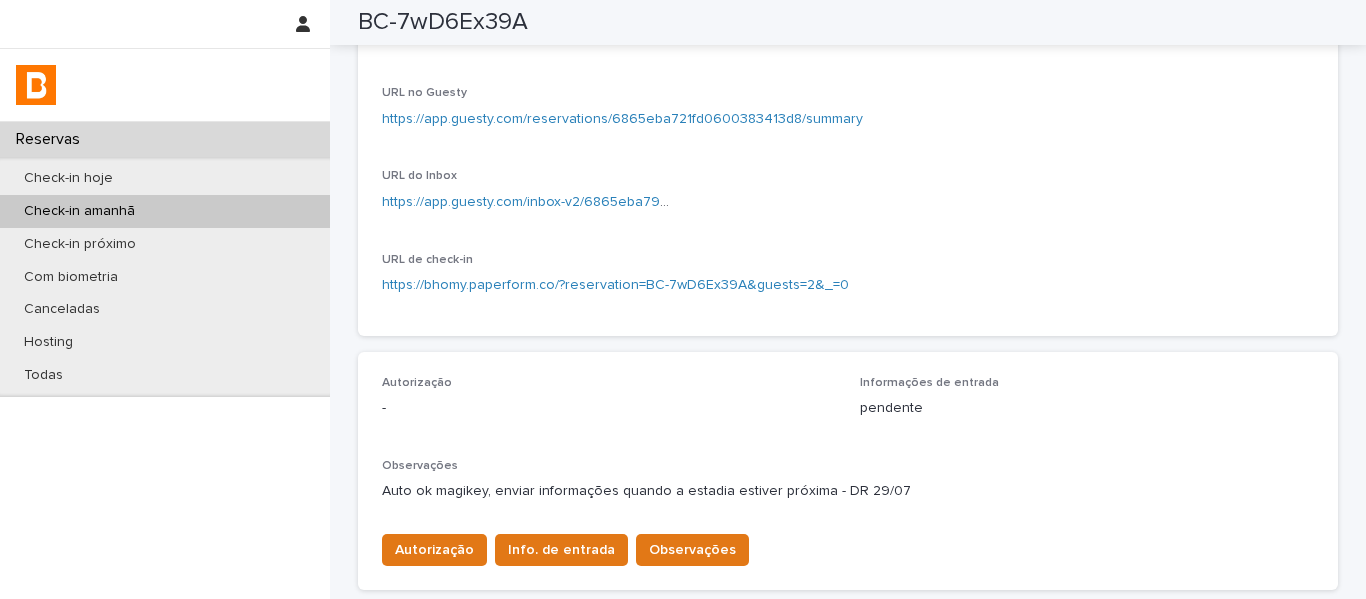 scroll, scrollTop: 0, scrollLeft: 0, axis: both 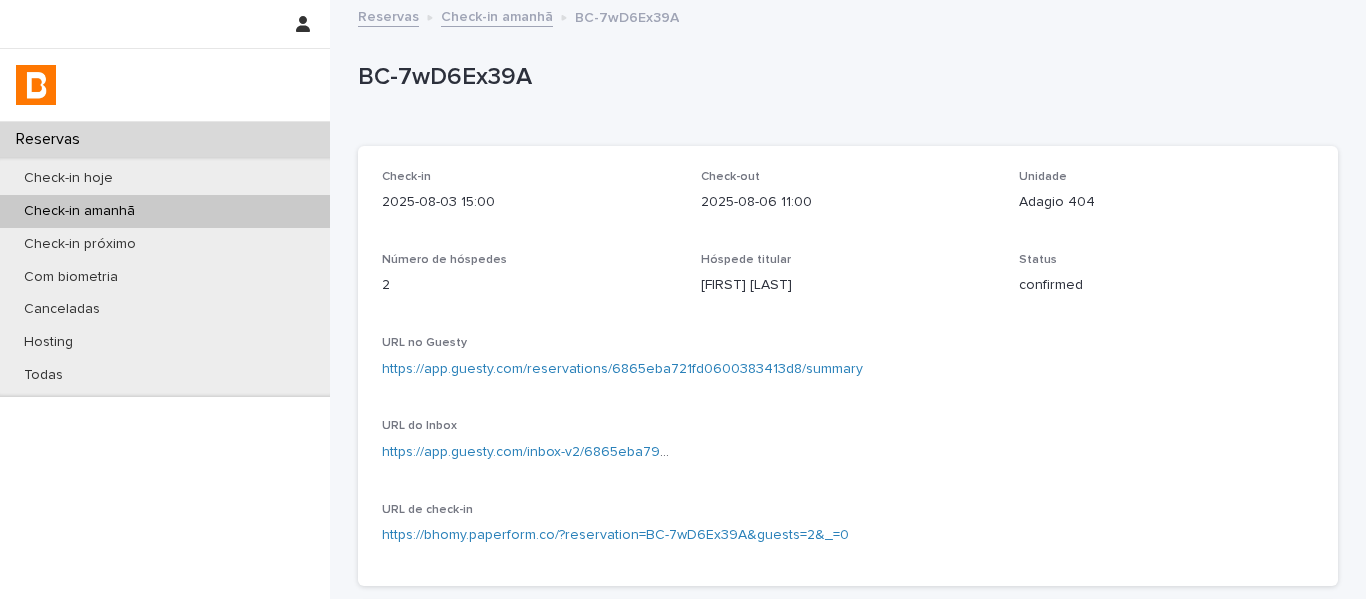 click on "Check-in amanhã" at bounding box center (497, 15) 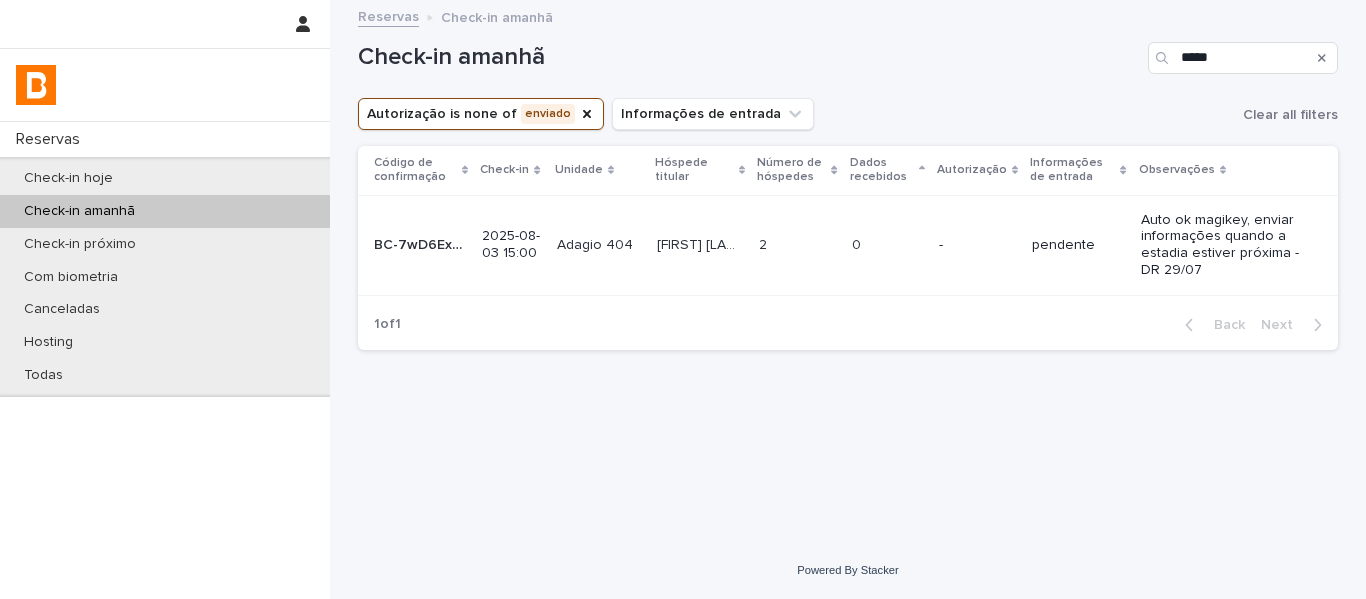 click at bounding box center [1322, 58] 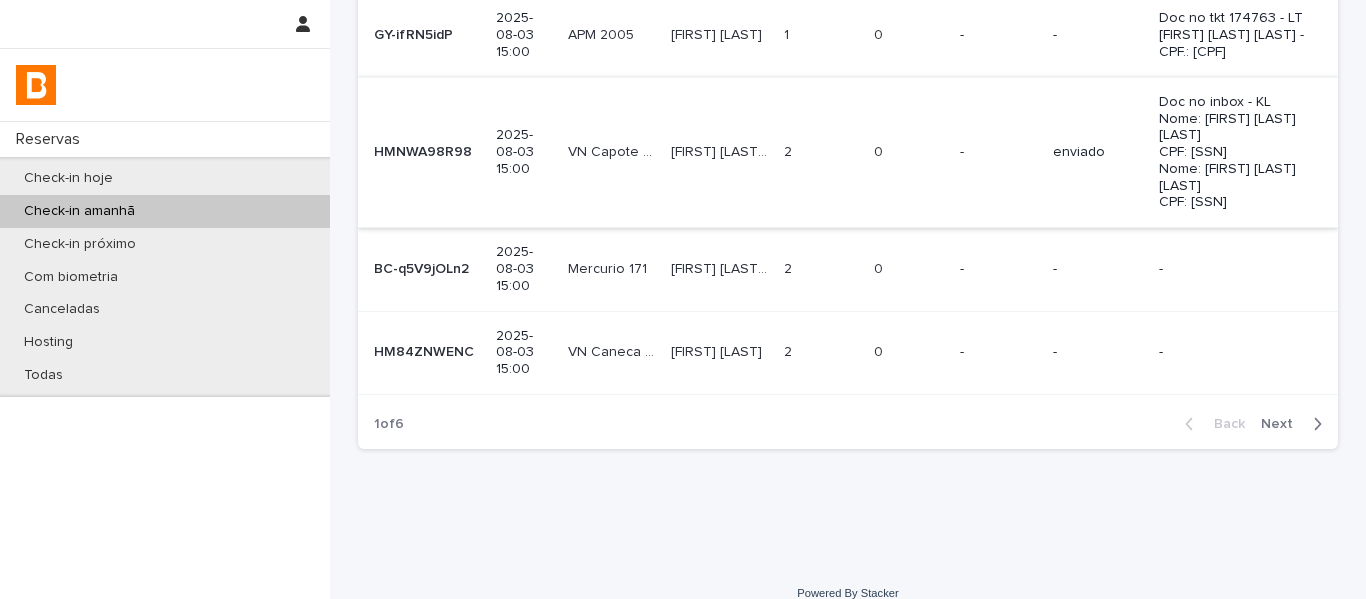 scroll, scrollTop: 775, scrollLeft: 0, axis: vertical 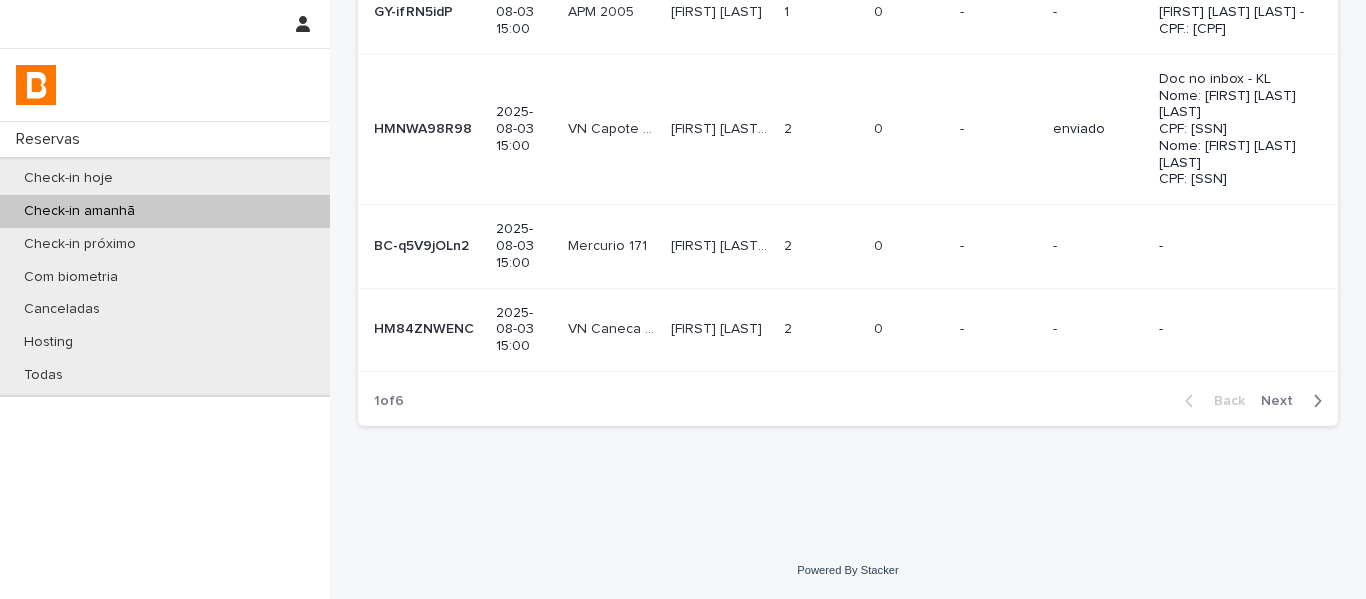 click on "-" at bounding box center (998, 246) 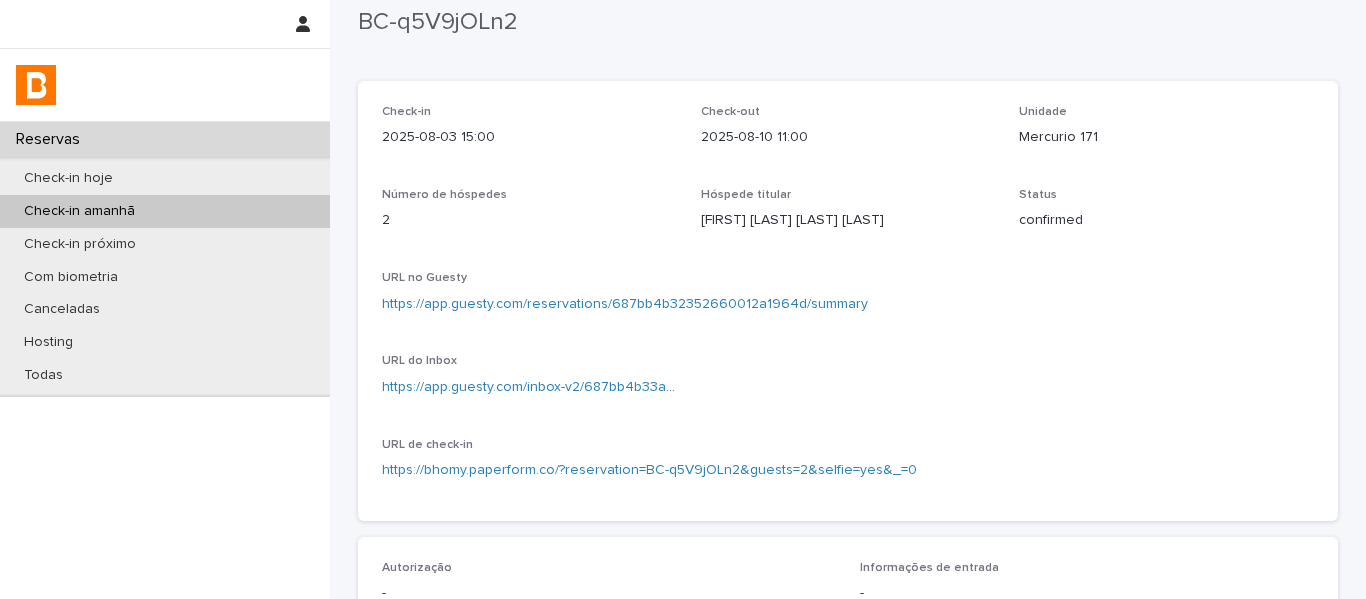 scroll, scrollTop: 56, scrollLeft: 0, axis: vertical 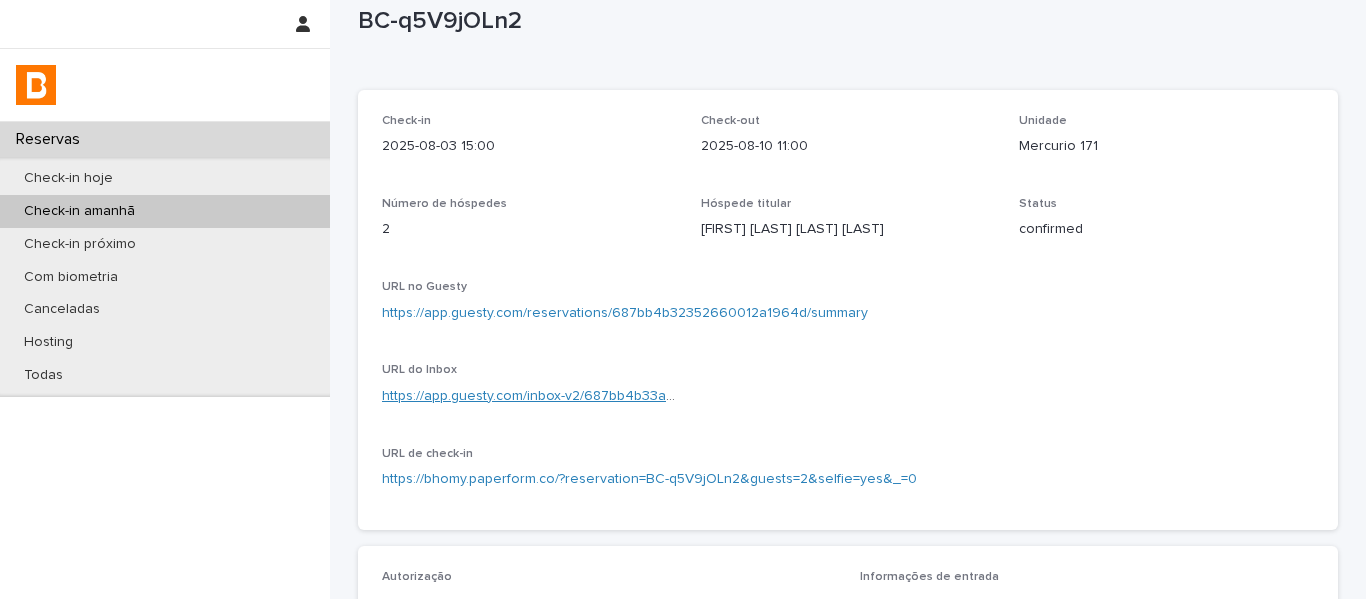 click on "https://app.guesty.com/inbox-v2/687bb4b33a78230011e43f80?reservationId=687bb4b32352660012a1964d" at bounding box center (724, 396) 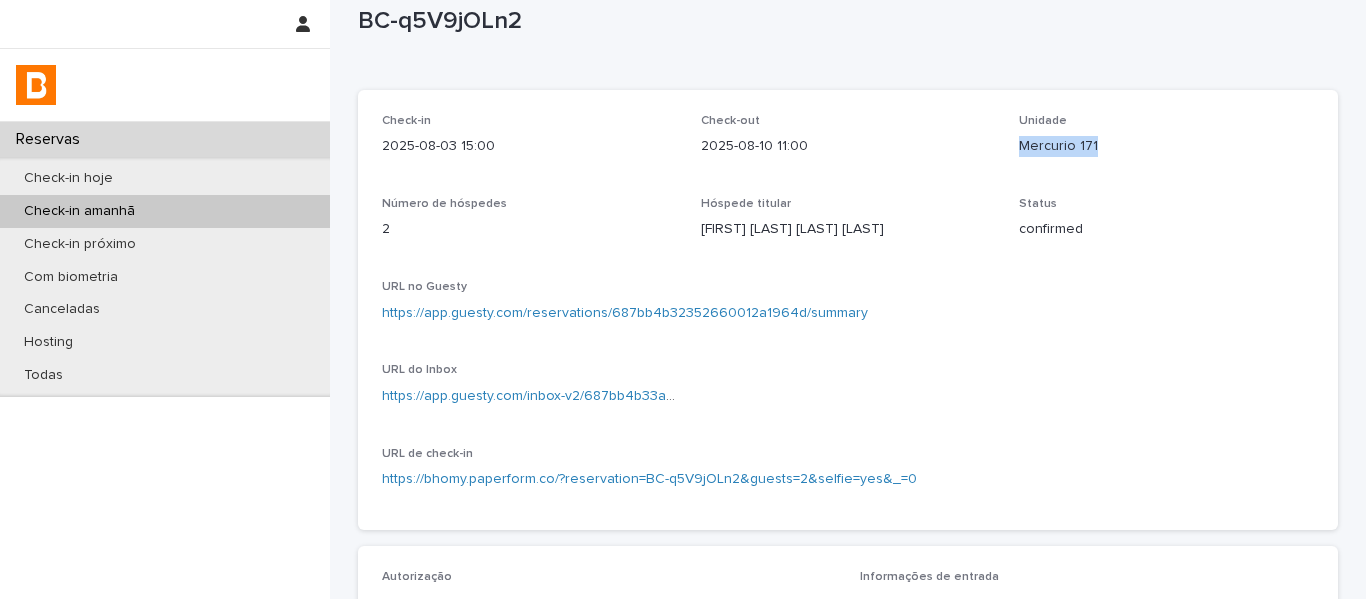 drag, startPoint x: 1094, startPoint y: 155, endPoint x: 1002, endPoint y: 149, distance: 92.19544 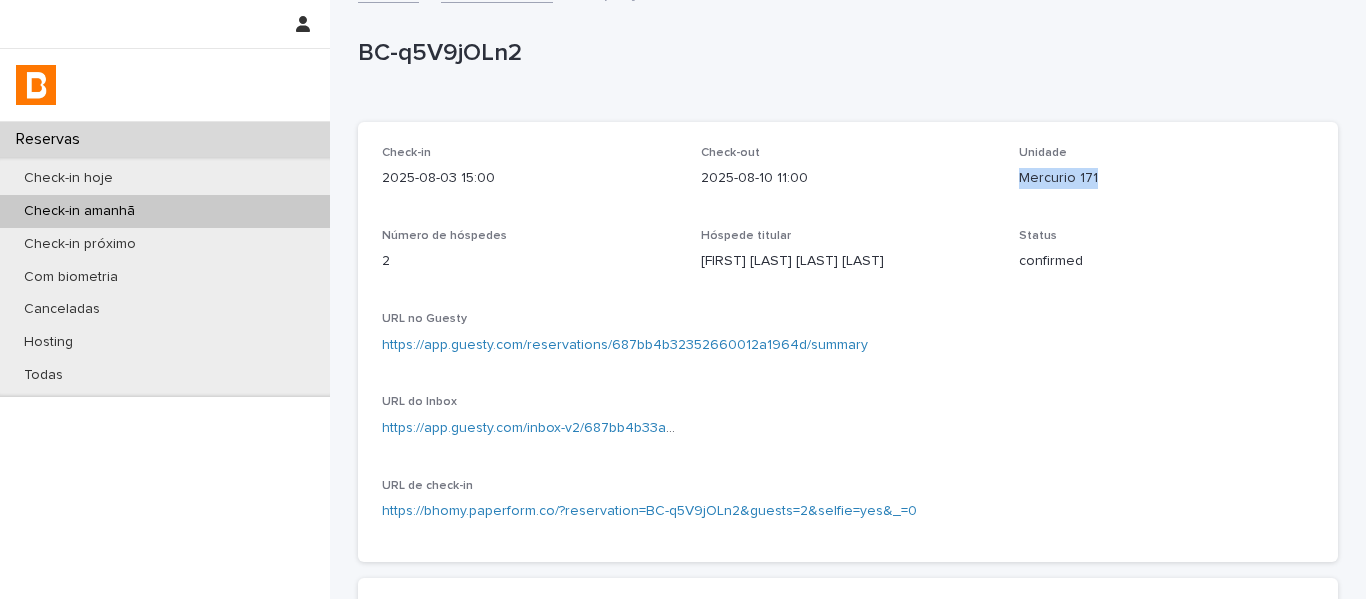 scroll, scrollTop: 22, scrollLeft: 0, axis: vertical 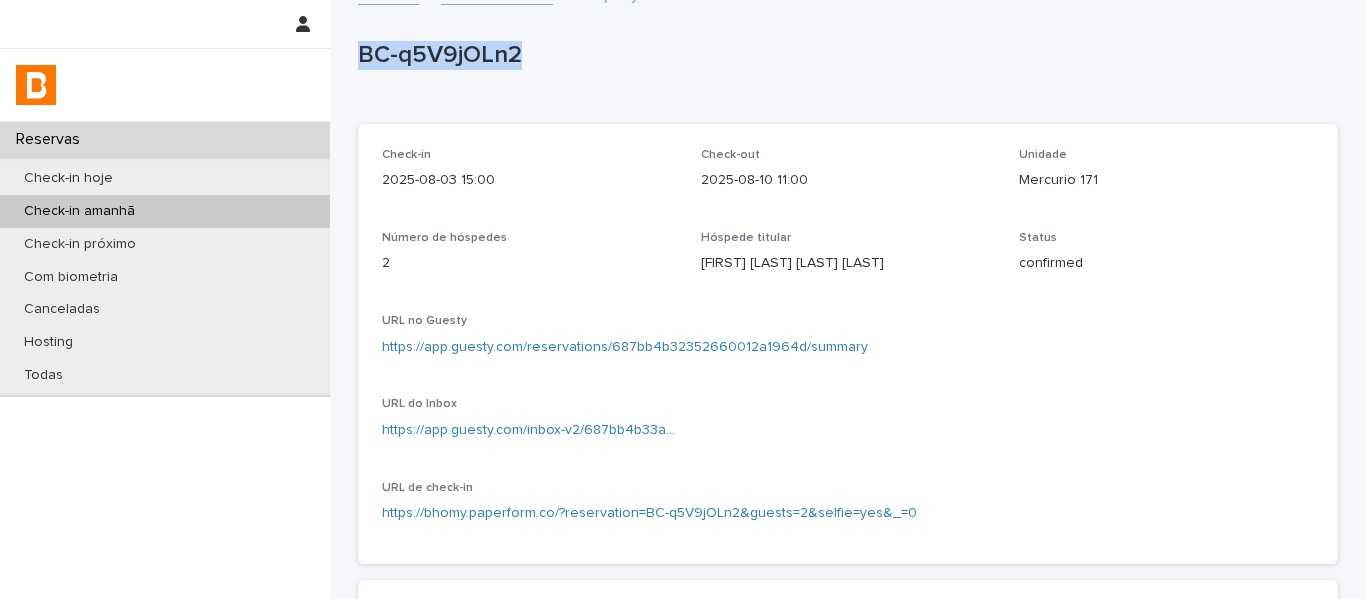 drag, startPoint x: 534, startPoint y: 75, endPoint x: 352, endPoint y: 45, distance: 184.45596 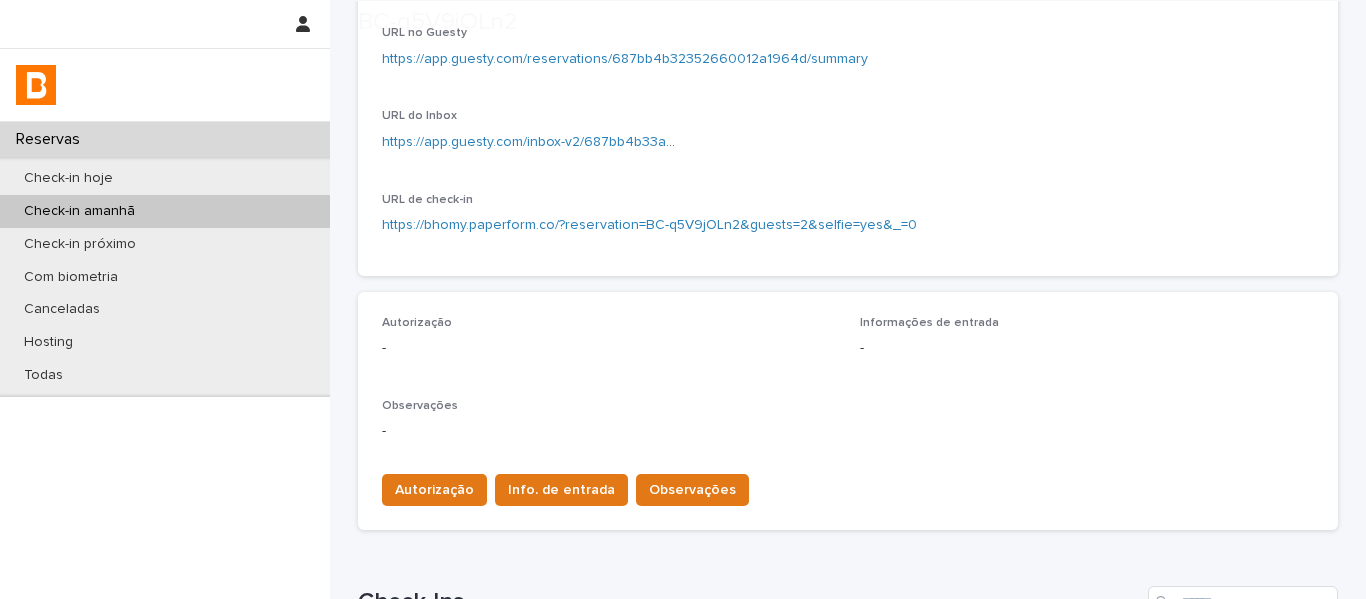 scroll, scrollTop: 322, scrollLeft: 0, axis: vertical 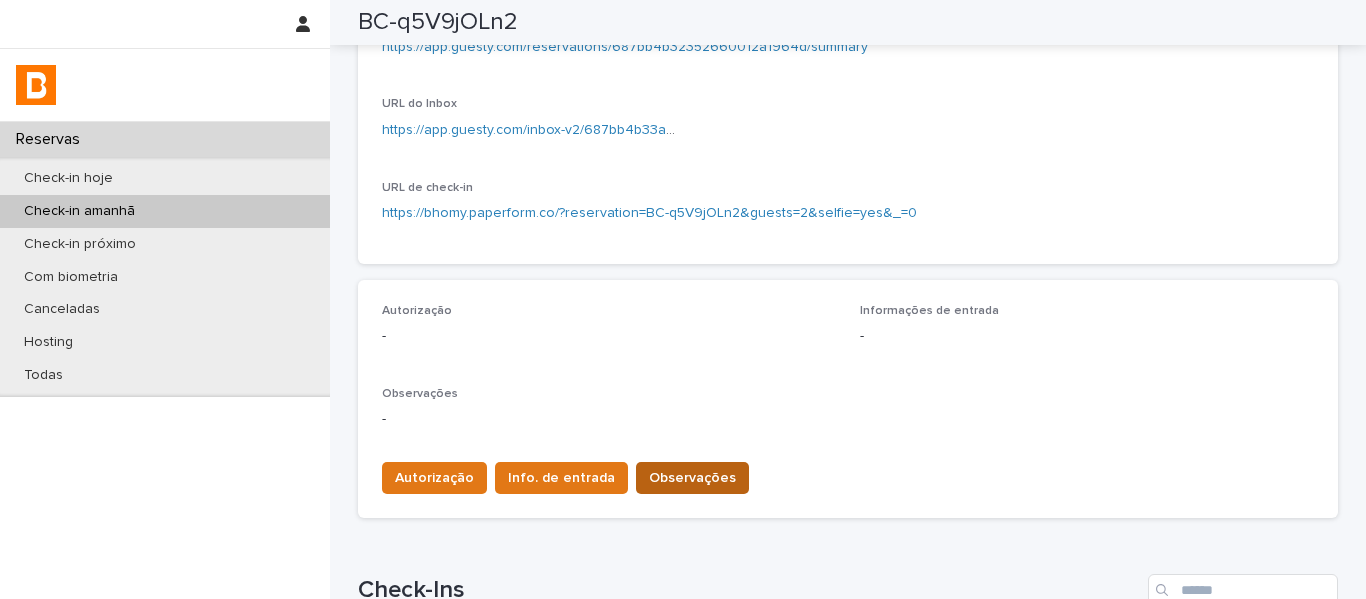 click on "Observações" at bounding box center (692, 478) 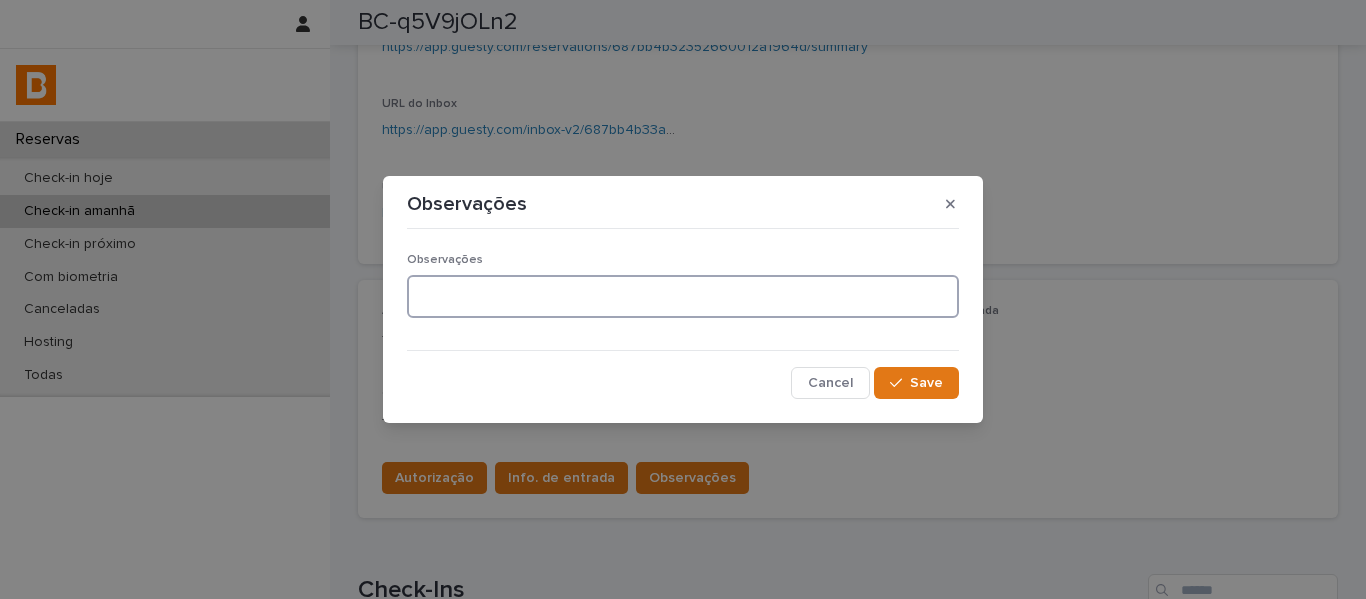 click at bounding box center (683, 296) 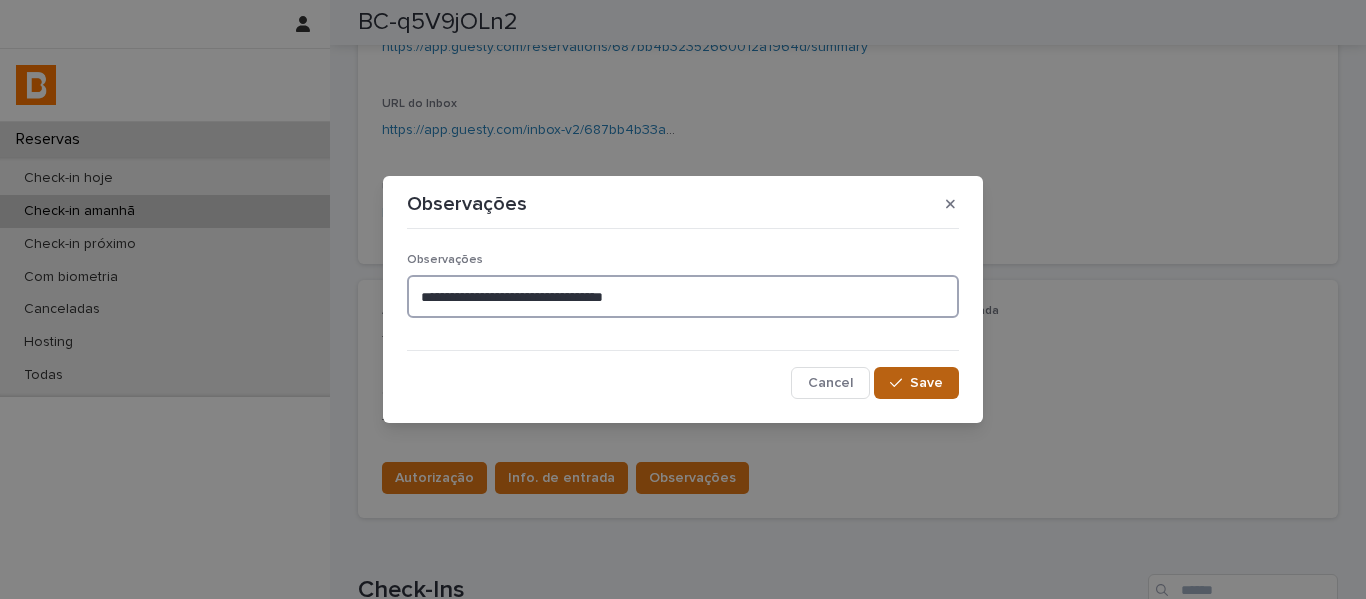 type on "**********" 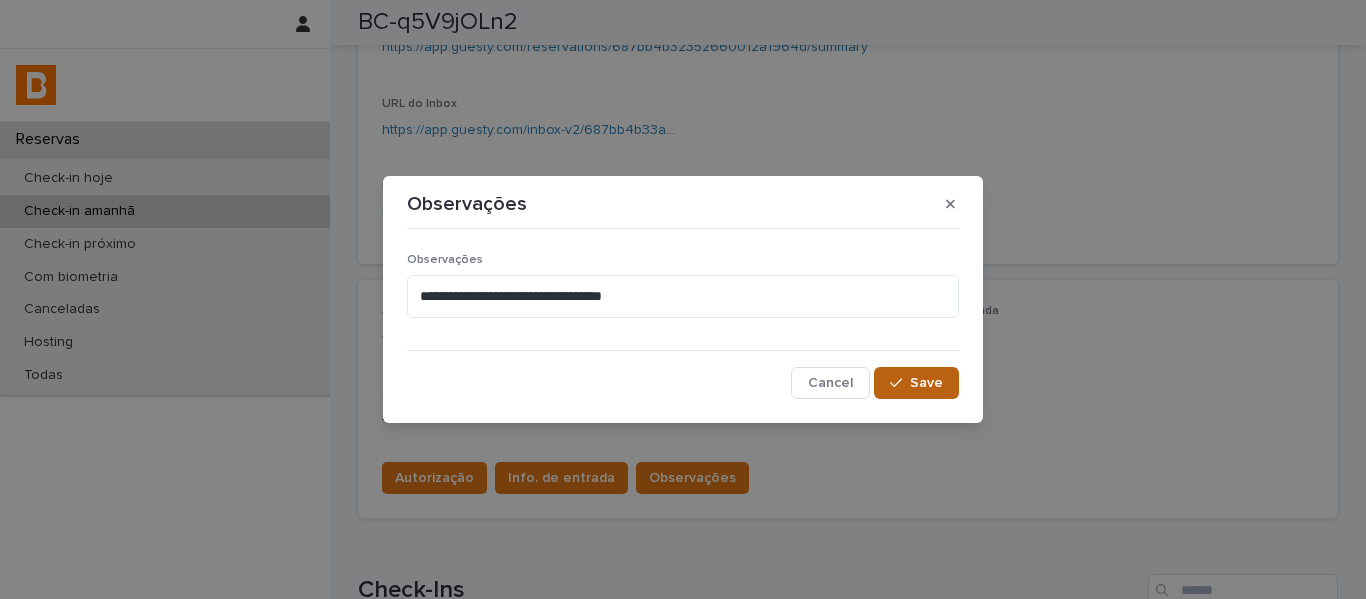 click on "Save" at bounding box center (926, 383) 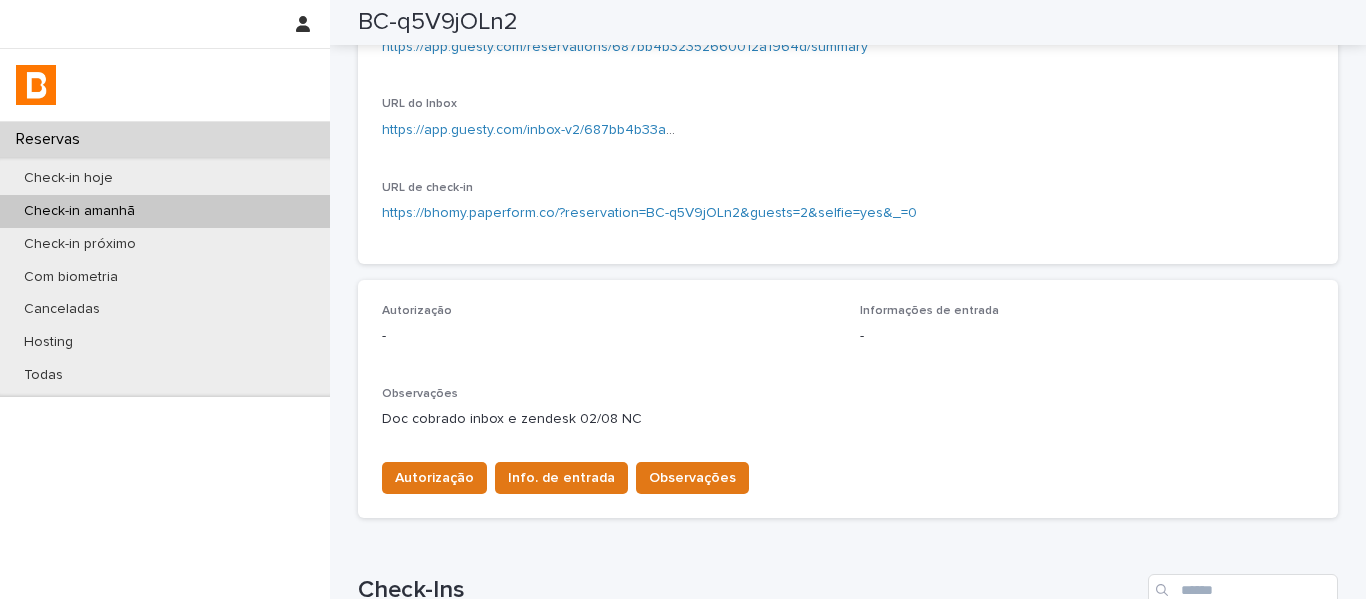 scroll, scrollTop: 0, scrollLeft: 0, axis: both 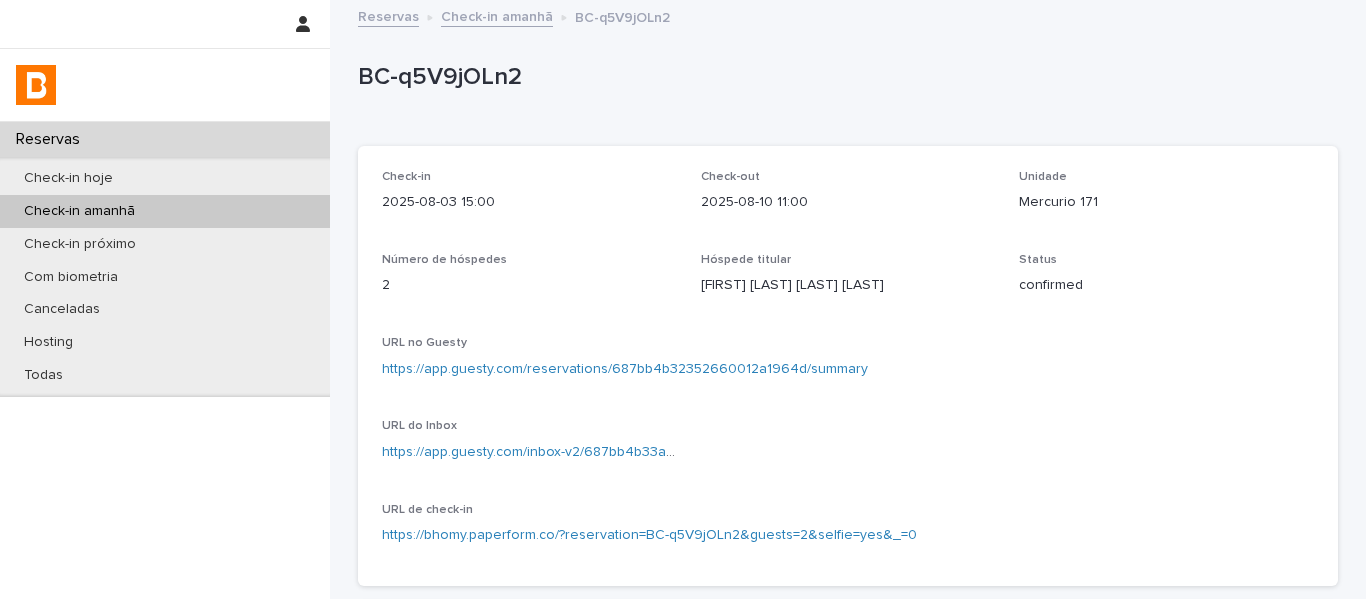 click on "Check-in amanhã" at bounding box center (497, 15) 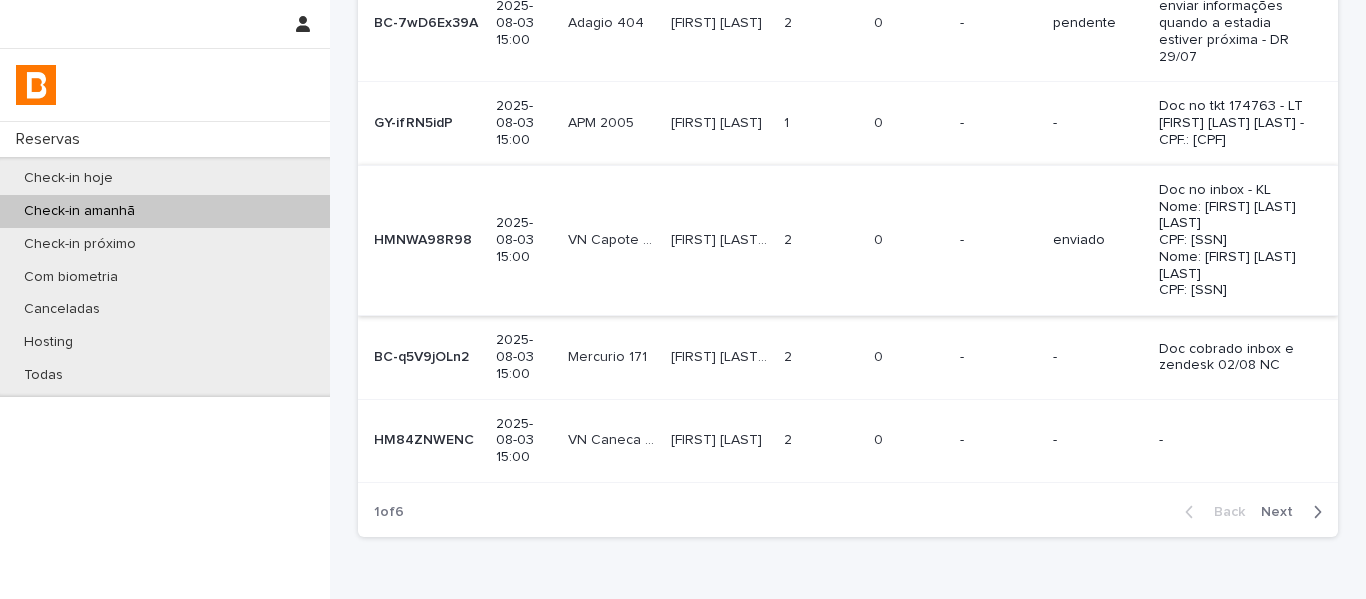 scroll, scrollTop: 700, scrollLeft: 0, axis: vertical 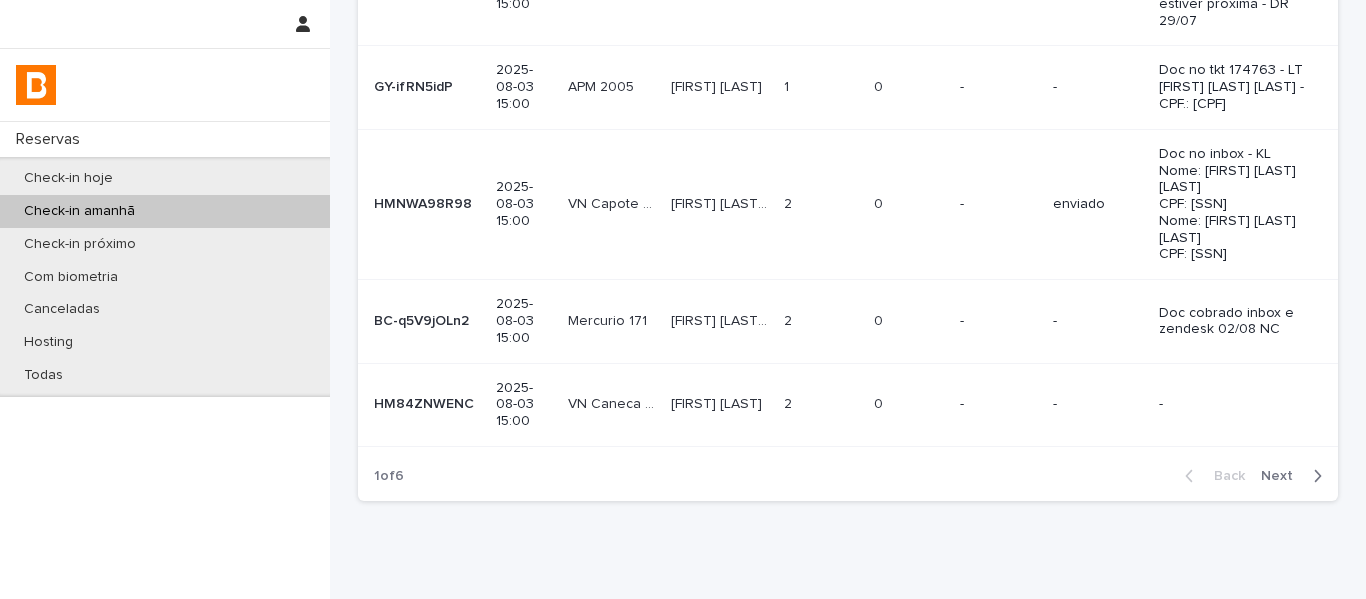 click on "VN Caneca 904" at bounding box center (613, 402) 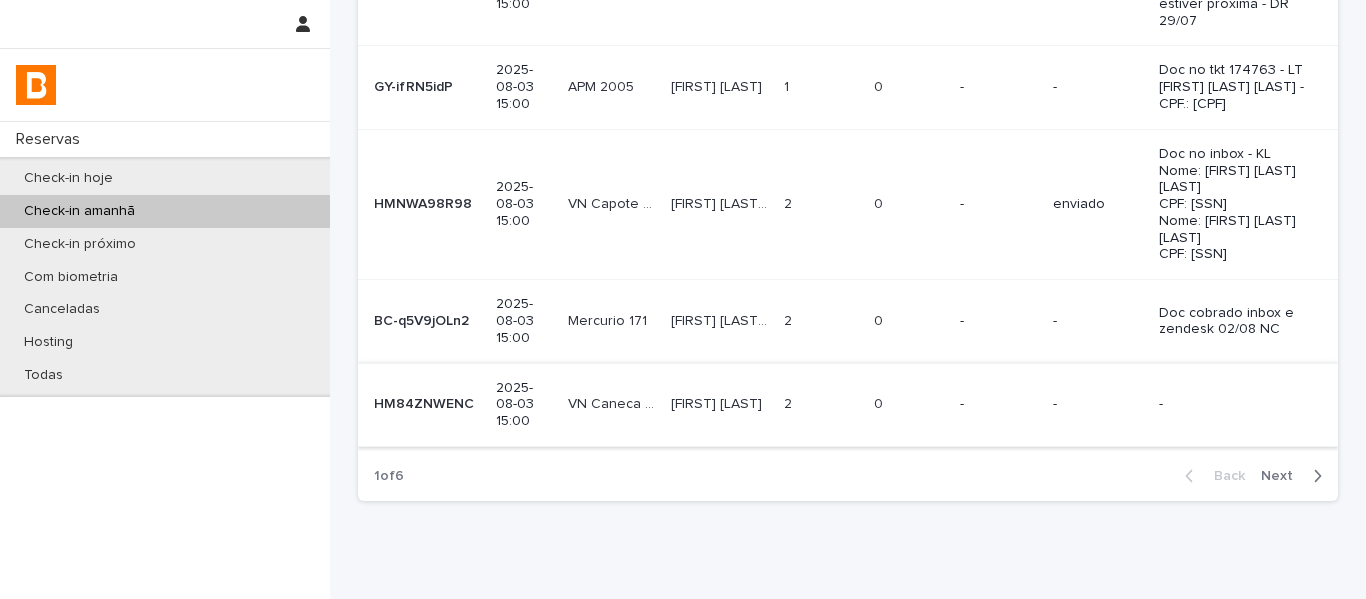 scroll, scrollTop: 0, scrollLeft: 0, axis: both 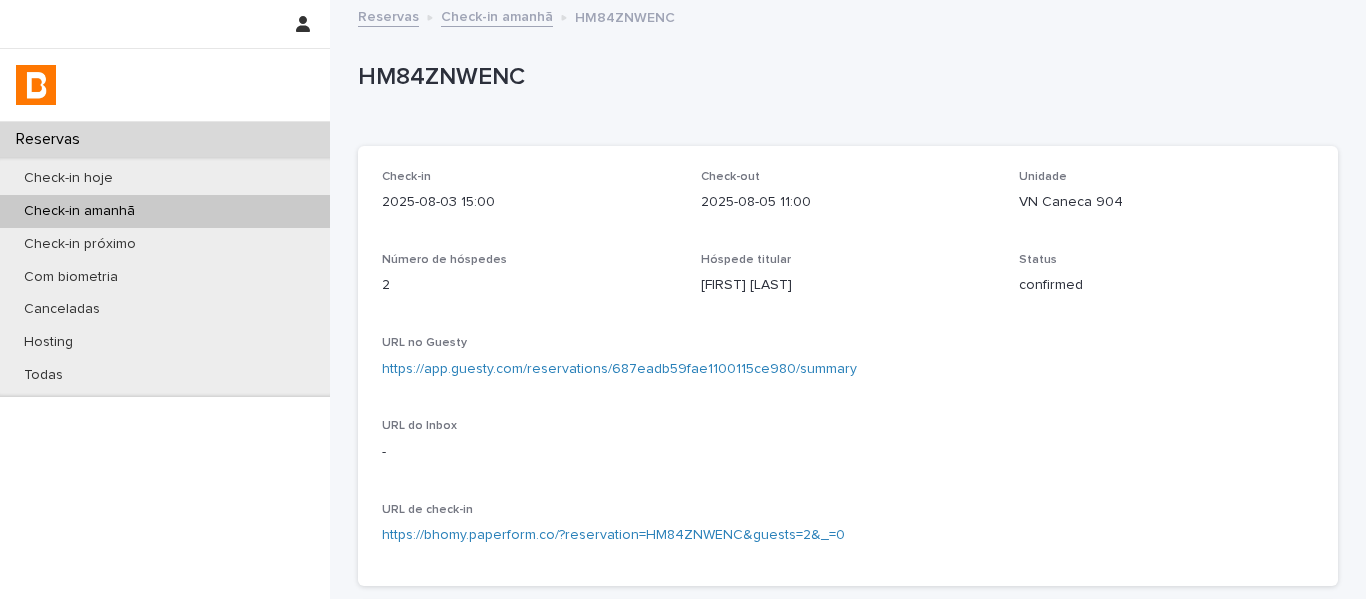 click on "https://app.guesty.com/reservations/687eadb59fae1100115ce980/summary" at bounding box center (619, 369) 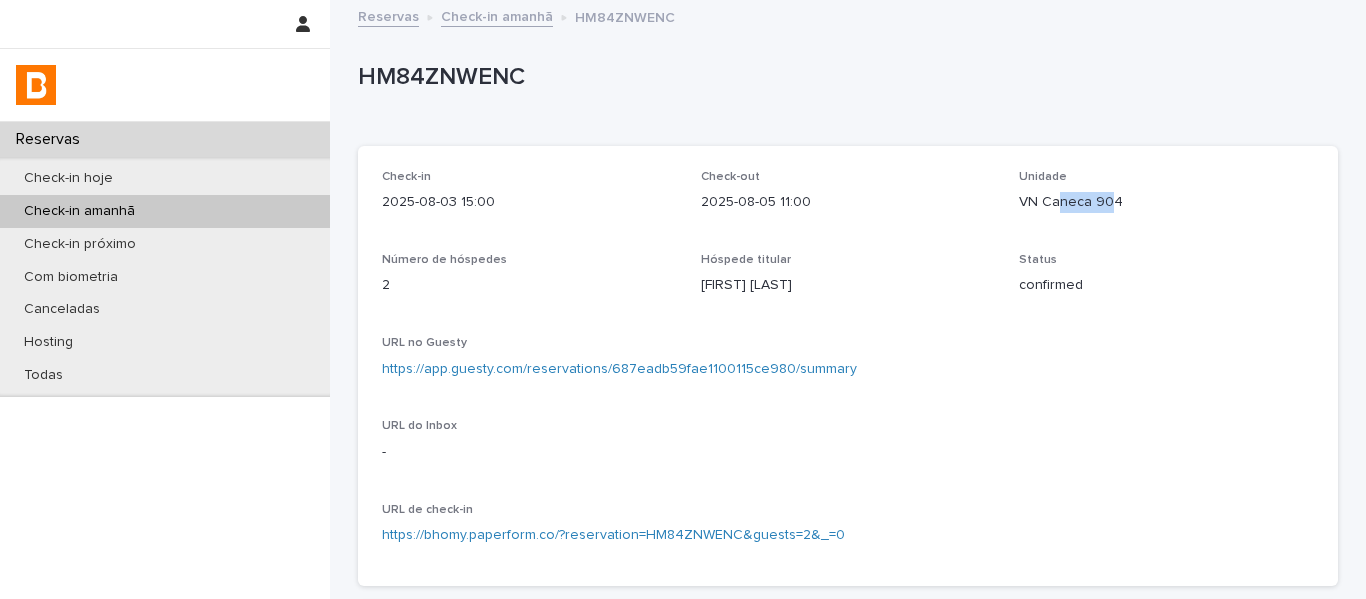 drag, startPoint x: 1105, startPoint y: 215, endPoint x: 1098, endPoint y: 230, distance: 16.552946 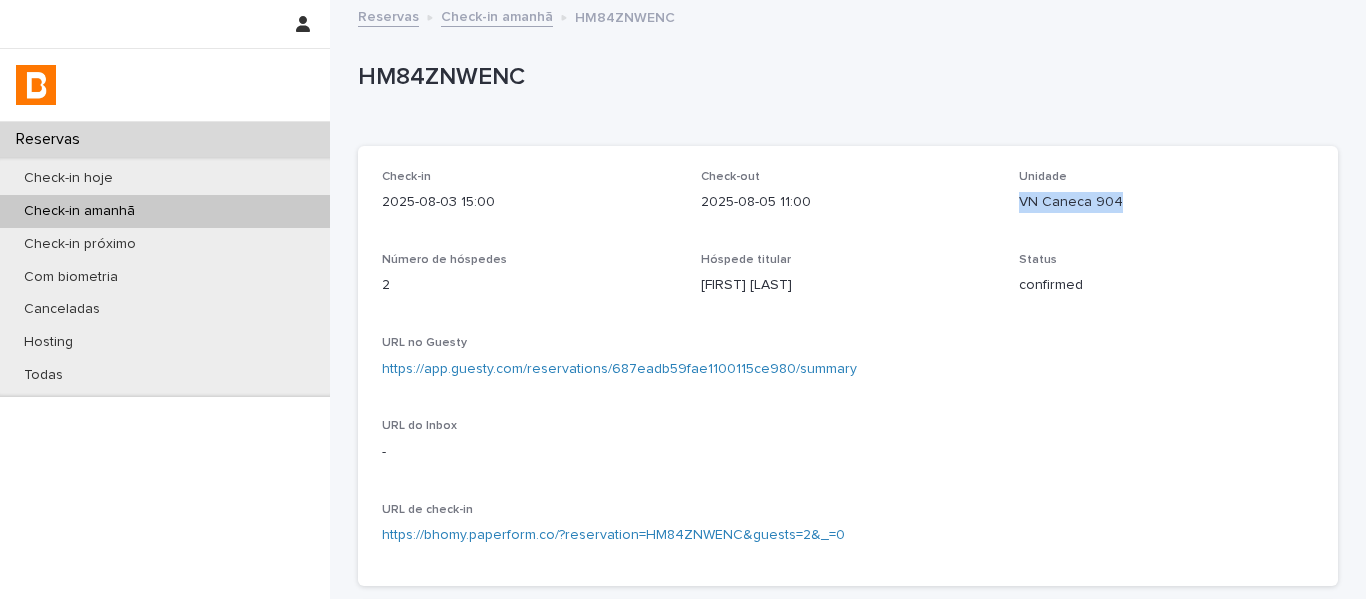 drag, startPoint x: 1128, startPoint y: 230, endPoint x: 1007, endPoint y: 231, distance: 121.004135 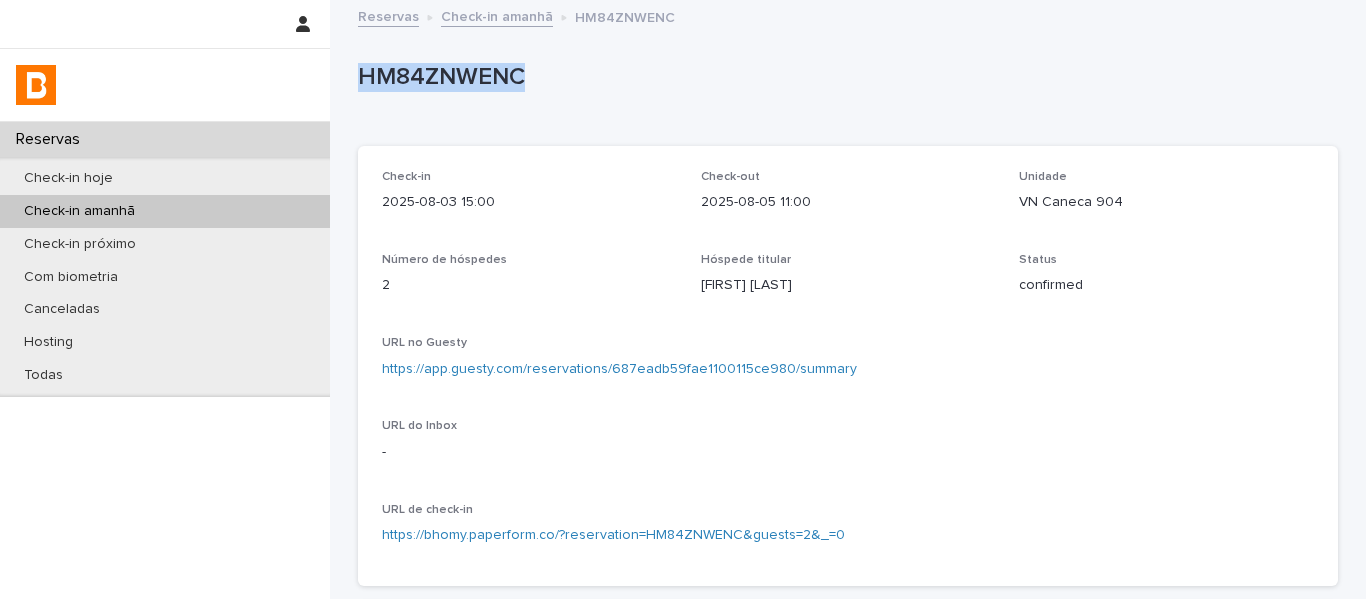 drag, startPoint x: 473, startPoint y: 102, endPoint x: 340, endPoint y: 90, distance: 133.54025 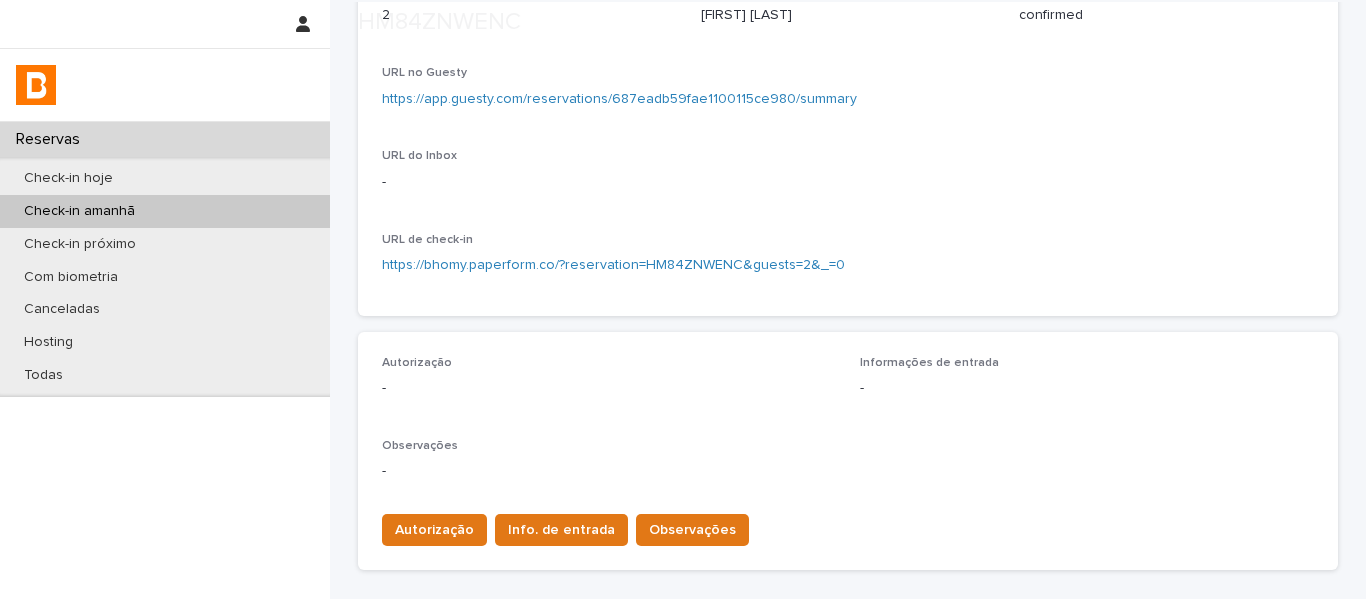 scroll, scrollTop: 300, scrollLeft: 0, axis: vertical 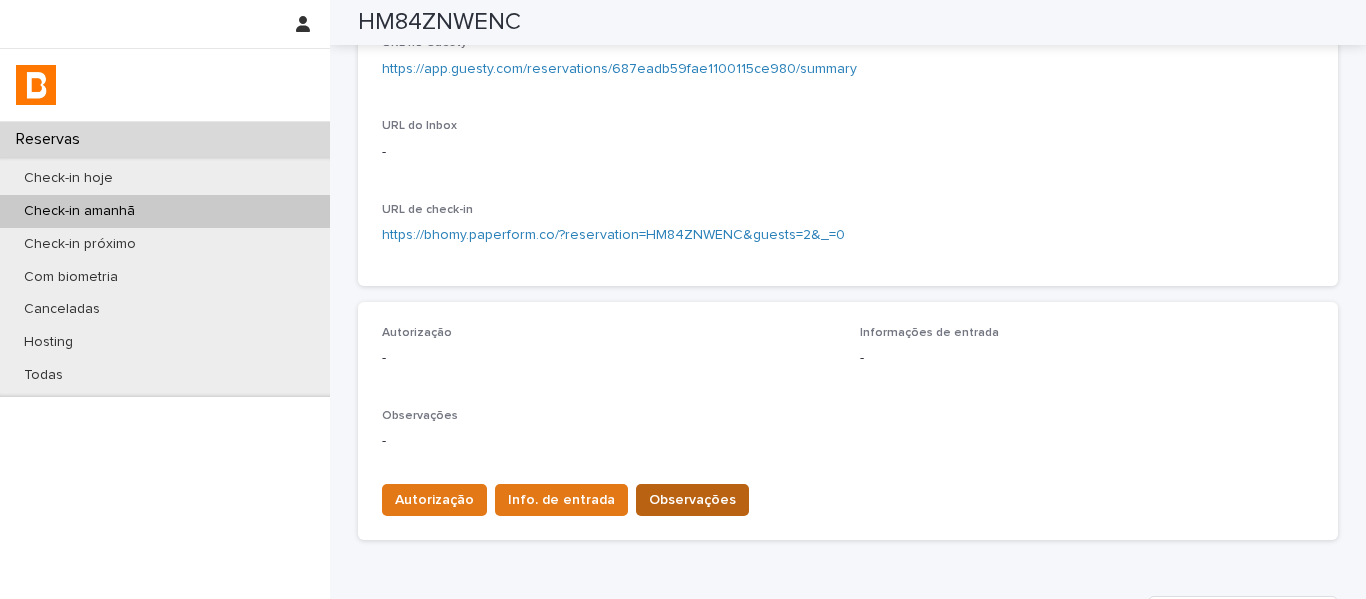 click on "Observações" at bounding box center [692, 500] 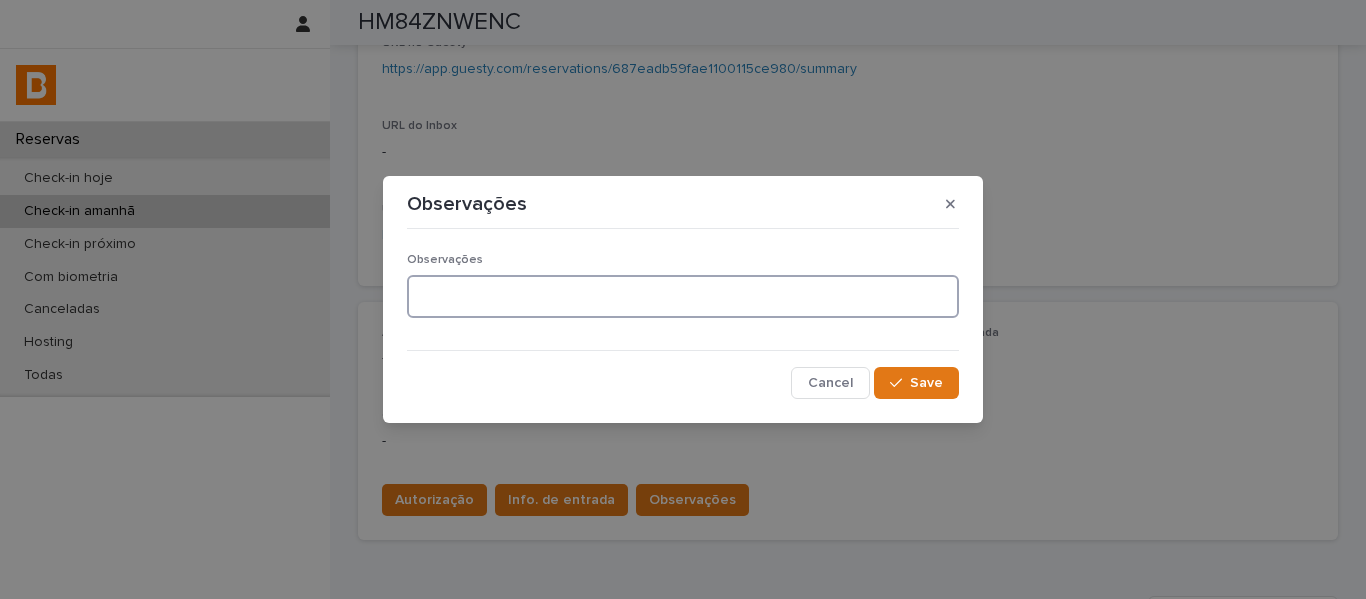 click at bounding box center (683, 296) 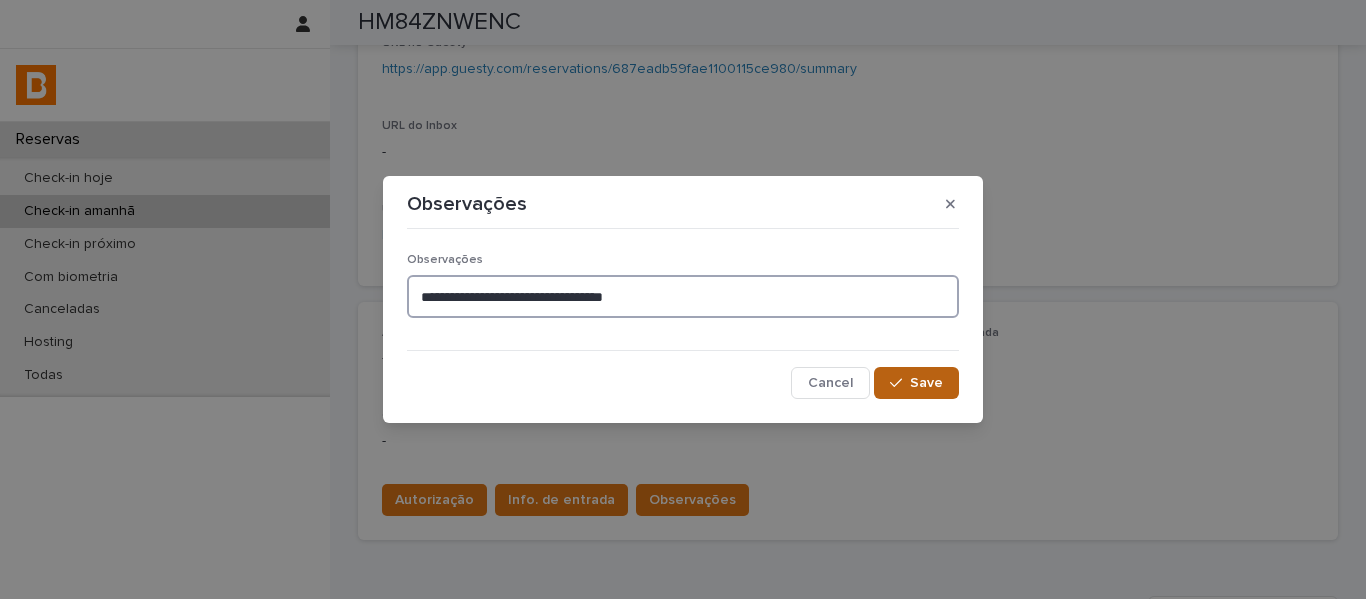 type on "**********" 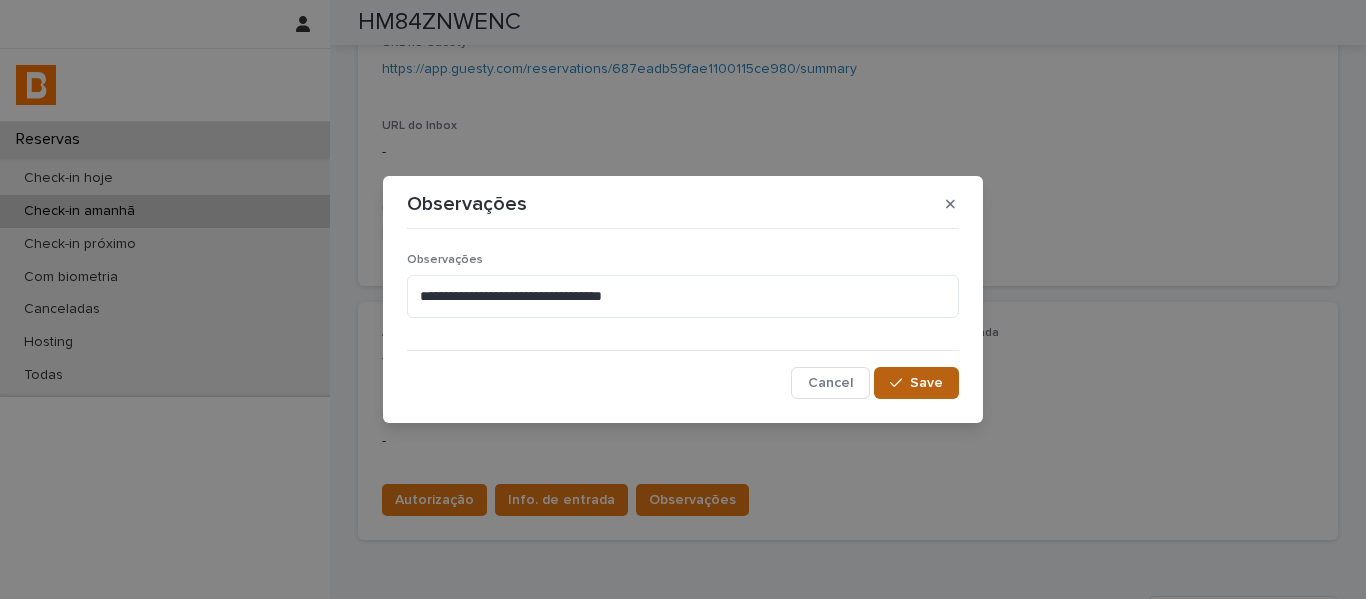 click on "Save" at bounding box center [916, 383] 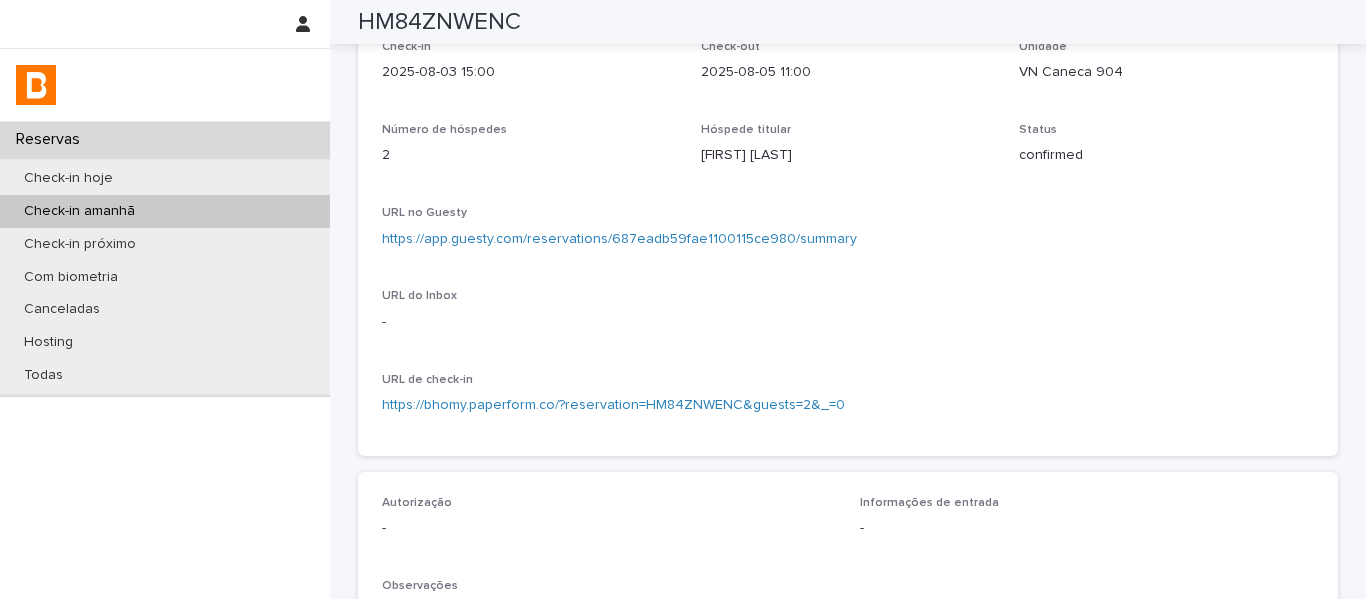 scroll, scrollTop: 0, scrollLeft: 0, axis: both 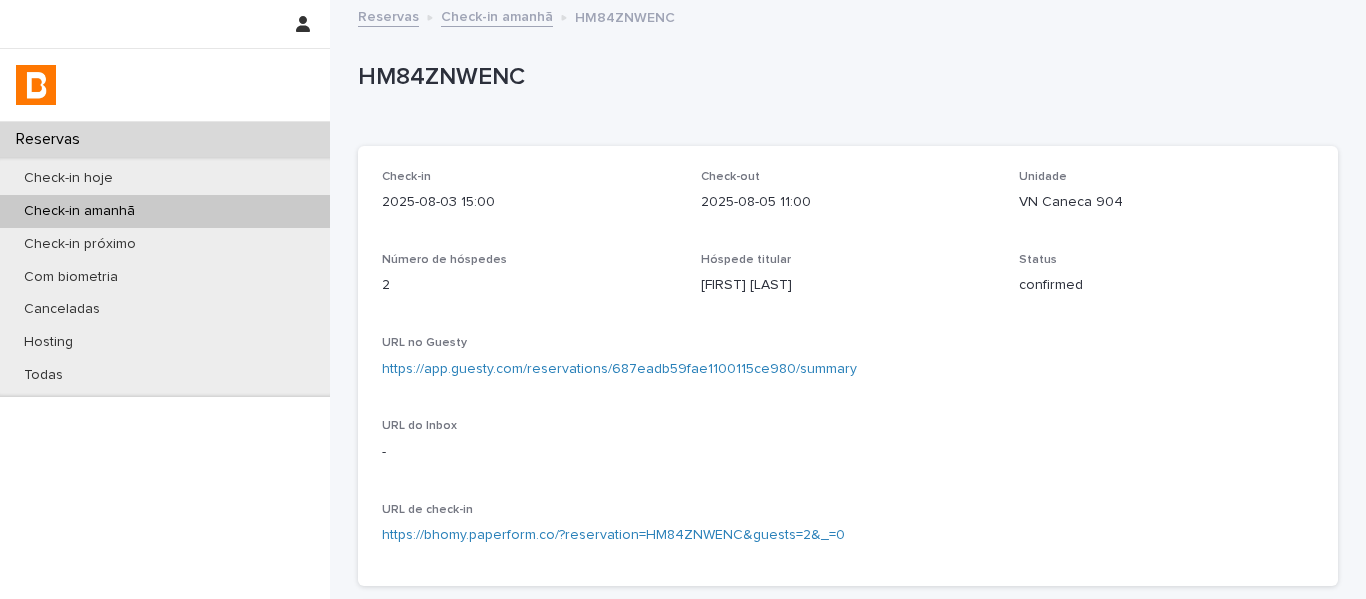 click on "Check-in amanhã" at bounding box center (497, 15) 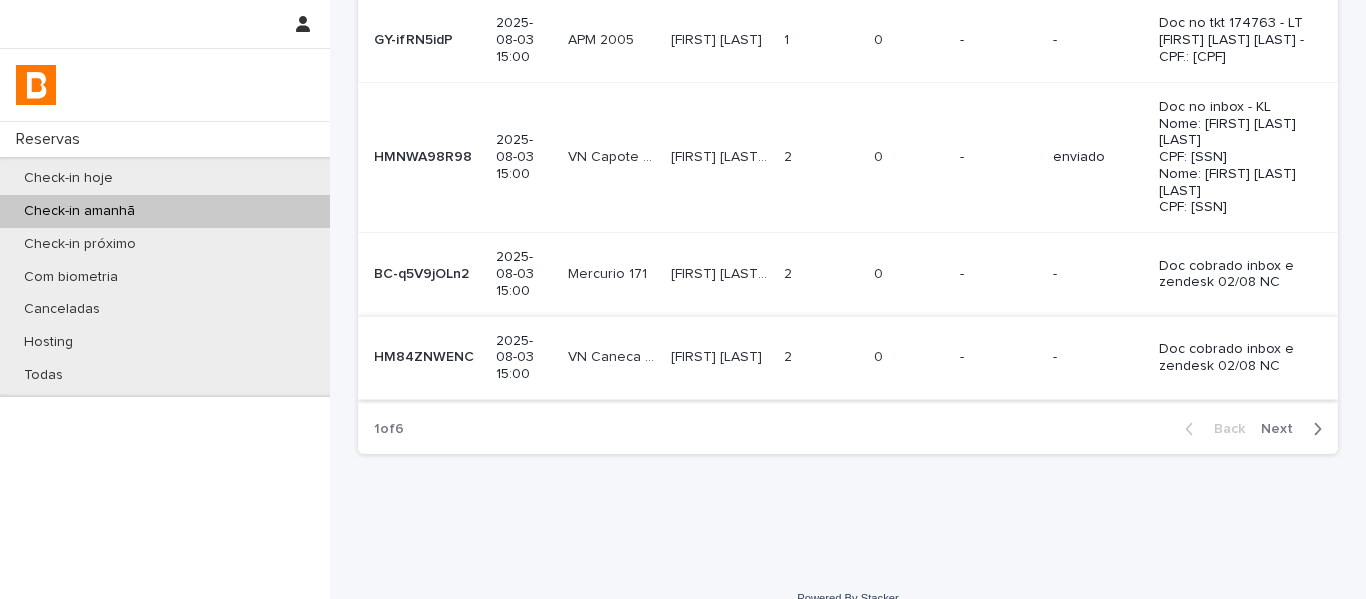 scroll, scrollTop: 775, scrollLeft: 0, axis: vertical 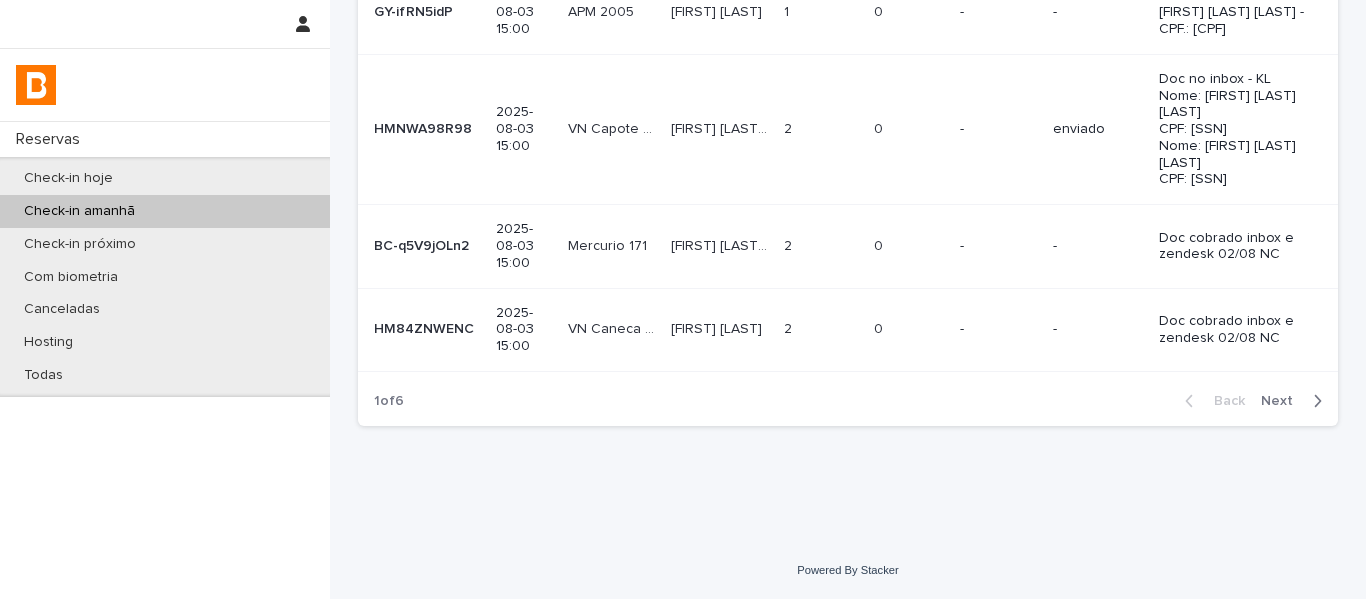 click on "Next" at bounding box center [1283, 401] 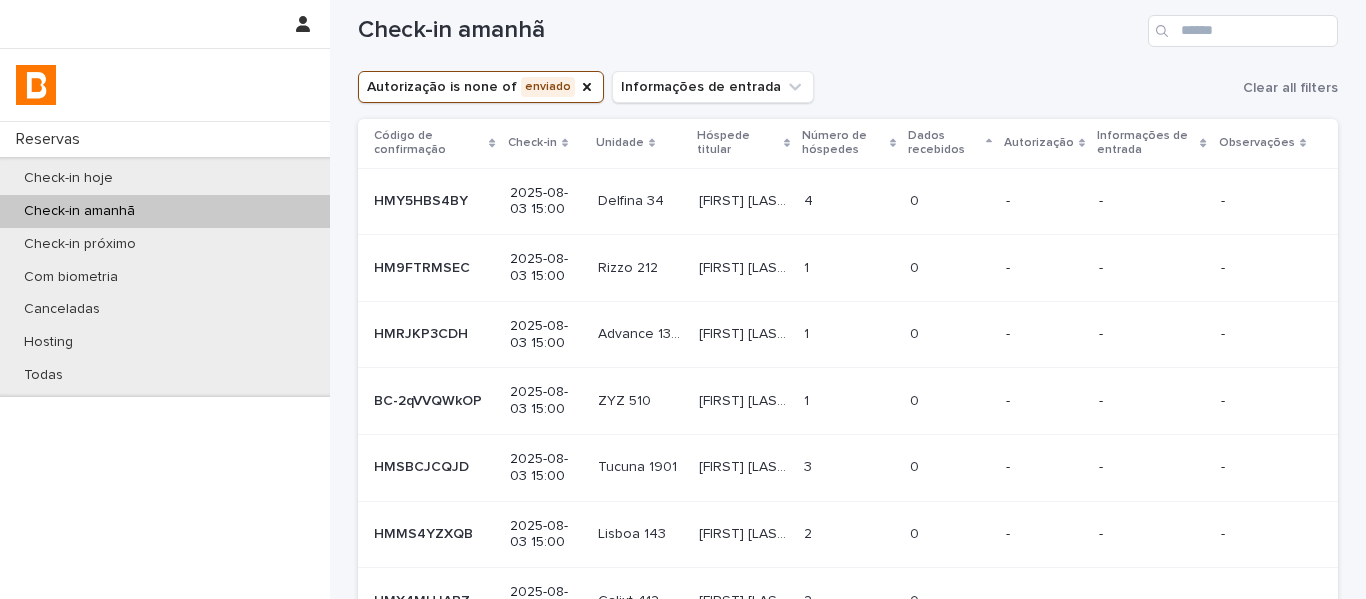 scroll, scrollTop: 0, scrollLeft: 0, axis: both 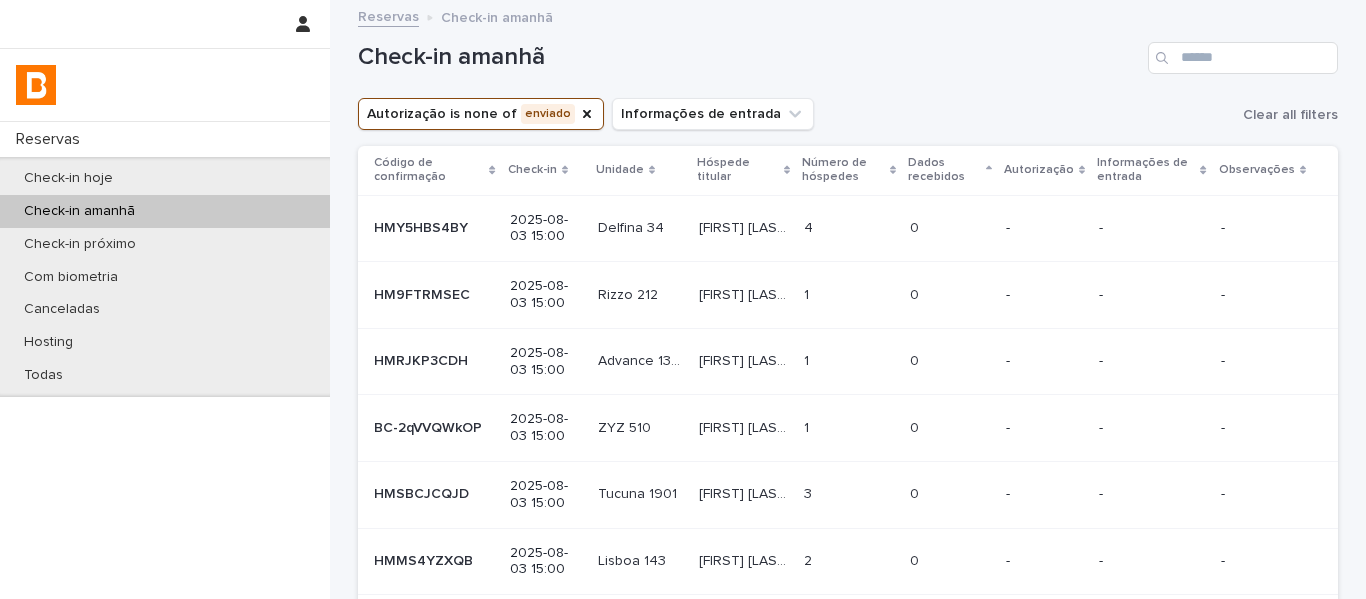 click on "Delfina 34" at bounding box center (633, 226) 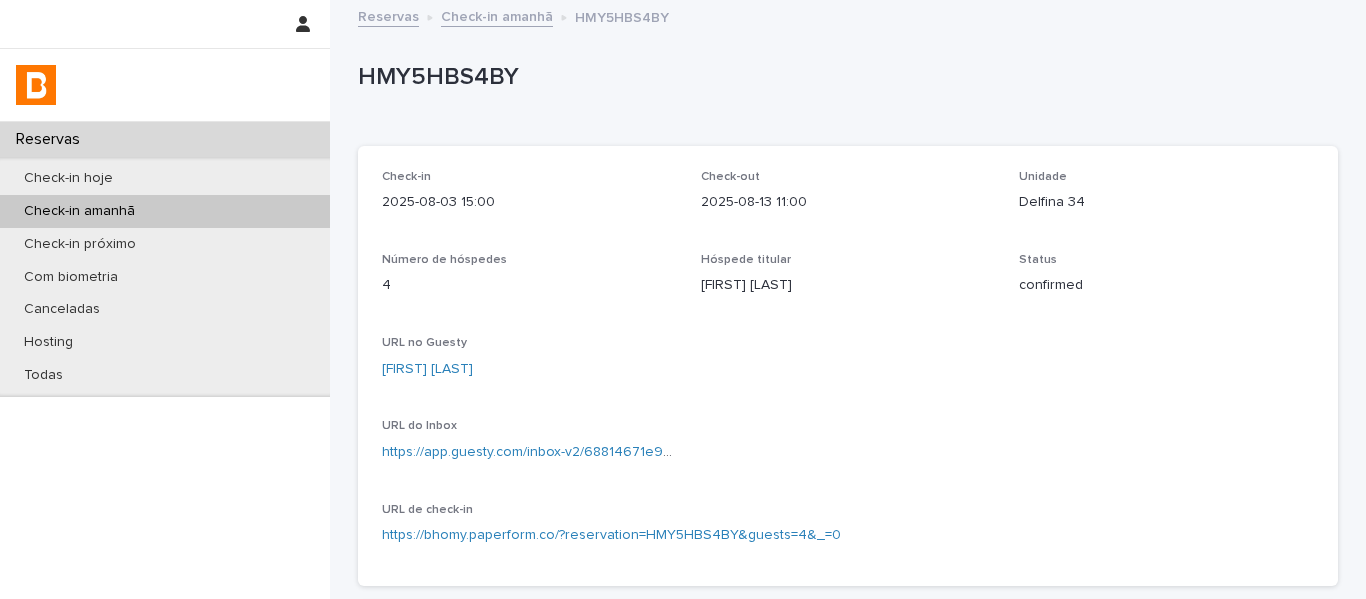 click on "[FIRST] [LAST]" at bounding box center (427, 369) 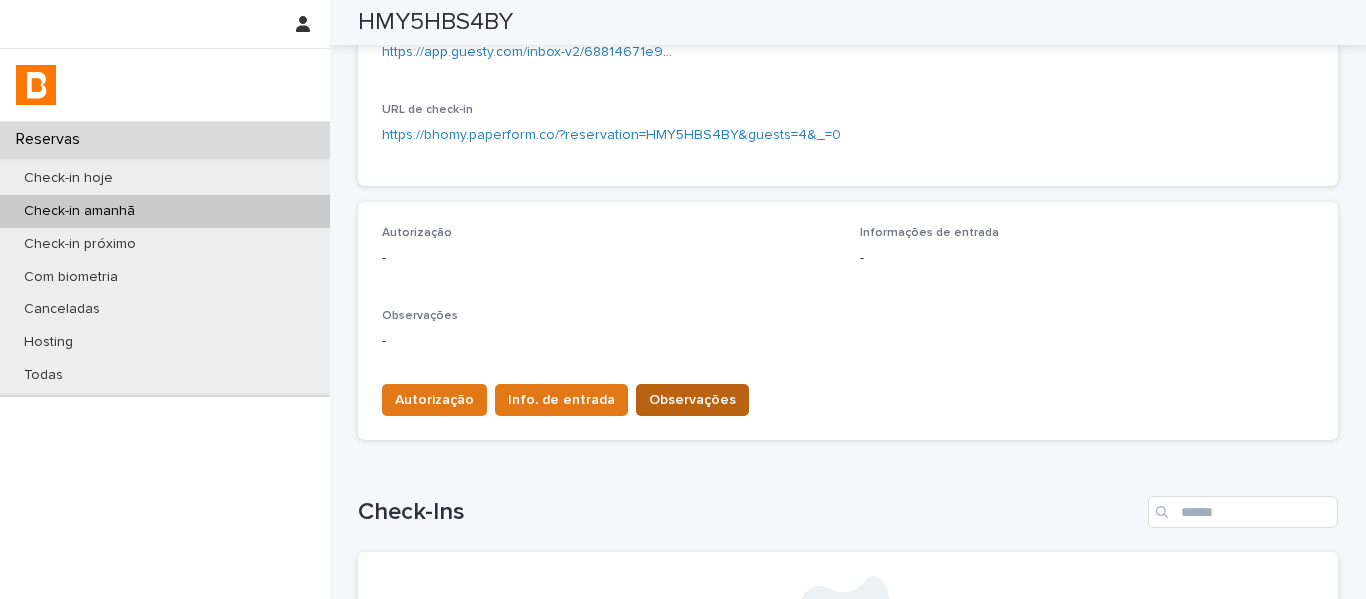 click on "Observações" at bounding box center (692, 400) 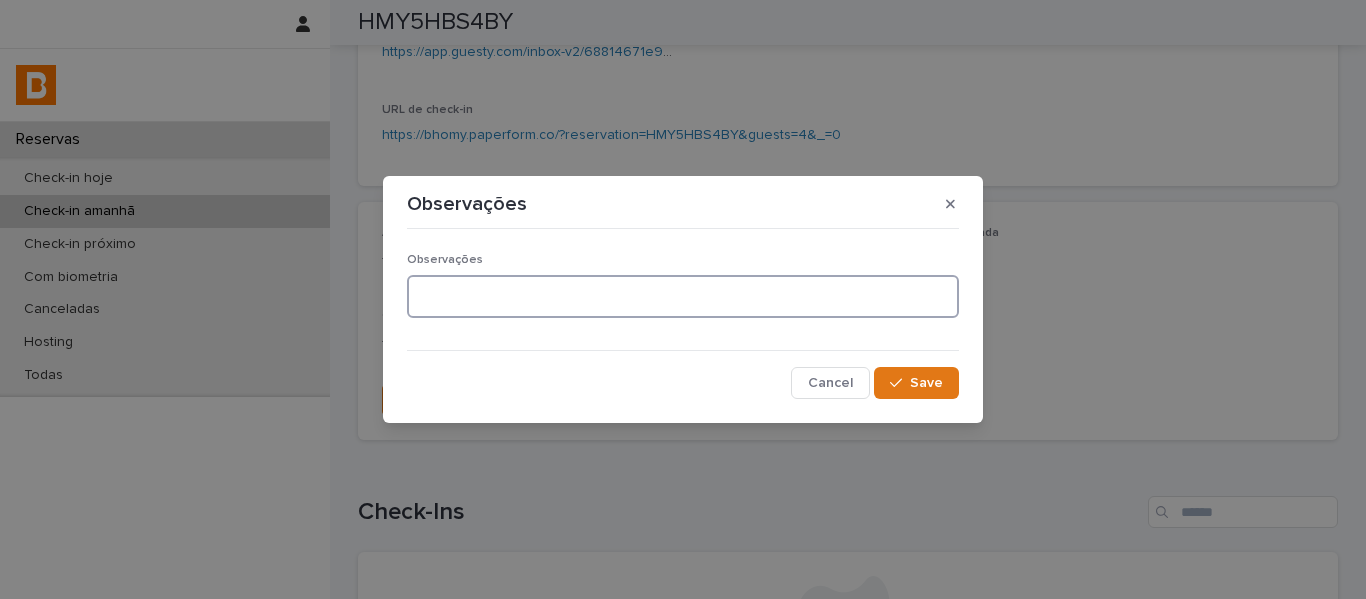 click at bounding box center (683, 296) 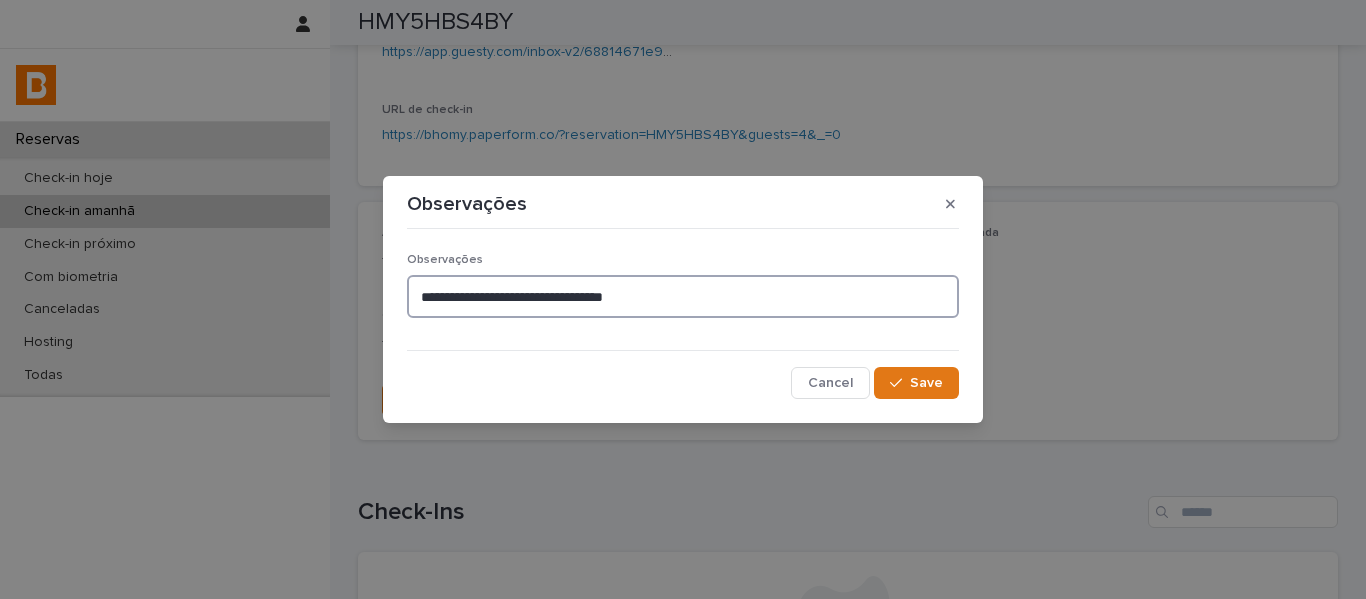 drag, startPoint x: 538, startPoint y: 294, endPoint x: 609, endPoint y: 294, distance: 71 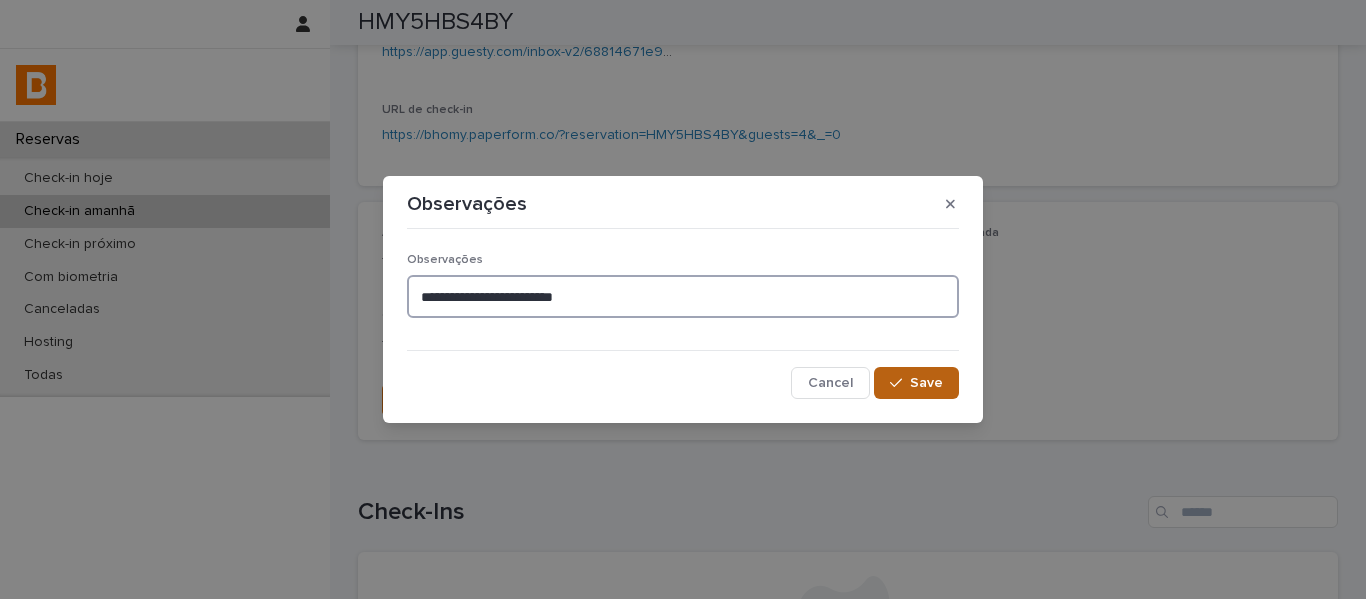 type on "**********" 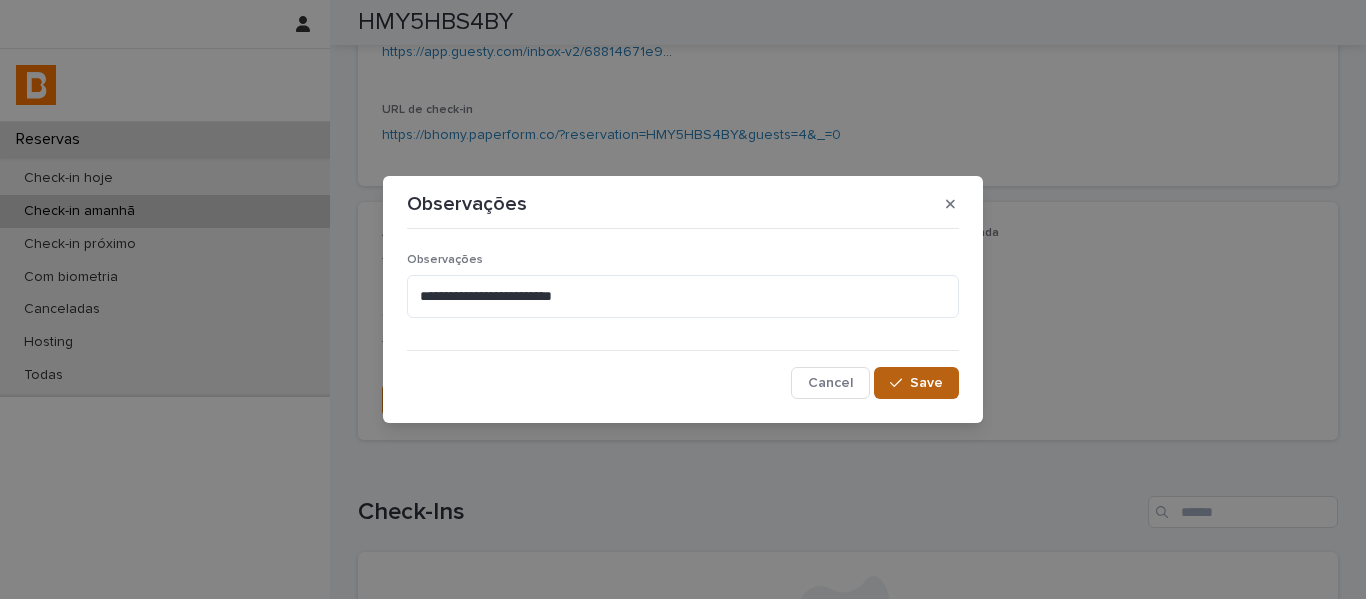 click on "Save" at bounding box center [916, 383] 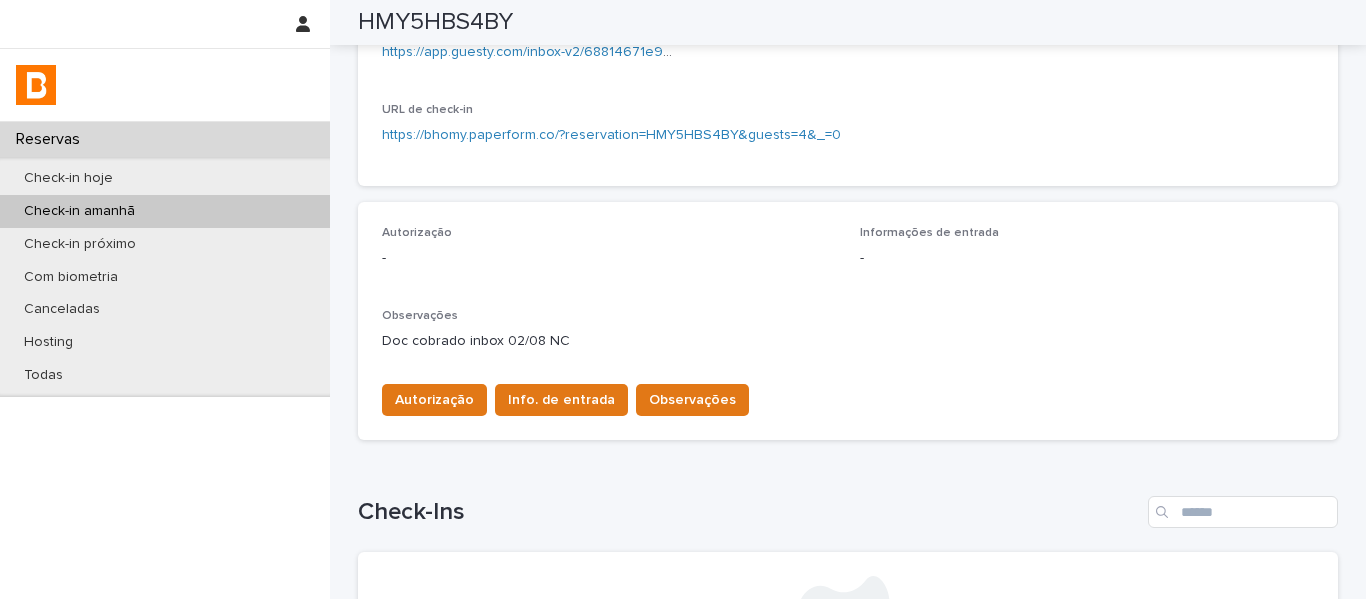 scroll, scrollTop: 0, scrollLeft: 0, axis: both 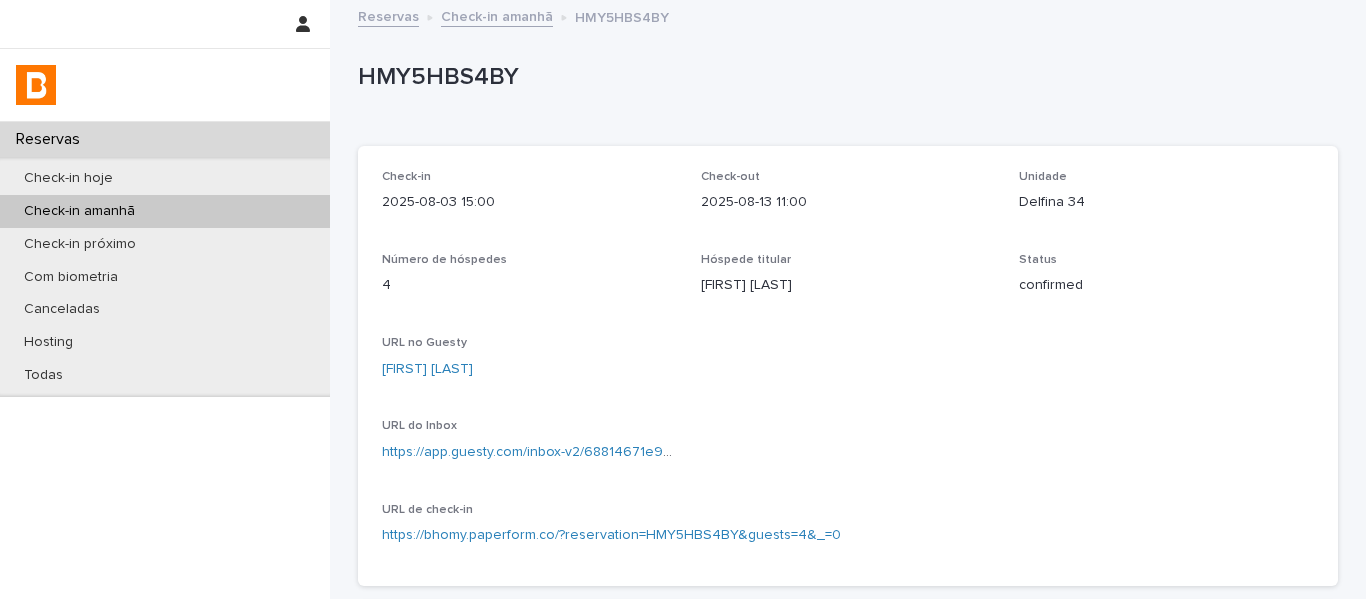 click on "Check-in amanhã" at bounding box center (497, 15) 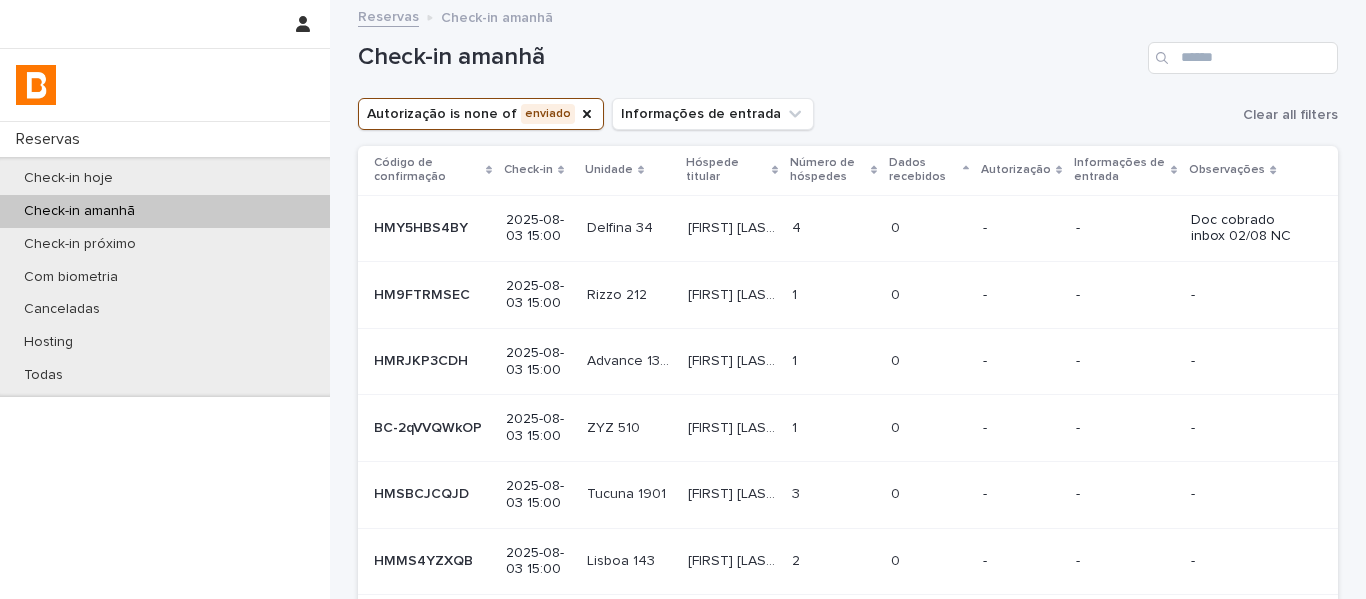 click on "0" at bounding box center [897, 293] 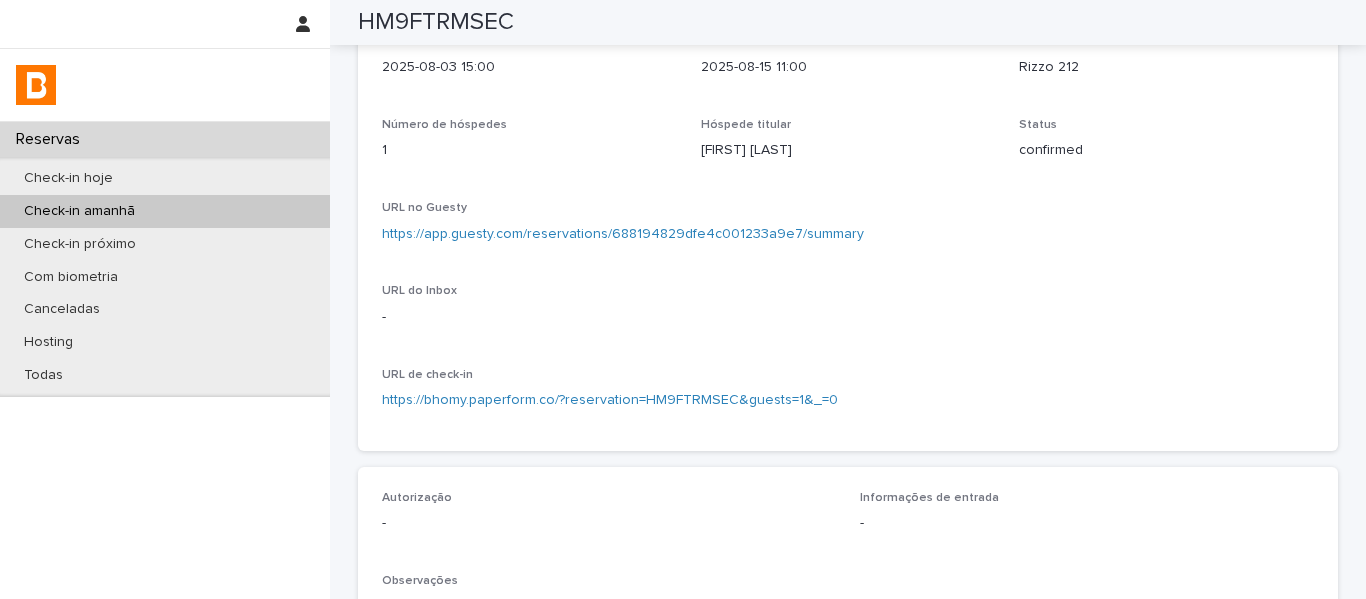 scroll, scrollTop: 100, scrollLeft: 0, axis: vertical 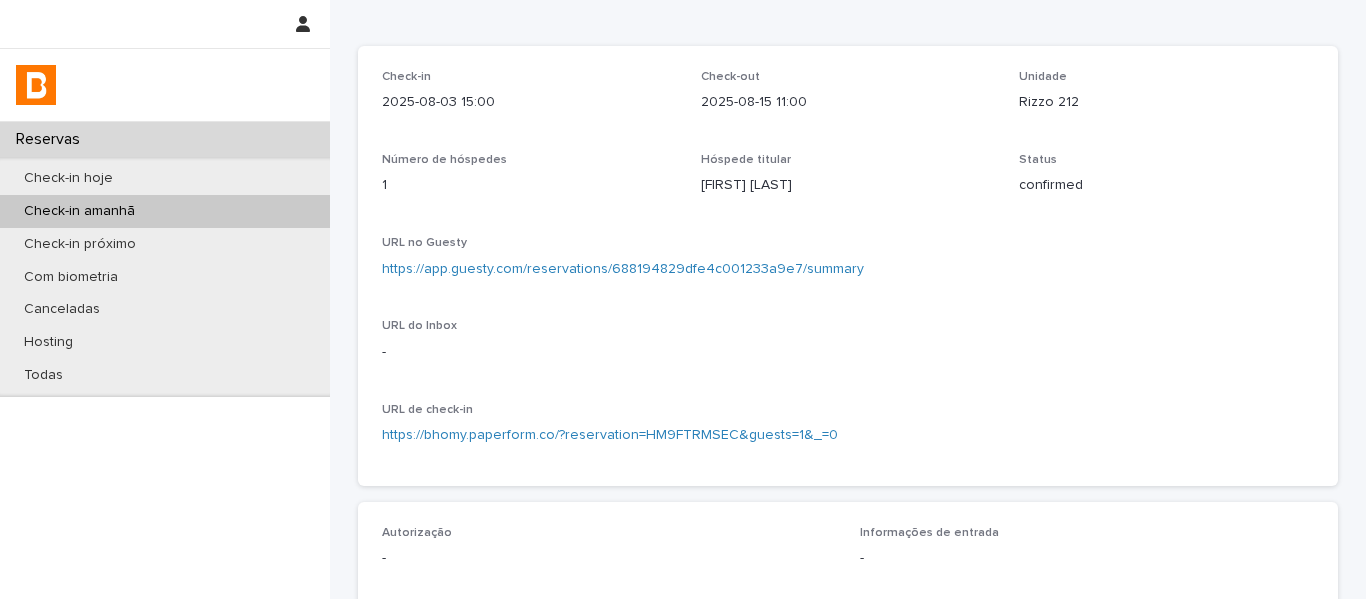 click on "https://app.guesty.com/reservations/688194829dfe4c001233a9e7/summary" at bounding box center (623, 269) 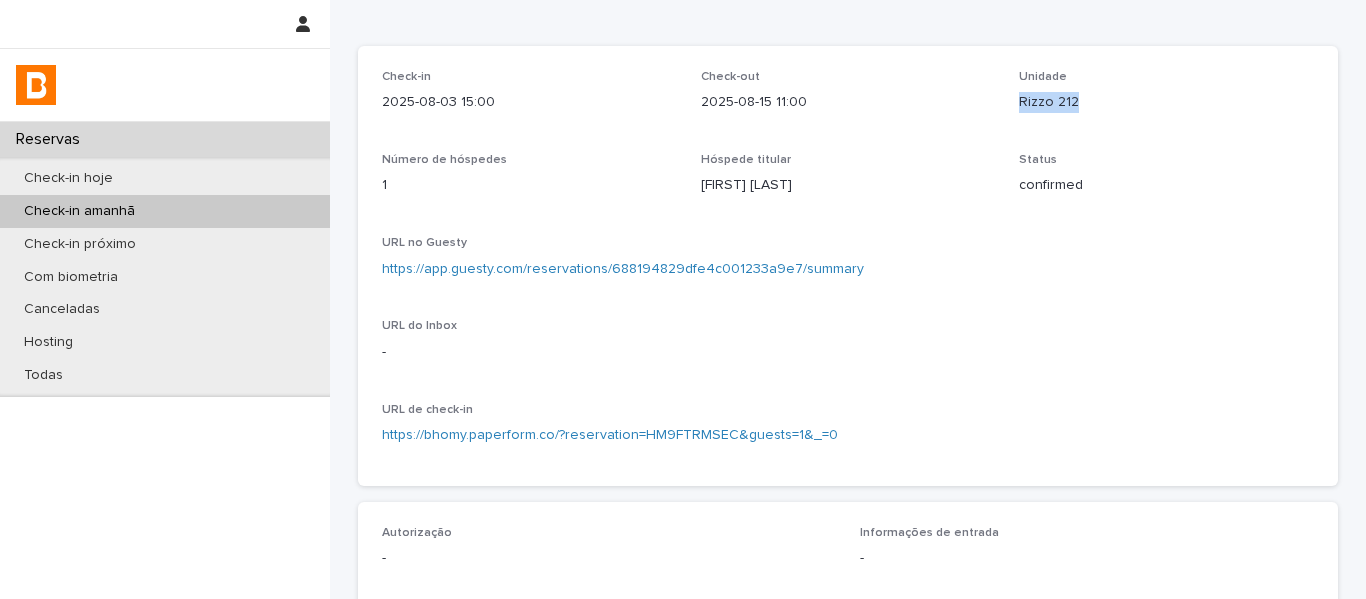 drag, startPoint x: 1089, startPoint y: 113, endPoint x: 1009, endPoint y: 112, distance: 80.00625 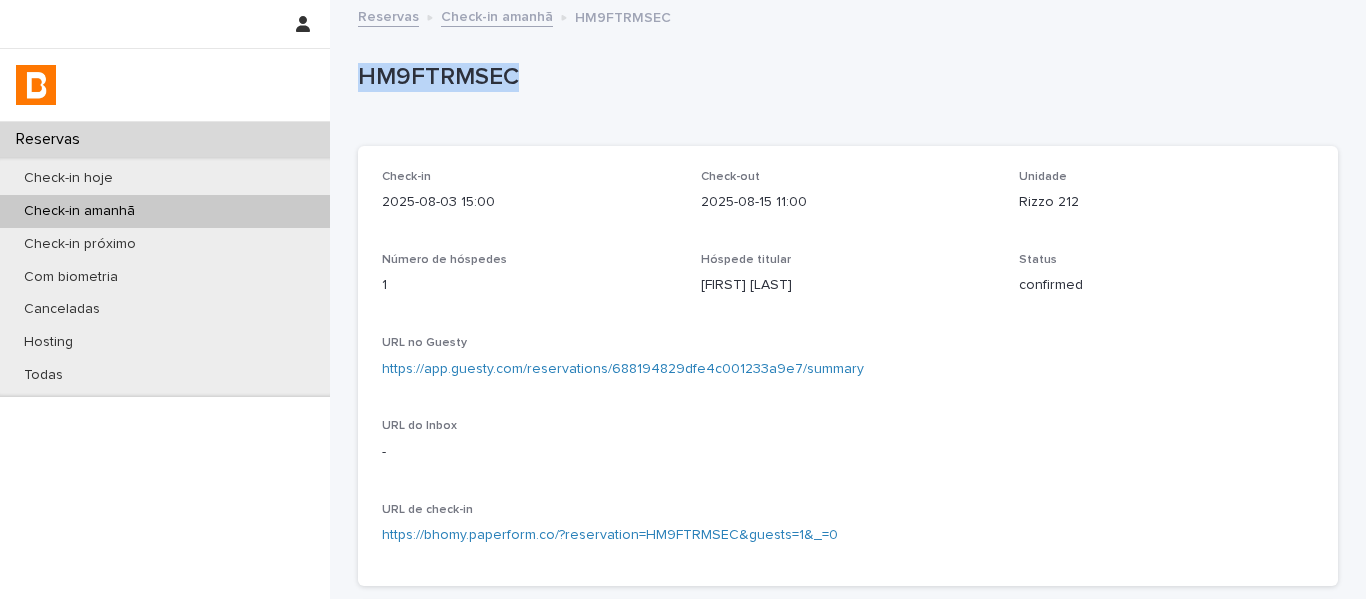 drag, startPoint x: 486, startPoint y: 91, endPoint x: 357, endPoint y: 97, distance: 129.13947 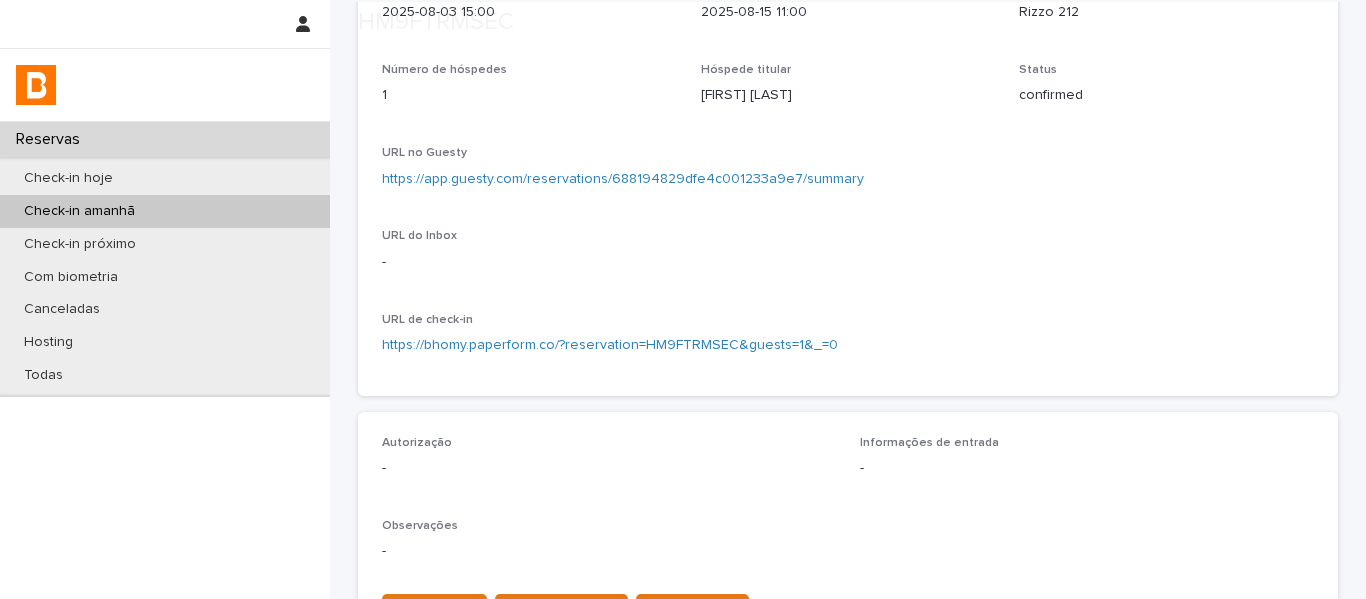 scroll, scrollTop: 400, scrollLeft: 0, axis: vertical 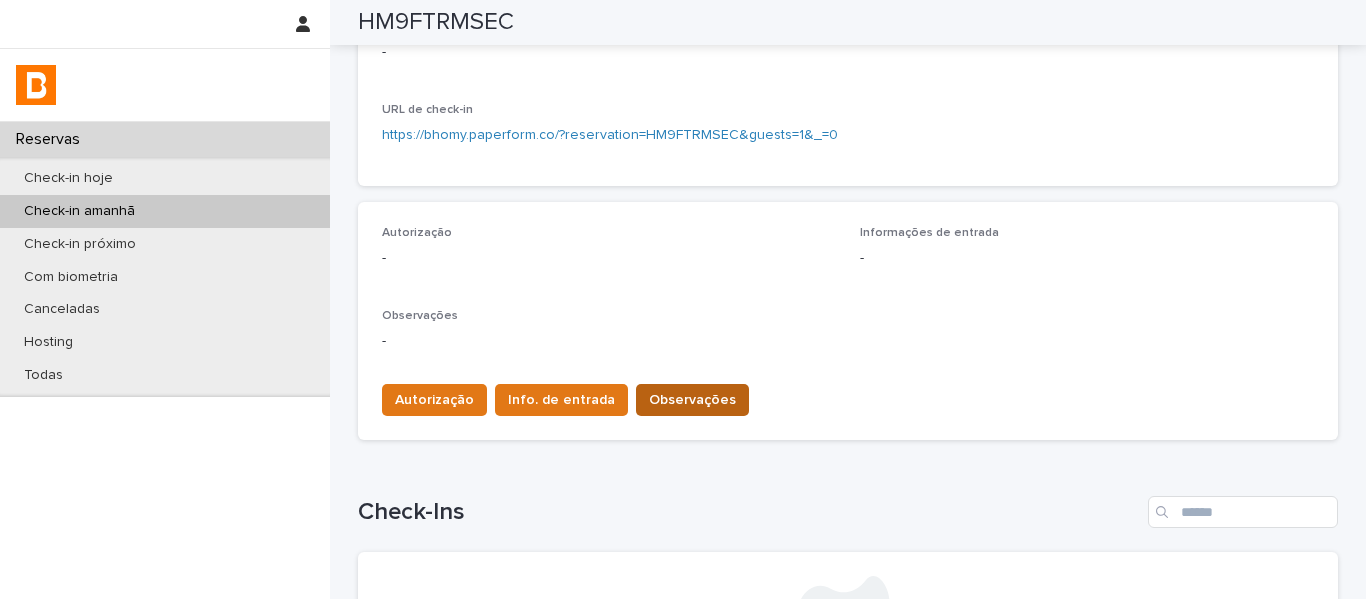 click on "Observações" at bounding box center [692, 400] 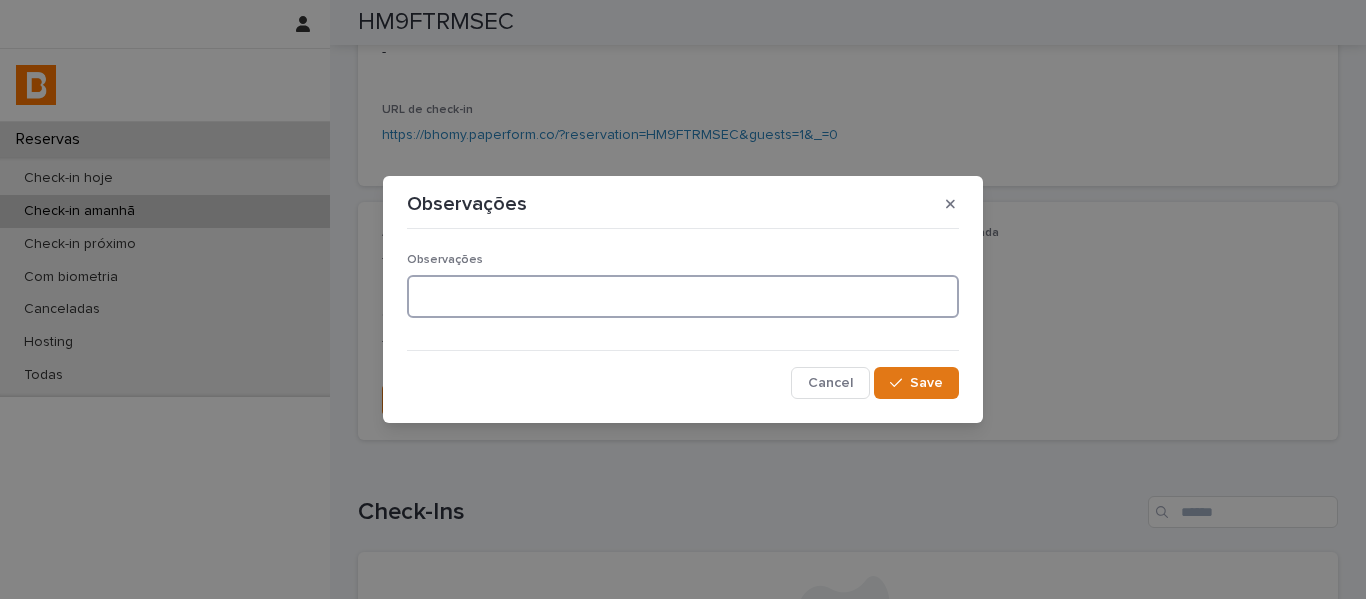 click at bounding box center (683, 296) 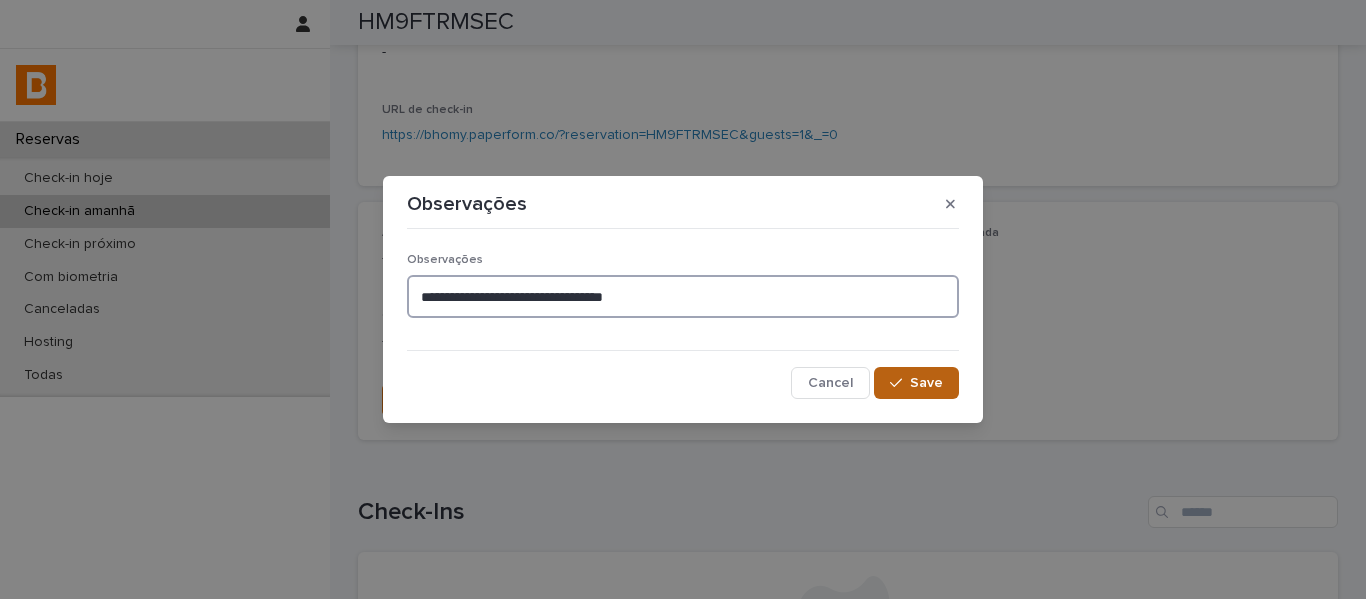 type on "**********" 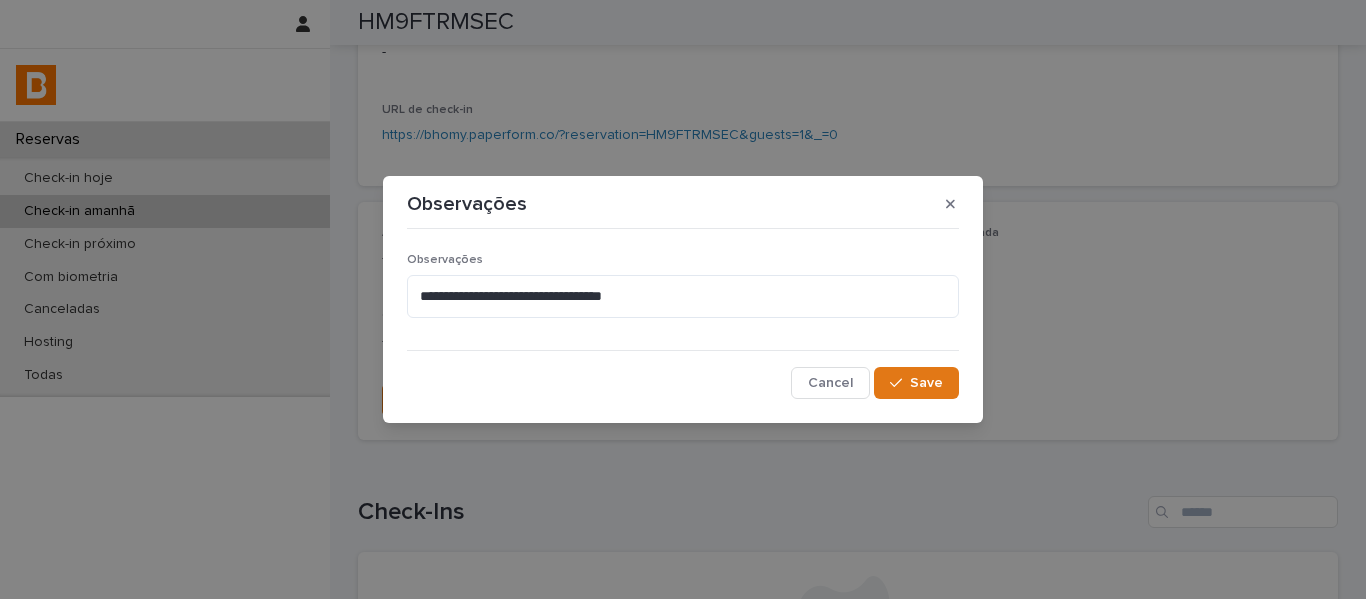 drag, startPoint x: 904, startPoint y: 378, endPoint x: 892, endPoint y: 355, distance: 25.942244 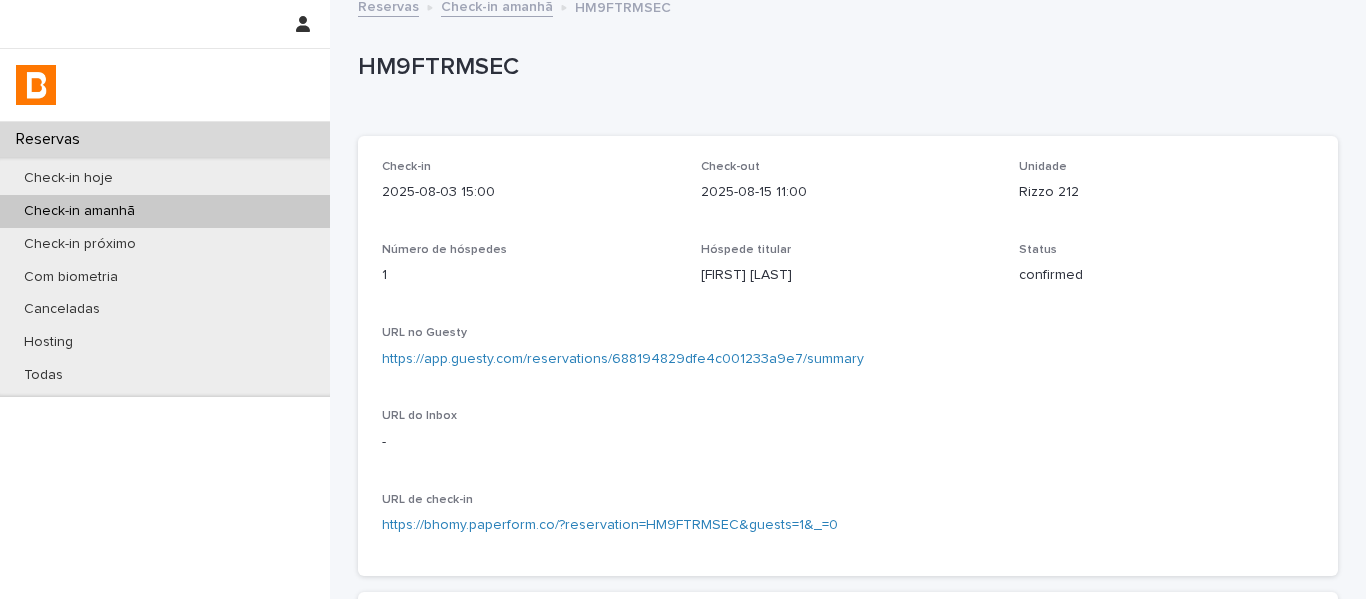 scroll, scrollTop: 0, scrollLeft: 0, axis: both 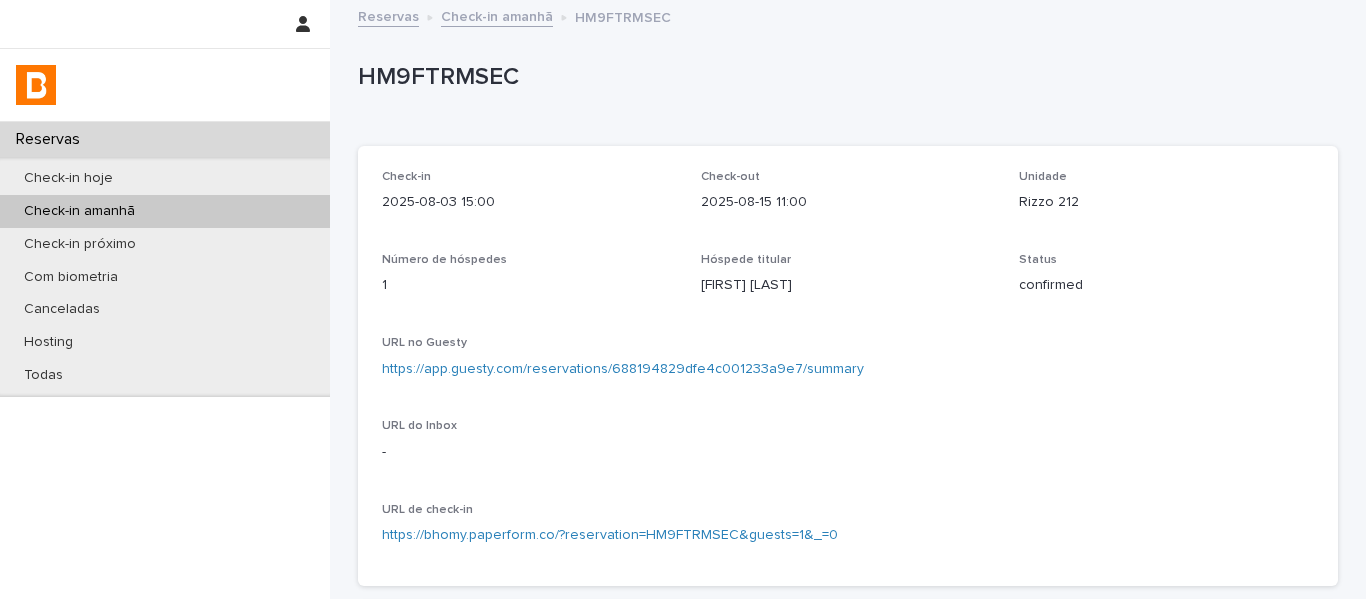 click on "Check-in amanhã" at bounding box center (497, 15) 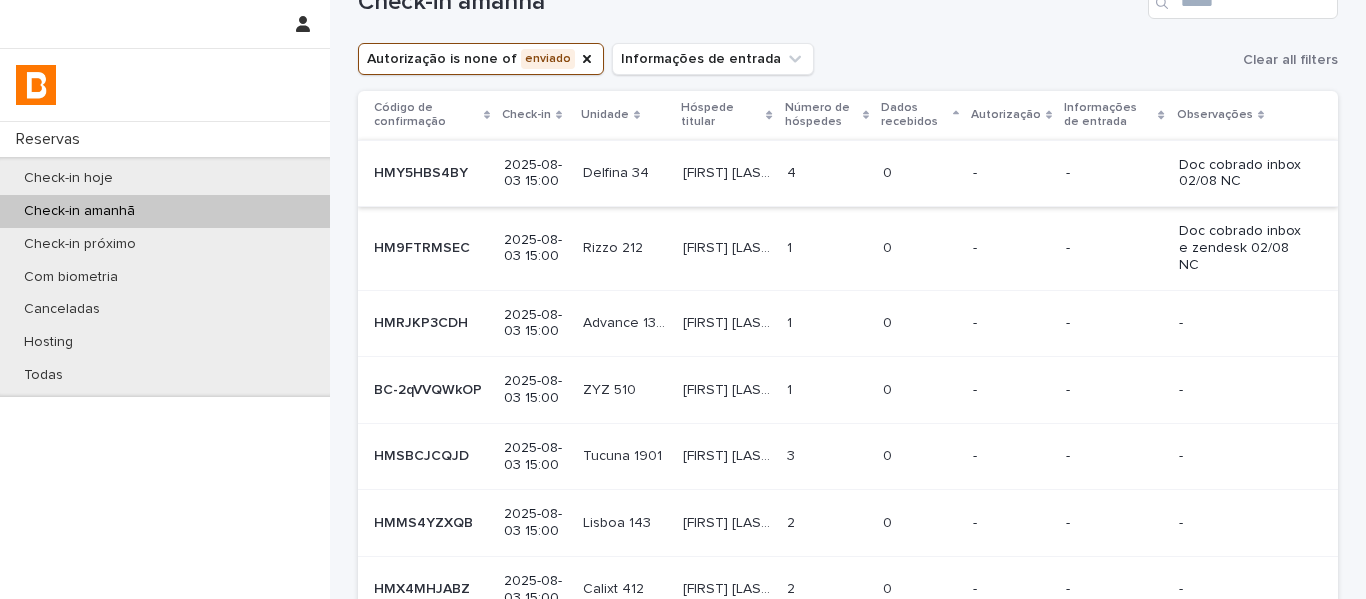 scroll, scrollTop: 100, scrollLeft: 0, axis: vertical 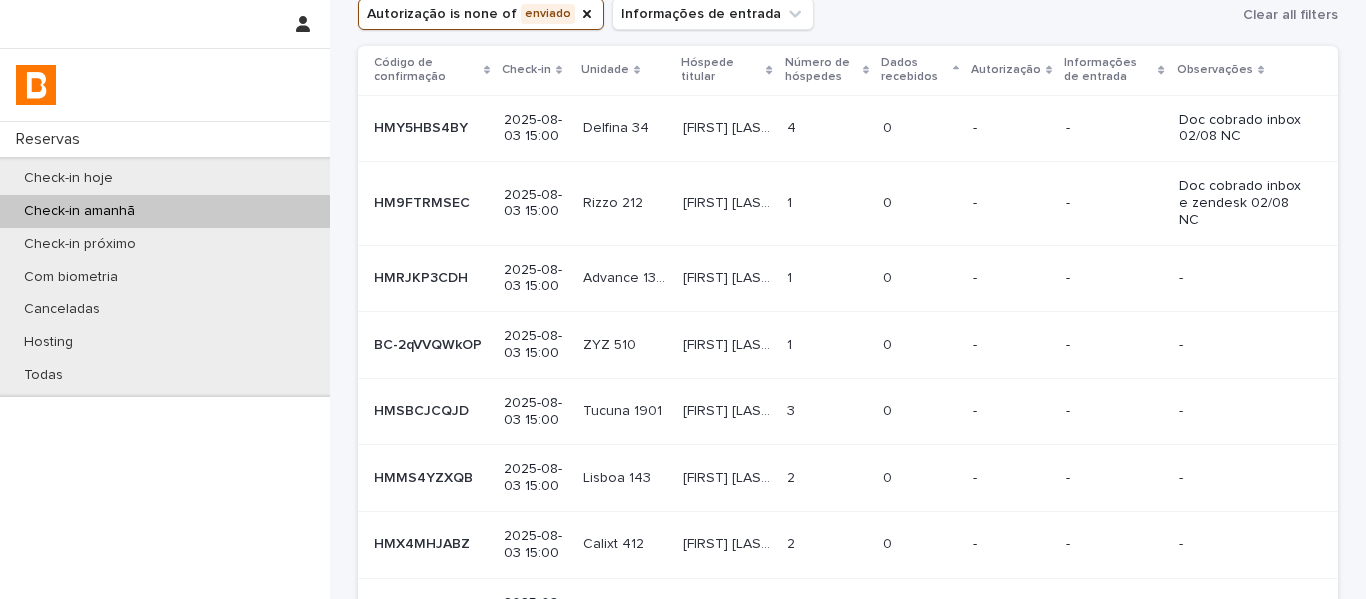 click on "[FIRST] [LAST] [FIRST] [LAST]" at bounding box center (726, 278) 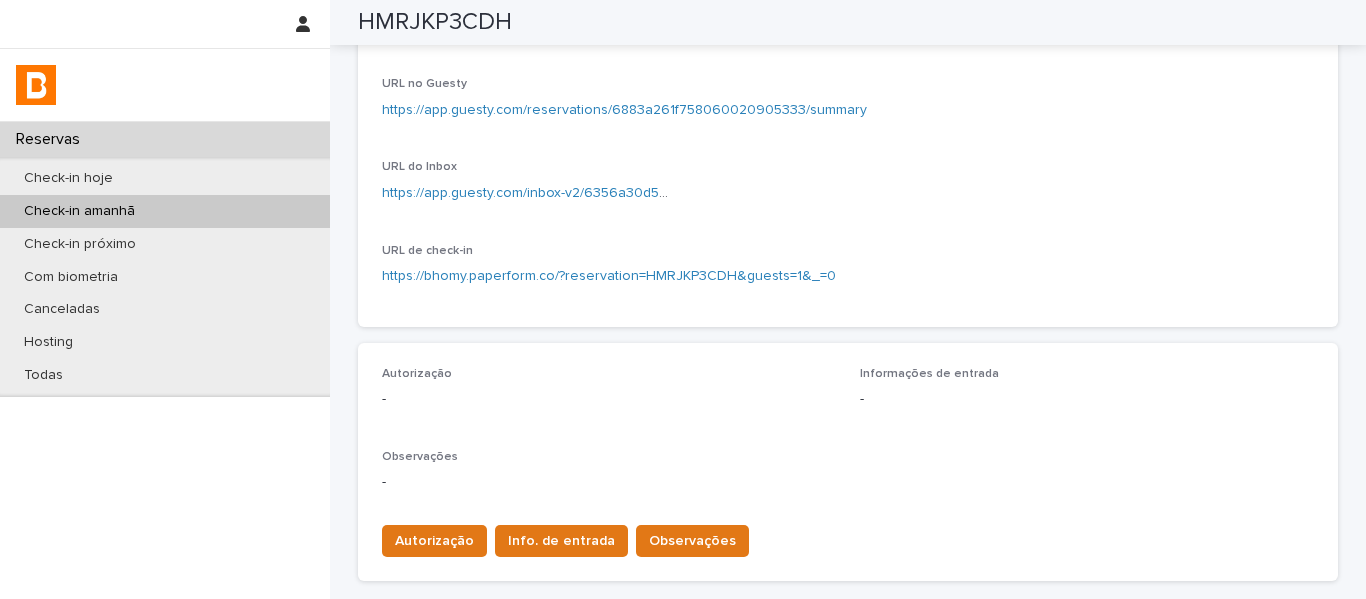 scroll, scrollTop: 256, scrollLeft: 0, axis: vertical 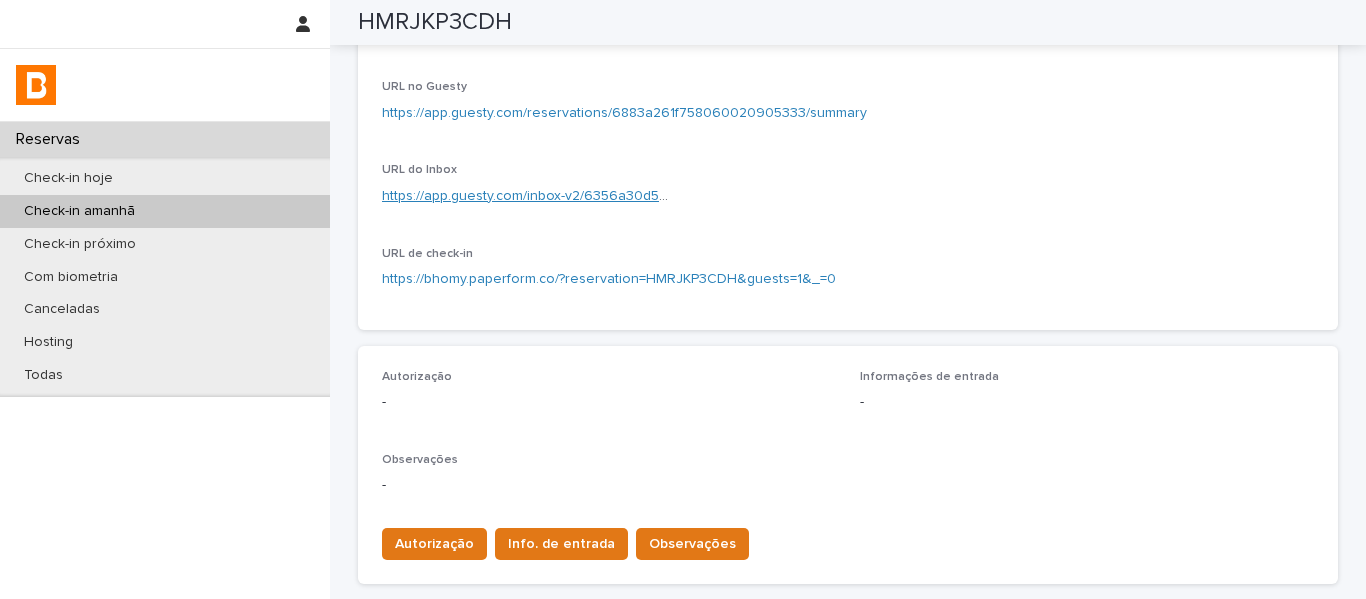 click on "https://app.guesty.com/inbox-v2/6356a30d504ba90062246e01?reservationId=6883a261f758060020905333" at bounding box center (730, 196) 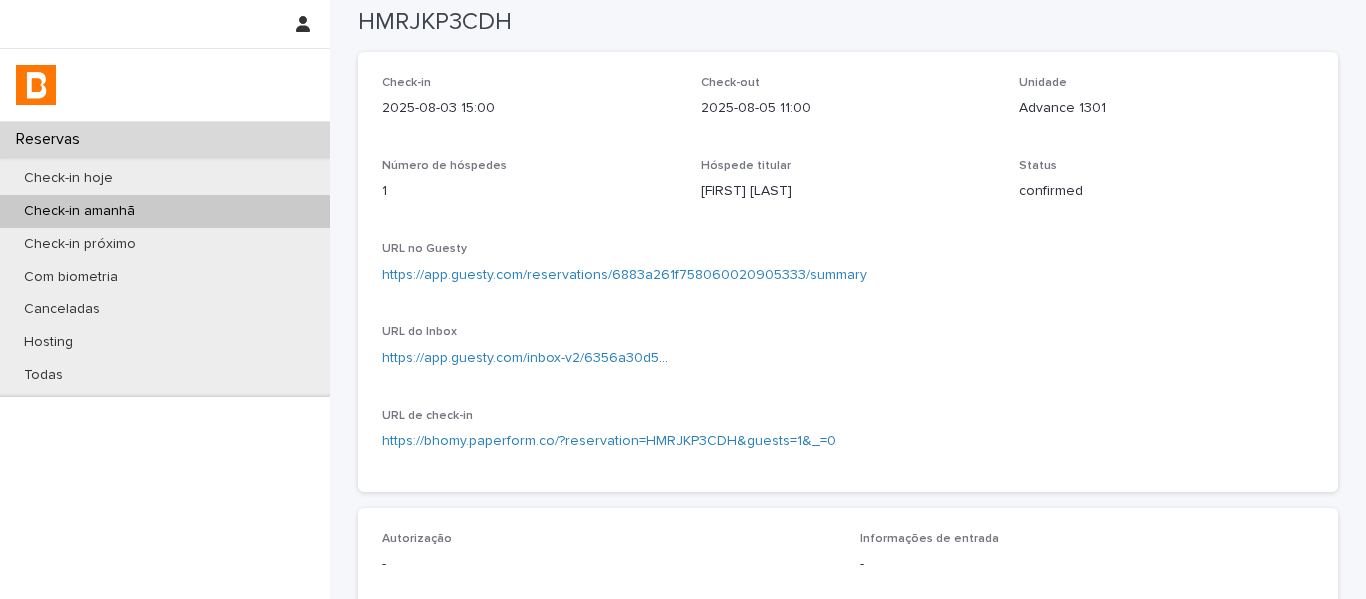 scroll, scrollTop: 0, scrollLeft: 0, axis: both 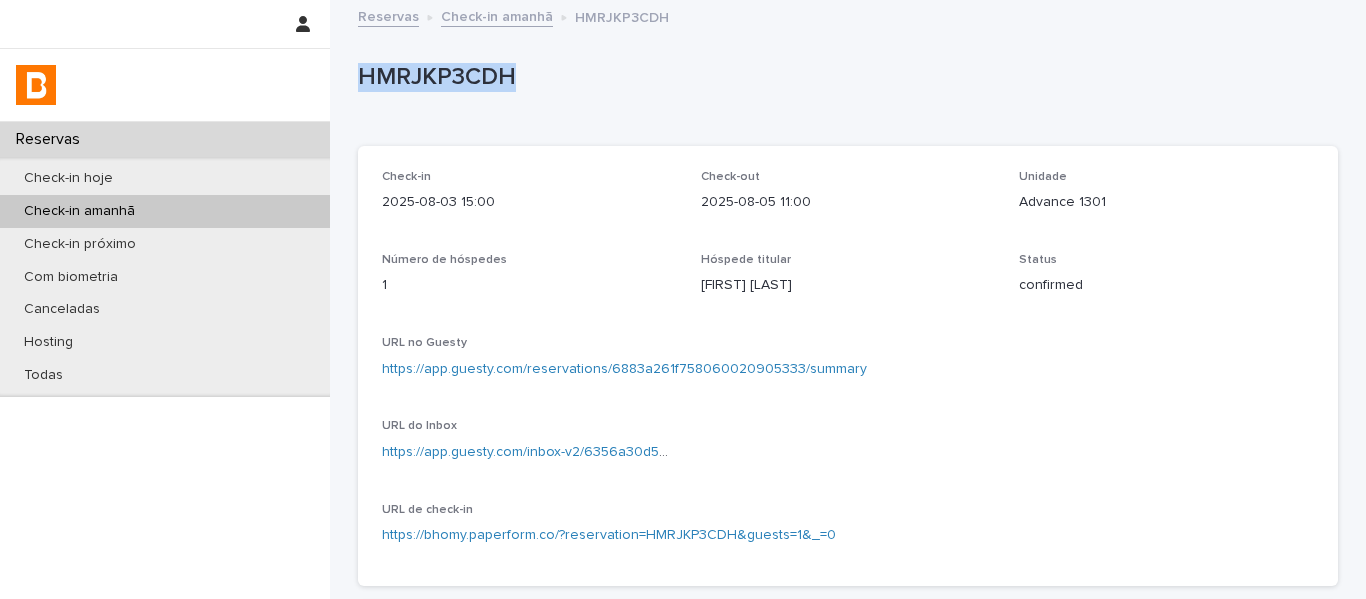 drag, startPoint x: 506, startPoint y: 80, endPoint x: 347, endPoint y: 70, distance: 159.31415 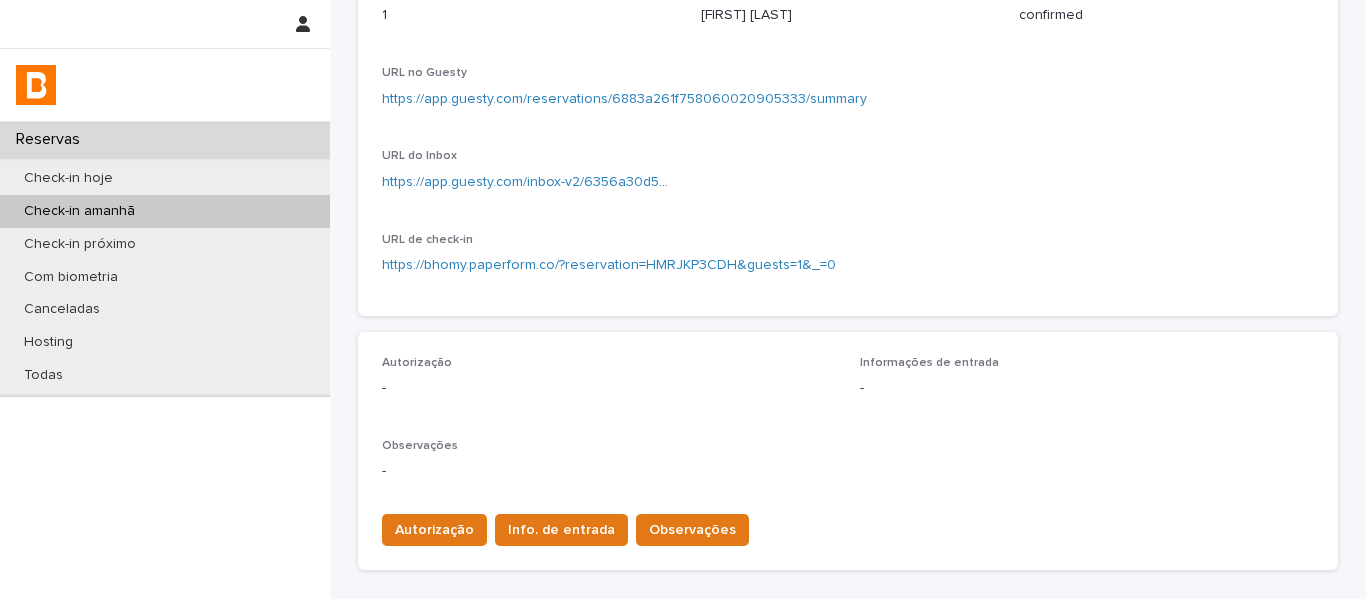 scroll, scrollTop: 300, scrollLeft: 0, axis: vertical 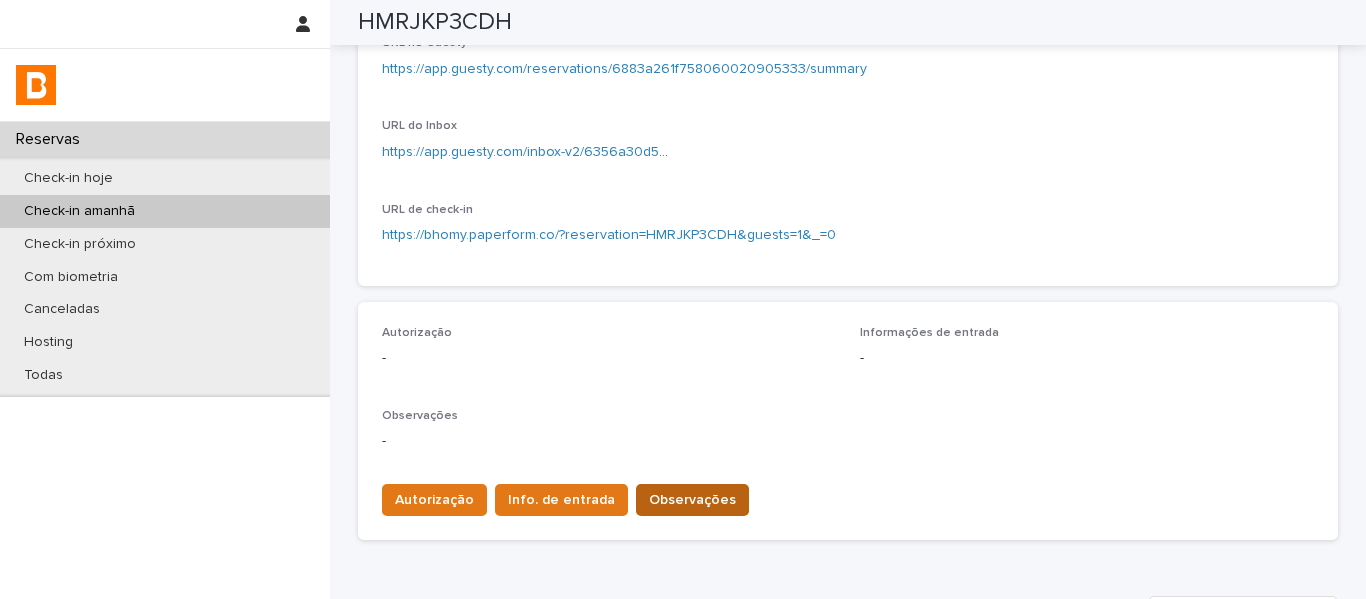 click on "Observações" at bounding box center [692, 500] 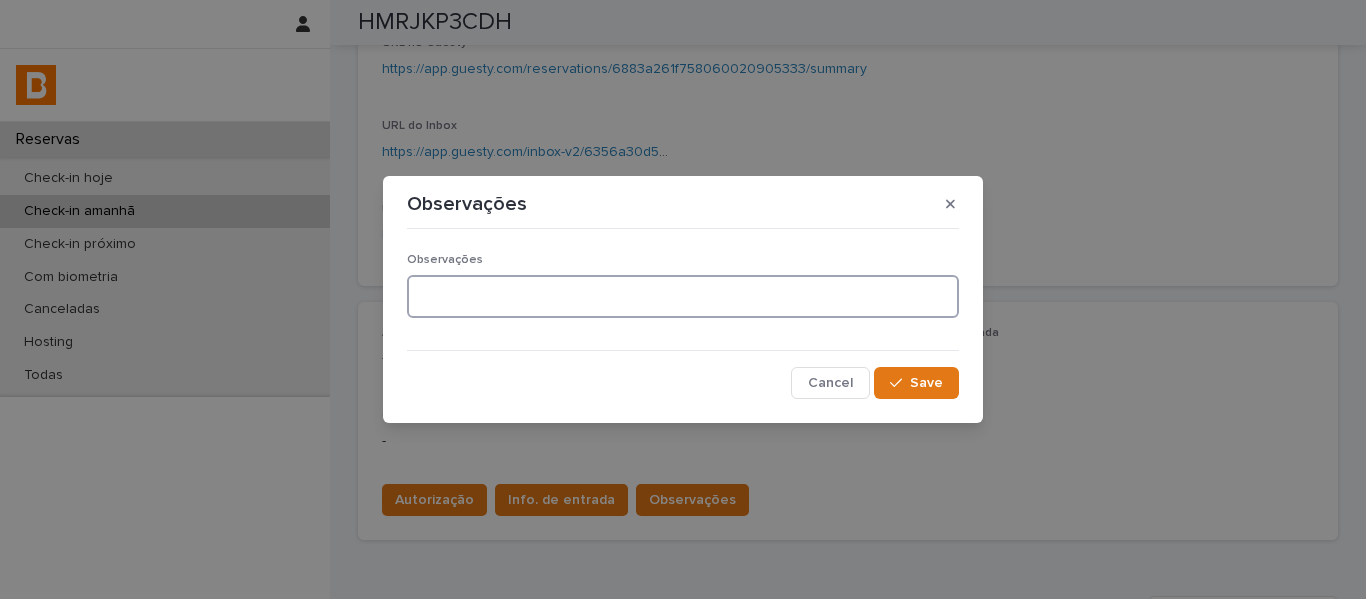click at bounding box center [683, 296] 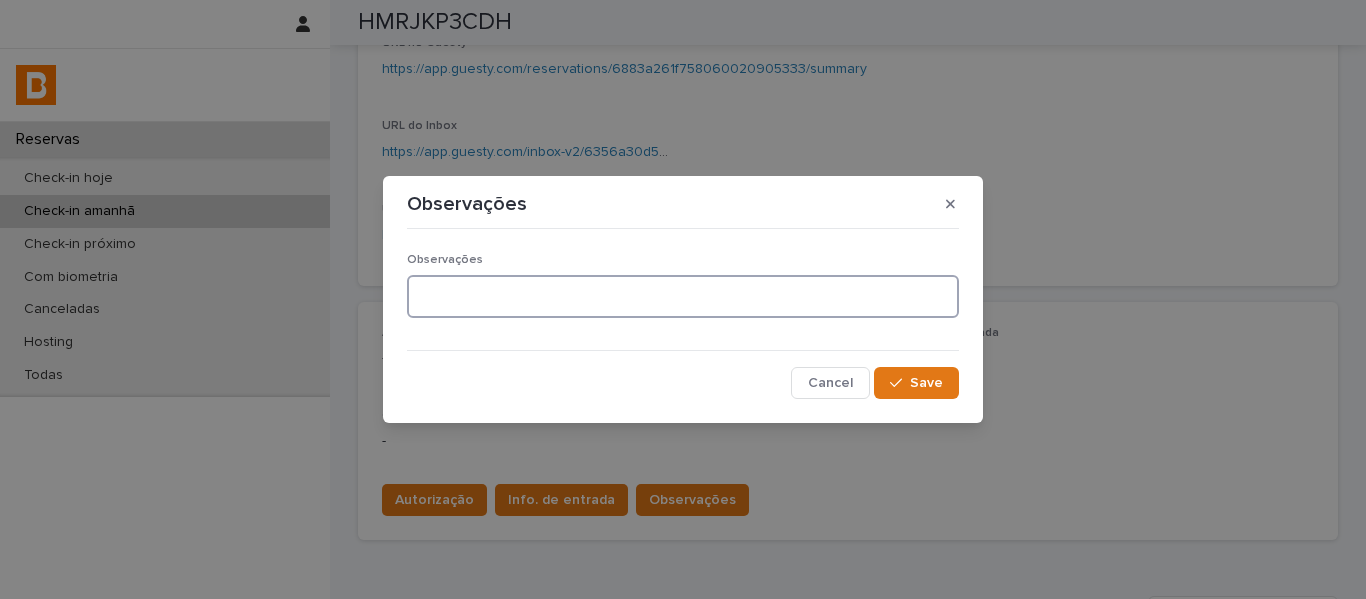 paste on "**********" 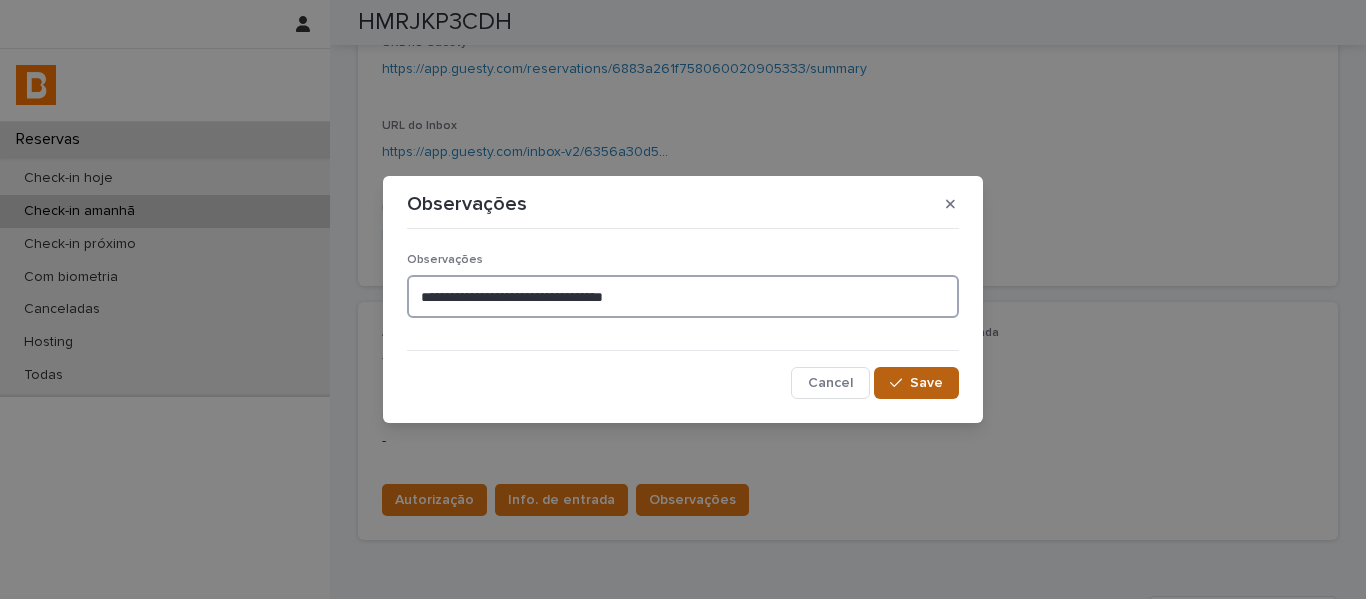 type on "**********" 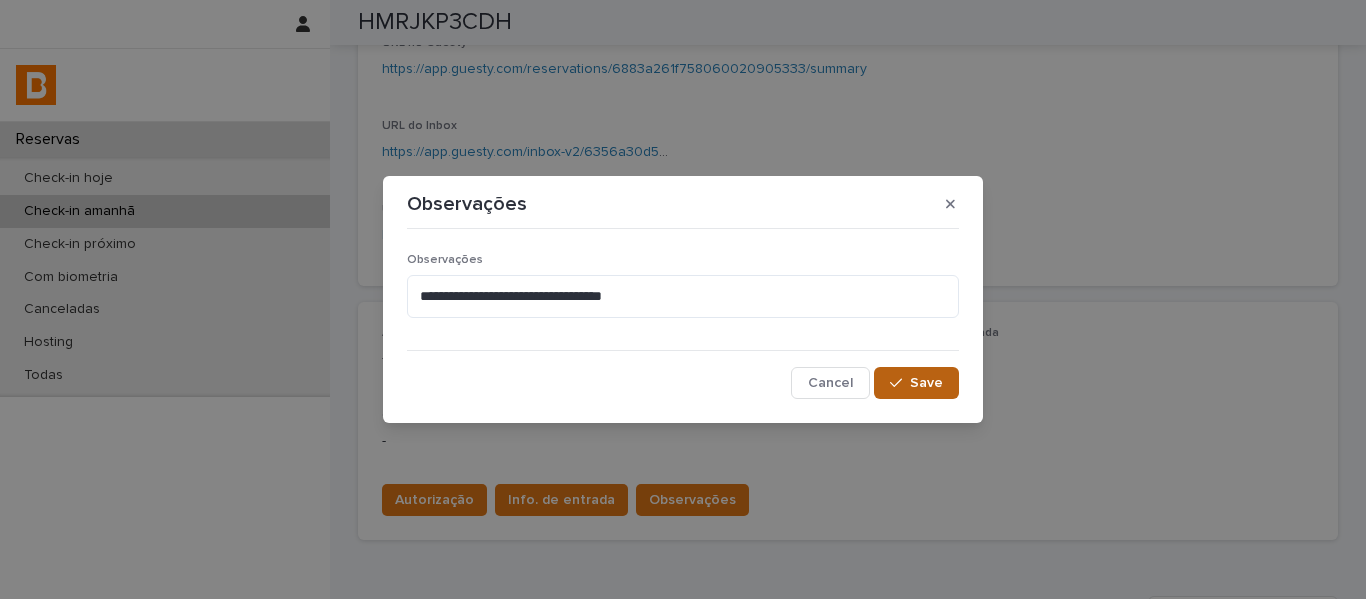 drag, startPoint x: 935, startPoint y: 381, endPoint x: 914, endPoint y: 382, distance: 21.023796 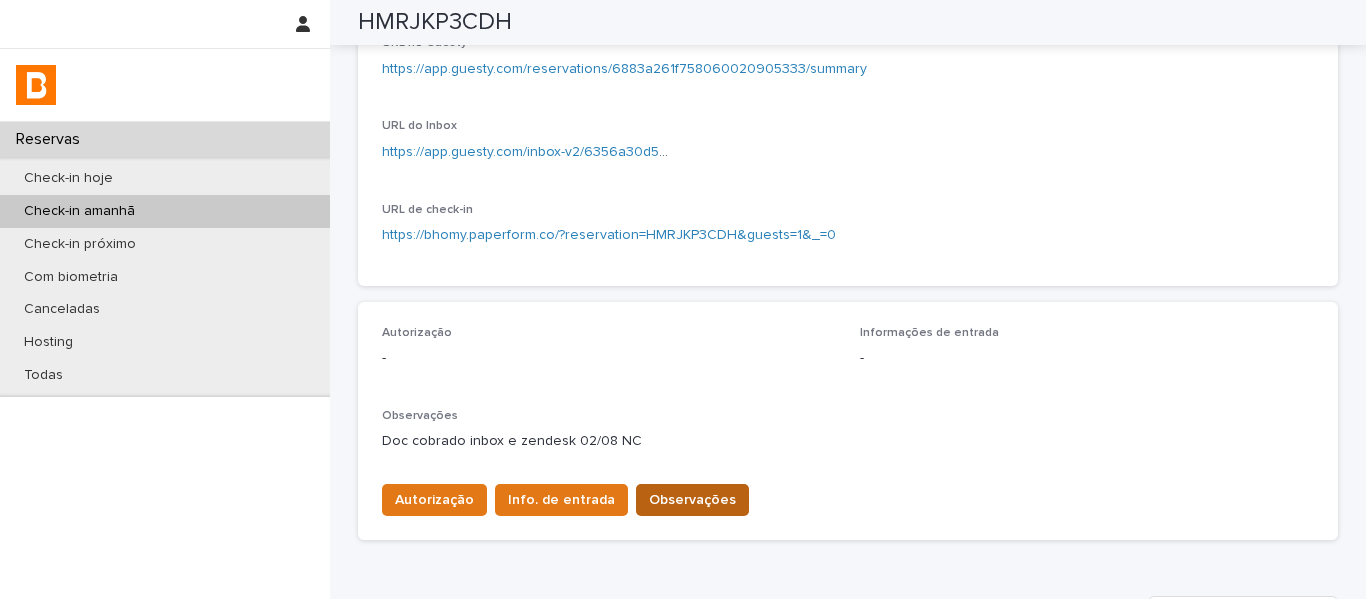 click on "Observações" at bounding box center [692, 500] 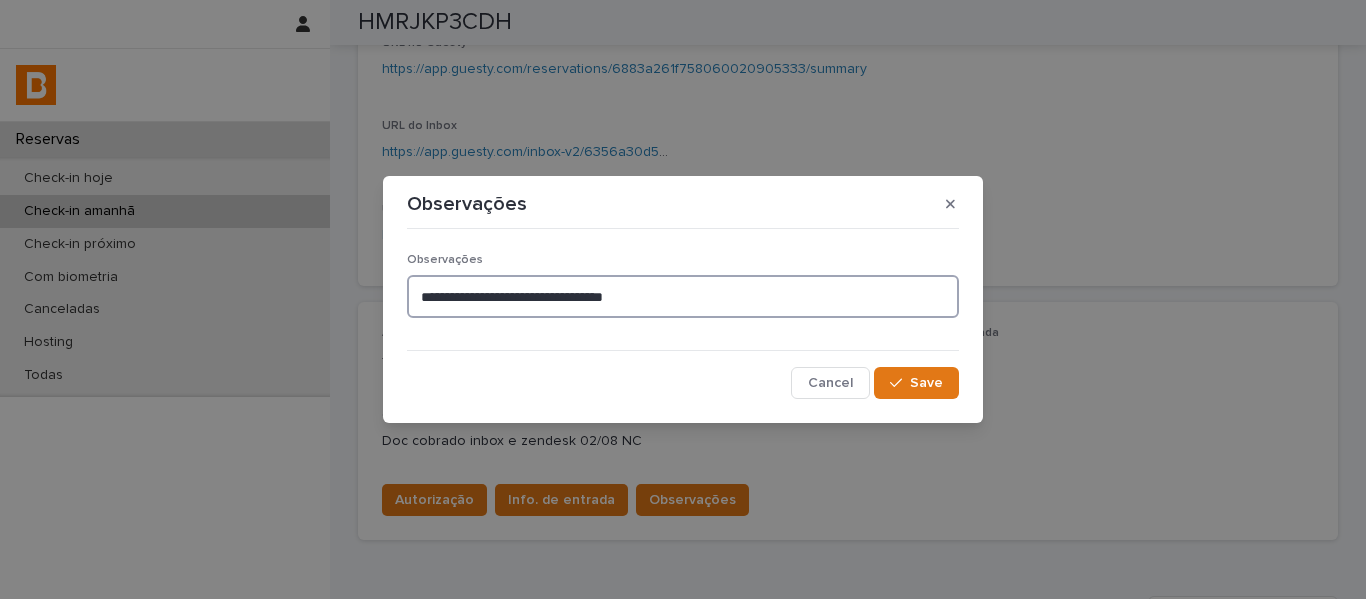drag, startPoint x: 540, startPoint y: 287, endPoint x: 609, endPoint y: 295, distance: 69.46222 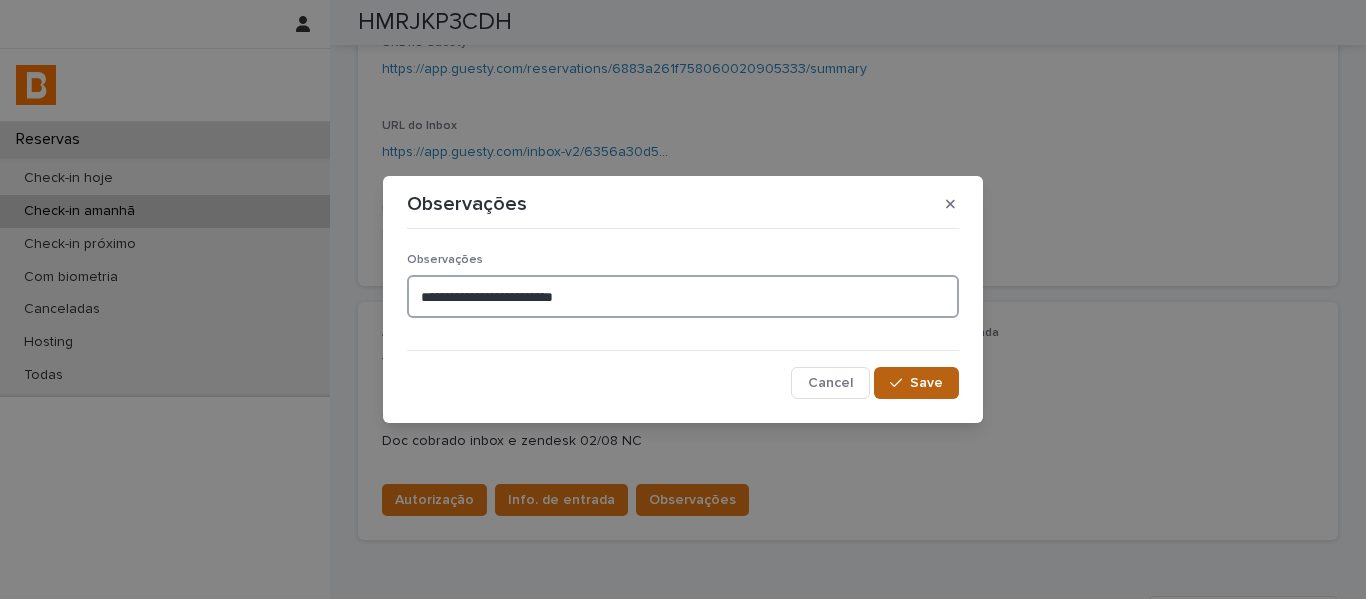 type on "**********" 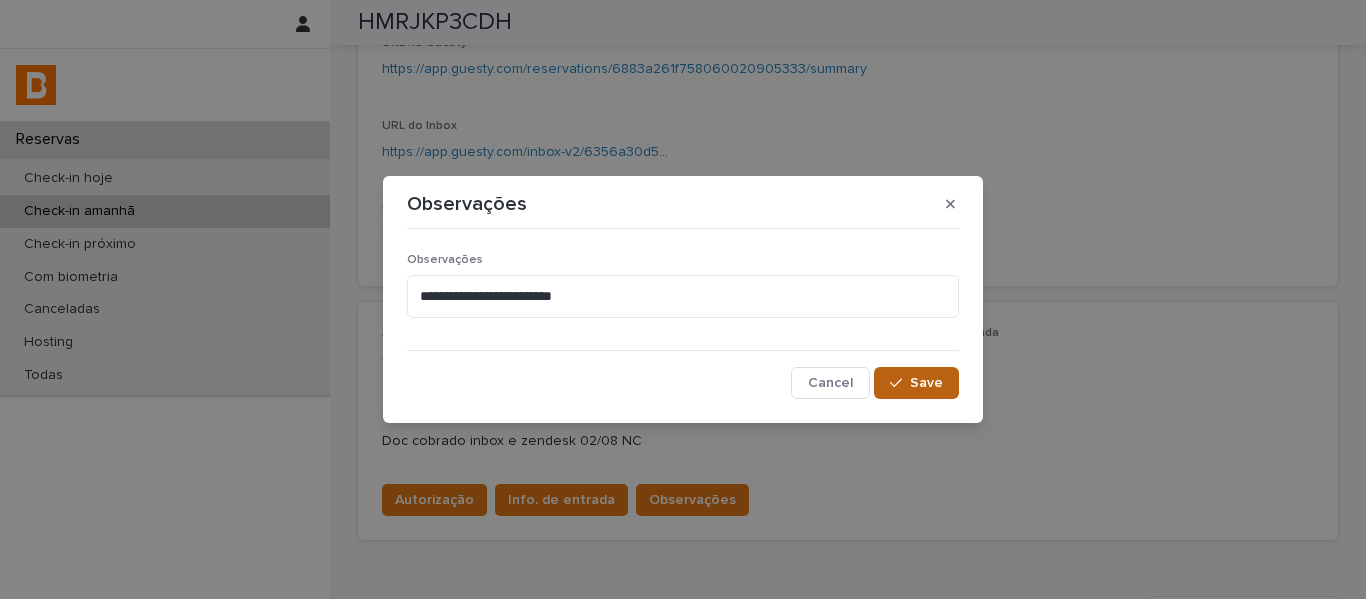 click on "Save" at bounding box center [926, 383] 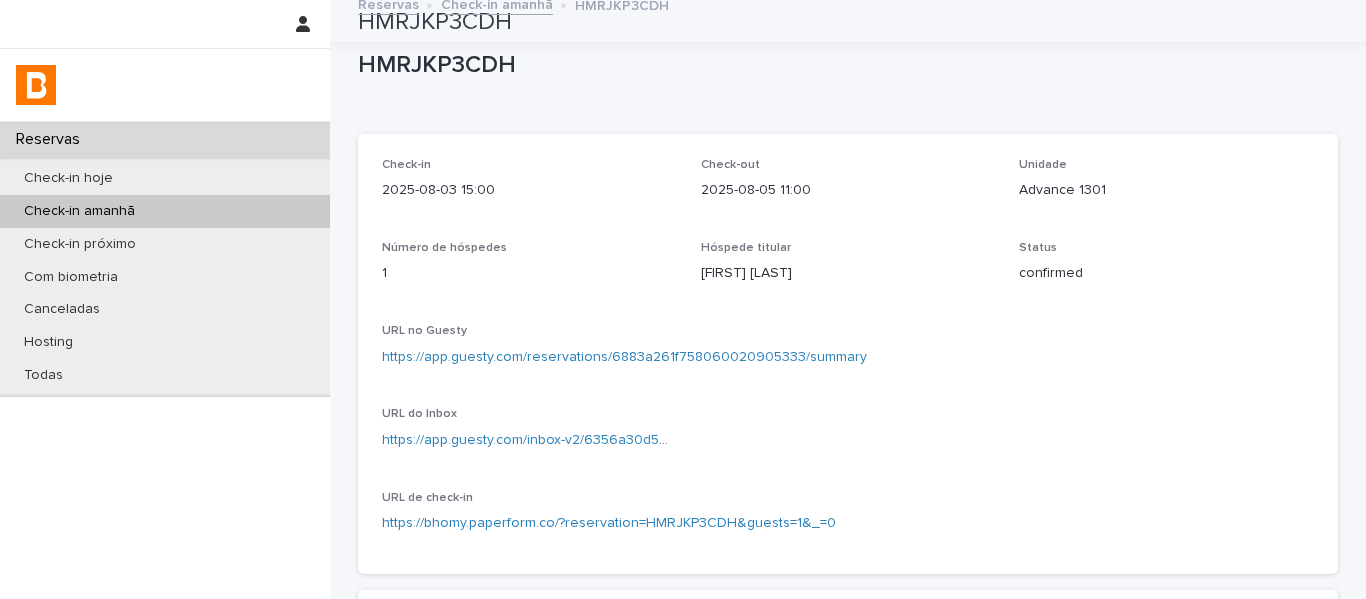 scroll, scrollTop: 0, scrollLeft: 0, axis: both 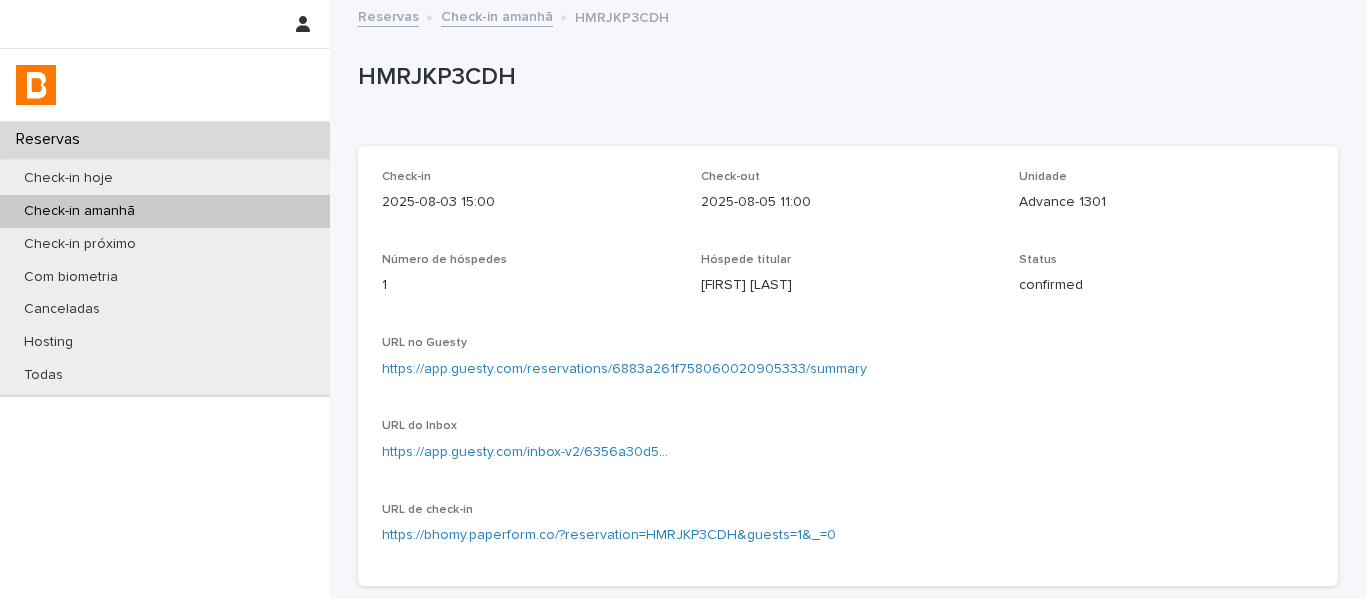 click on "Check-in amanhã" at bounding box center (497, 15) 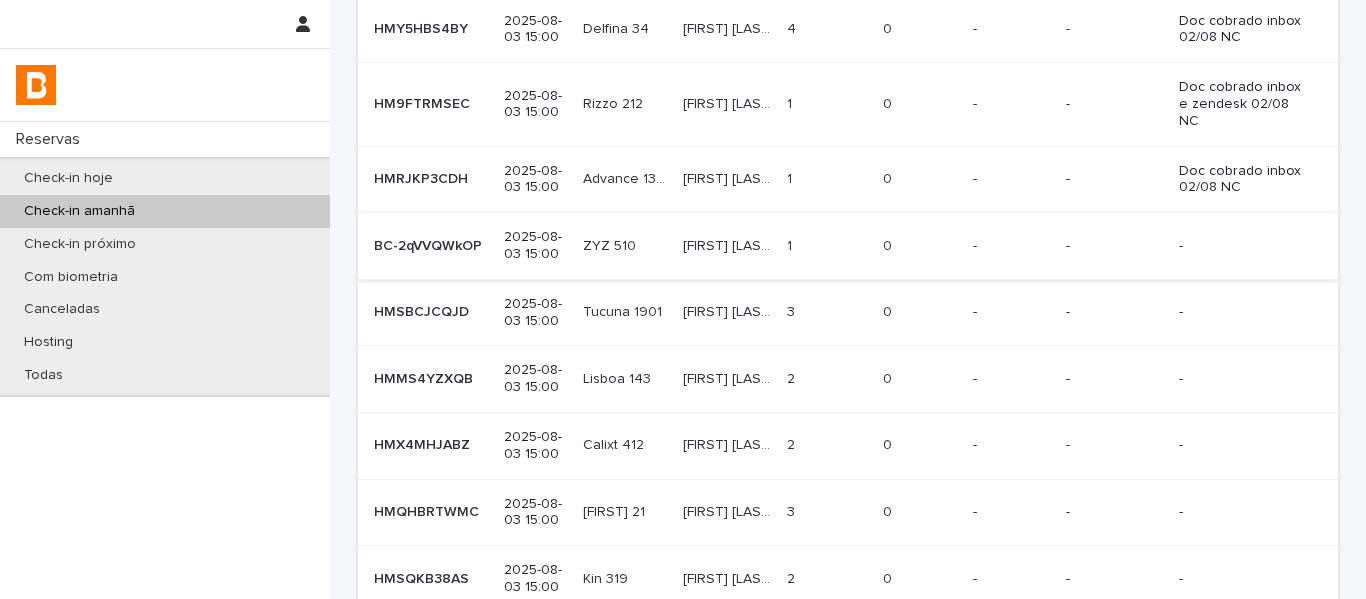 scroll, scrollTop: 200, scrollLeft: 0, axis: vertical 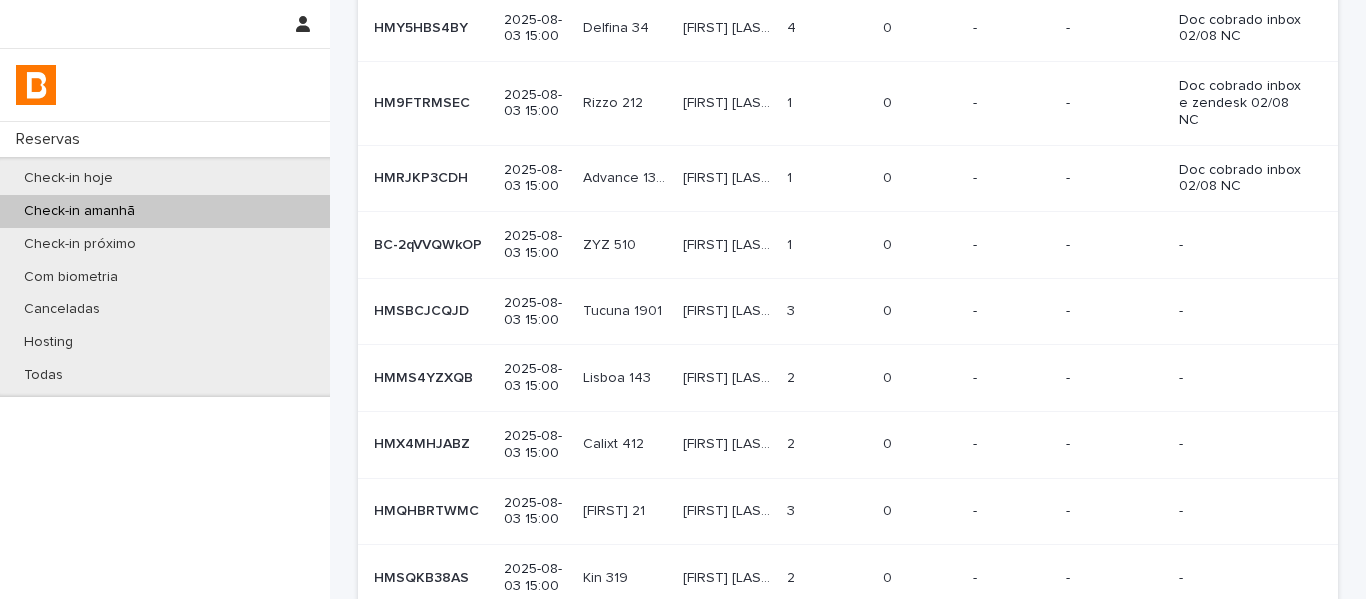 click on "[FIRST] [LAST] [FIRST] [LAST]" at bounding box center [726, 245] 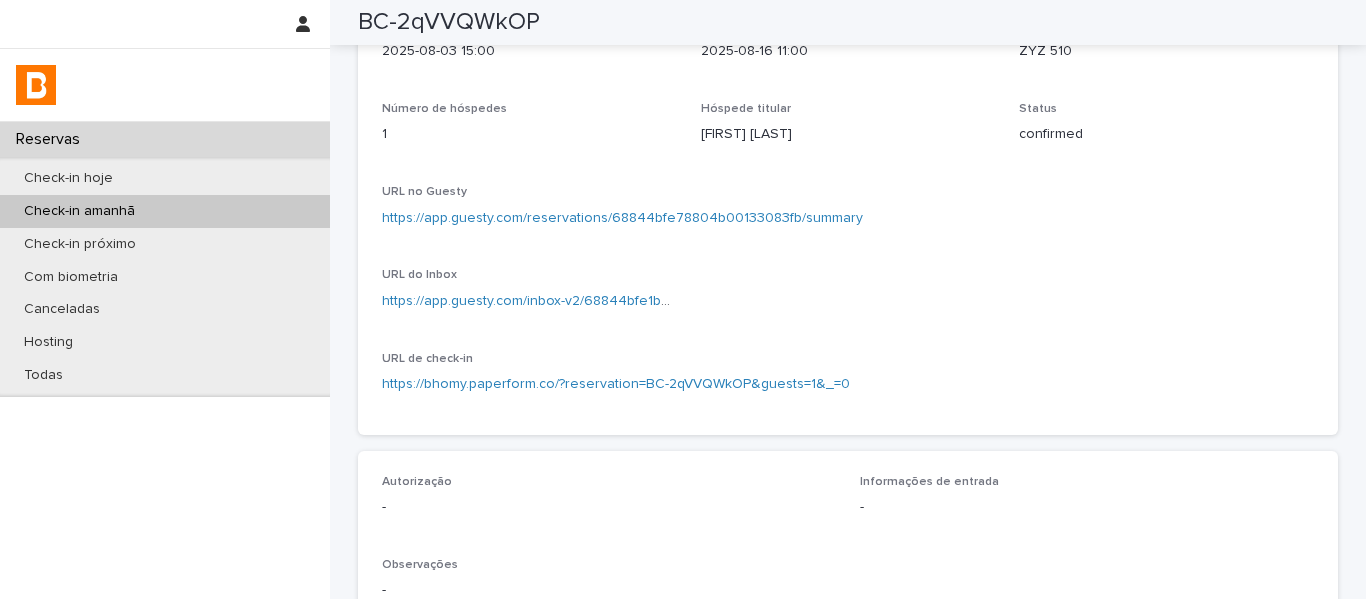 scroll, scrollTop: 100, scrollLeft: 0, axis: vertical 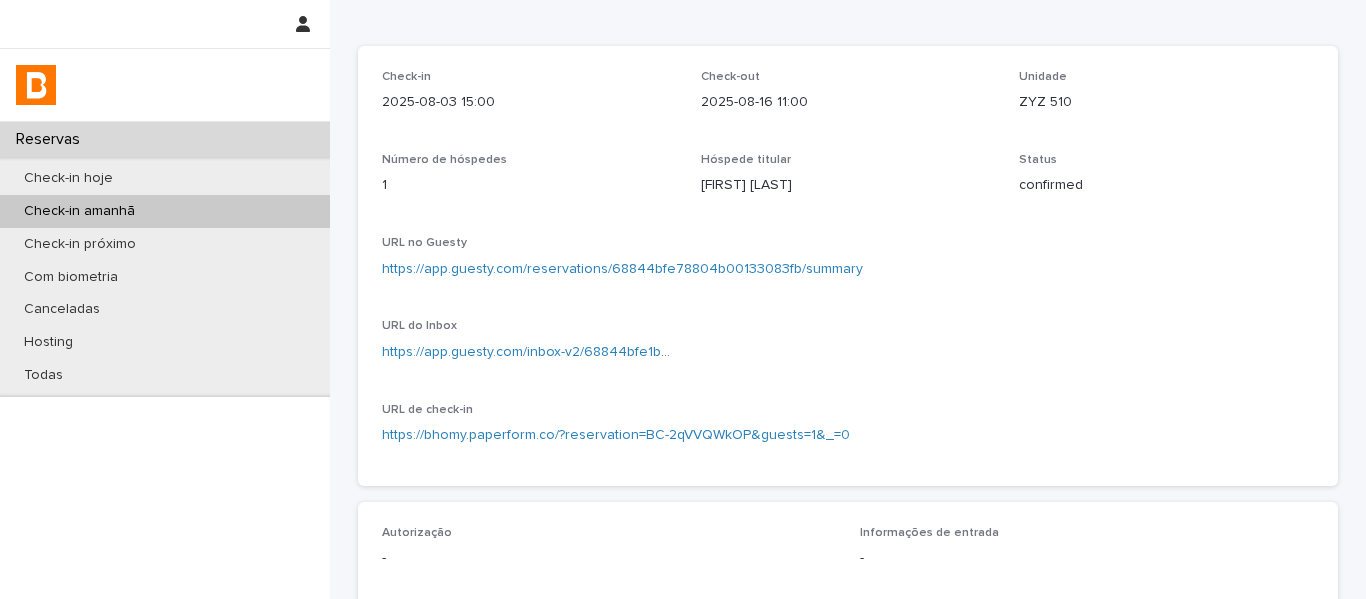 click on "https://app.guesty.com/reservations/68844bfe78804b00133083fb/summary" at bounding box center [622, 269] 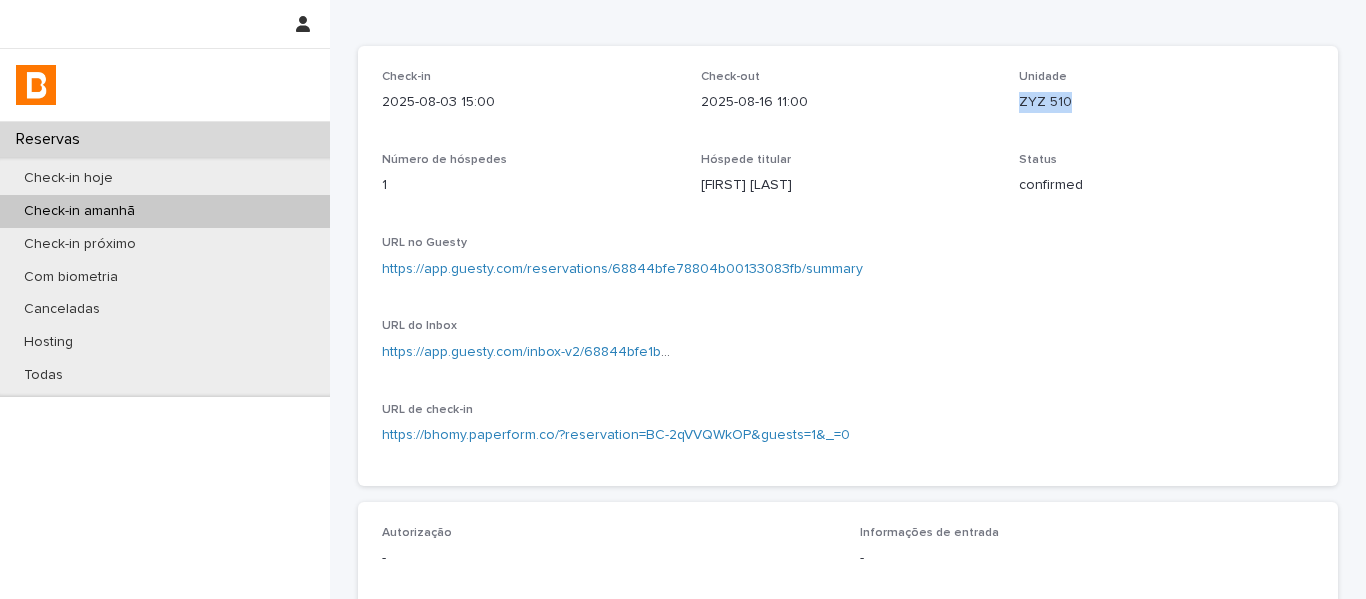 drag, startPoint x: 1067, startPoint y: 107, endPoint x: 1007, endPoint y: 110, distance: 60.074955 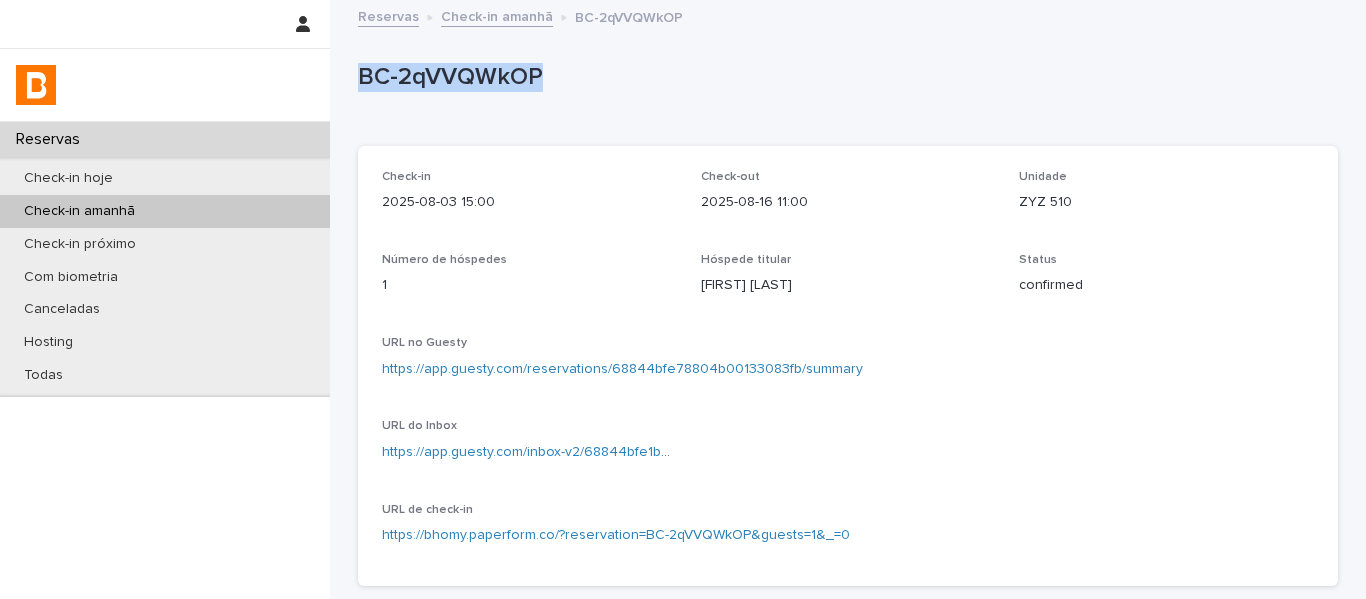 drag, startPoint x: 541, startPoint y: 84, endPoint x: 357, endPoint y: 66, distance: 184.87834 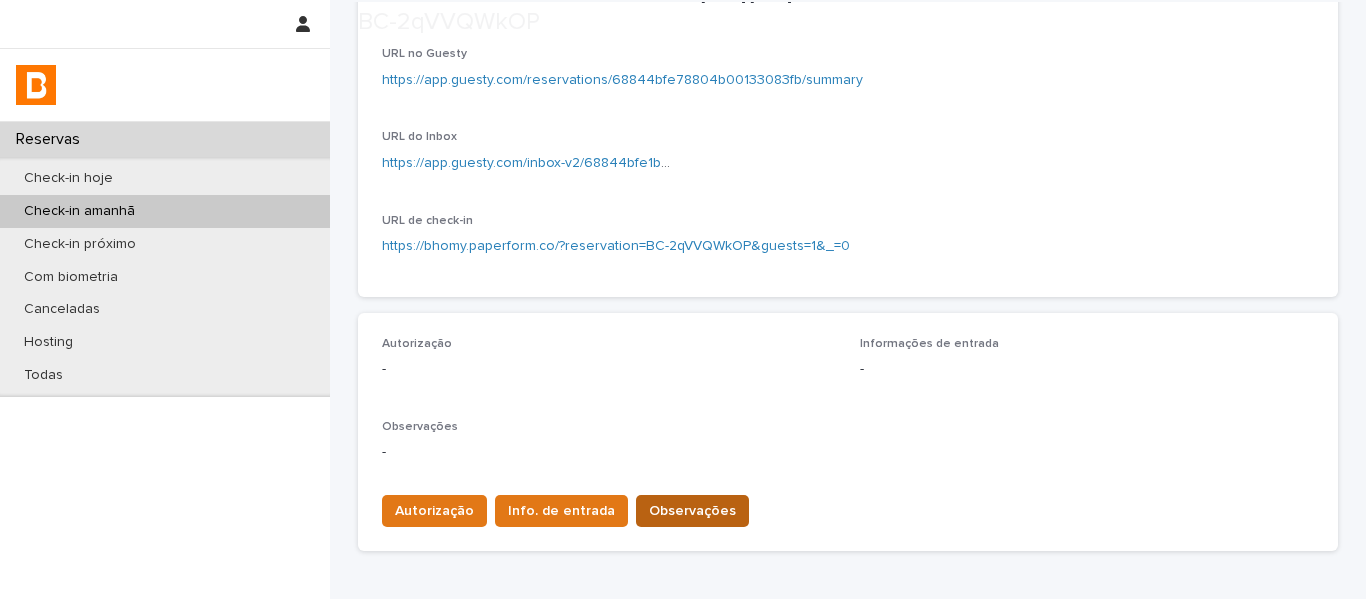 scroll, scrollTop: 400, scrollLeft: 0, axis: vertical 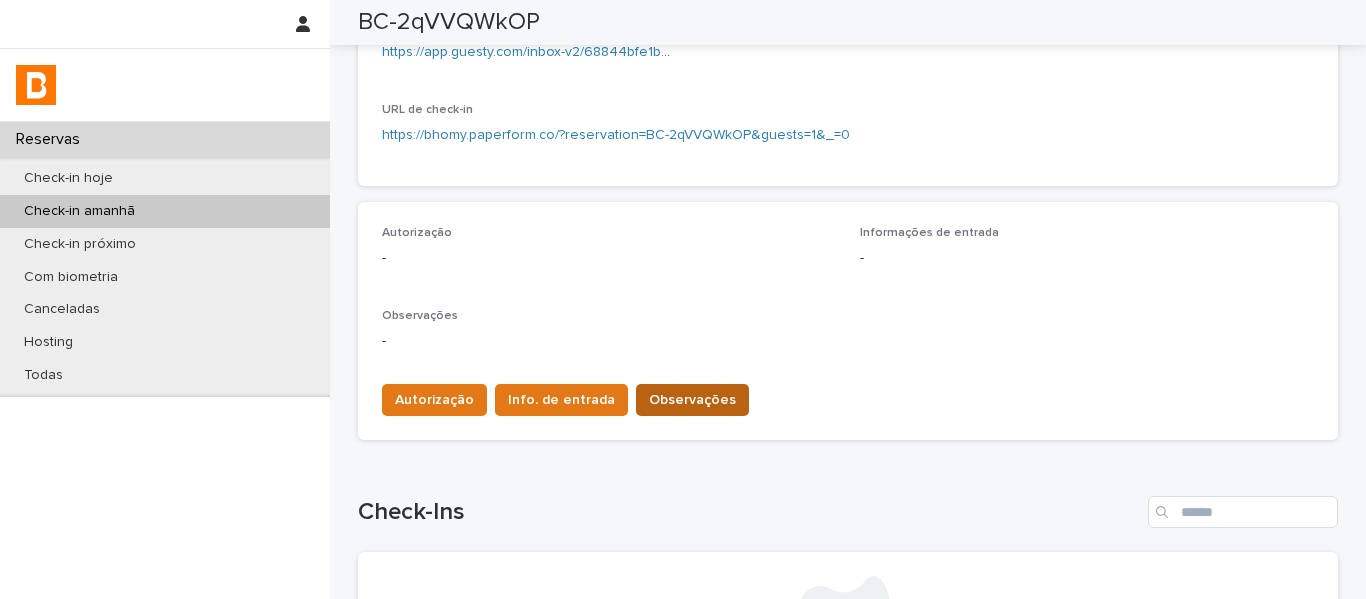 click on "Observações" at bounding box center [692, 400] 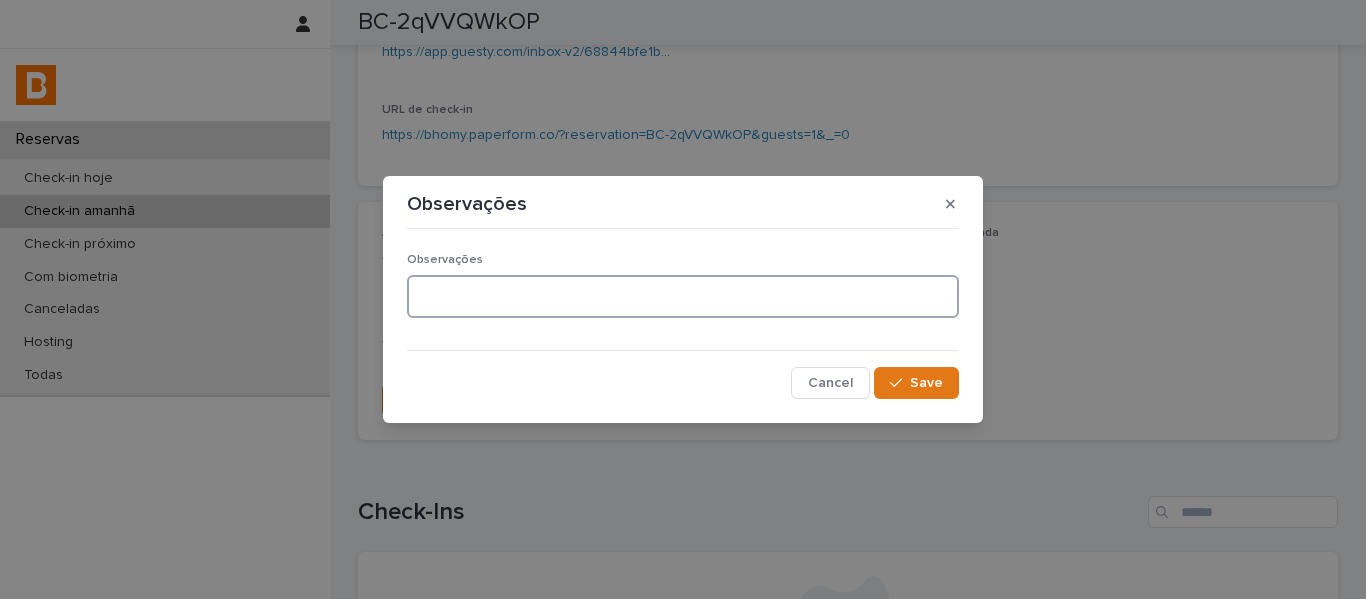 click at bounding box center (683, 296) 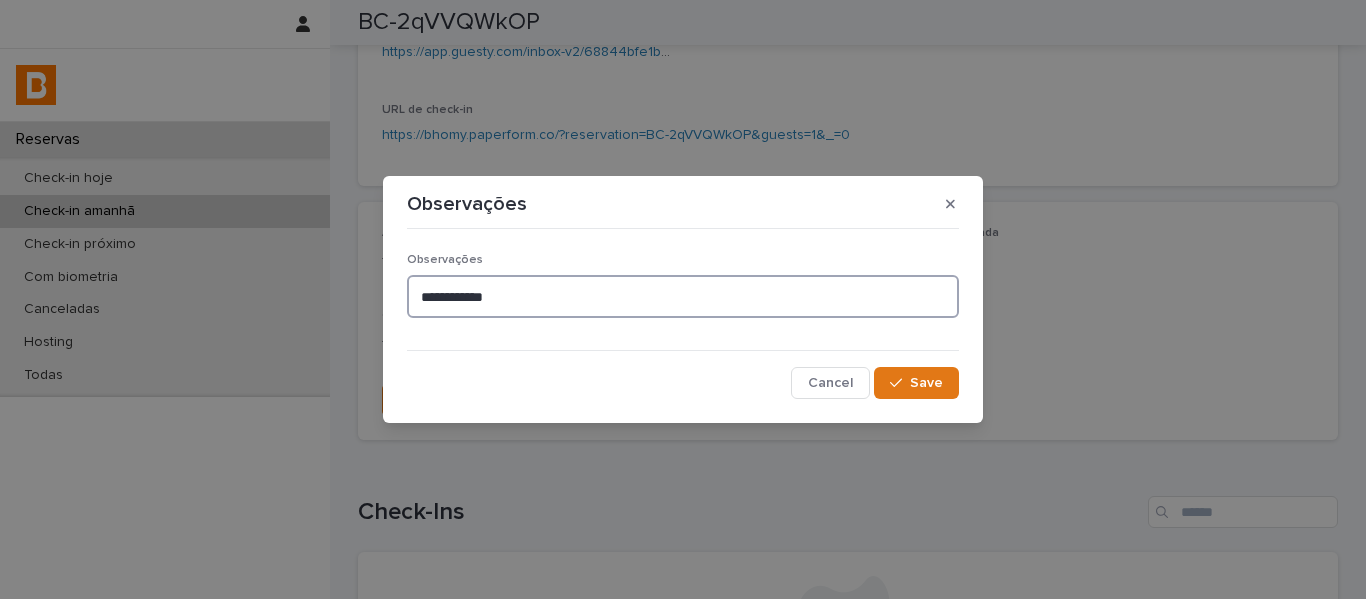 drag, startPoint x: 564, startPoint y: 300, endPoint x: 419, endPoint y: 300, distance: 145 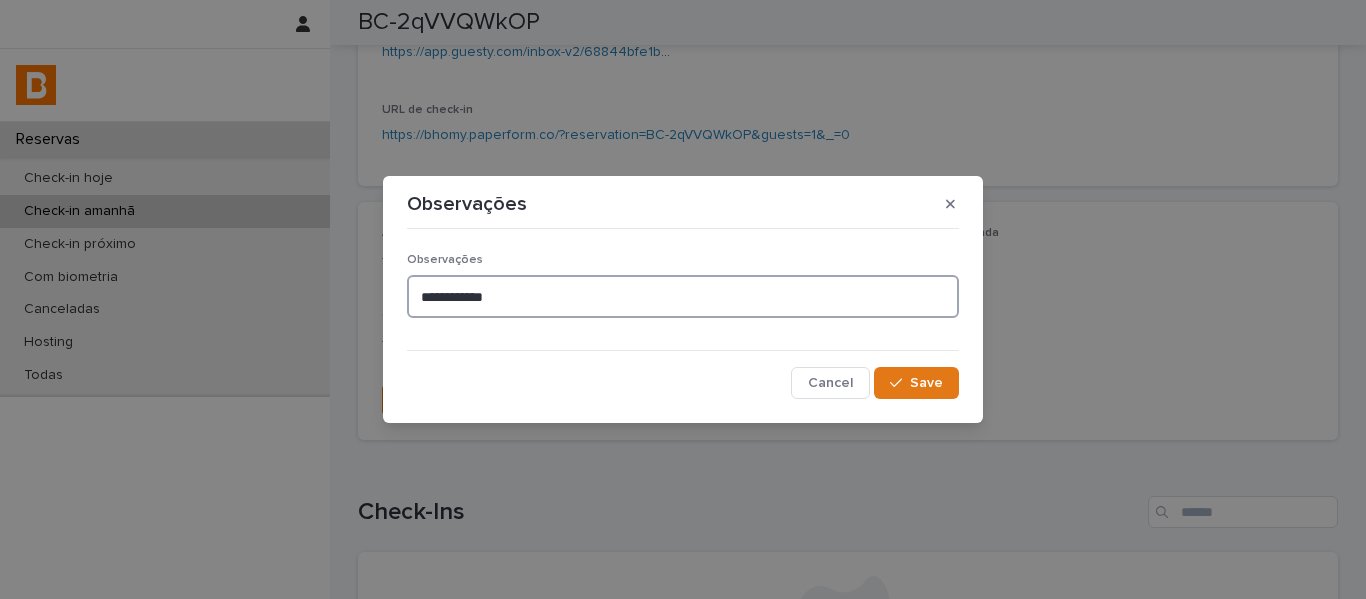 paste on "**********" 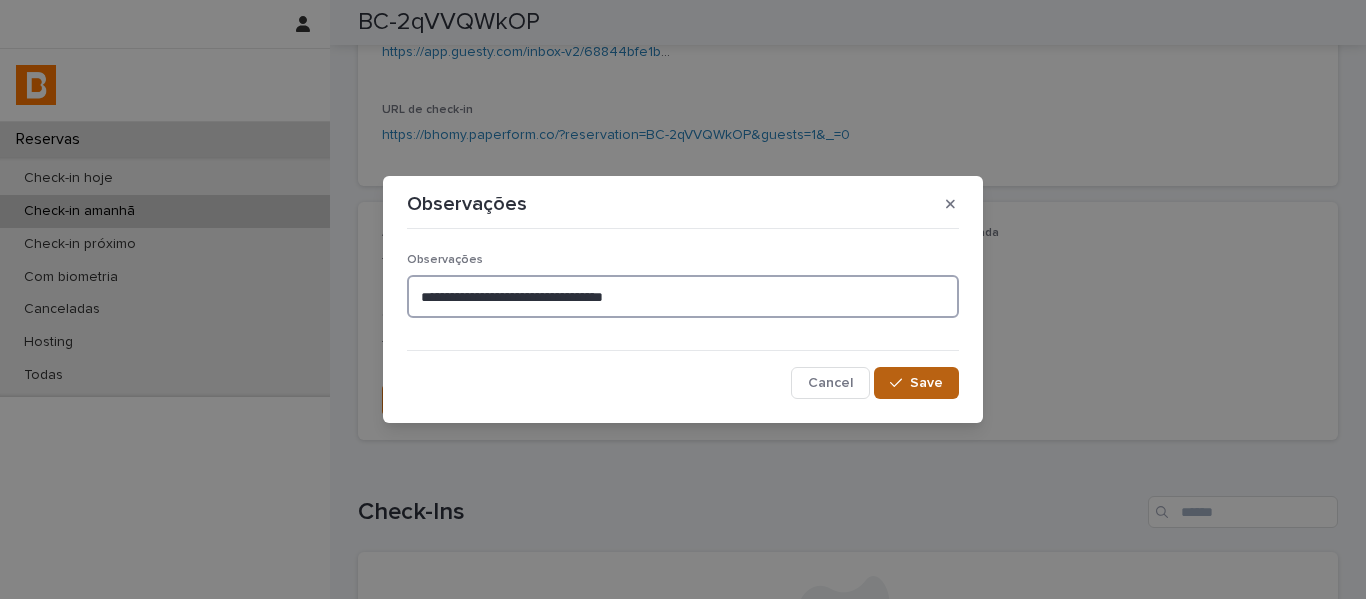 type on "**********" 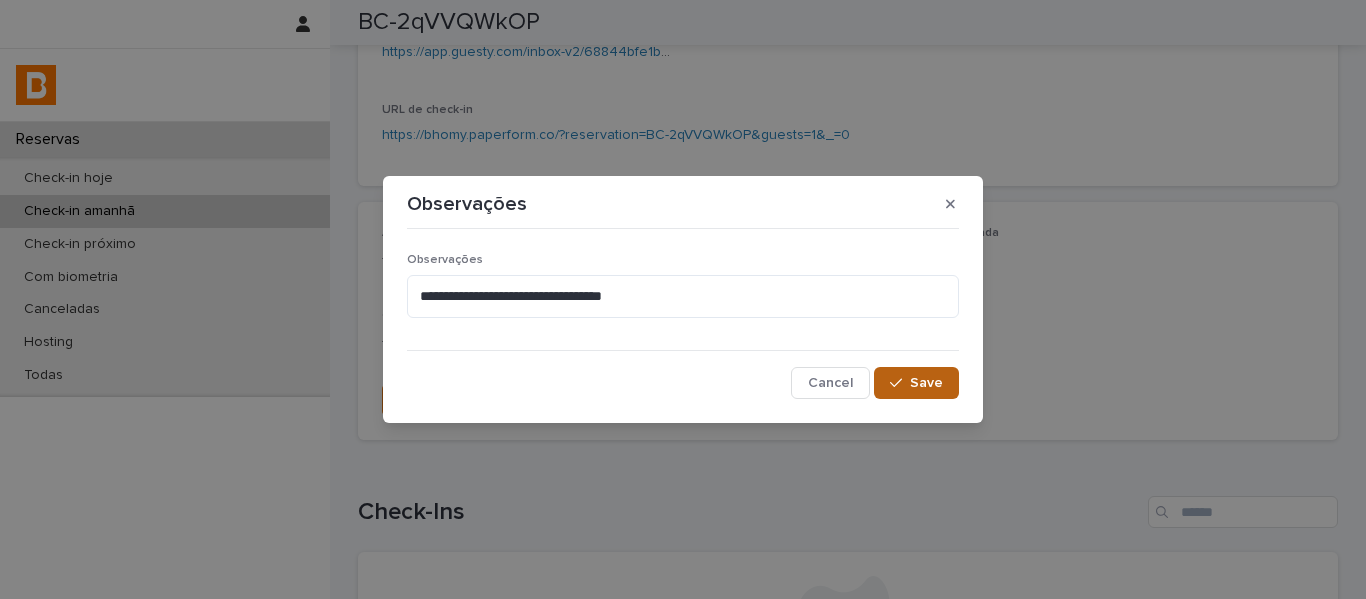 click on "Save" at bounding box center [916, 383] 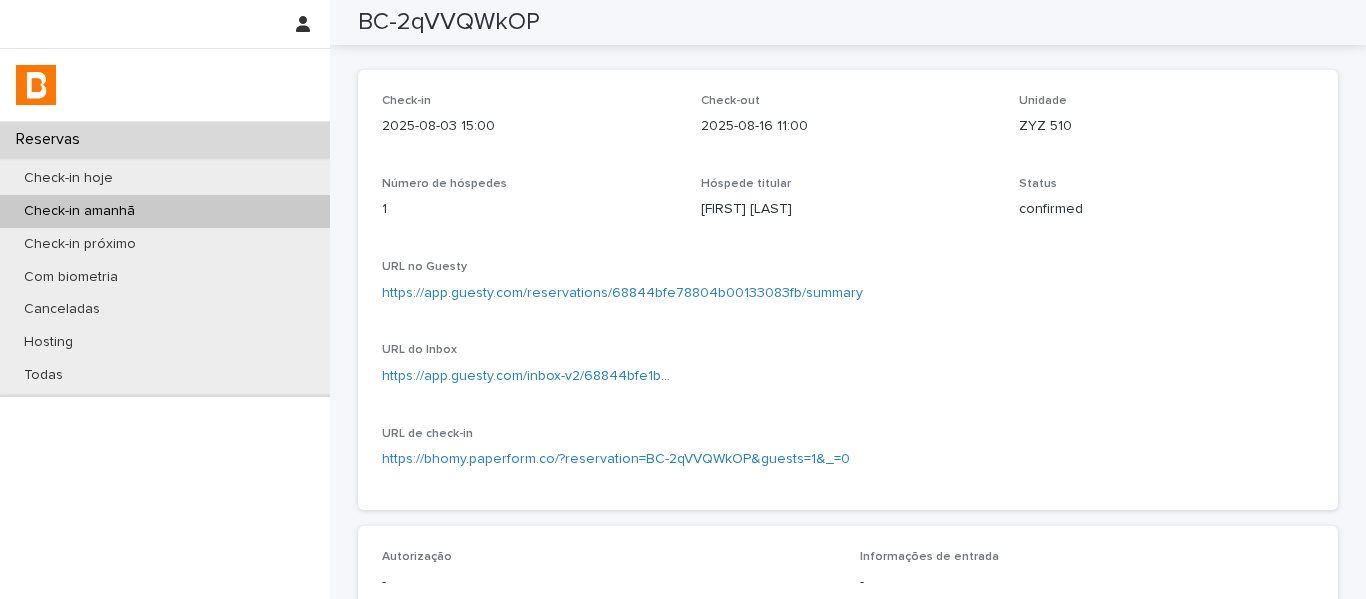 scroll, scrollTop: 0, scrollLeft: 0, axis: both 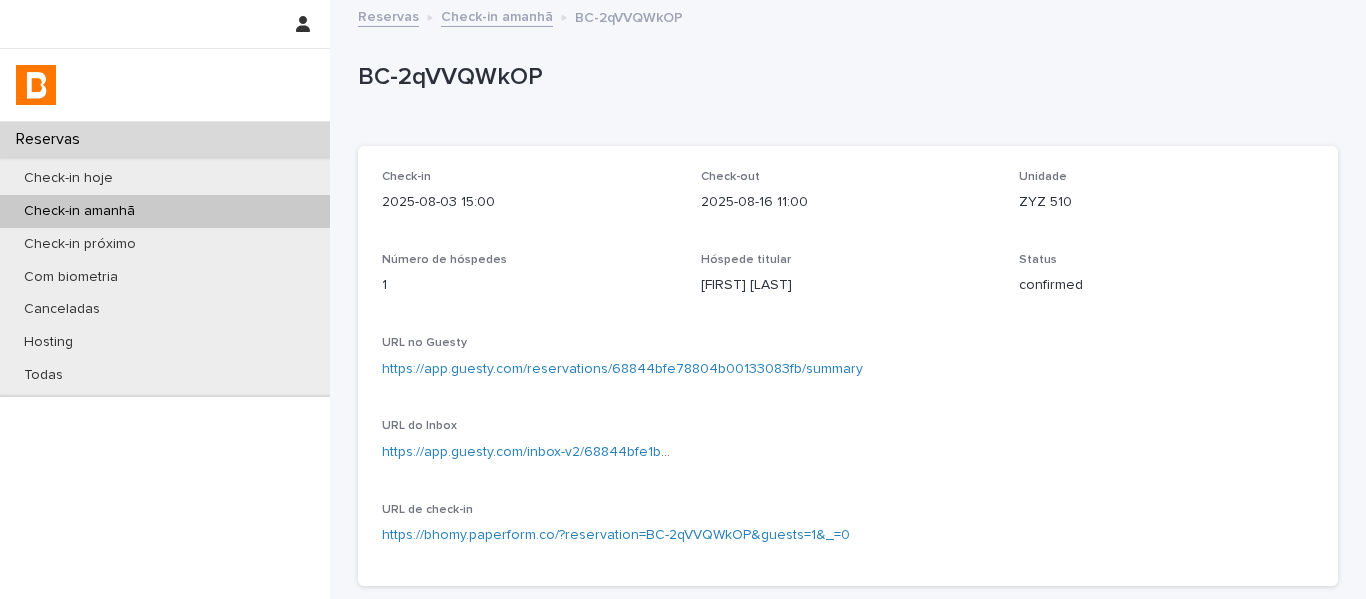 click on "Check-in amanhã" at bounding box center [497, 15] 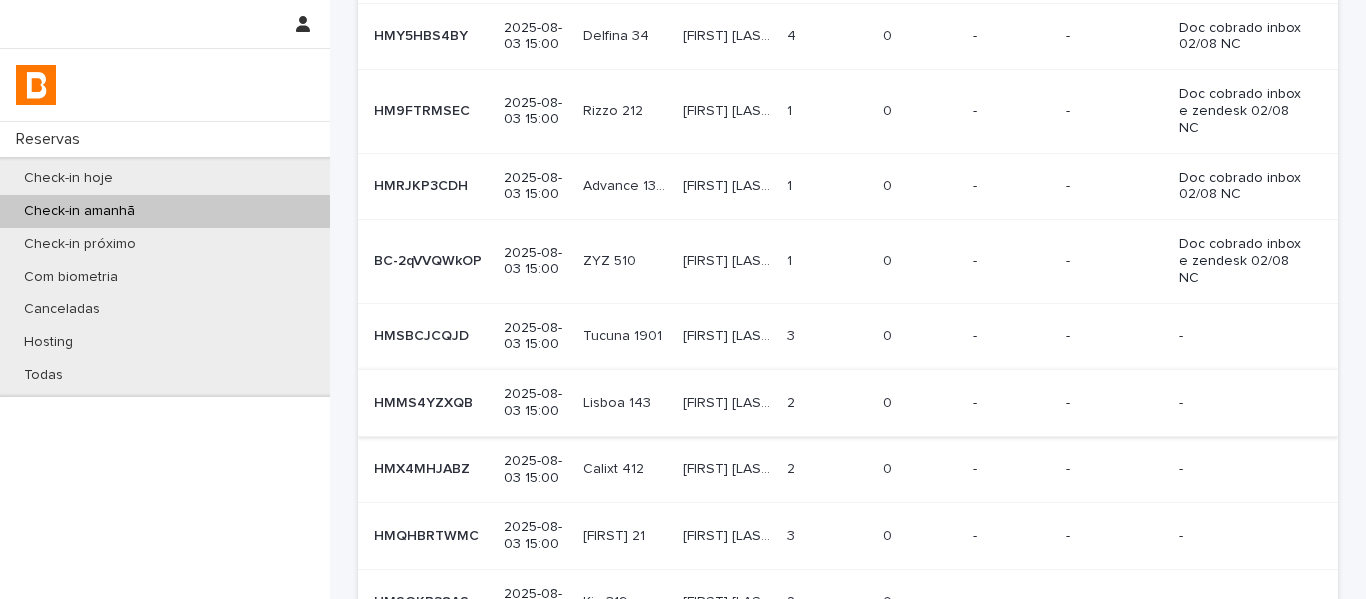scroll, scrollTop: 200, scrollLeft: 0, axis: vertical 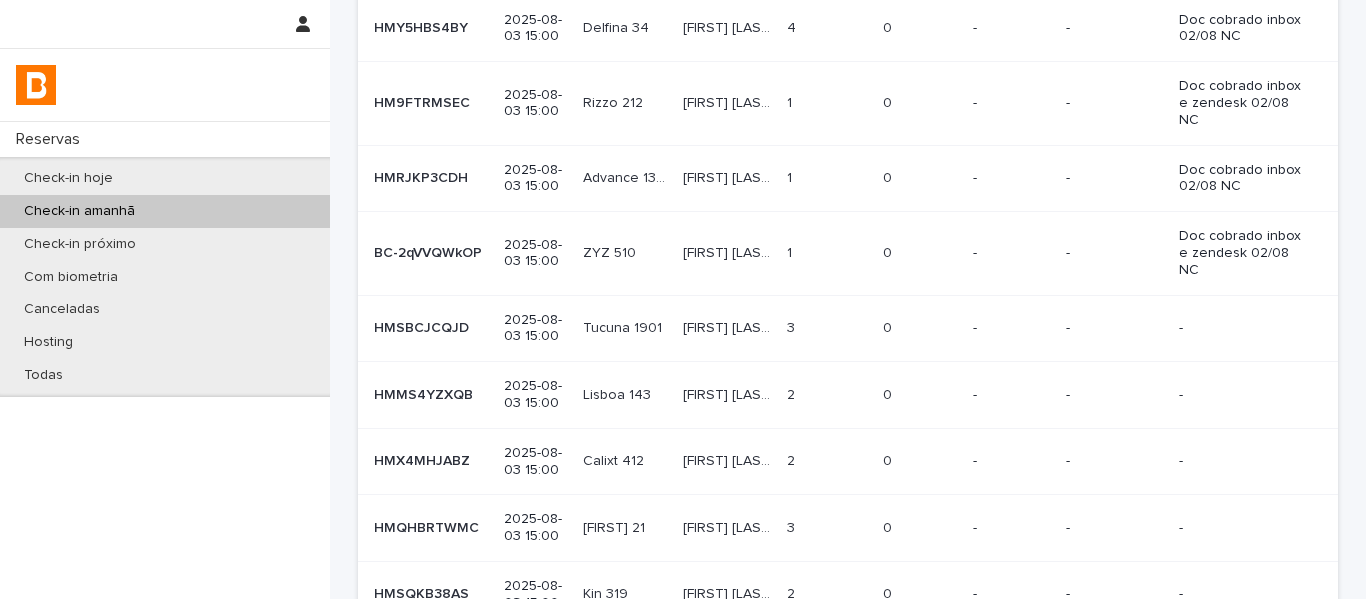 click on "[FIRST] [LAST]" at bounding box center (728, 326) 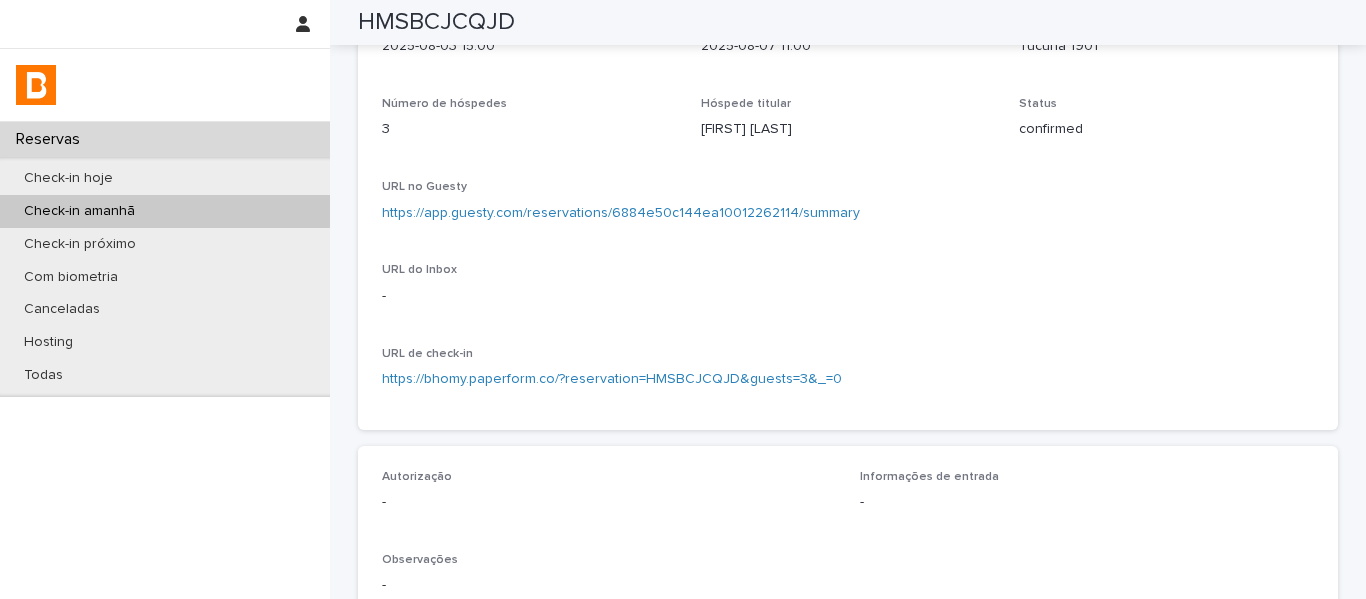 scroll, scrollTop: 0, scrollLeft: 0, axis: both 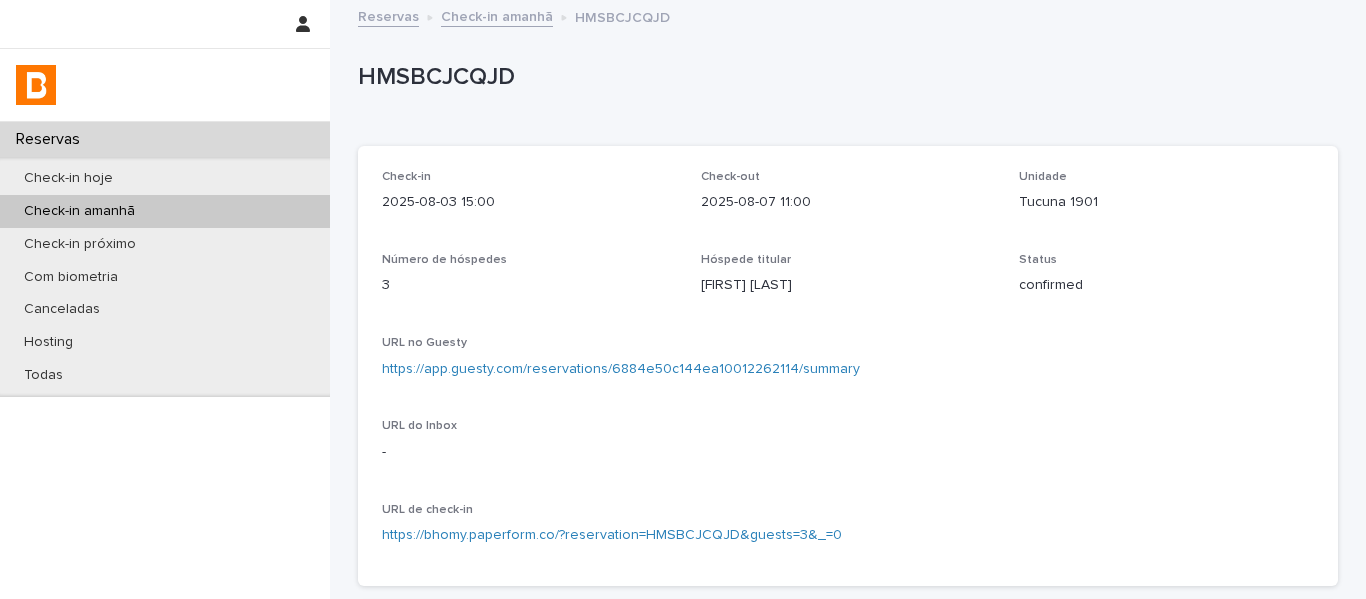 click on "https://app.guesty.com/reservations/6884e50c144ea10012262114/summary" at bounding box center [621, 369] 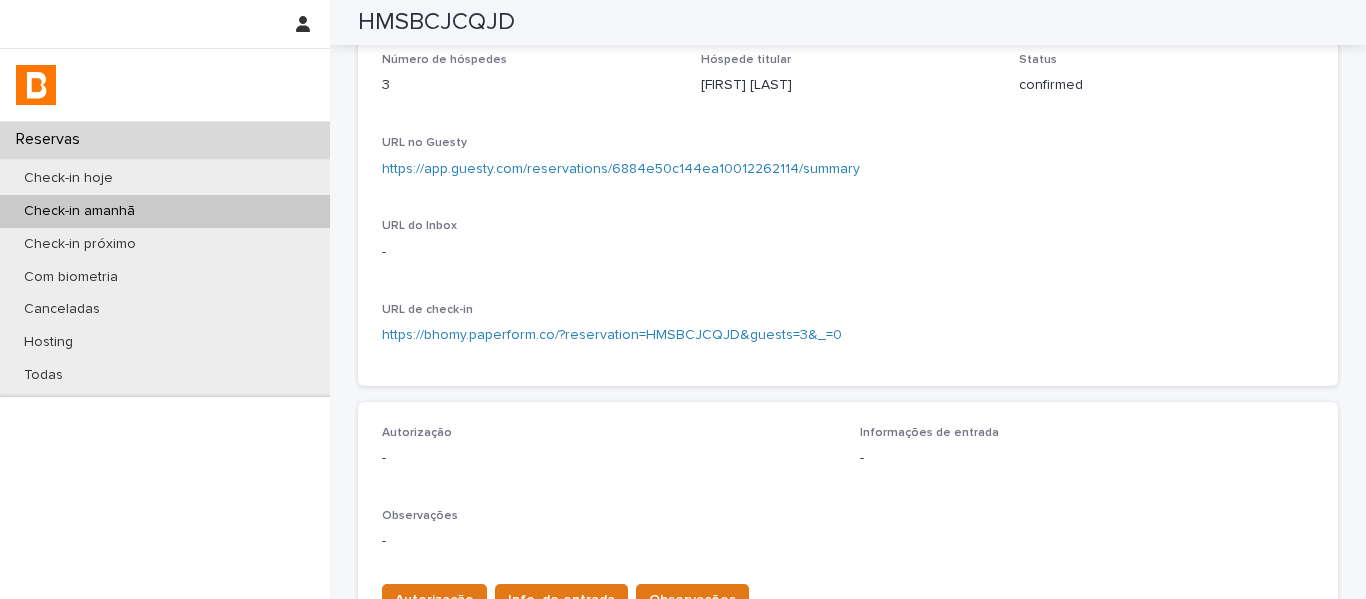 scroll, scrollTop: 300, scrollLeft: 0, axis: vertical 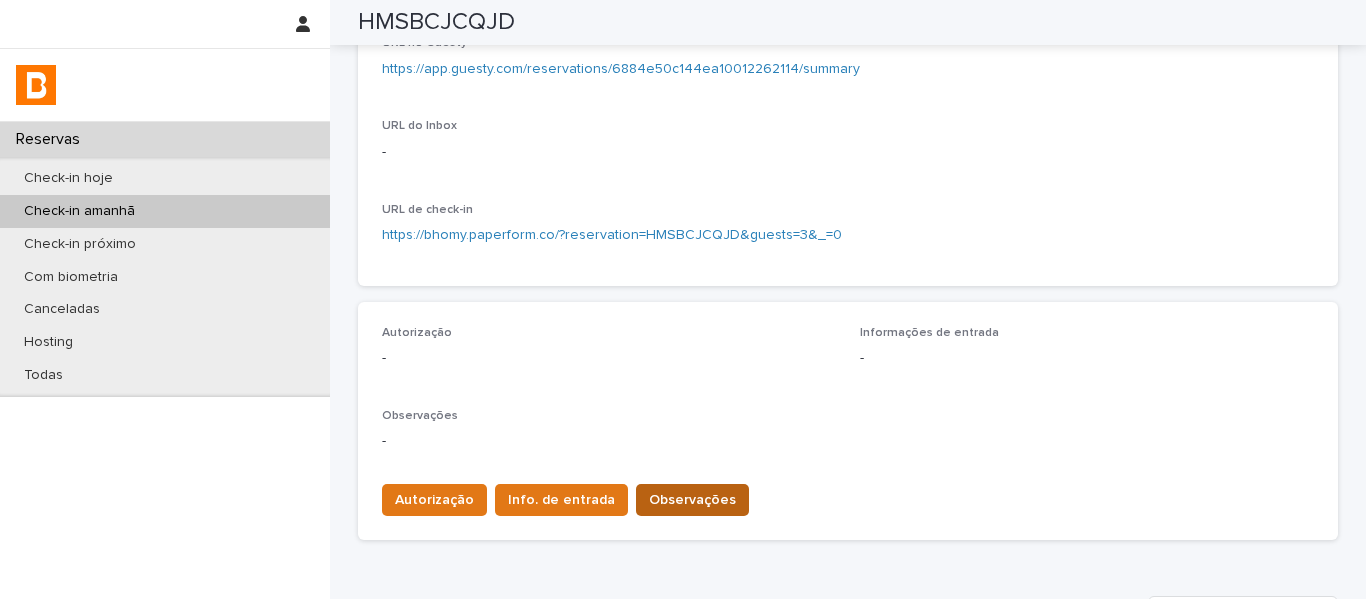 click on "Observações" at bounding box center [692, 500] 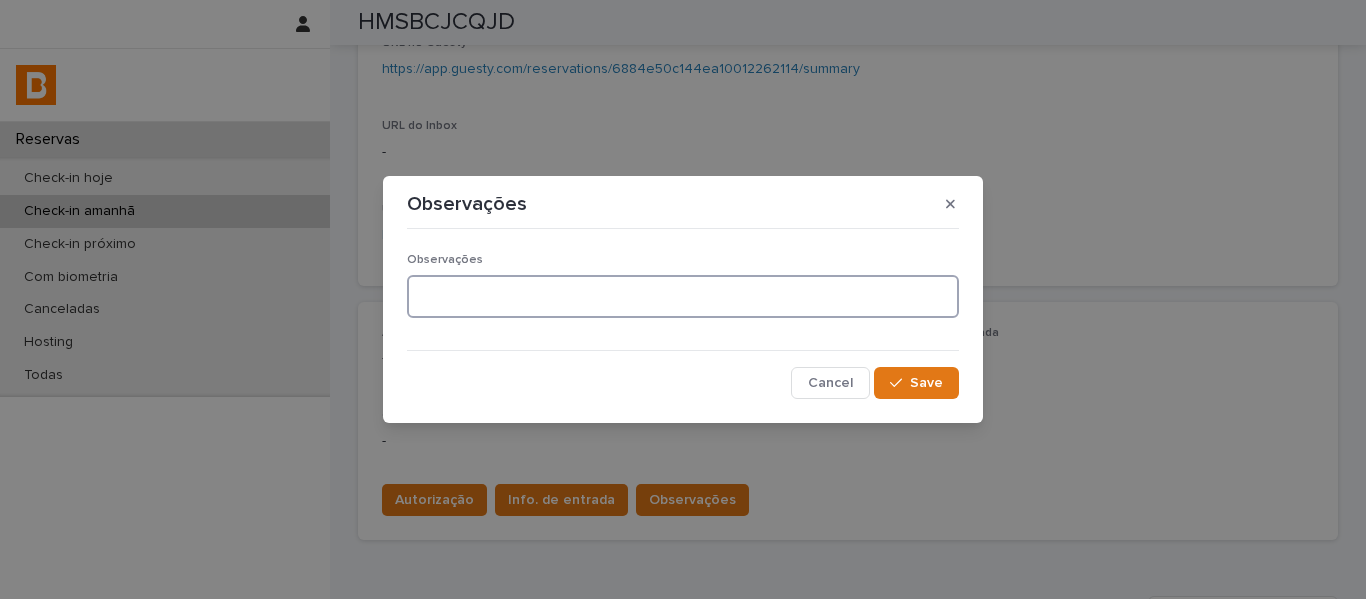 click at bounding box center (683, 296) 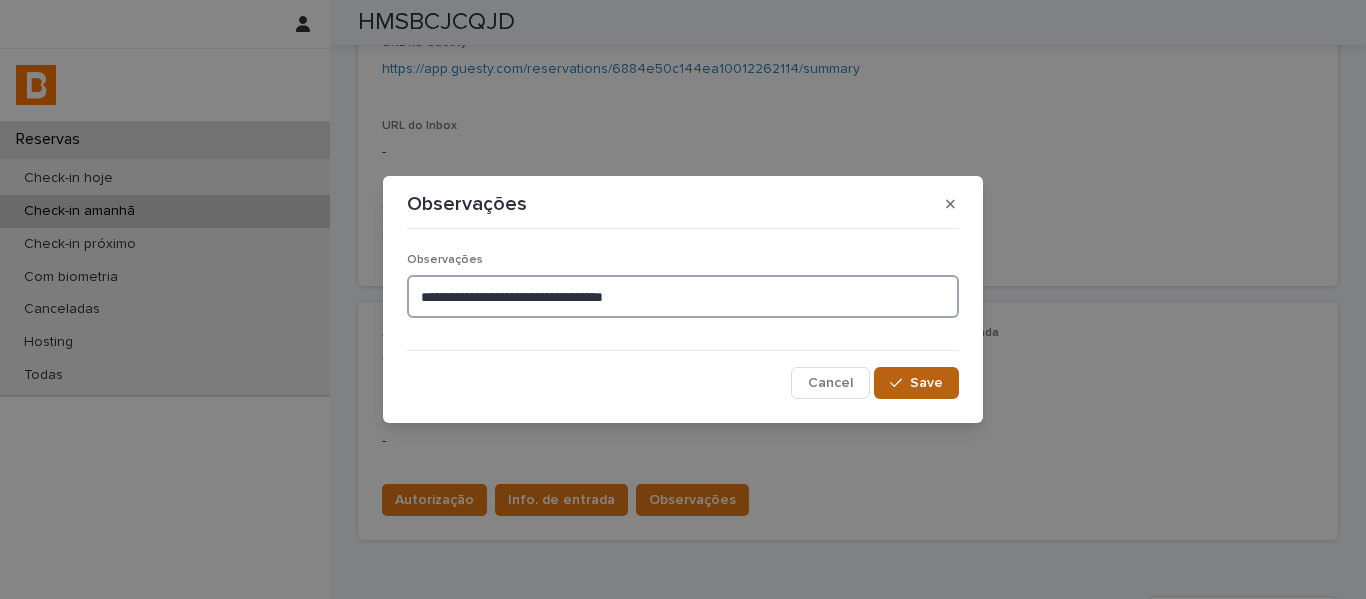 type on "**********" 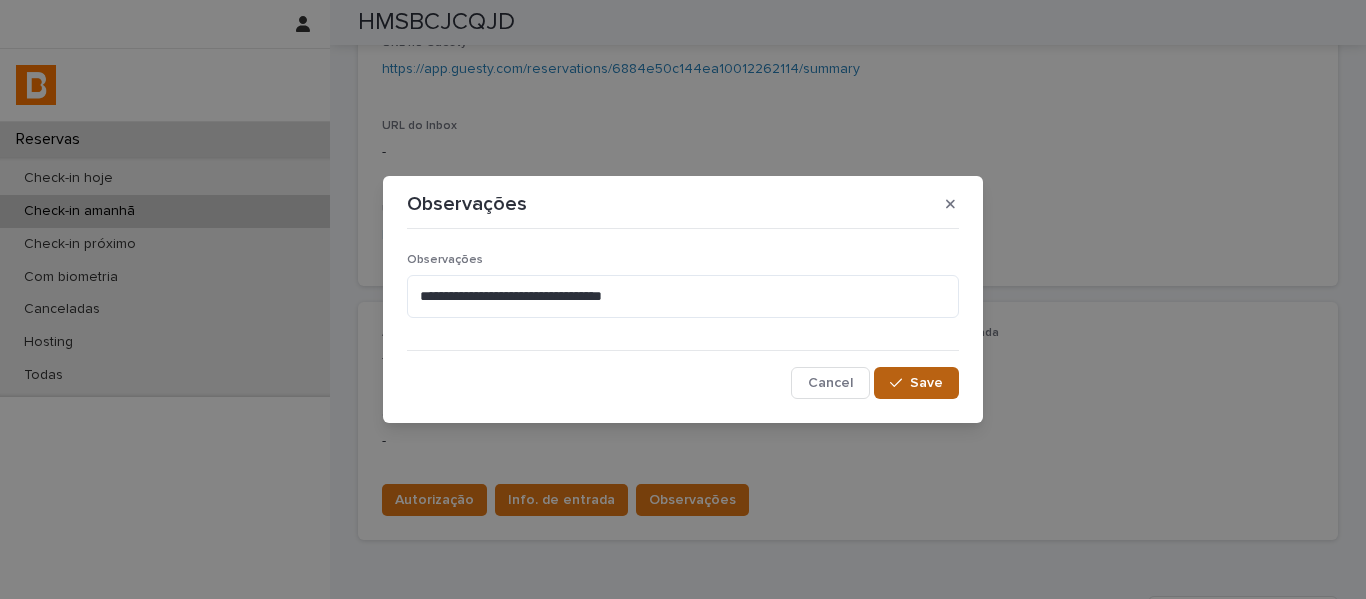 click on "Save" at bounding box center (926, 383) 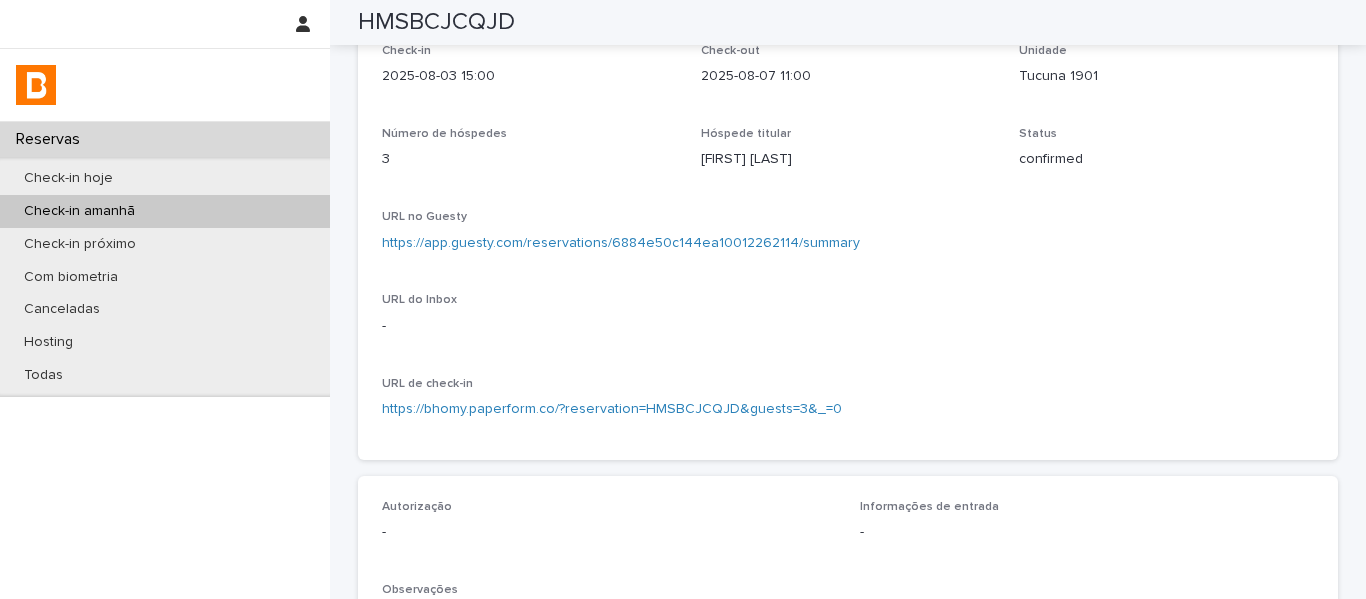 scroll, scrollTop: 0, scrollLeft: 0, axis: both 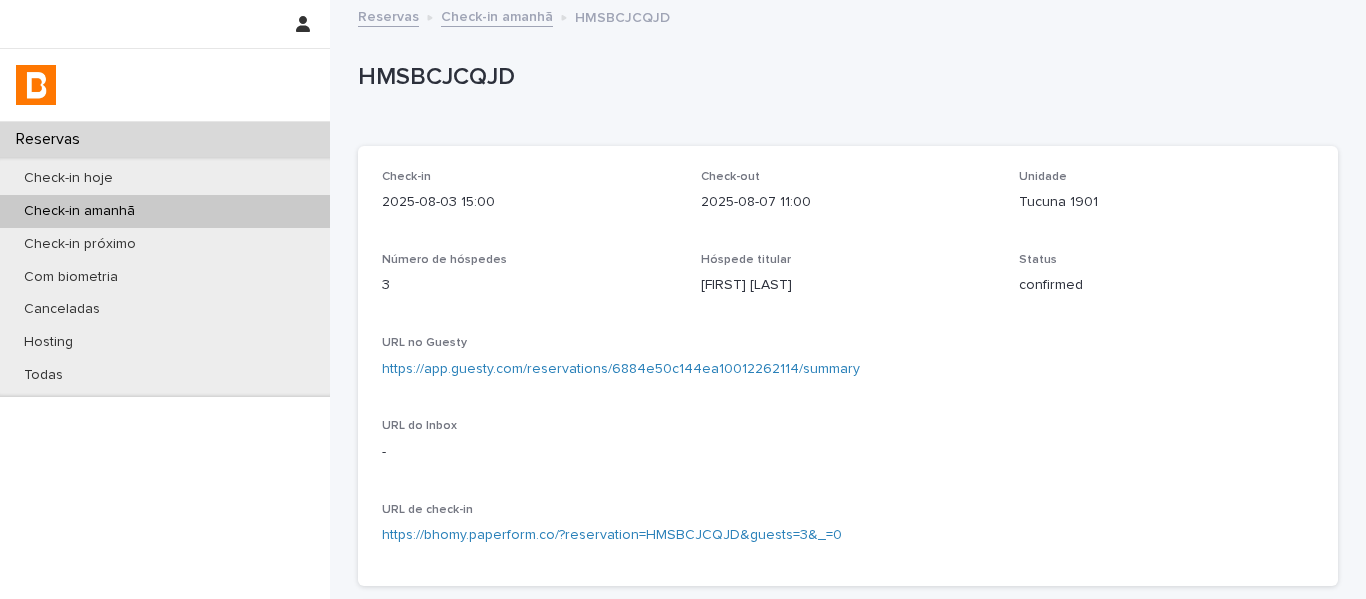 click on "Check-in amanhã" at bounding box center [497, 15] 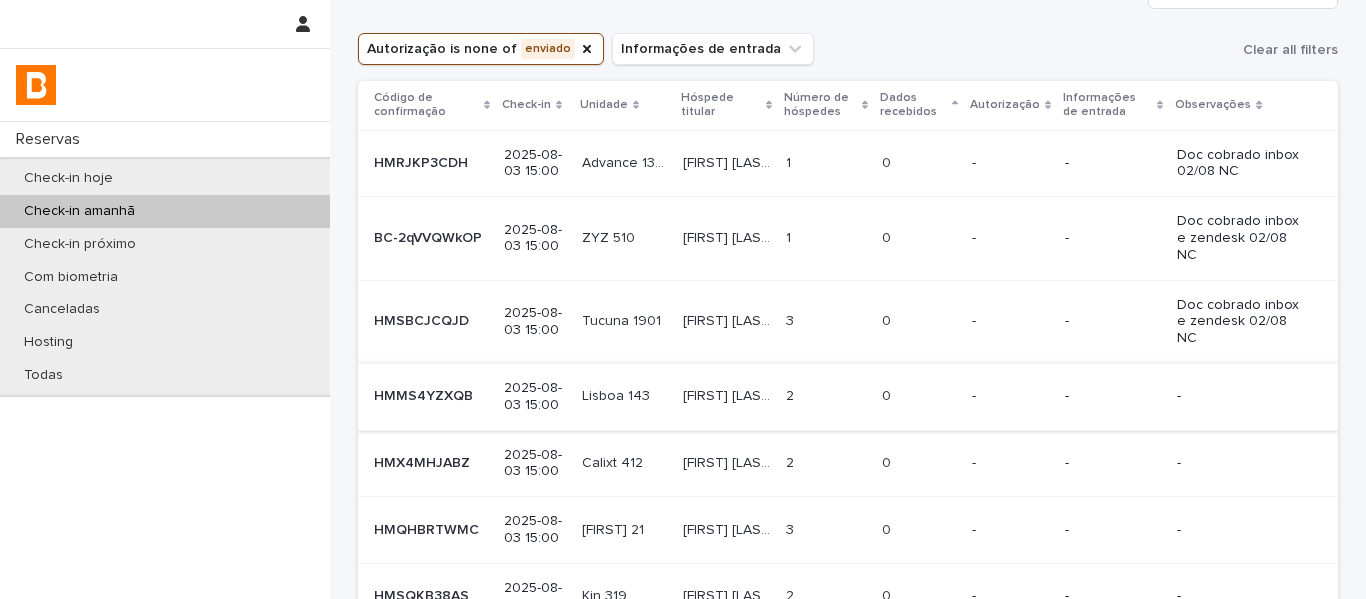 scroll, scrollTop: 100, scrollLeft: 0, axis: vertical 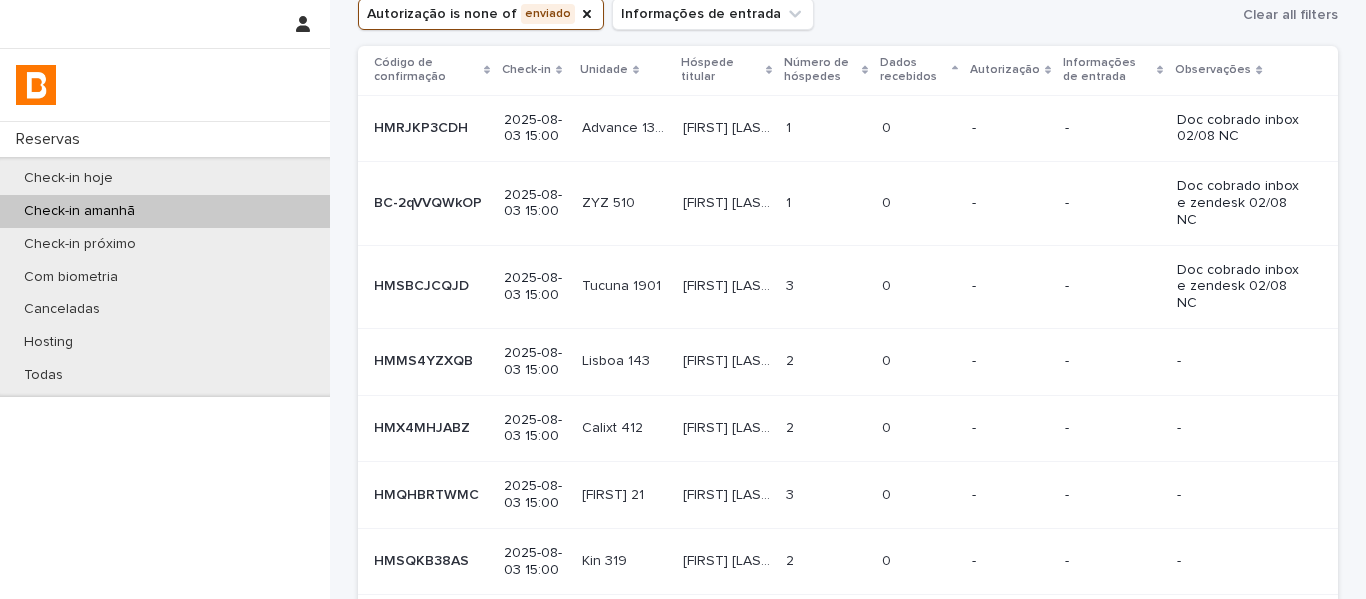 click on "[FIRST] [LAST]" at bounding box center [728, 359] 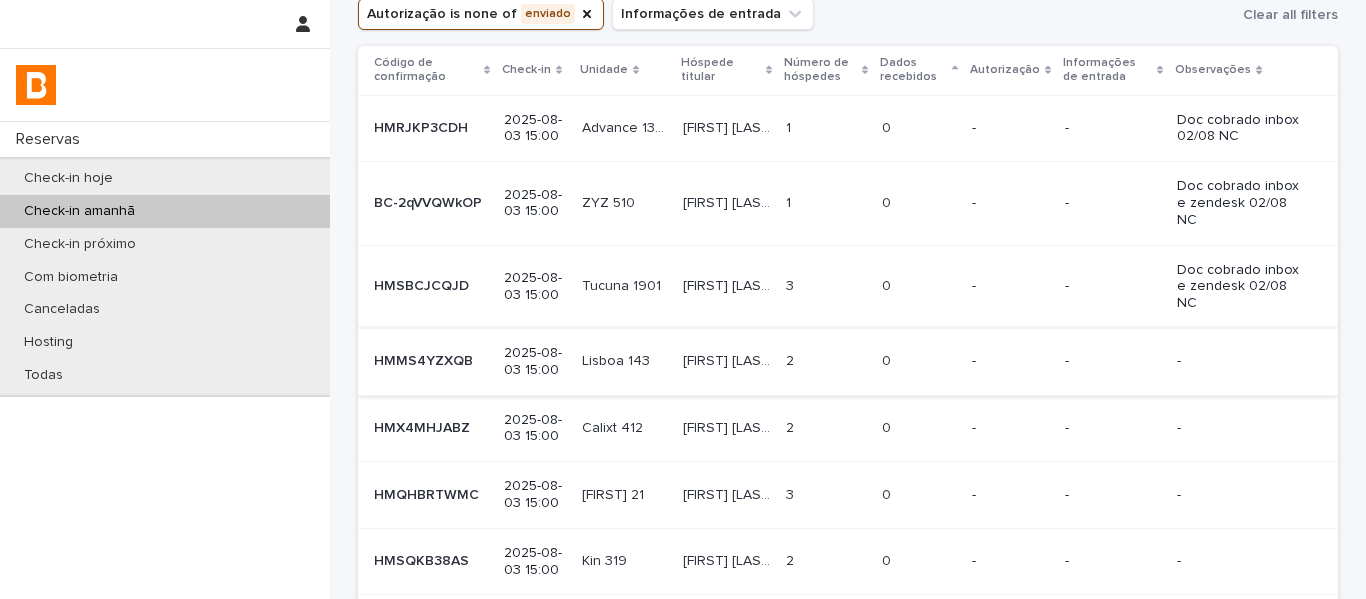 scroll, scrollTop: 0, scrollLeft: 0, axis: both 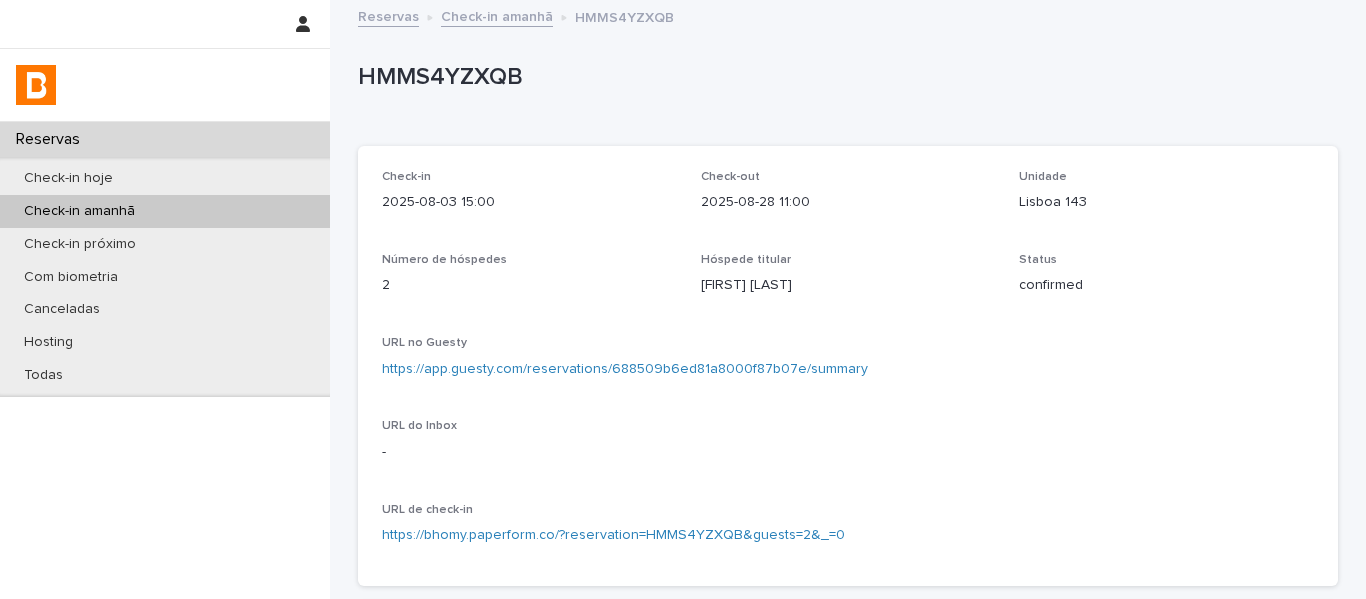 click on "https://app.guesty.com/reservations/688509b6ed81a8000f87b07e/summary" at bounding box center (625, 369) 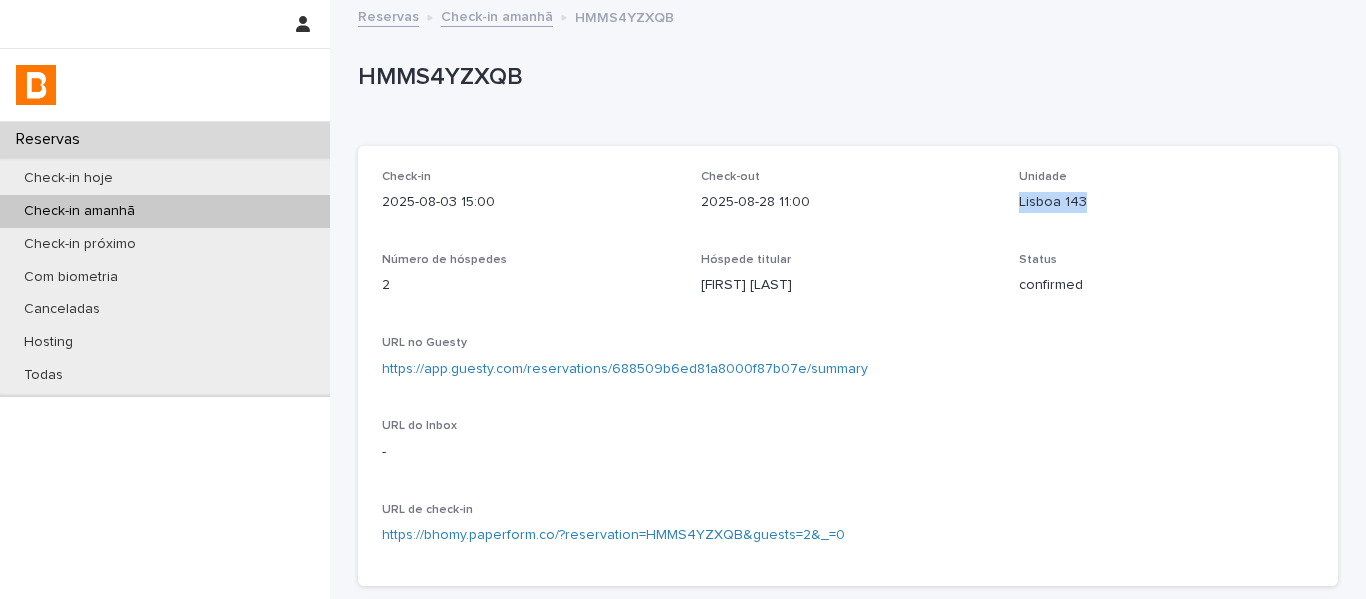 drag, startPoint x: 1065, startPoint y: 213, endPoint x: 1008, endPoint y: 219, distance: 57.31492 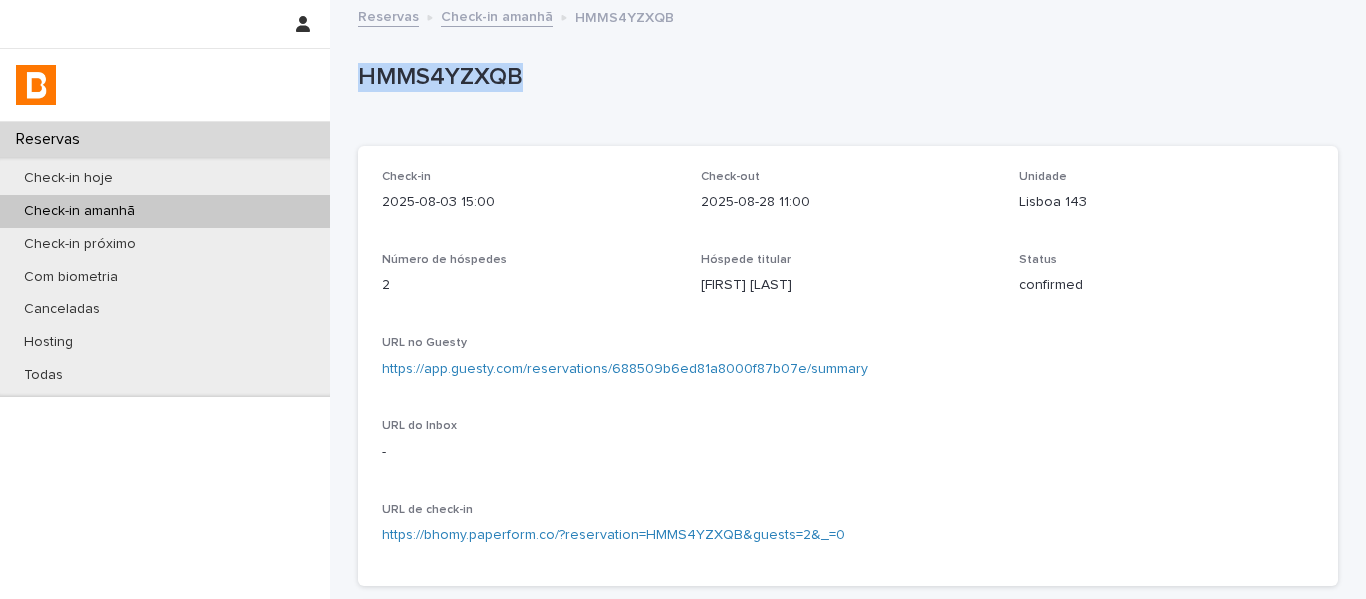 drag, startPoint x: 490, startPoint y: 95, endPoint x: 353, endPoint y: 97, distance: 137.0146 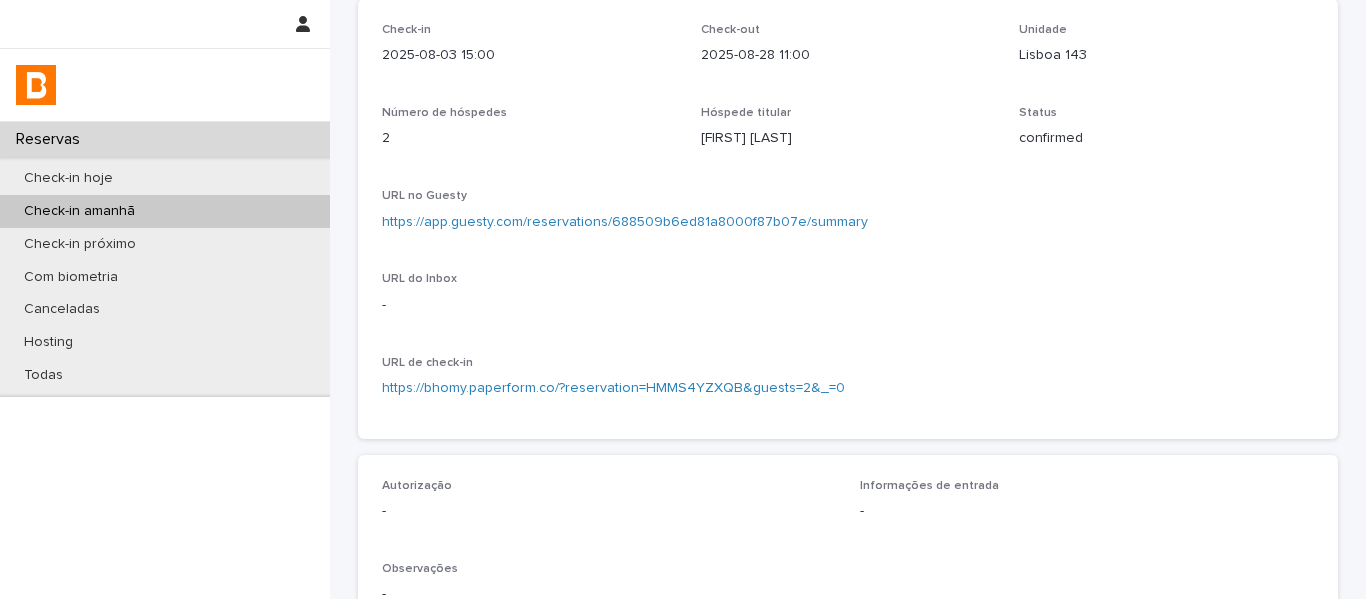 scroll, scrollTop: 400, scrollLeft: 0, axis: vertical 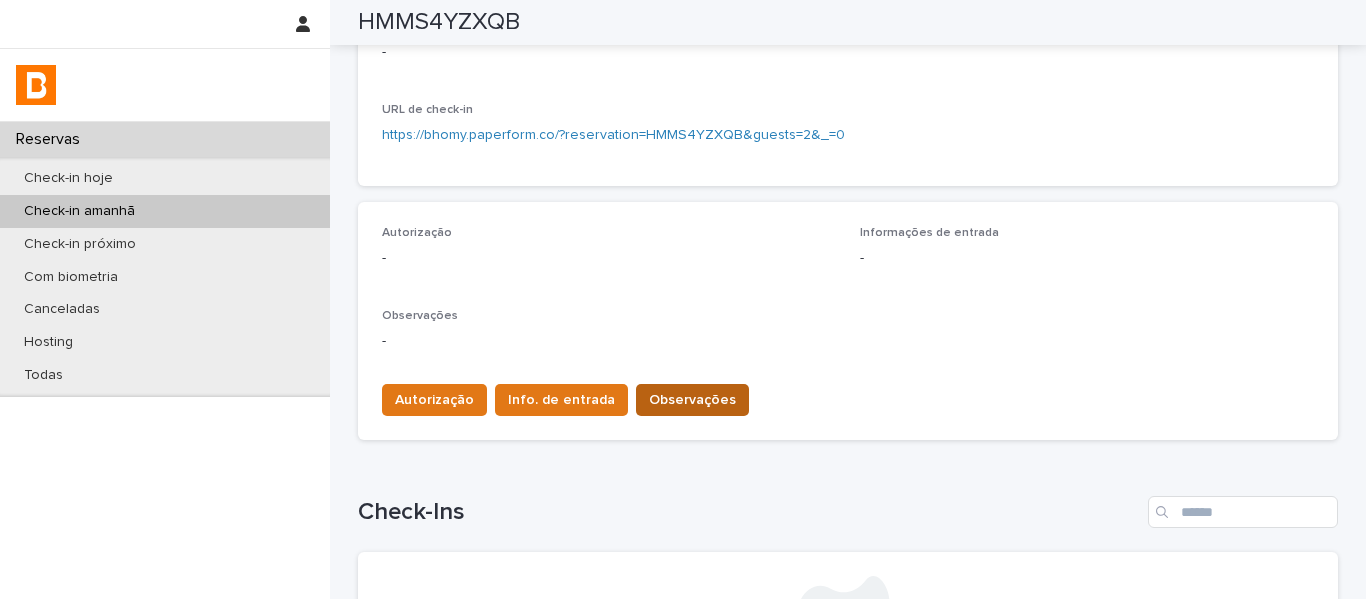 click on "Observações" at bounding box center (692, 400) 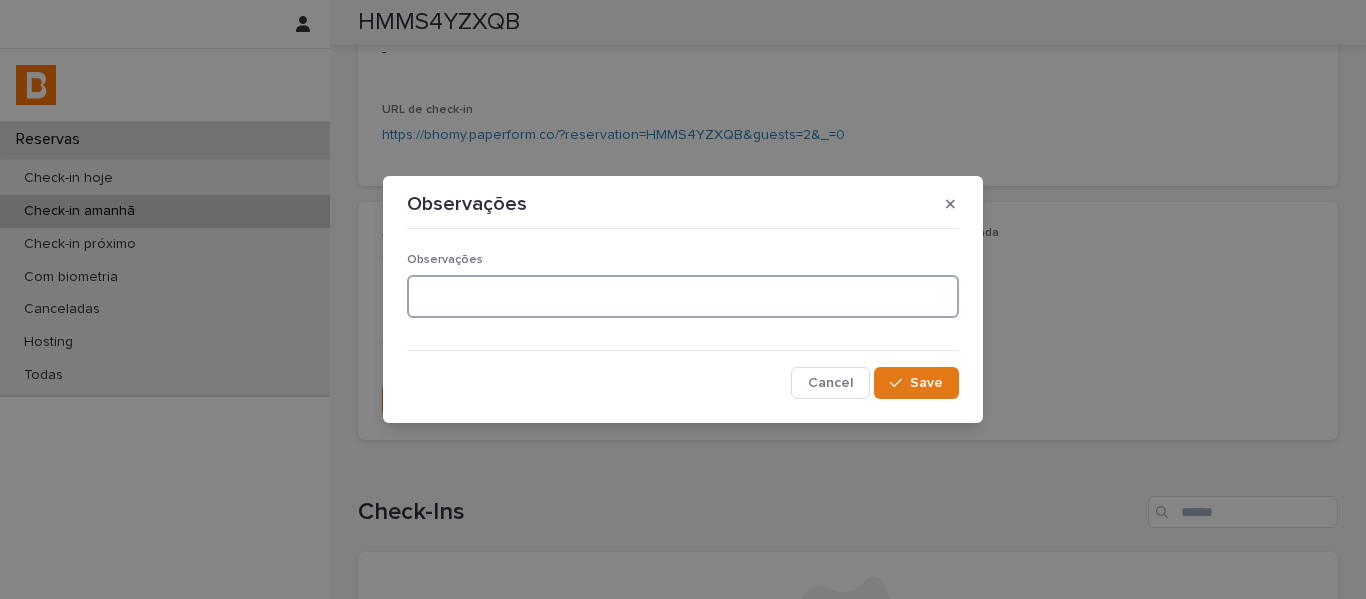 click at bounding box center [683, 296] 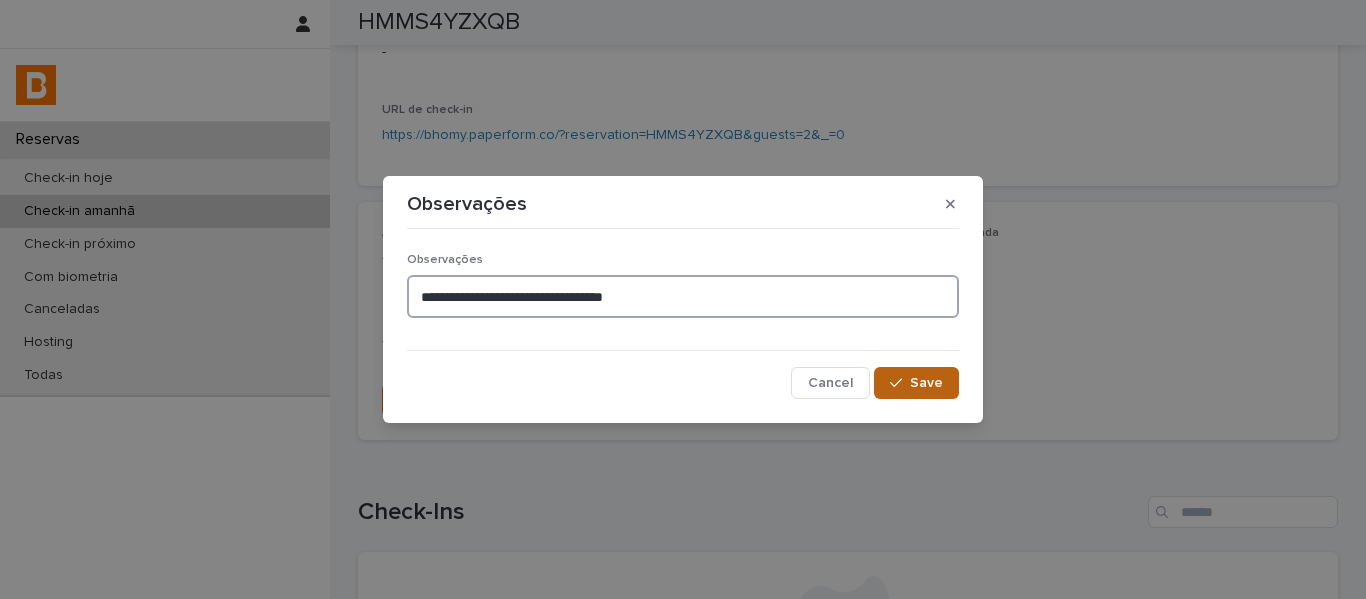 type on "**********" 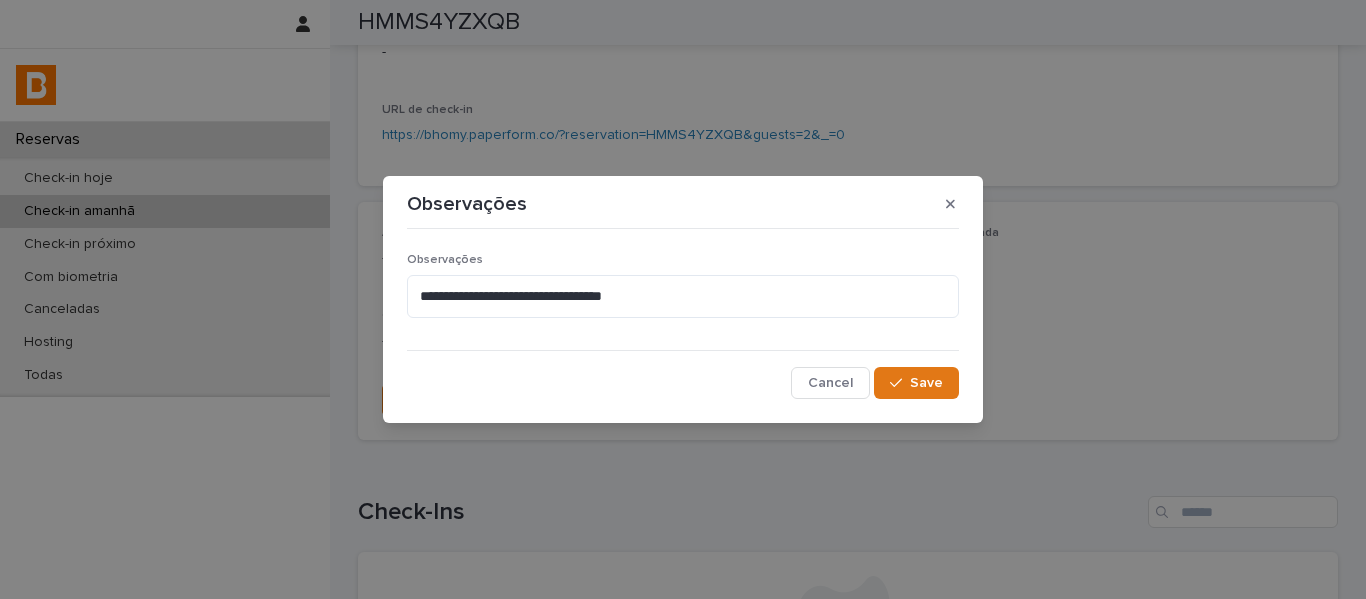 drag, startPoint x: 907, startPoint y: 378, endPoint x: 786, endPoint y: 145, distance: 262.54523 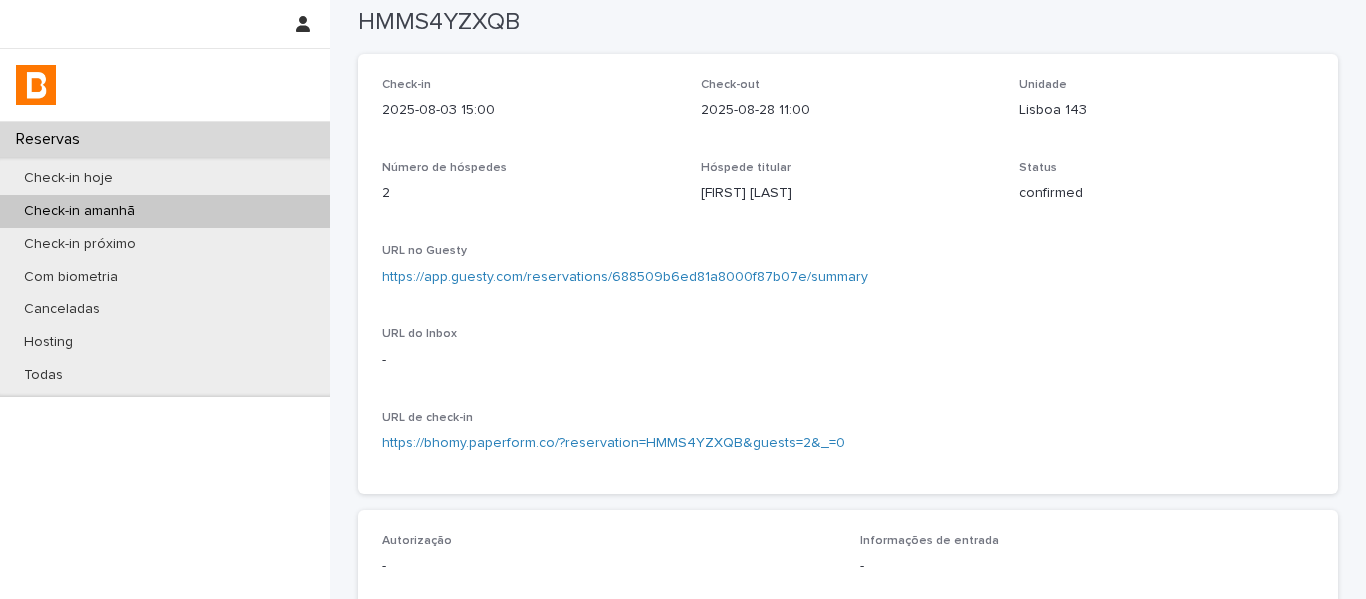 scroll, scrollTop: 0, scrollLeft: 0, axis: both 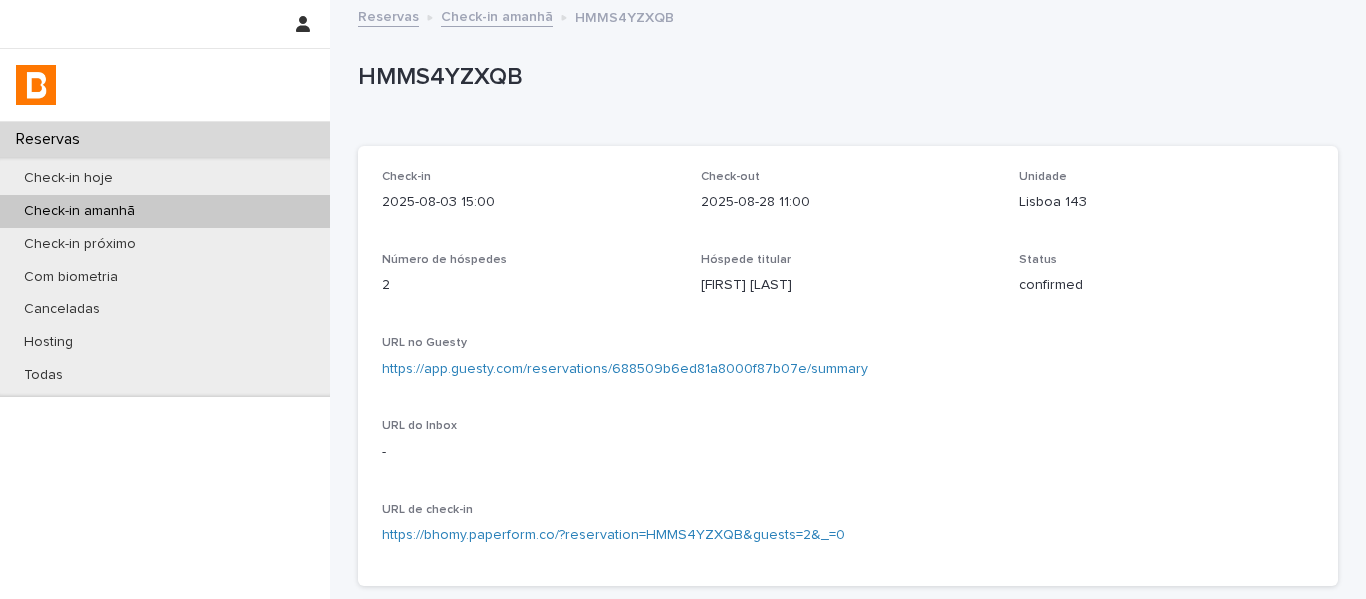 click on "Check-in amanhã" at bounding box center [497, 15] 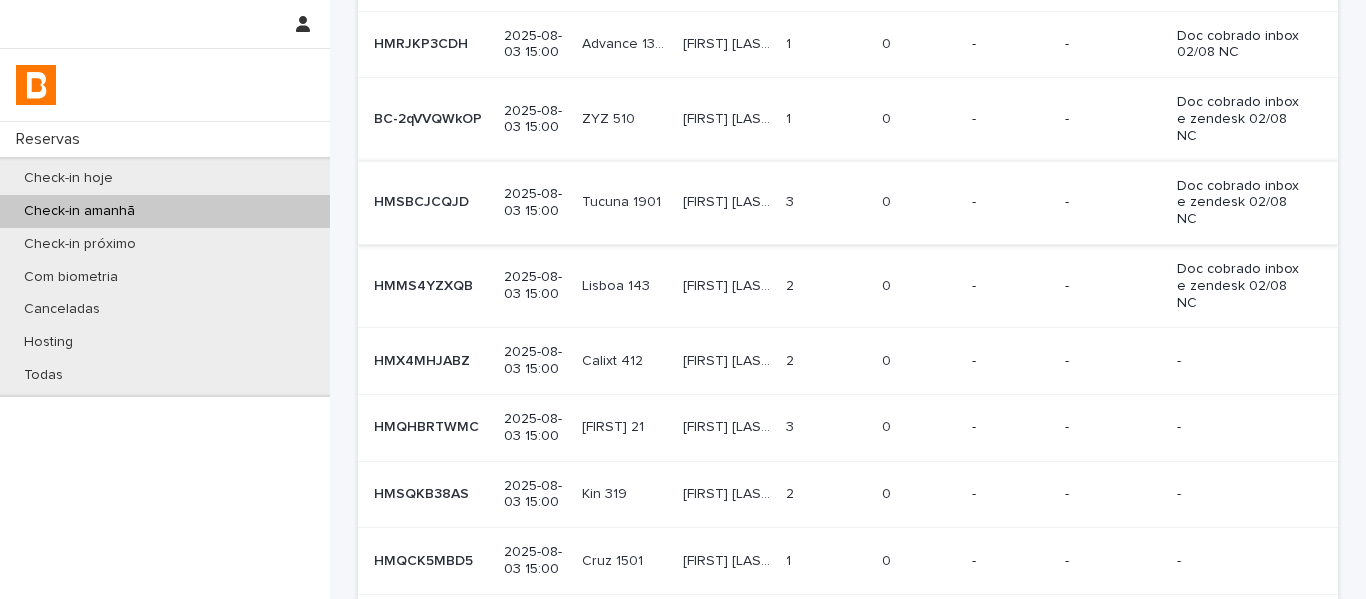 scroll, scrollTop: 200, scrollLeft: 0, axis: vertical 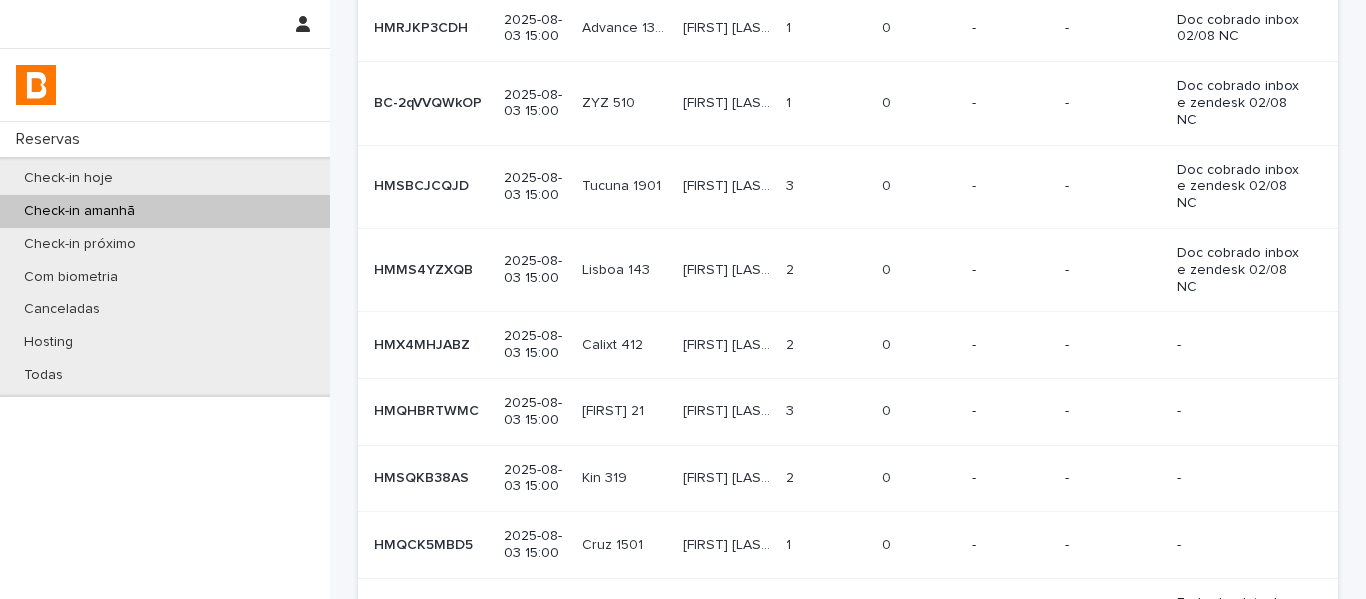 click on "[FIRST] [LAST] [FIRST] [LAST]" at bounding box center (726, 345) 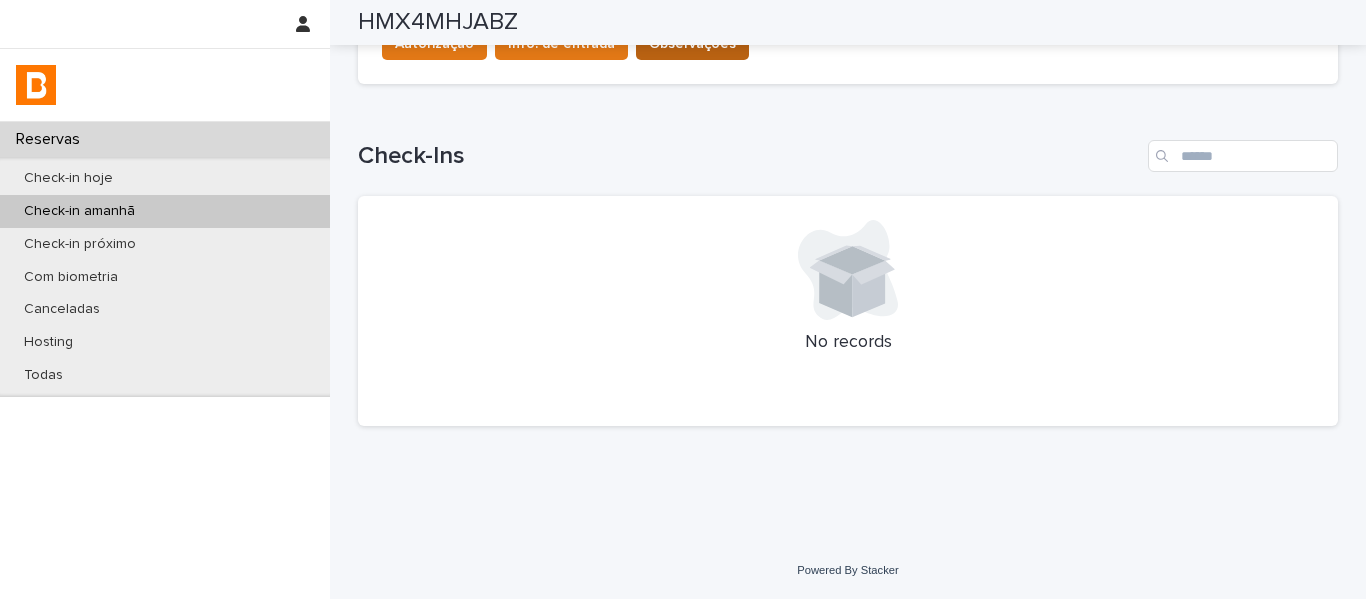 scroll, scrollTop: 156, scrollLeft: 0, axis: vertical 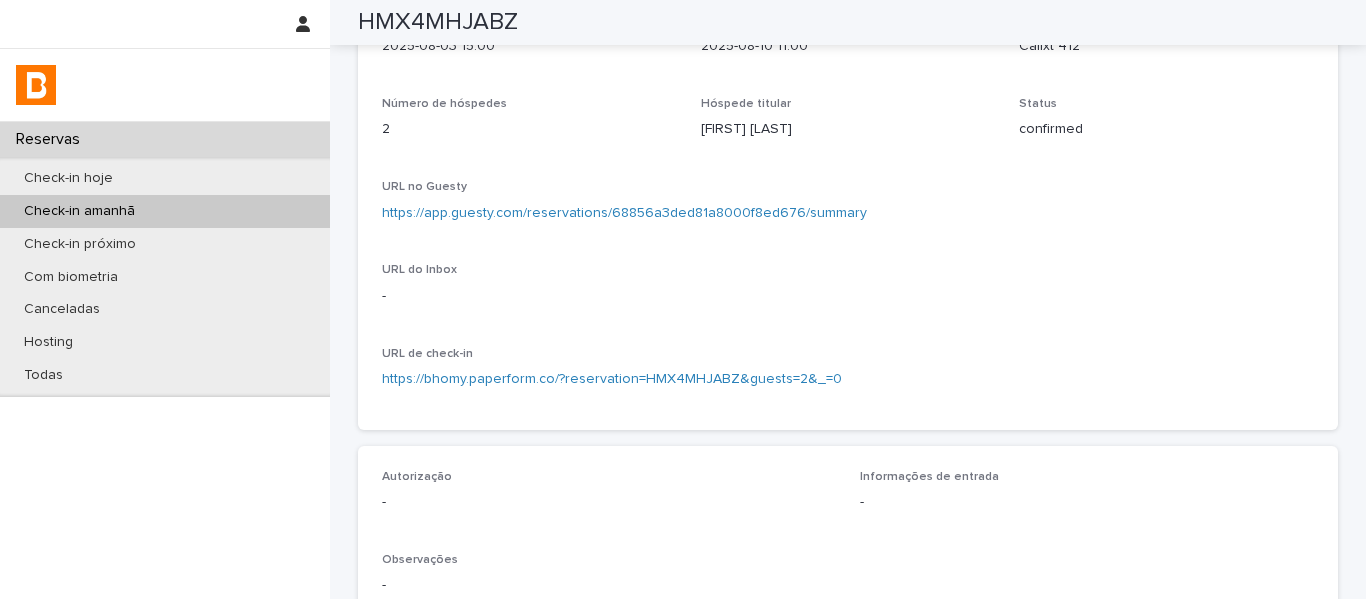 click on "https://app.guesty.com/reservations/68856a3ded81a8000f8ed676/summary" at bounding box center [624, 213] 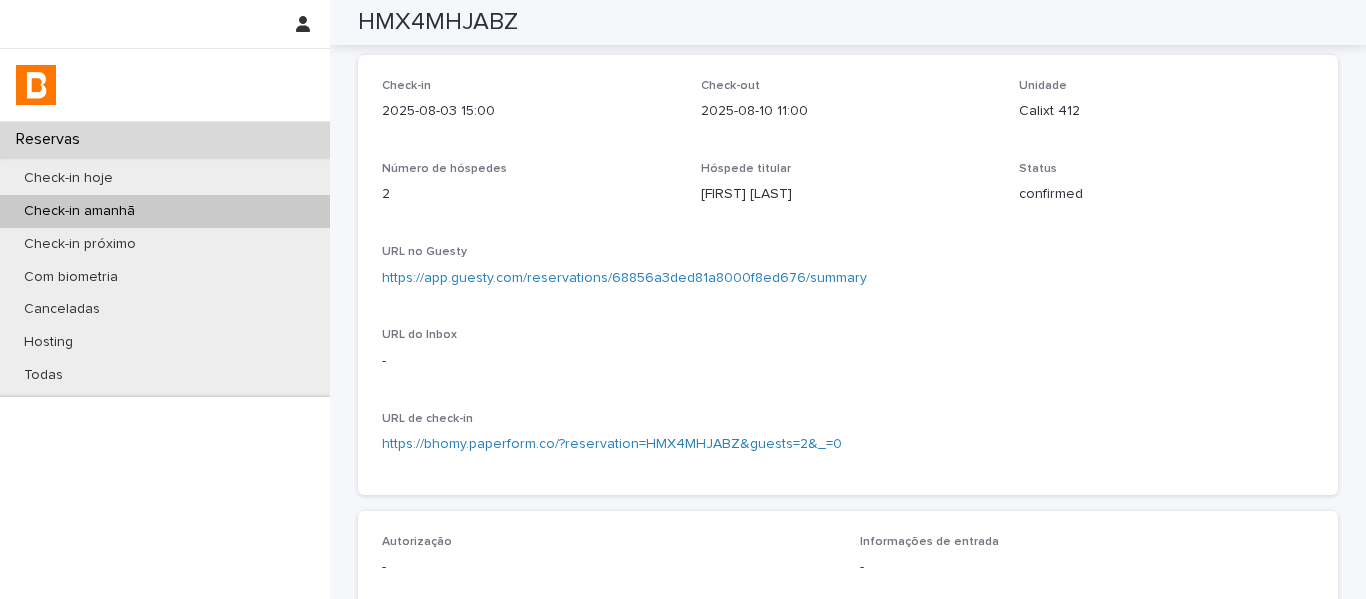 scroll, scrollTop: 56, scrollLeft: 0, axis: vertical 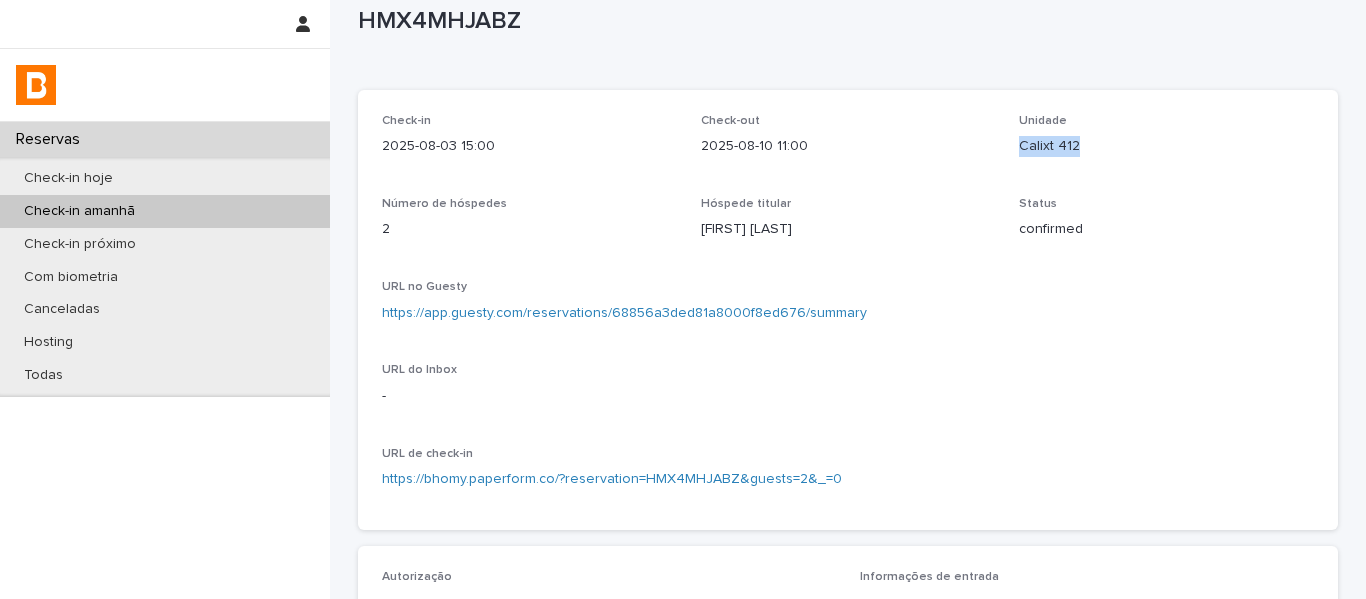 drag, startPoint x: 1083, startPoint y: 152, endPoint x: 1008, endPoint y: 161, distance: 75.53807 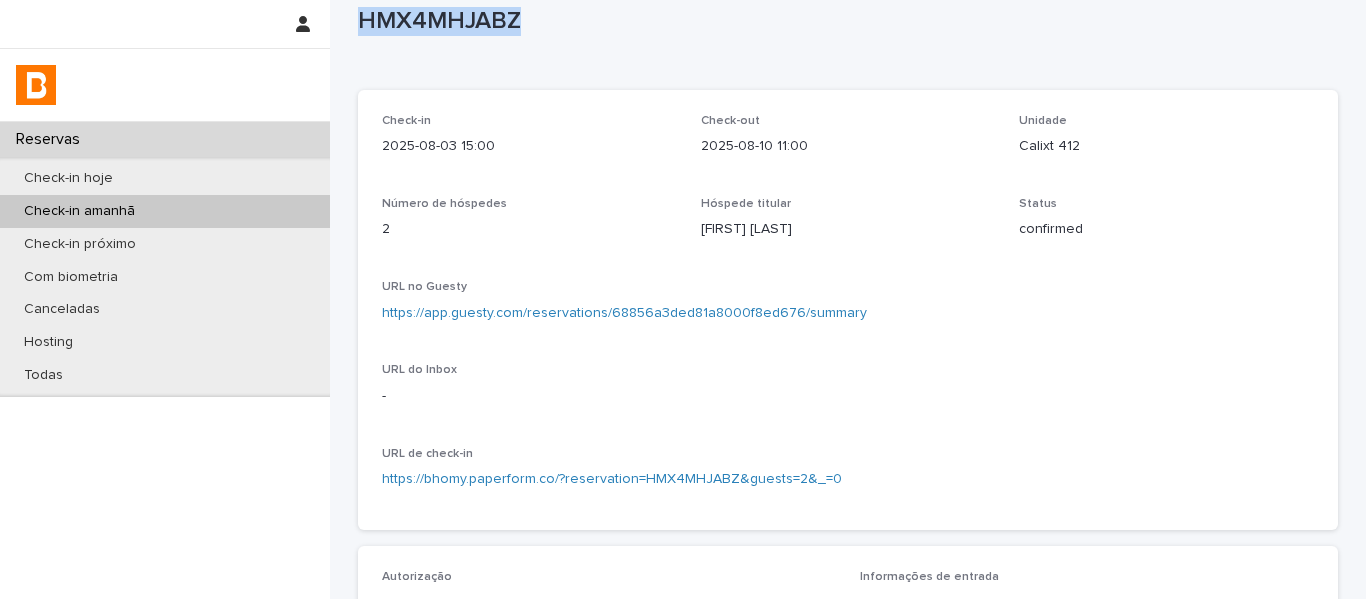 drag, startPoint x: 527, startPoint y: 28, endPoint x: 349, endPoint y: 27, distance: 178.0028 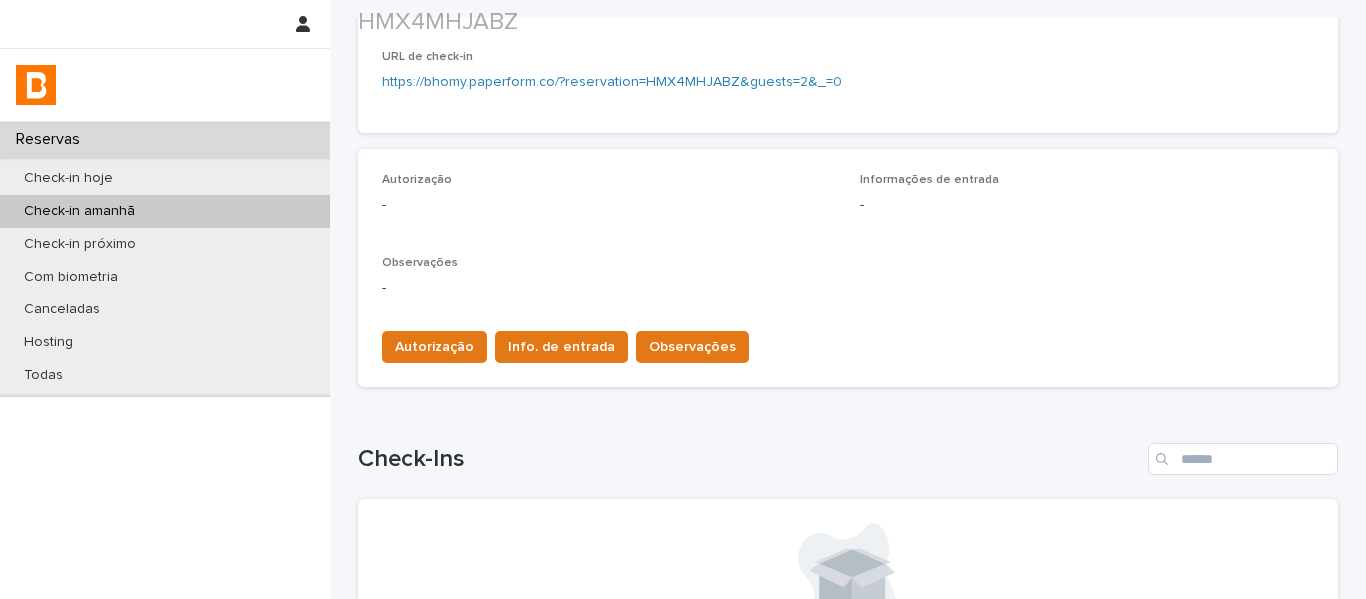 scroll, scrollTop: 456, scrollLeft: 0, axis: vertical 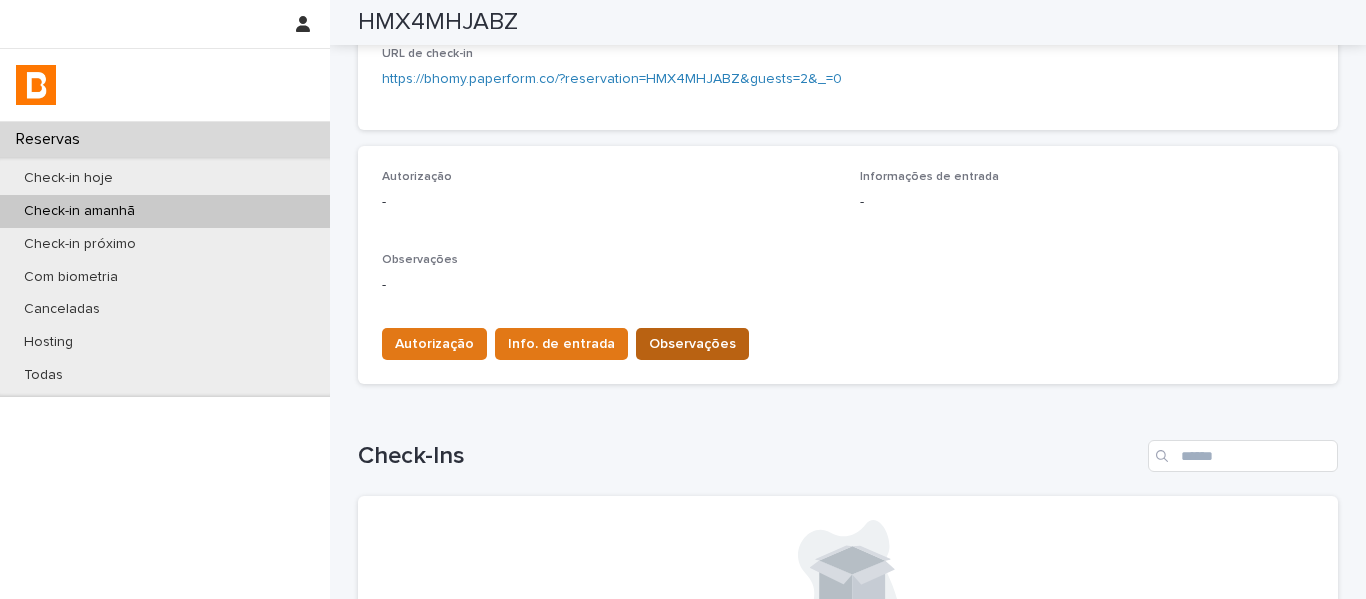 click on "Observações" at bounding box center [692, 344] 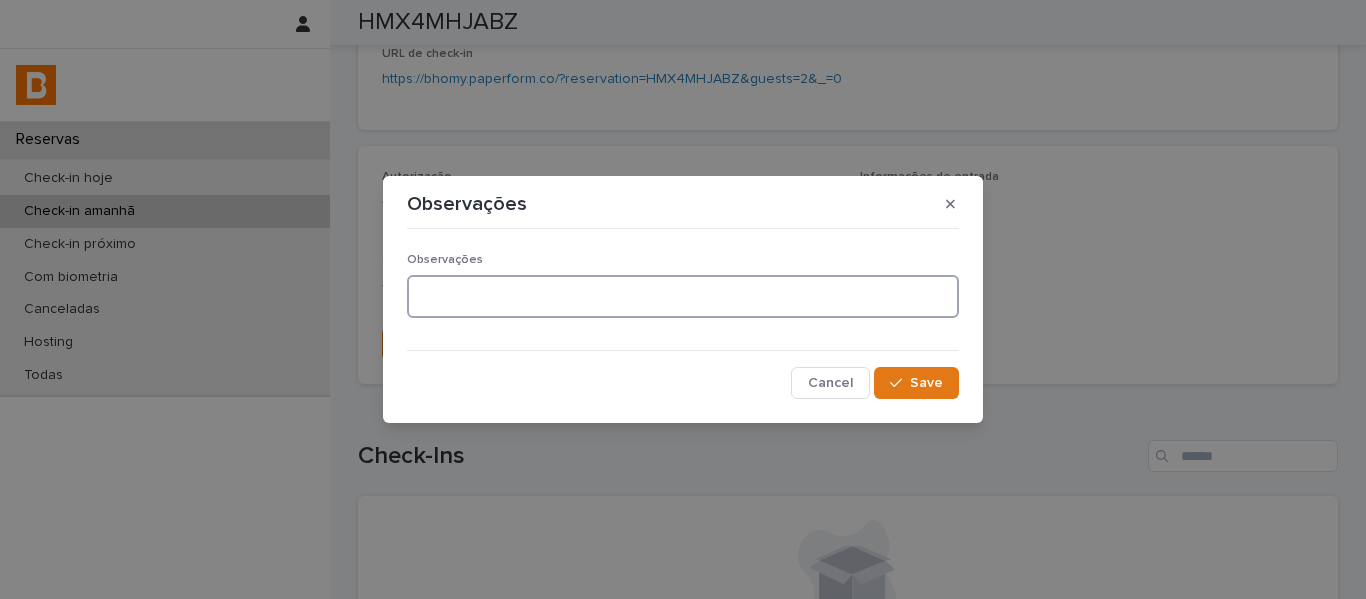 click at bounding box center [683, 296] 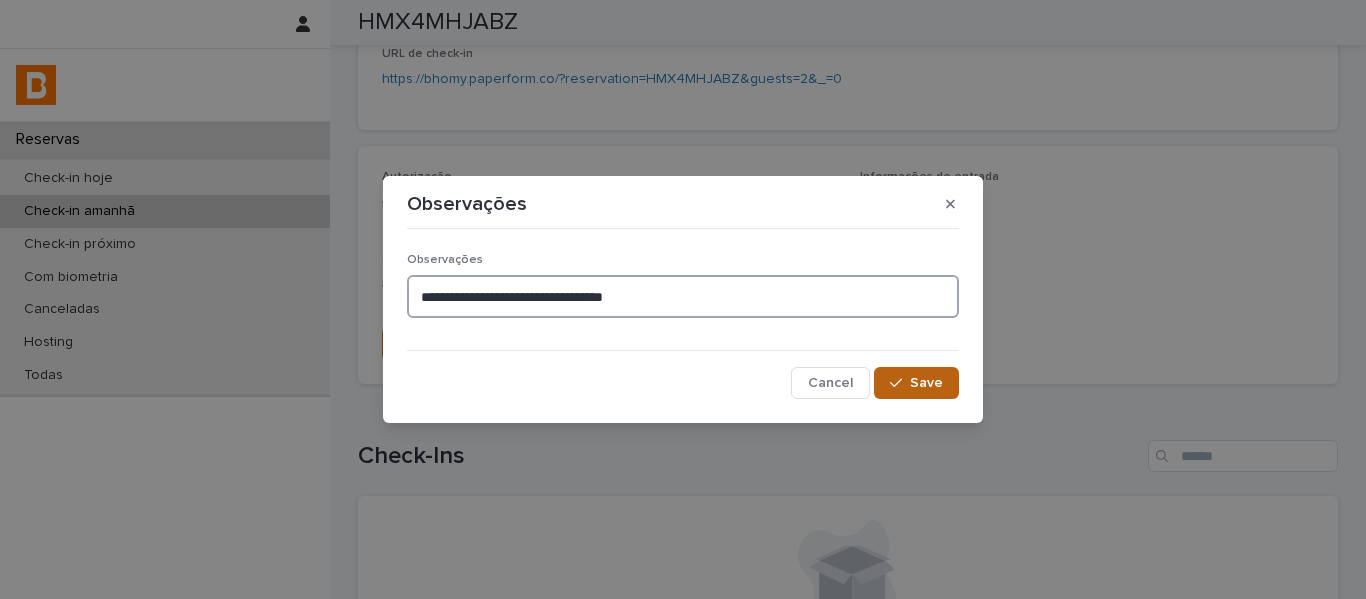 type on "**********" 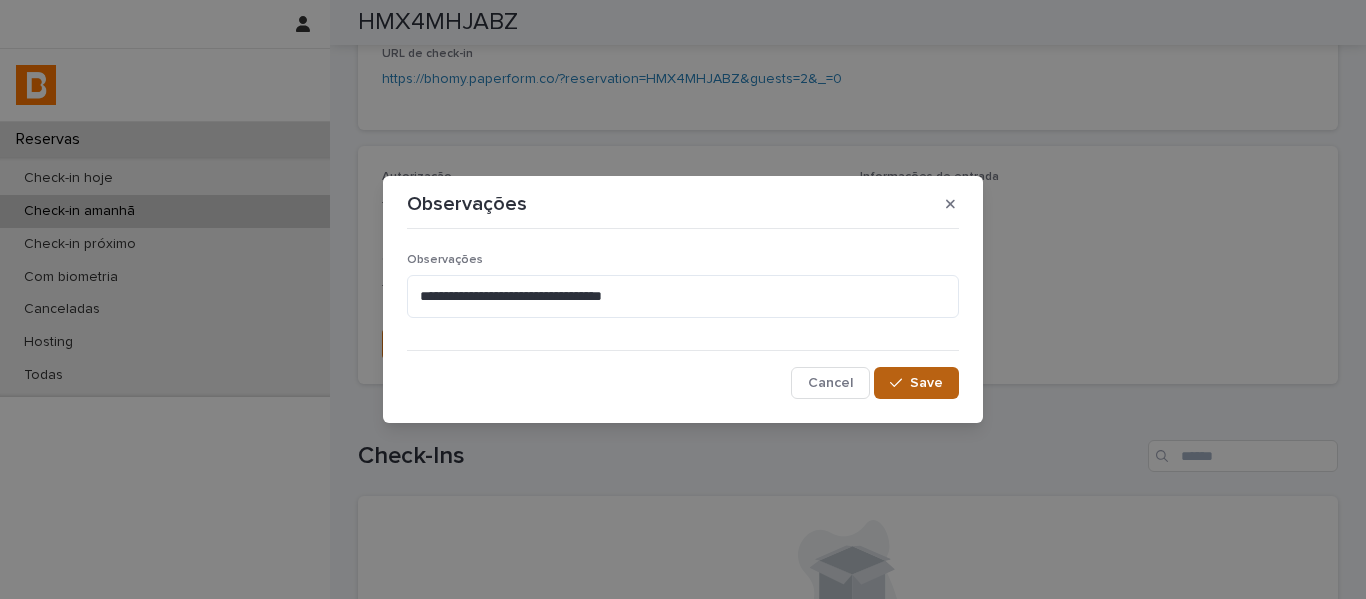 click on "Save" at bounding box center [926, 383] 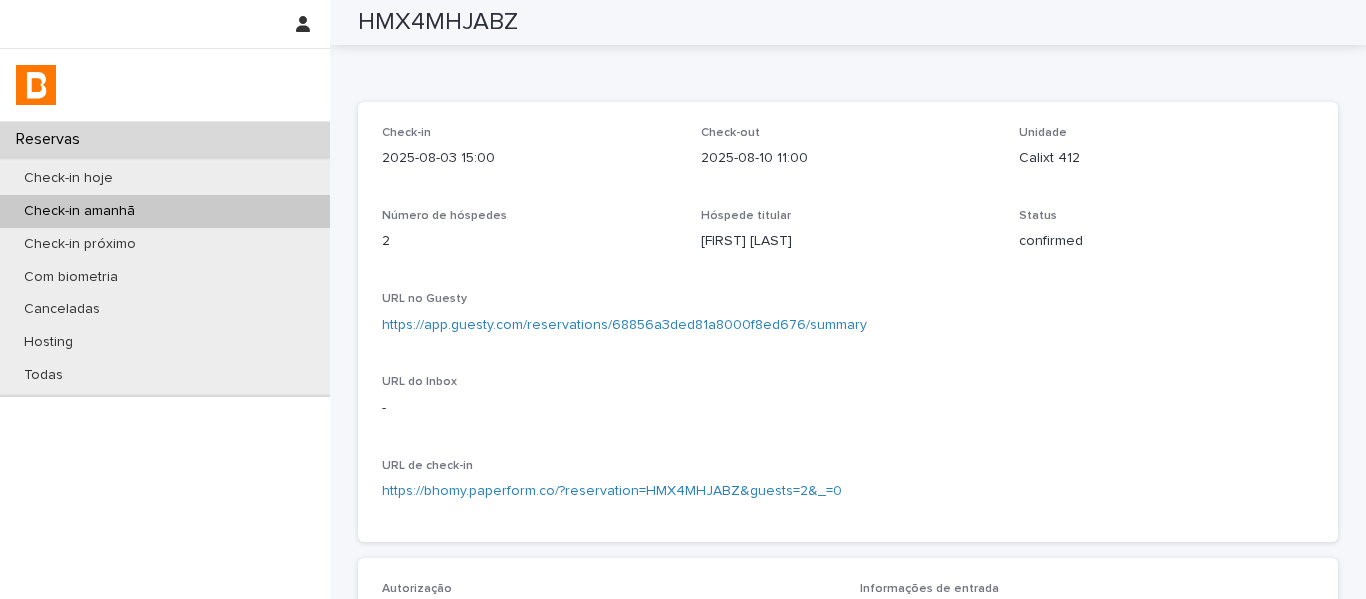 scroll, scrollTop: 0, scrollLeft: 0, axis: both 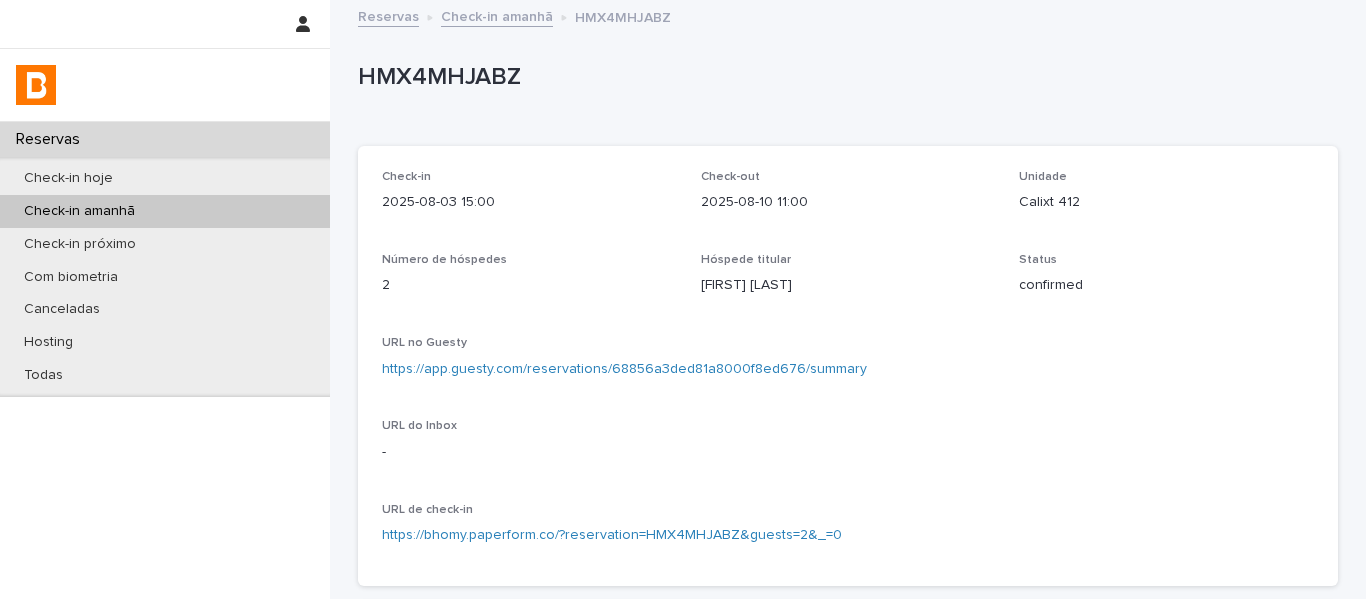 click on "Check-in amanhã" at bounding box center (497, 15) 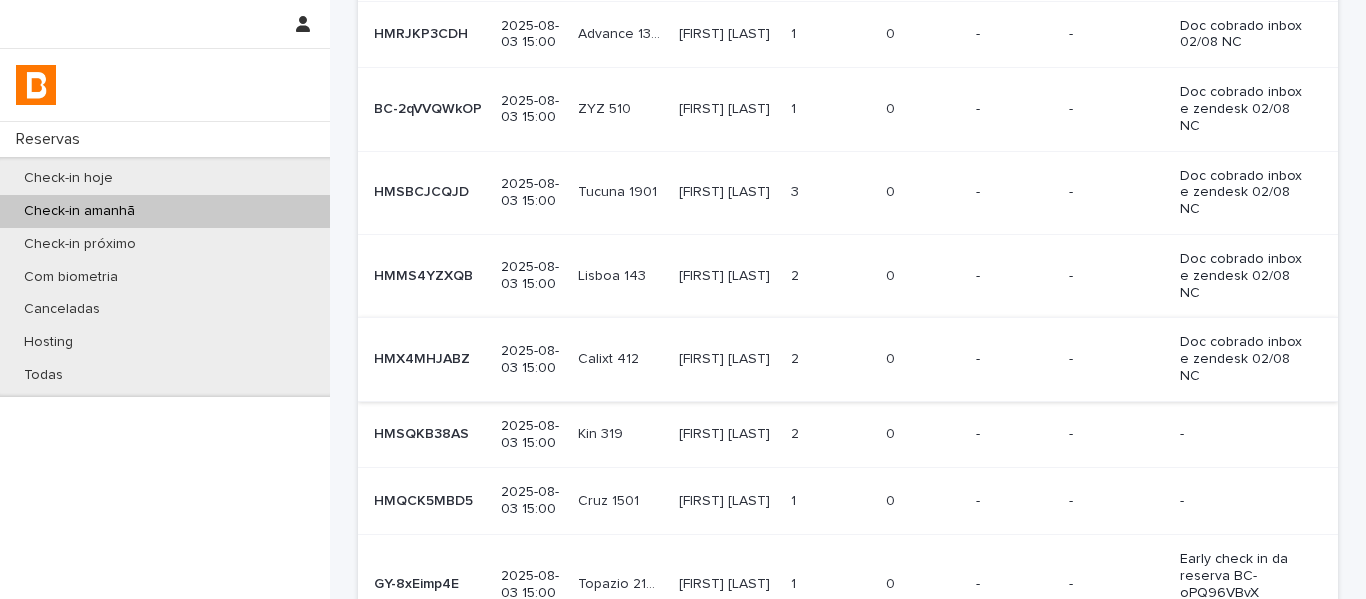 scroll, scrollTop: 300, scrollLeft: 0, axis: vertical 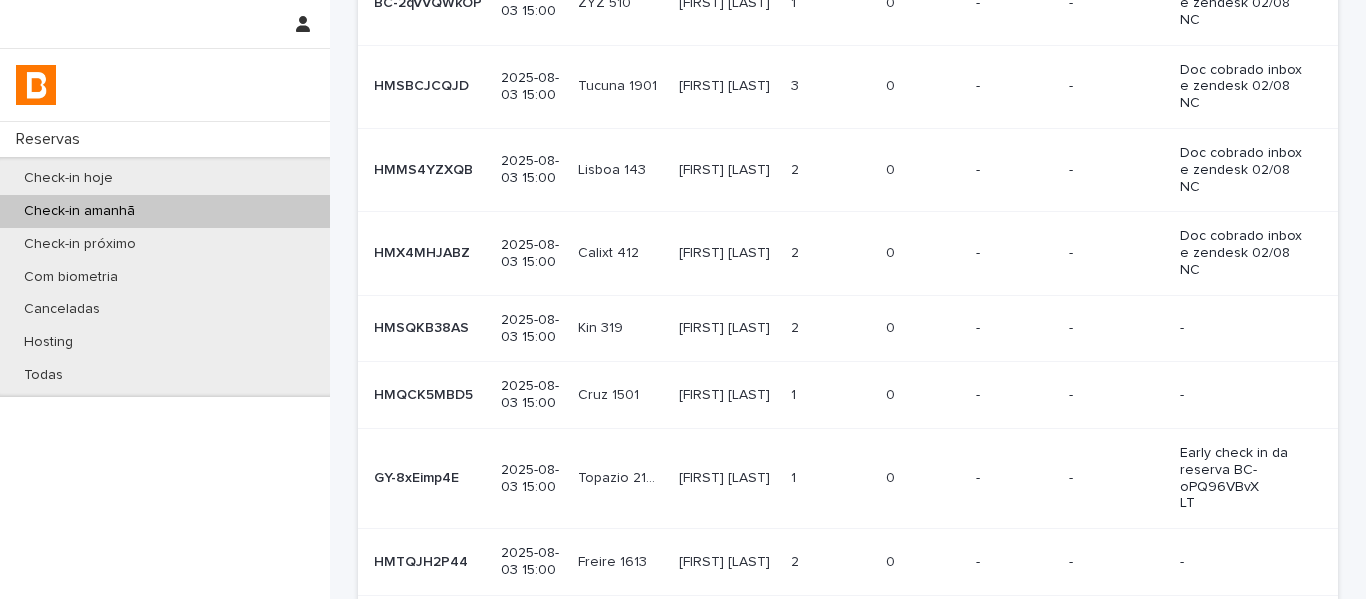 click at bounding box center (830, 328) 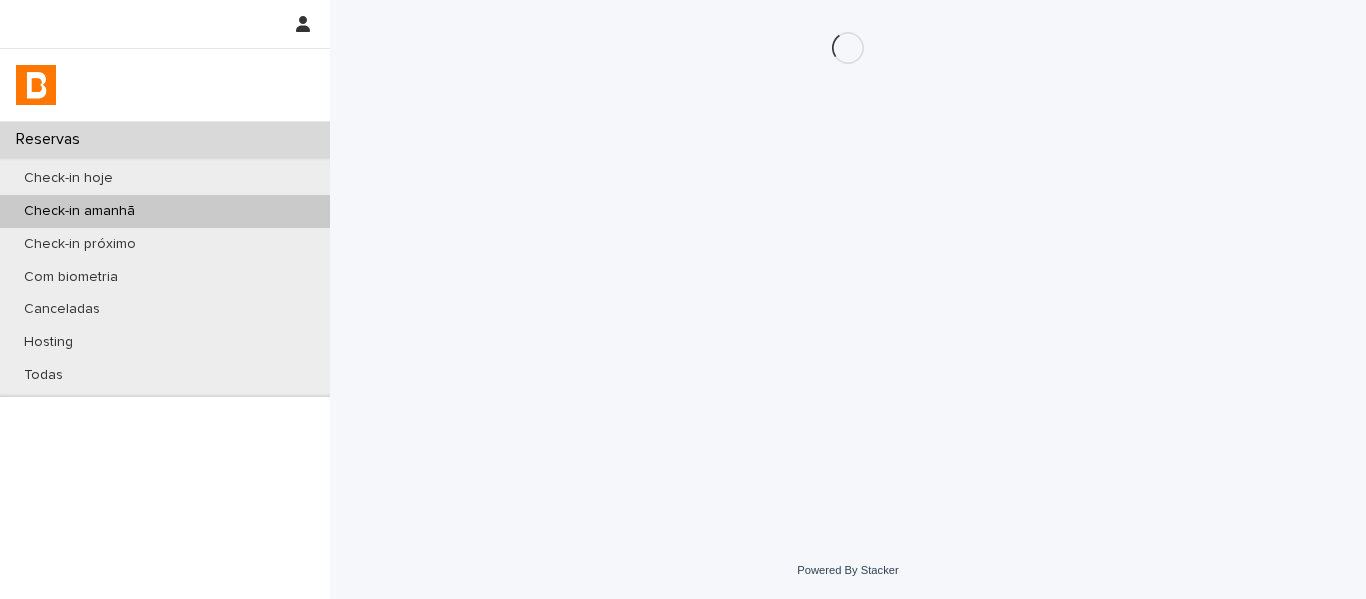 scroll, scrollTop: 0, scrollLeft: 0, axis: both 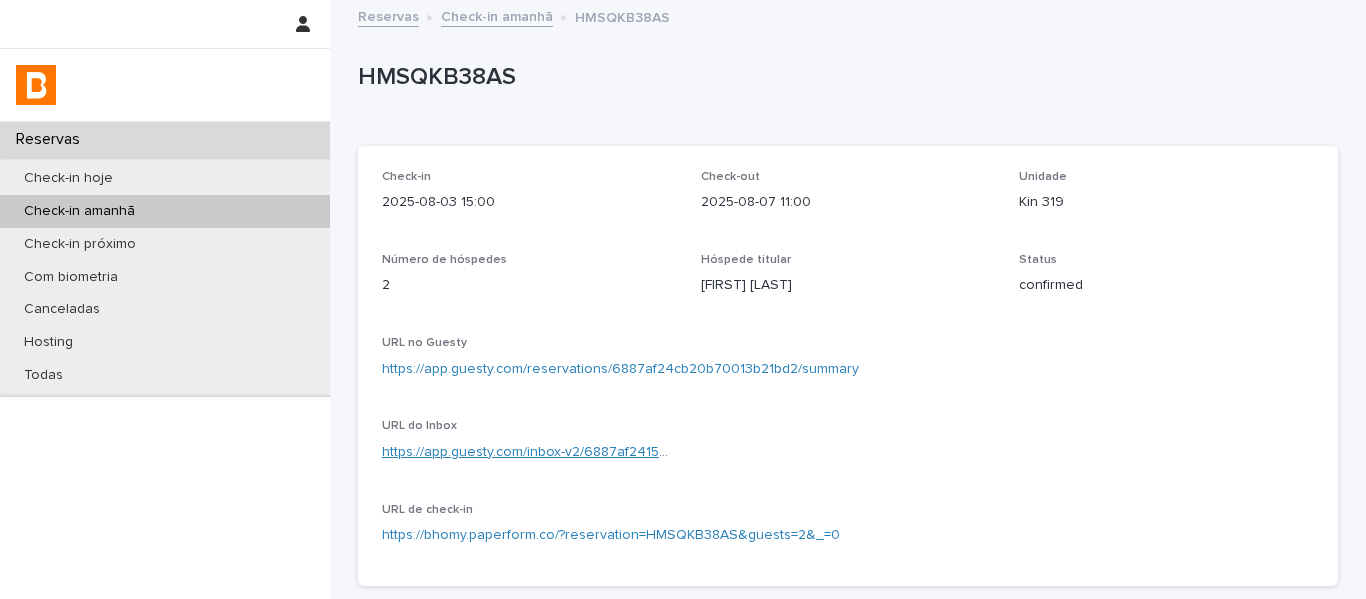click on "https://app.guesty.com/inbox-v2/6887af241504700010b9fc90?reservationId=6887af24cb20b70013b21bd2" at bounding box center (719, 452) 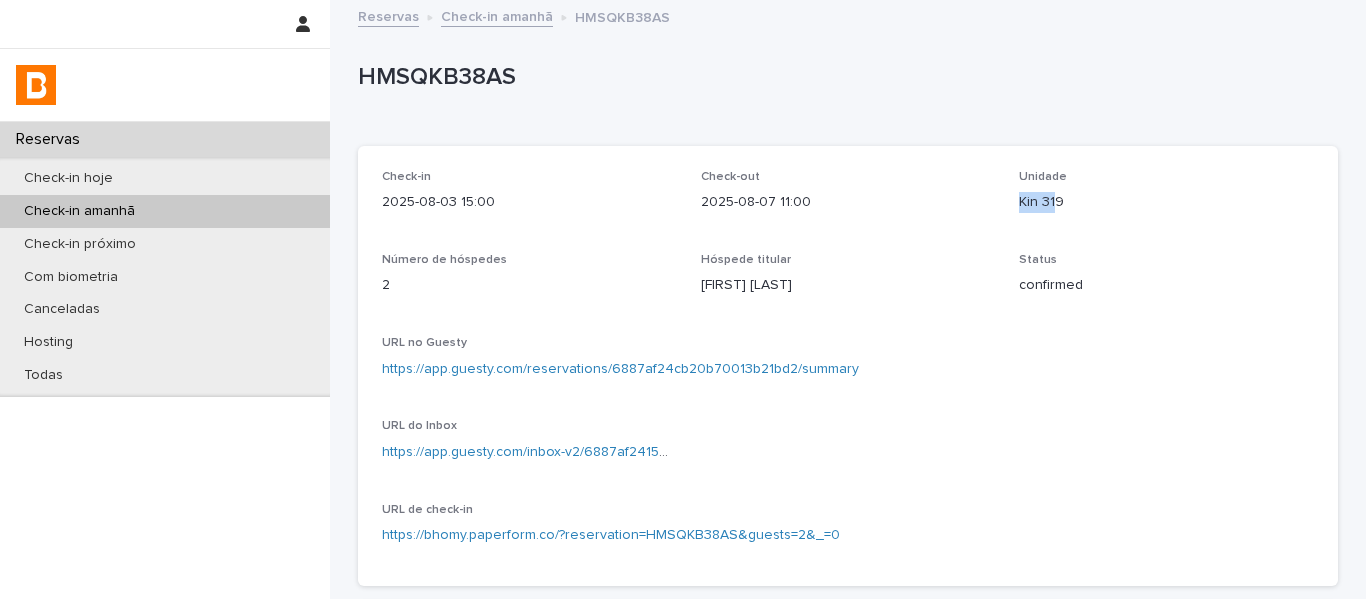 drag, startPoint x: 1049, startPoint y: 202, endPoint x: 1018, endPoint y: 211, distance: 32.280025 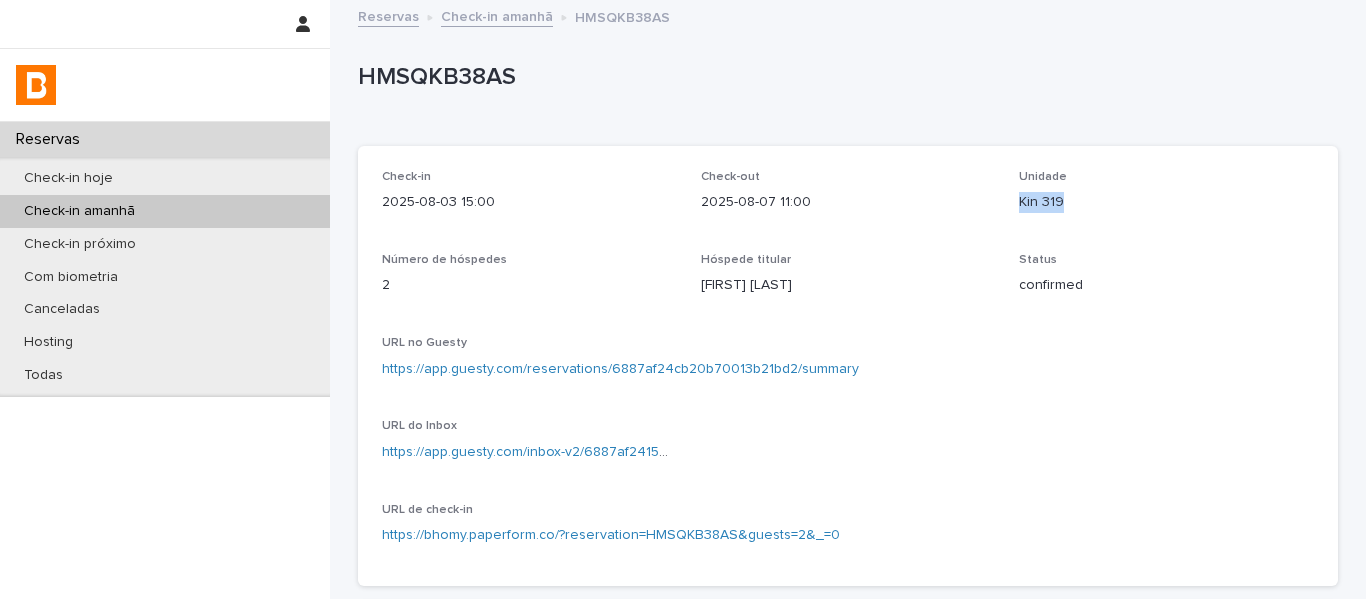 drag, startPoint x: 1046, startPoint y: 216, endPoint x: 1012, endPoint y: 218, distance: 34.058773 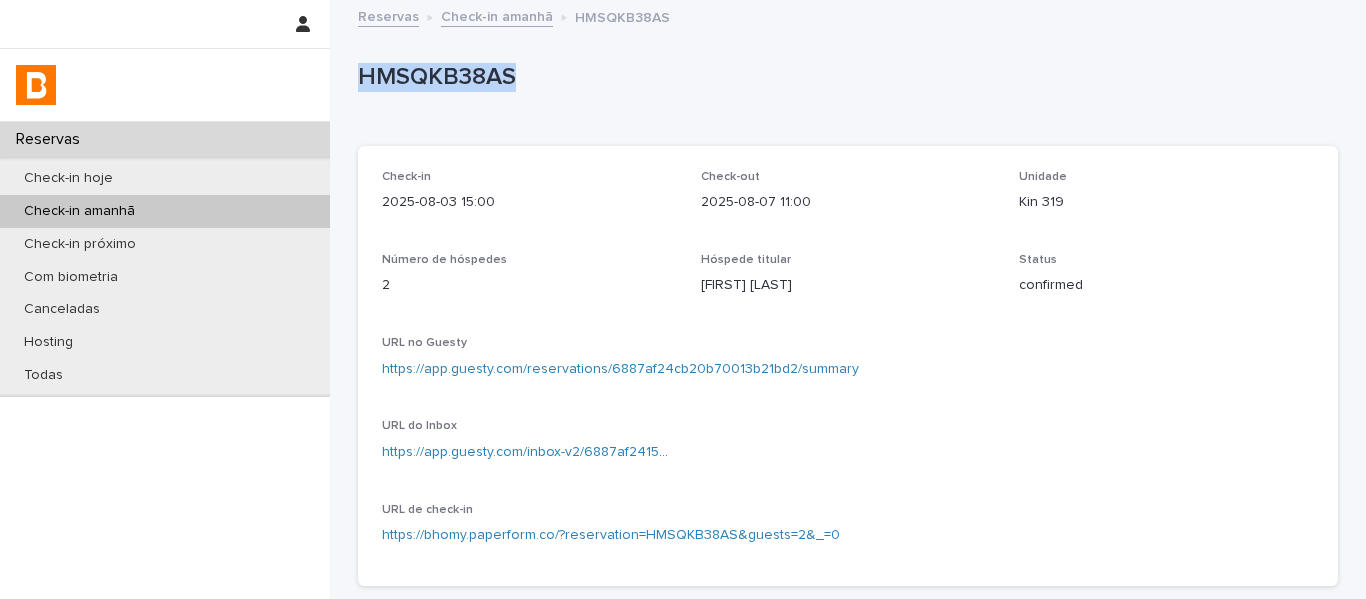 drag, startPoint x: 469, startPoint y: 77, endPoint x: 349, endPoint y: 80, distance: 120.03749 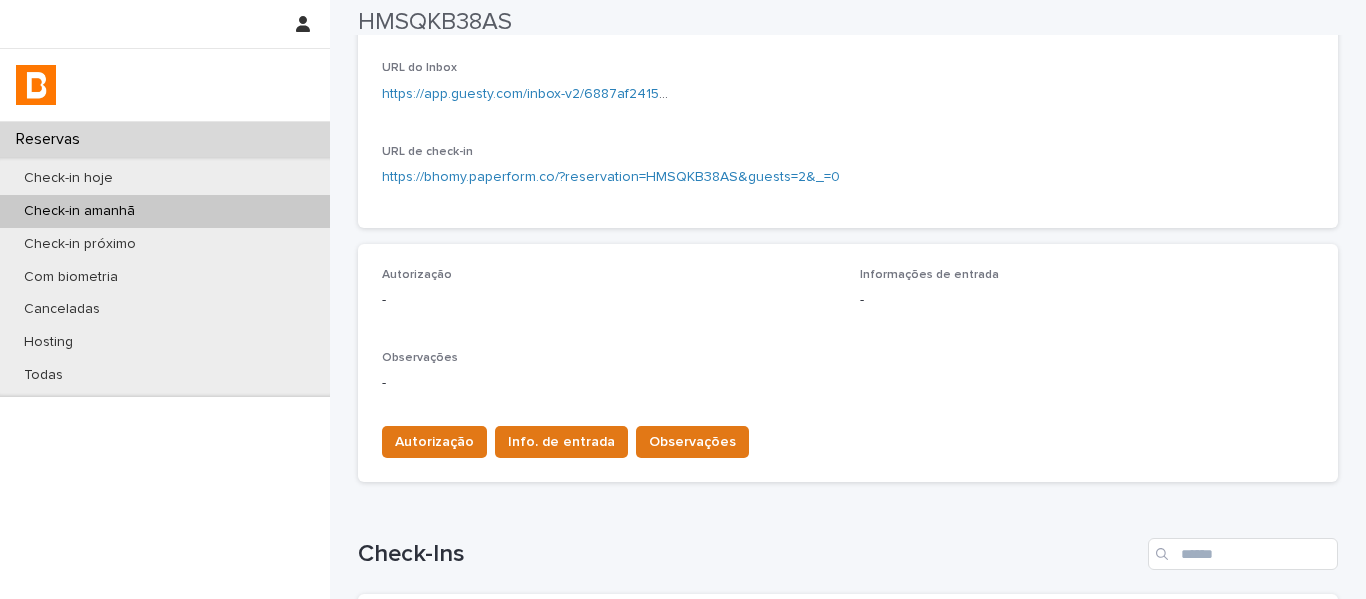 scroll, scrollTop: 400, scrollLeft: 0, axis: vertical 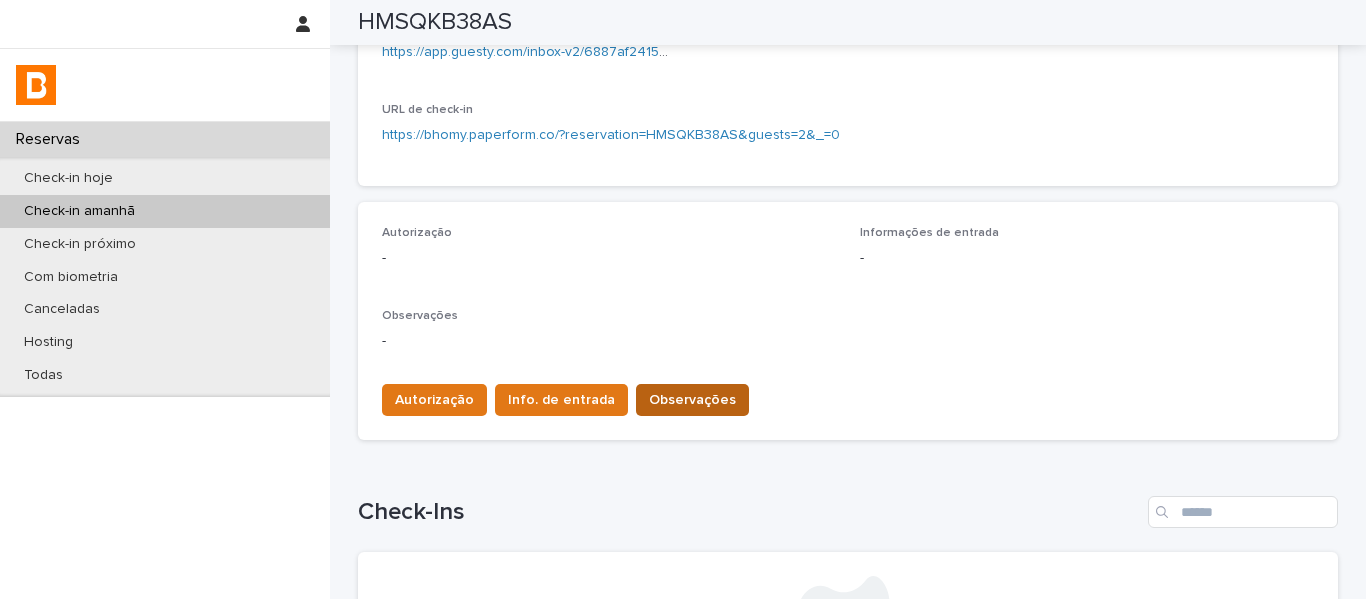 click on "Observações" at bounding box center [692, 400] 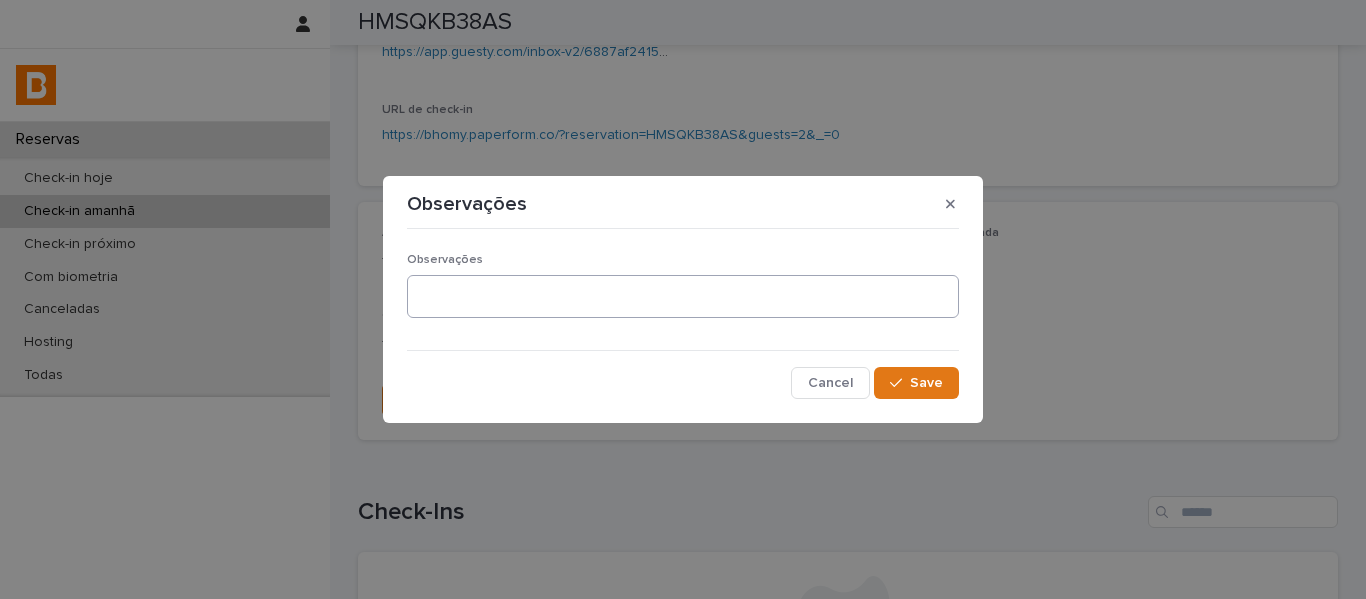drag, startPoint x: 619, startPoint y: 261, endPoint x: 624, endPoint y: 282, distance: 21.587032 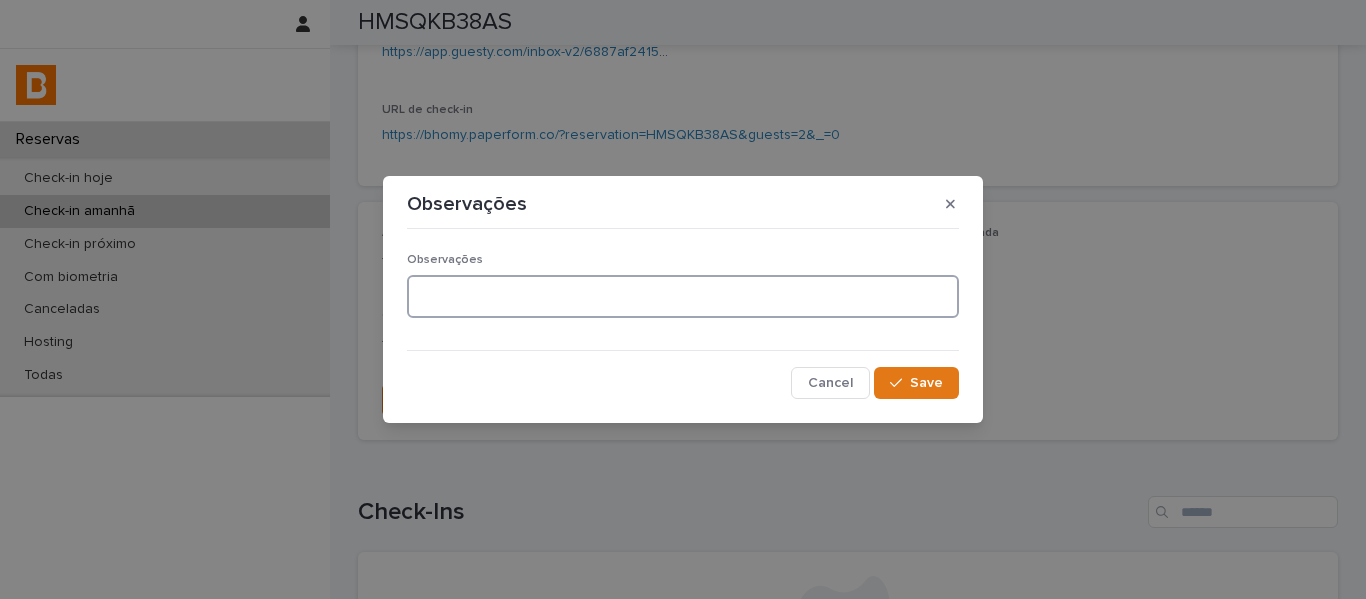 click at bounding box center (683, 296) 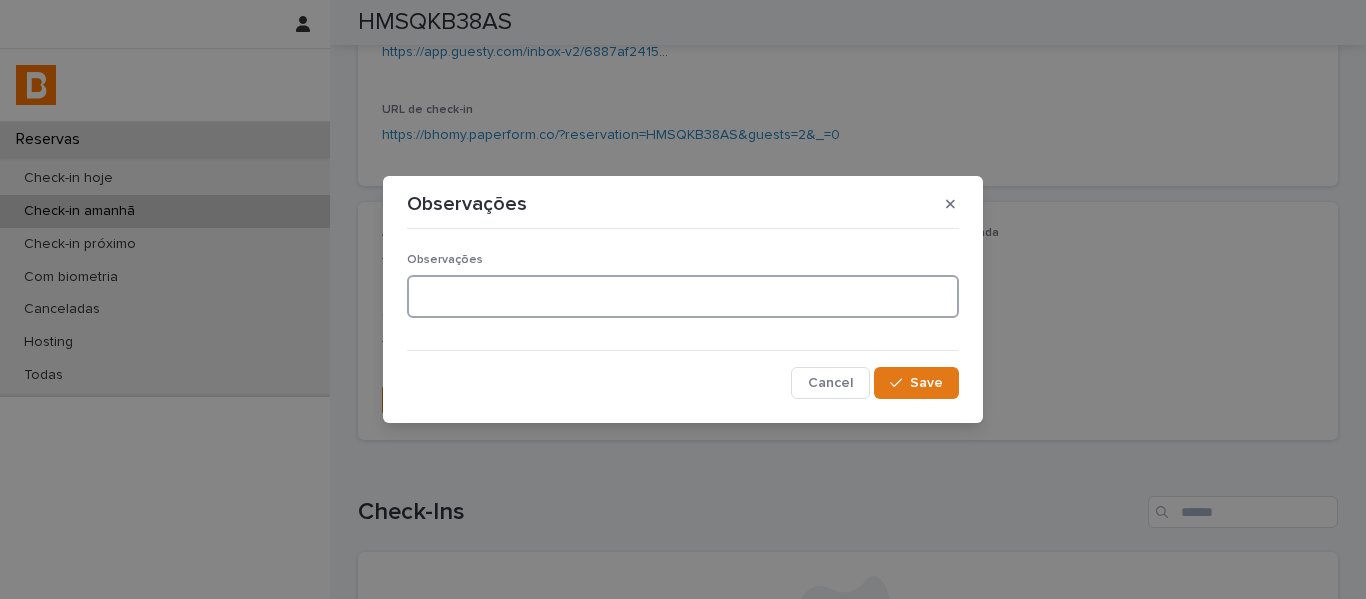 paste on "**********" 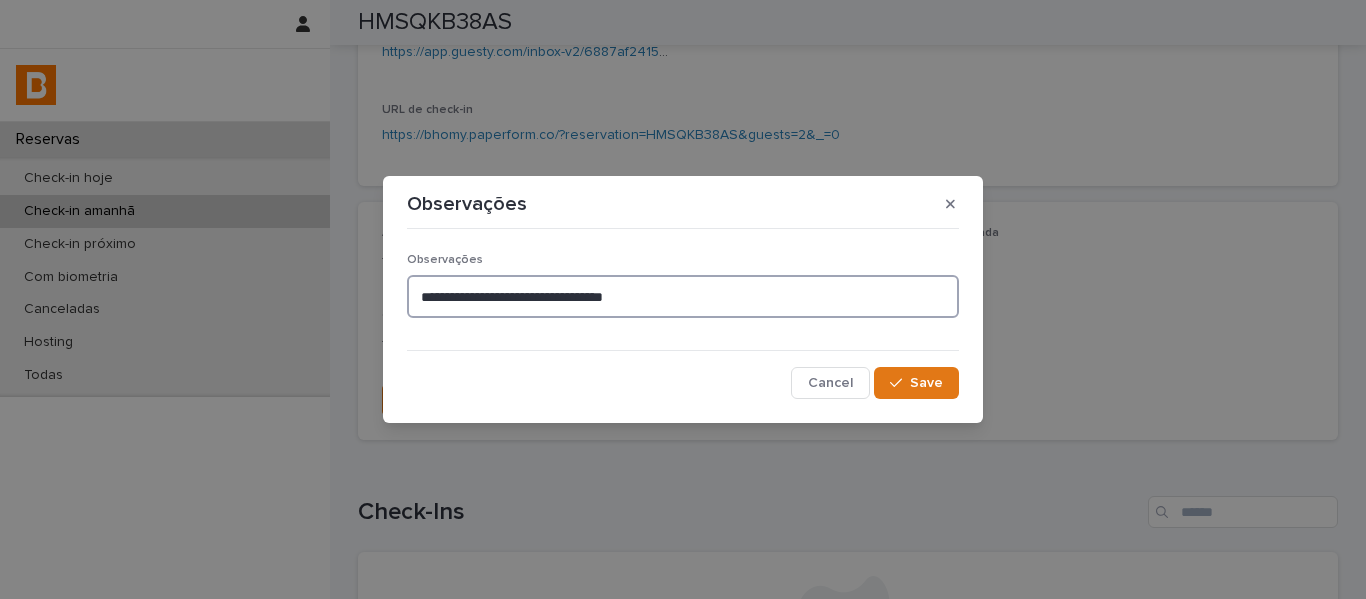 type on "**********" 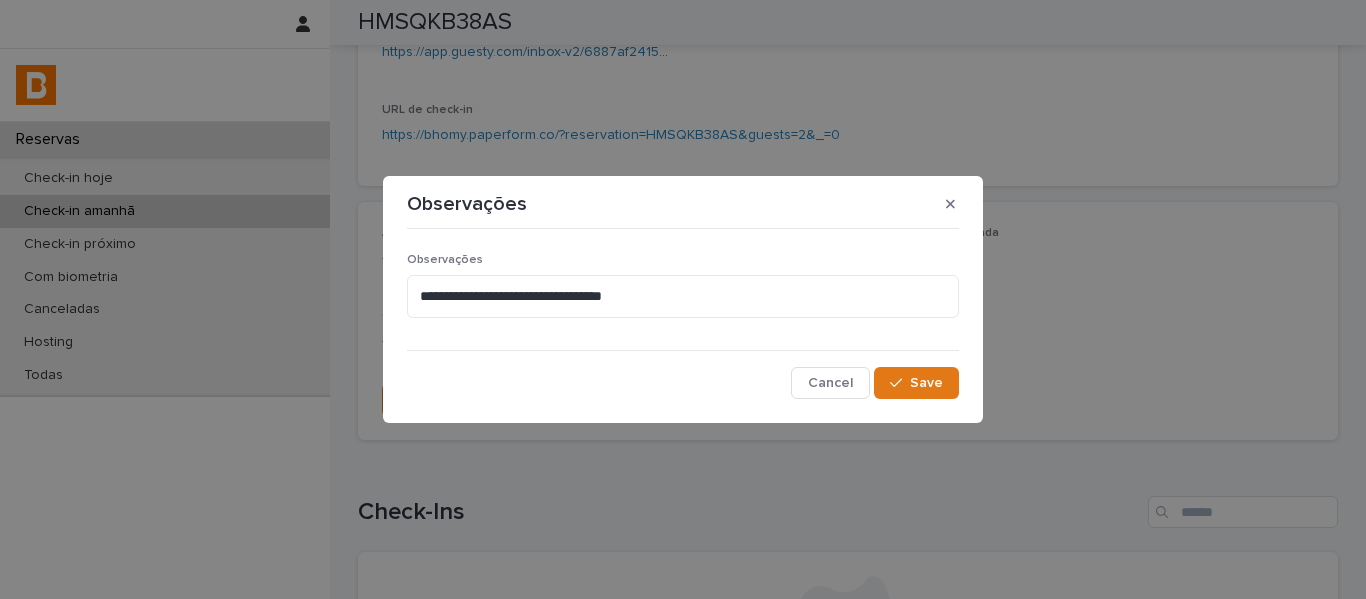 click on "**********" at bounding box center (683, 318) 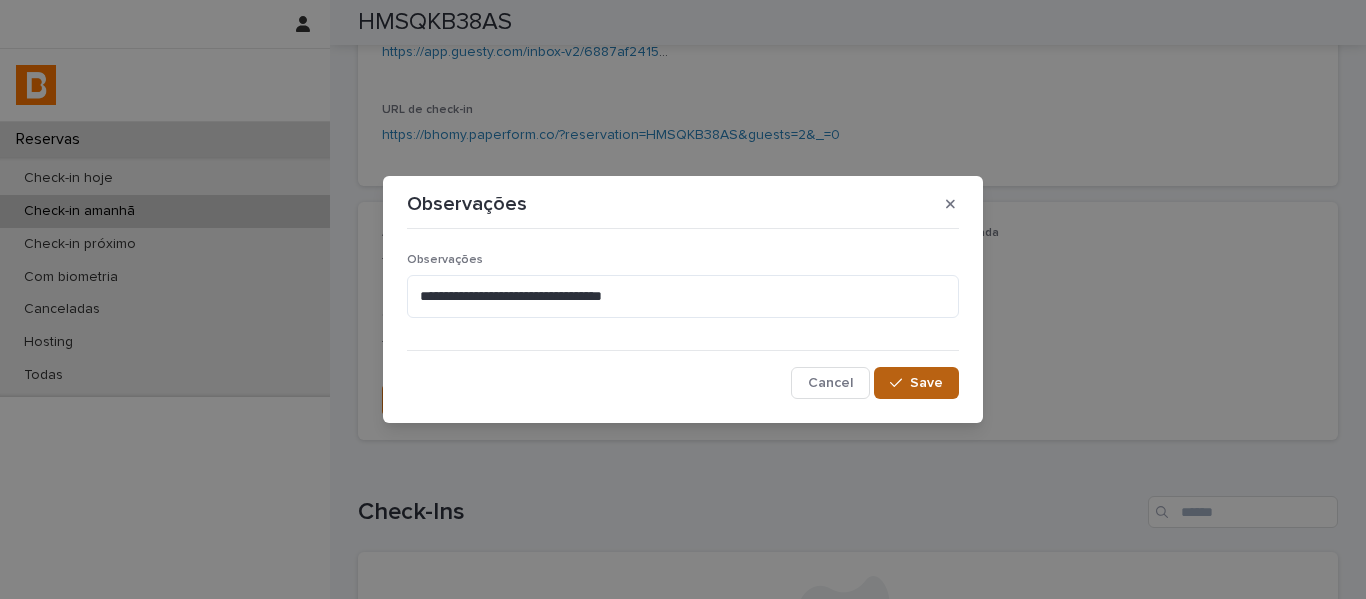 click on "Save" at bounding box center [916, 383] 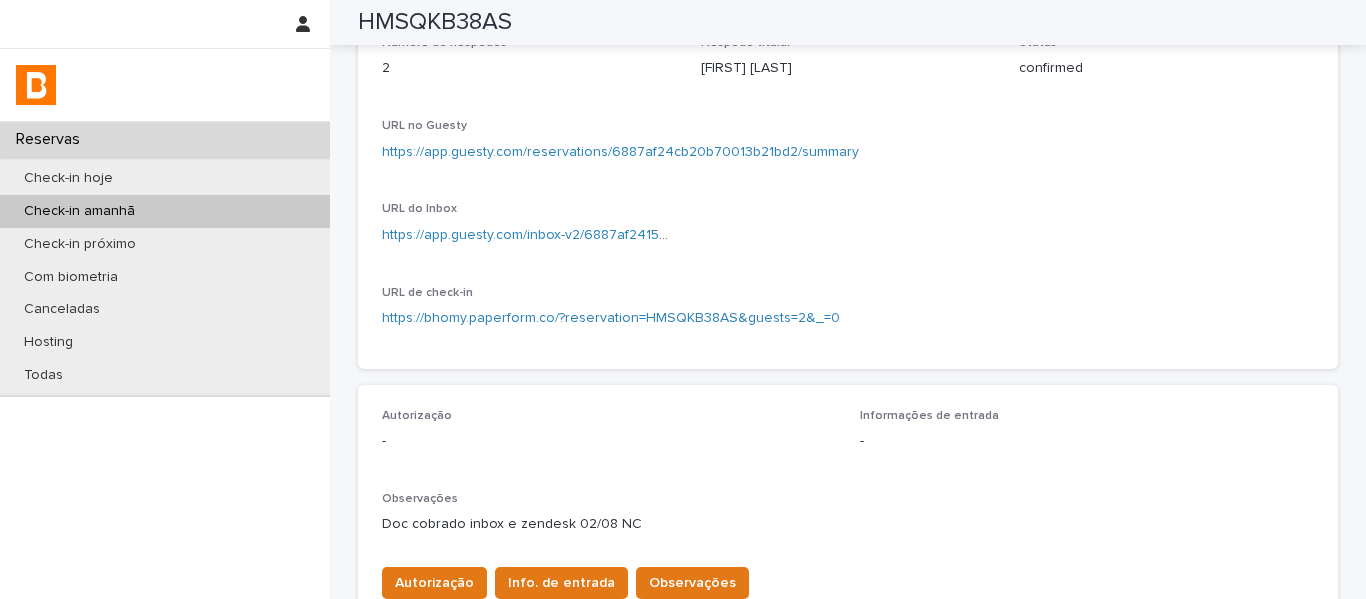 scroll, scrollTop: 0, scrollLeft: 0, axis: both 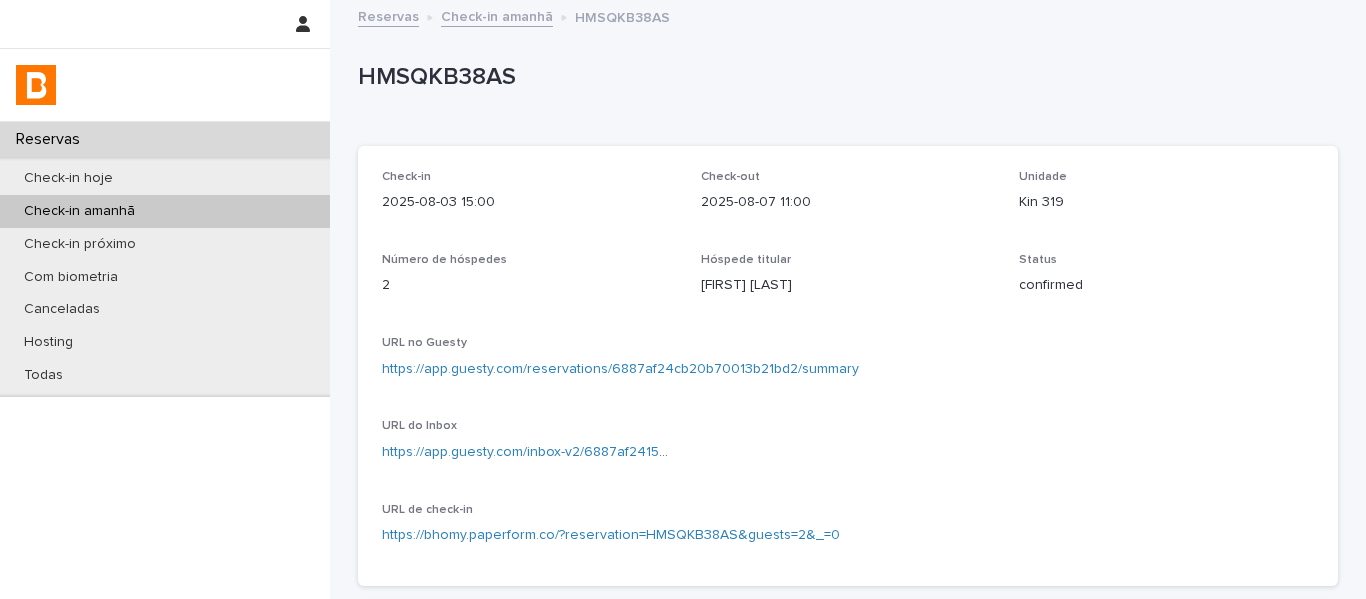 click on "Reservas Check-in amanhã HMSQKB38AS" at bounding box center (848, 18) 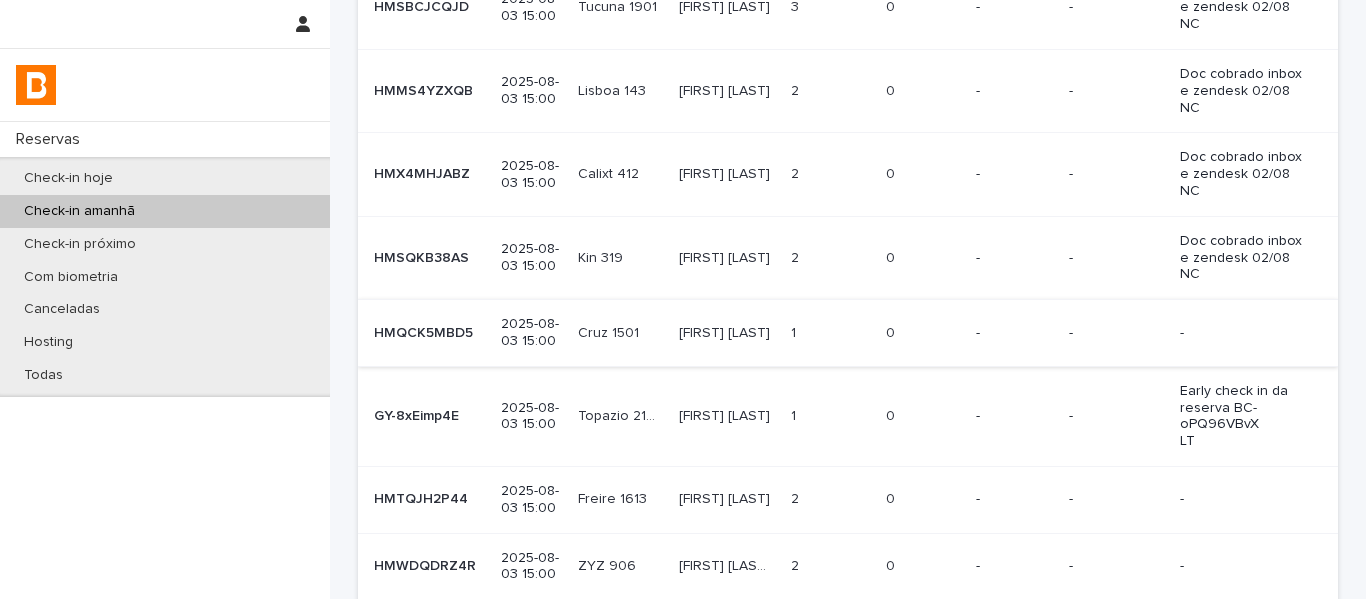scroll, scrollTop: 400, scrollLeft: 0, axis: vertical 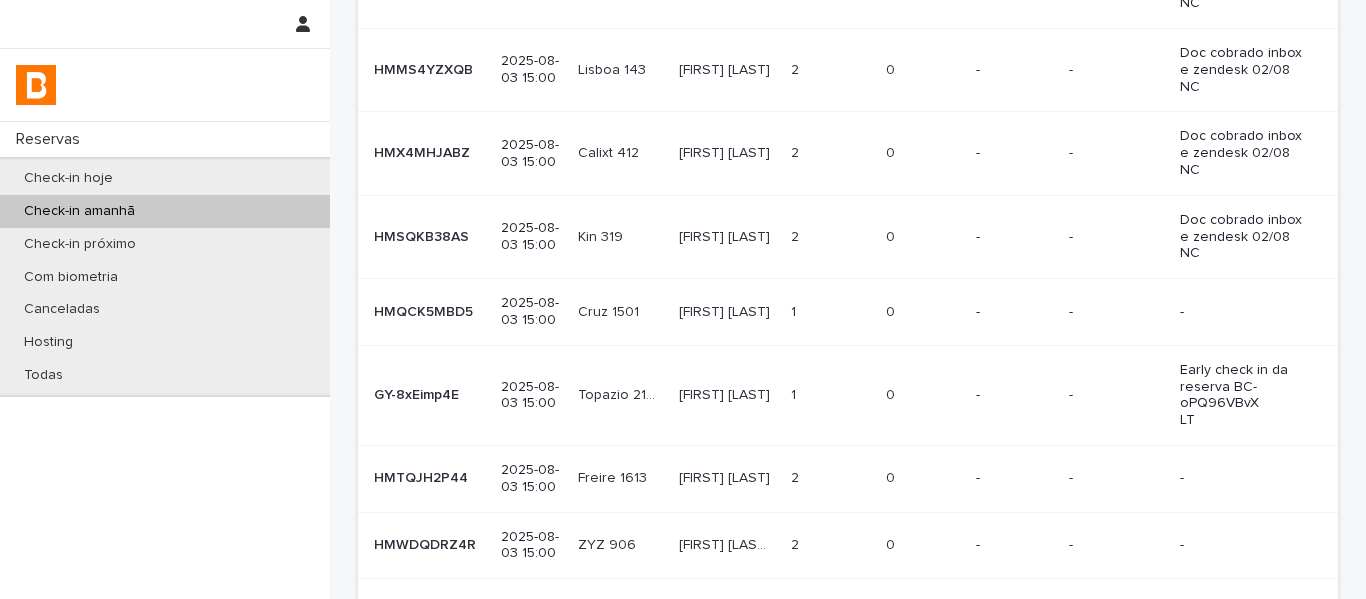 click on "[FIRST] [LAST] [FIRST] [LAST]" at bounding box center [727, 312] 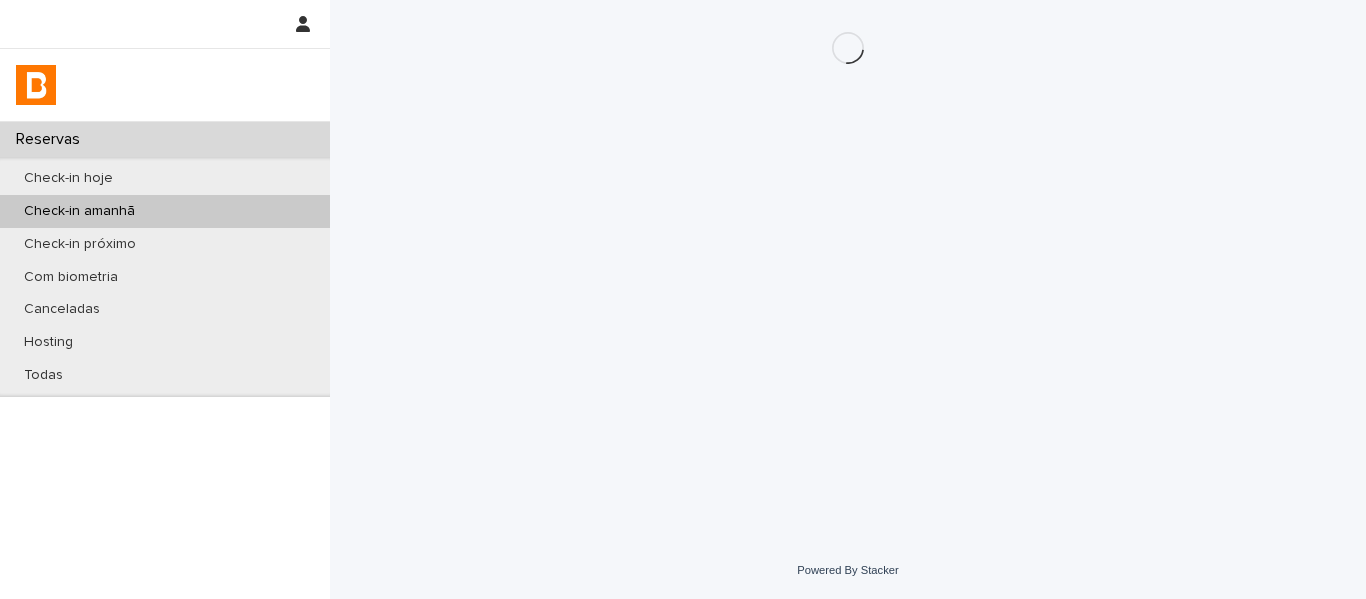 scroll, scrollTop: 0, scrollLeft: 0, axis: both 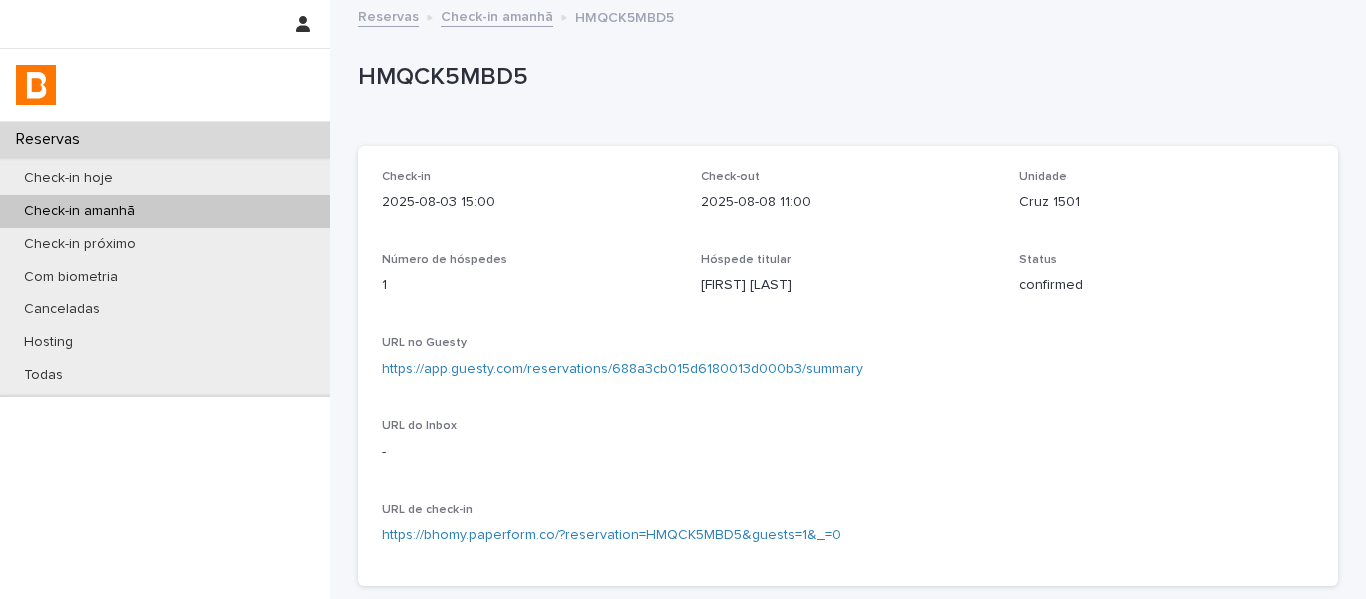 click on "https://app.guesty.com/reservations/688a3cb015d6180013d000b3/summary" at bounding box center [622, 369] 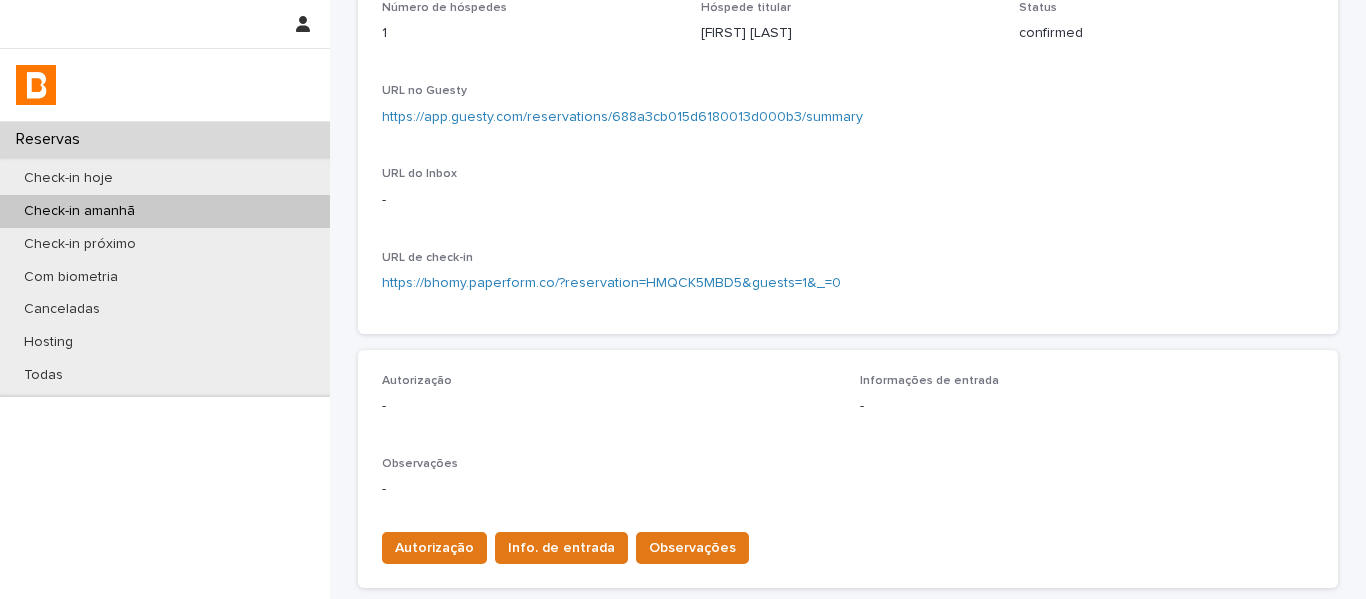 scroll, scrollTop: 300, scrollLeft: 0, axis: vertical 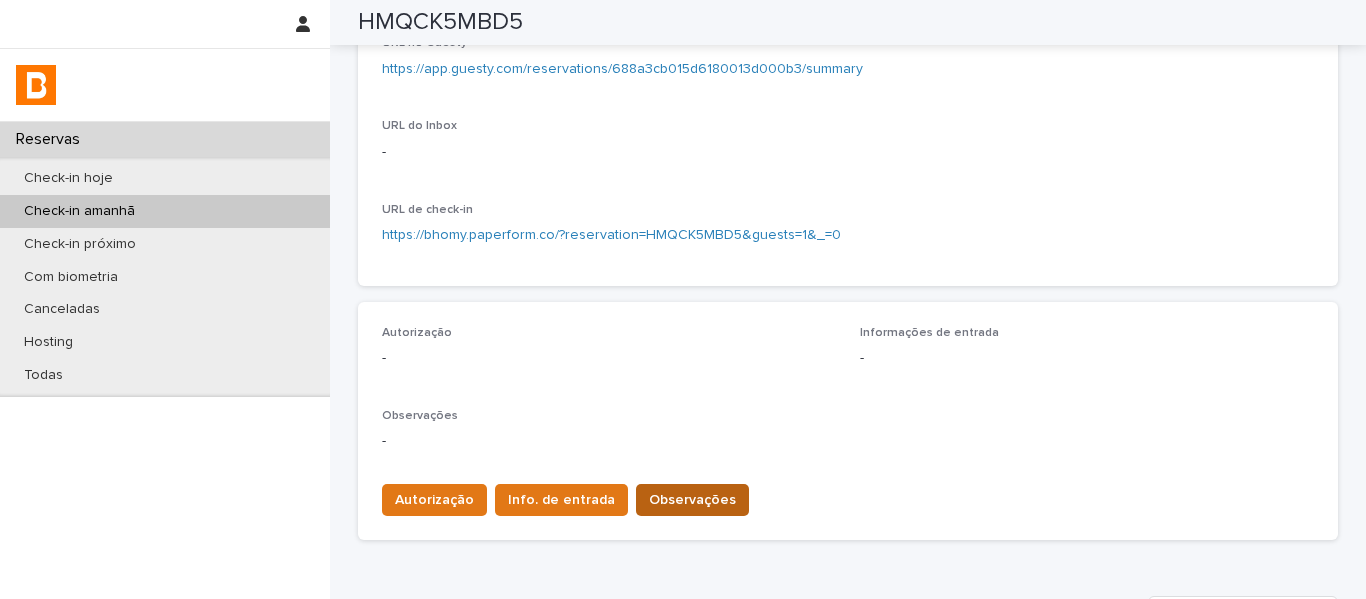 click on "Observações" at bounding box center [692, 500] 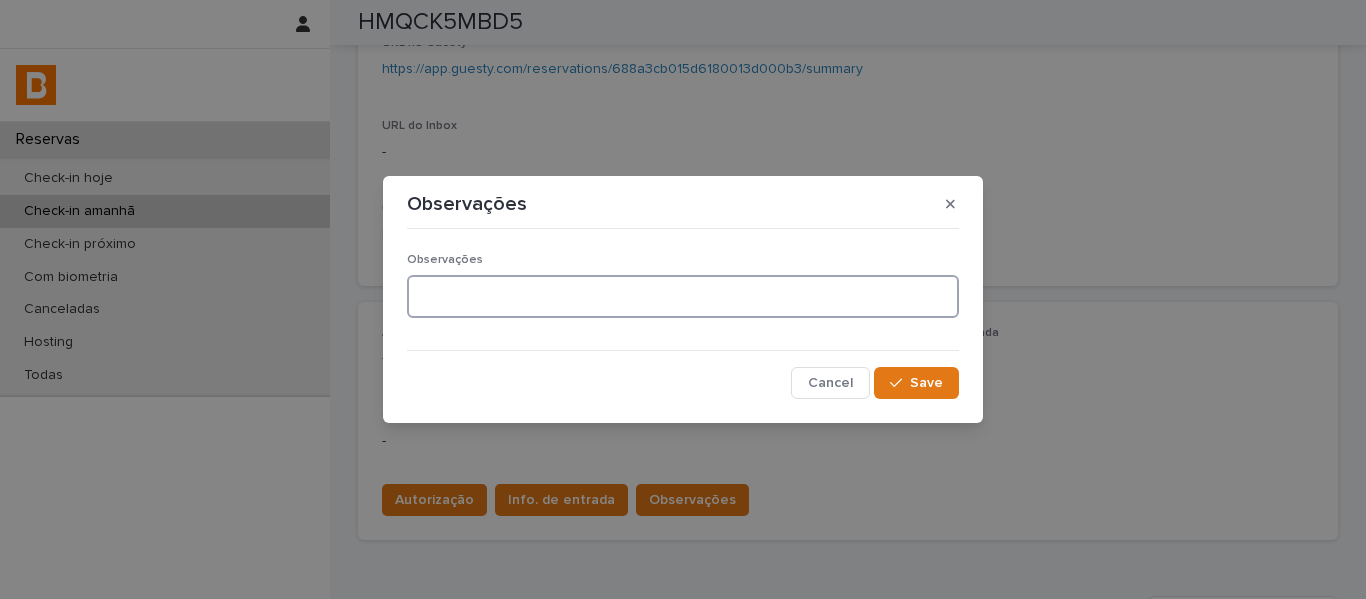 click at bounding box center (683, 296) 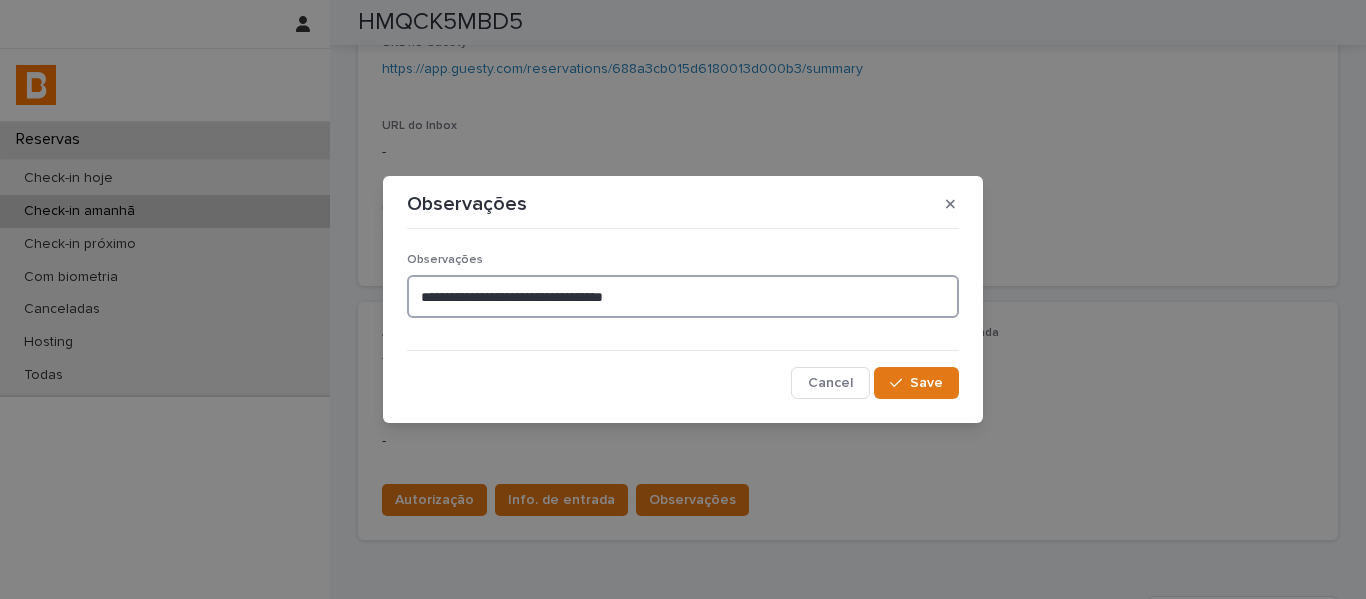 drag, startPoint x: 541, startPoint y: 293, endPoint x: 603, endPoint y: 300, distance: 62.39391 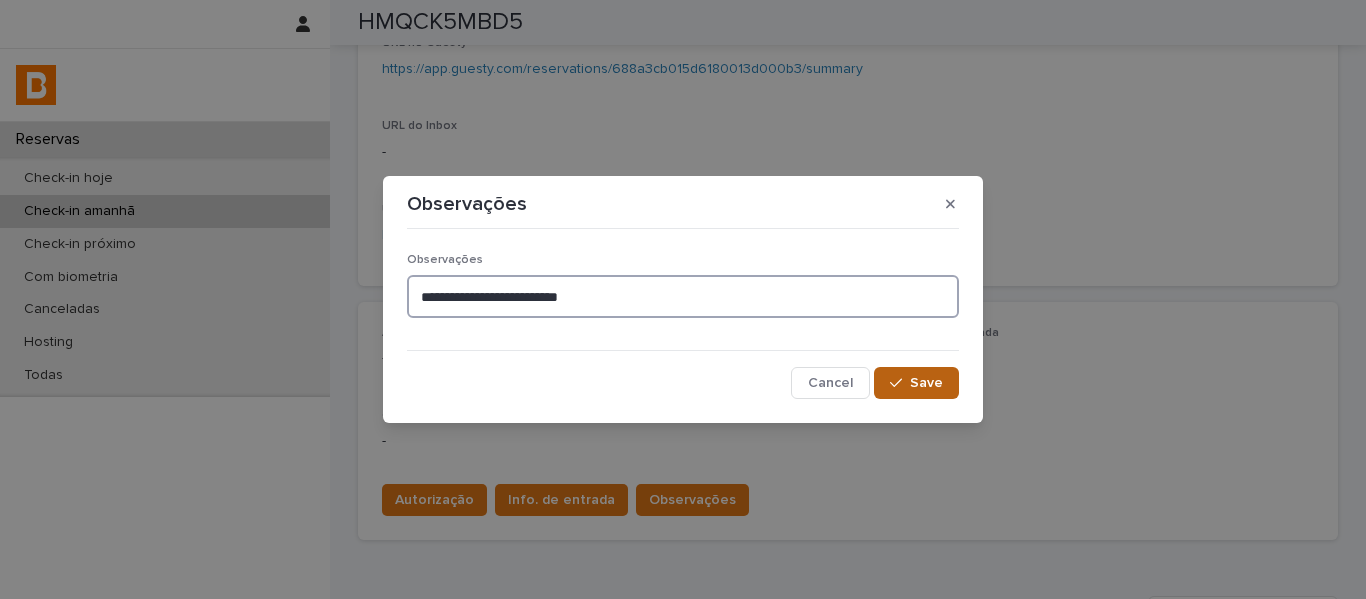 type on "**********" 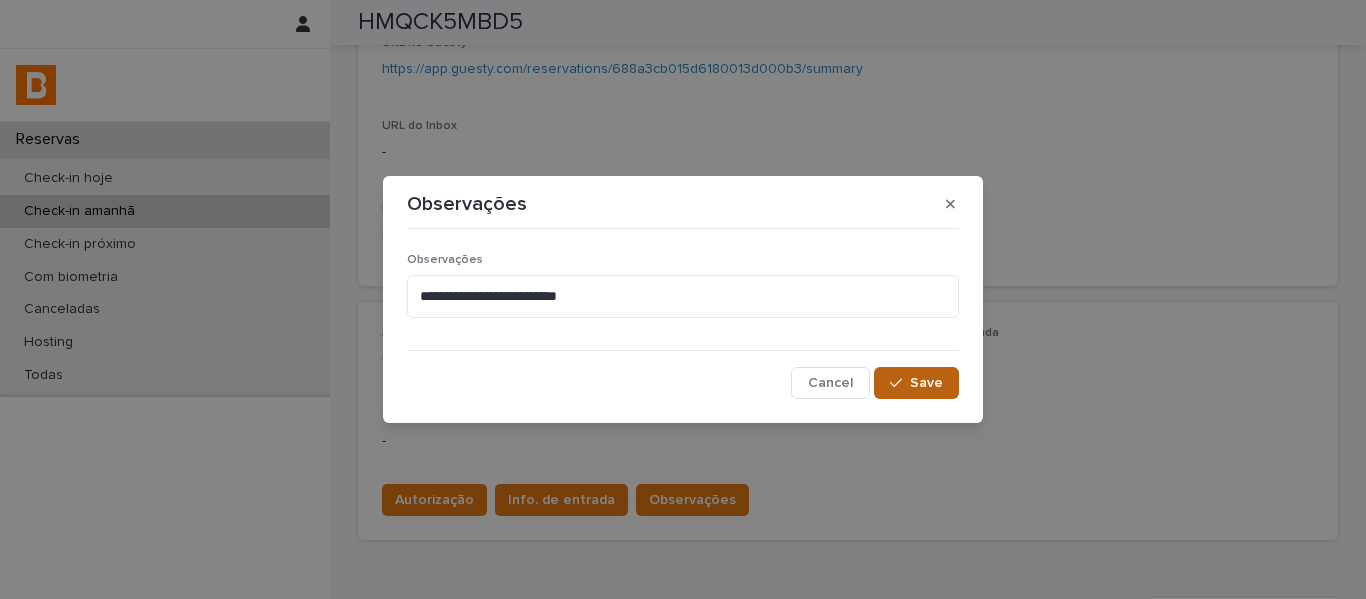 click 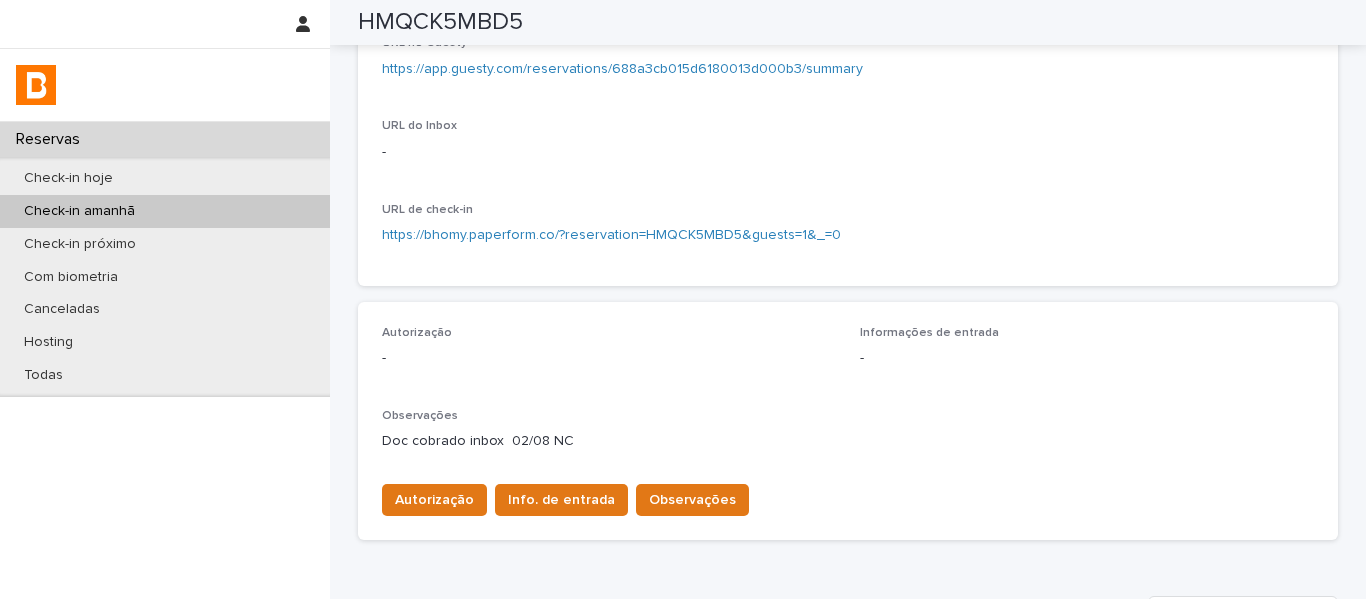 scroll, scrollTop: 0, scrollLeft: 0, axis: both 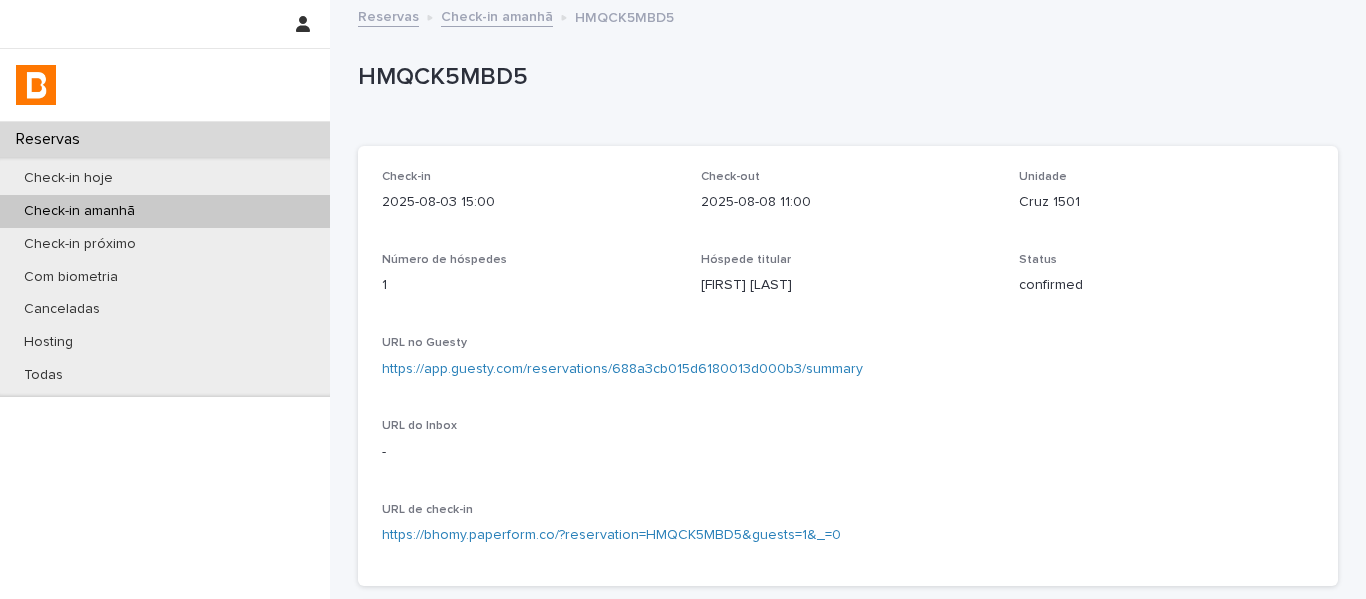 click on "Check-in amanhã" at bounding box center [497, 15] 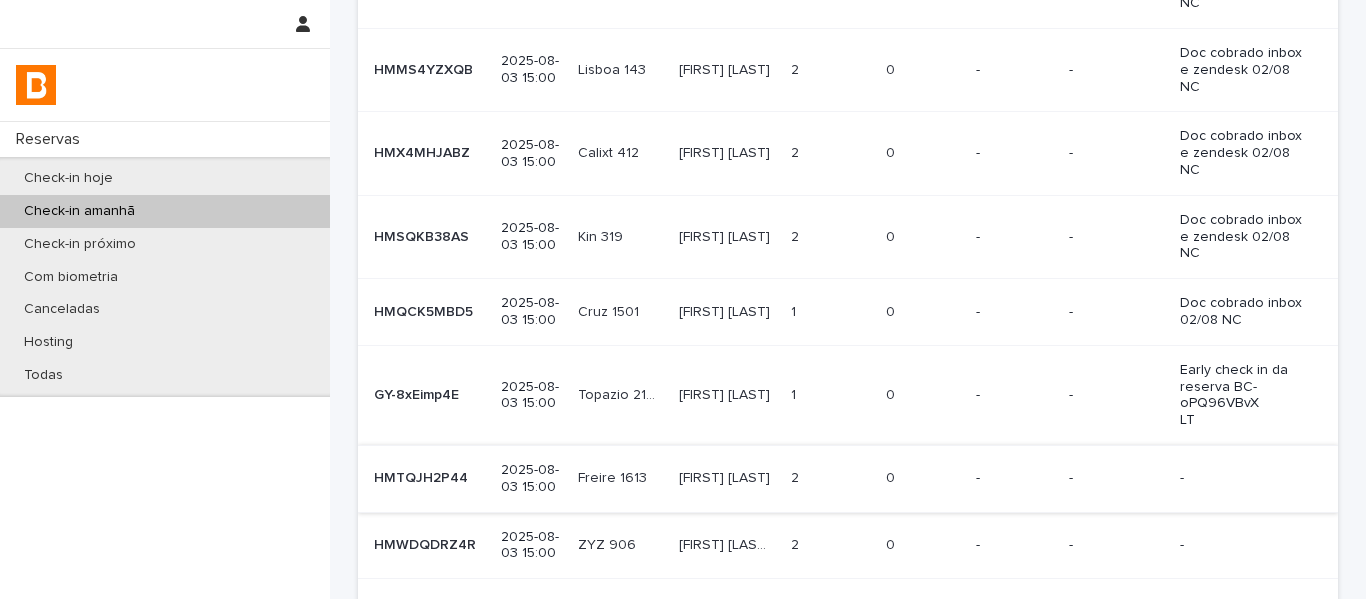 scroll, scrollTop: 500, scrollLeft: 0, axis: vertical 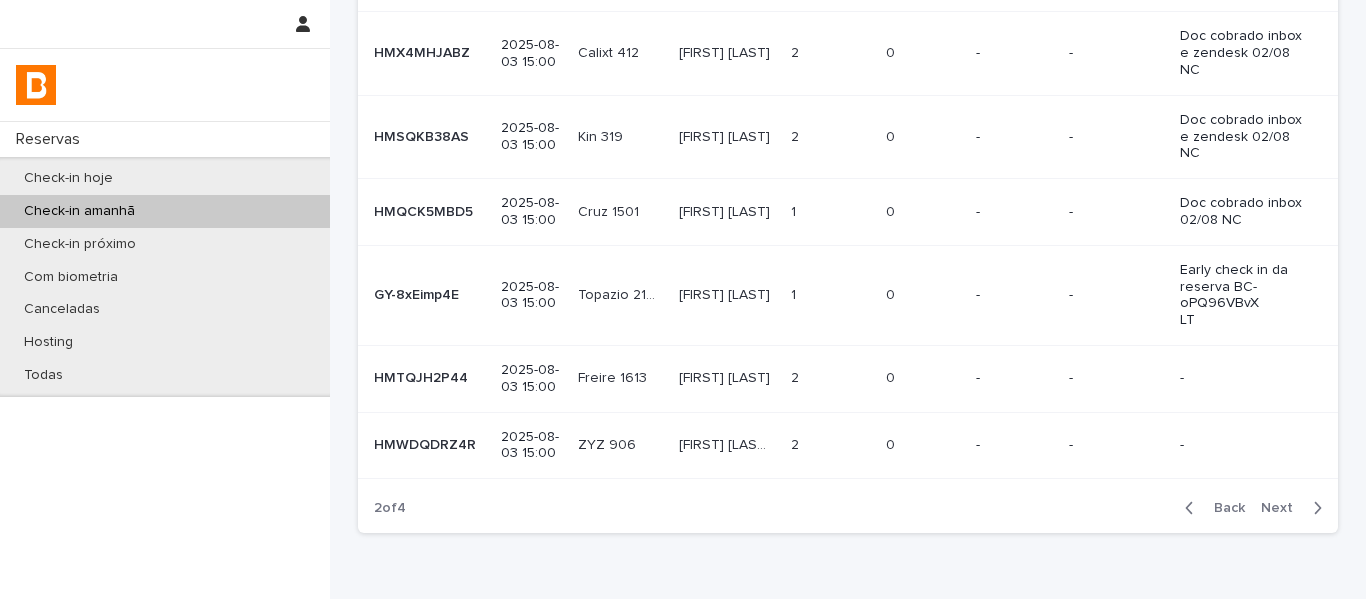 click on "[FIRST] [LAST]" at bounding box center [726, 376] 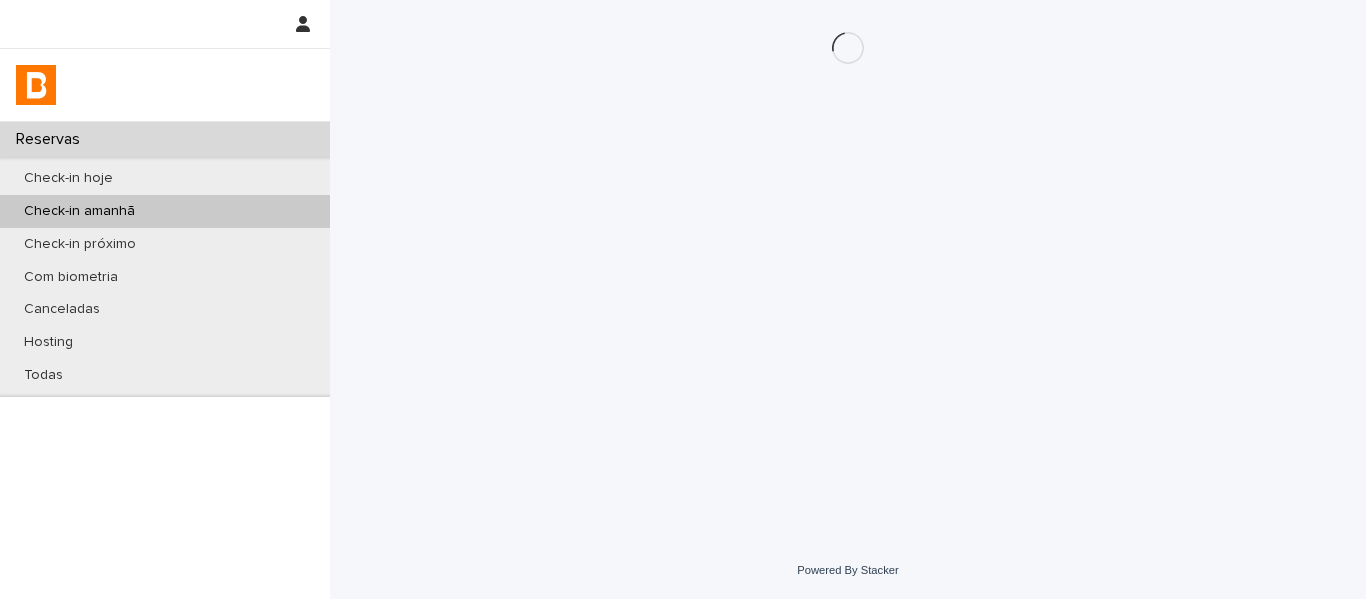 scroll, scrollTop: 0, scrollLeft: 0, axis: both 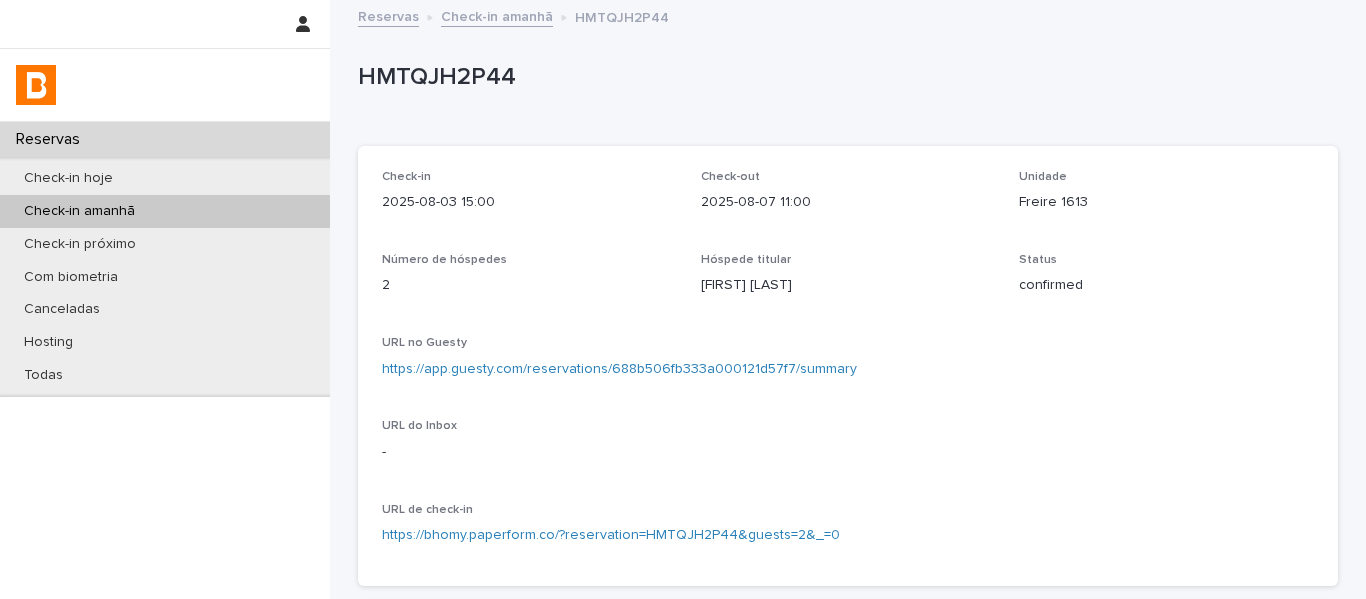 click on "https://app.guesty.com/reservations/688b506fb333a000121d57f7/summary" at bounding box center [619, 369] 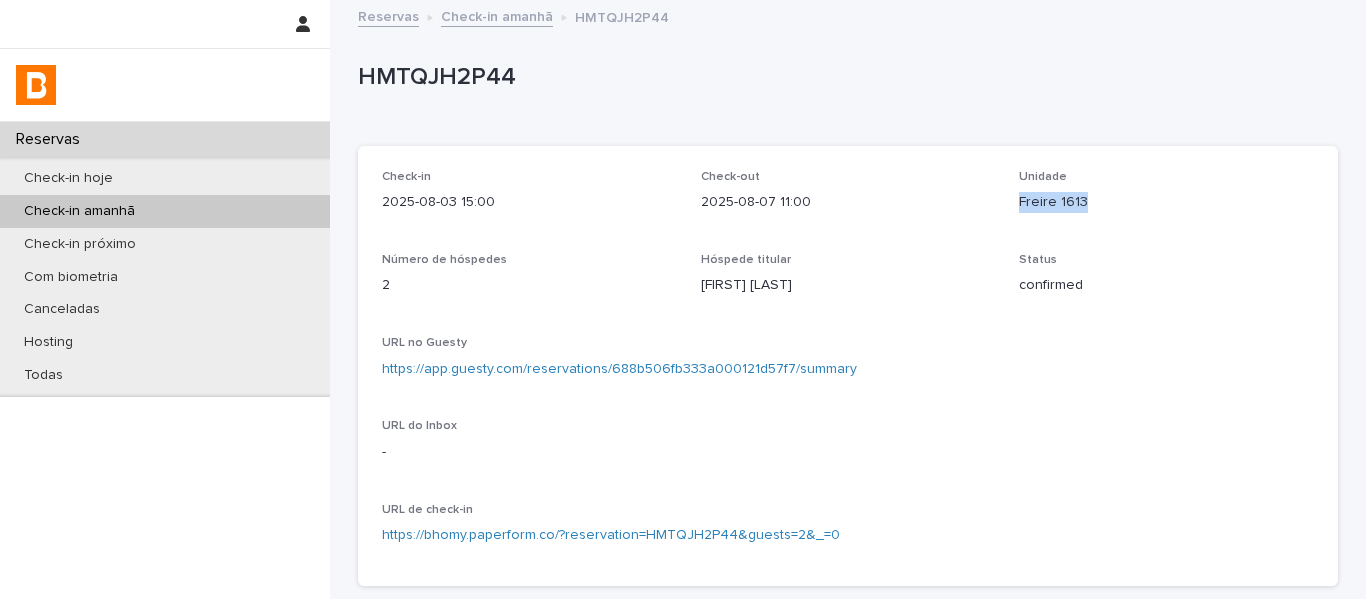 drag, startPoint x: 1078, startPoint y: 208, endPoint x: 1002, endPoint y: 221, distance: 77.10383 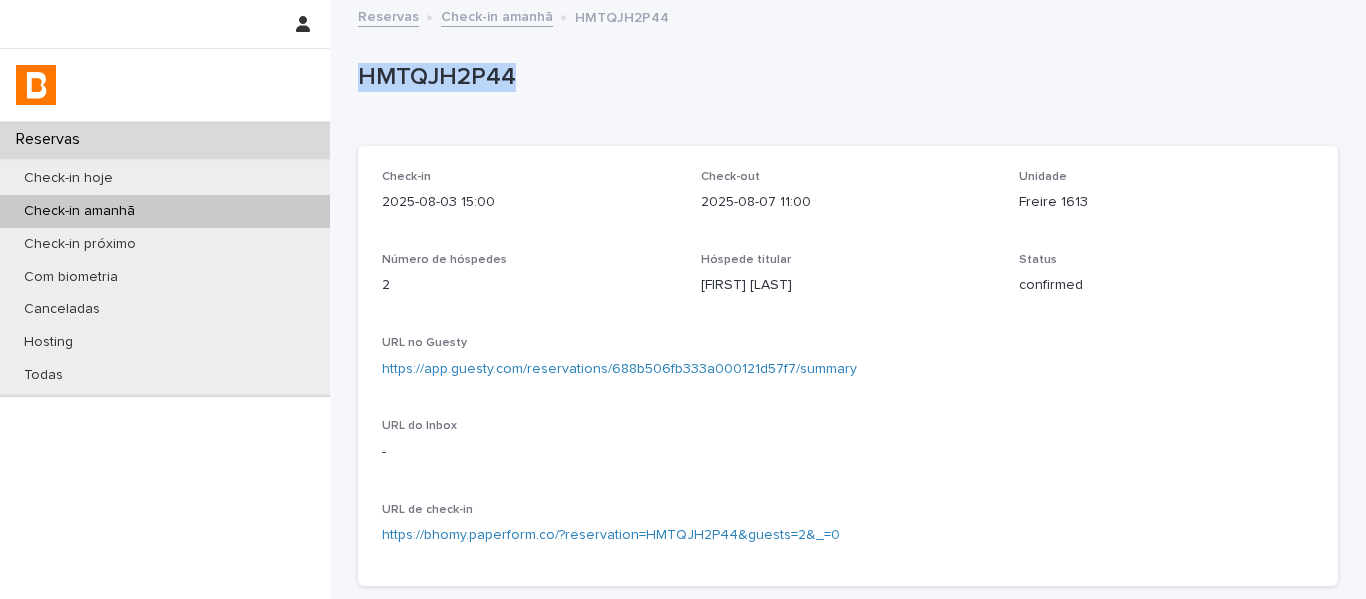drag, startPoint x: 550, startPoint y: 104, endPoint x: 352, endPoint y: 92, distance: 198.3633 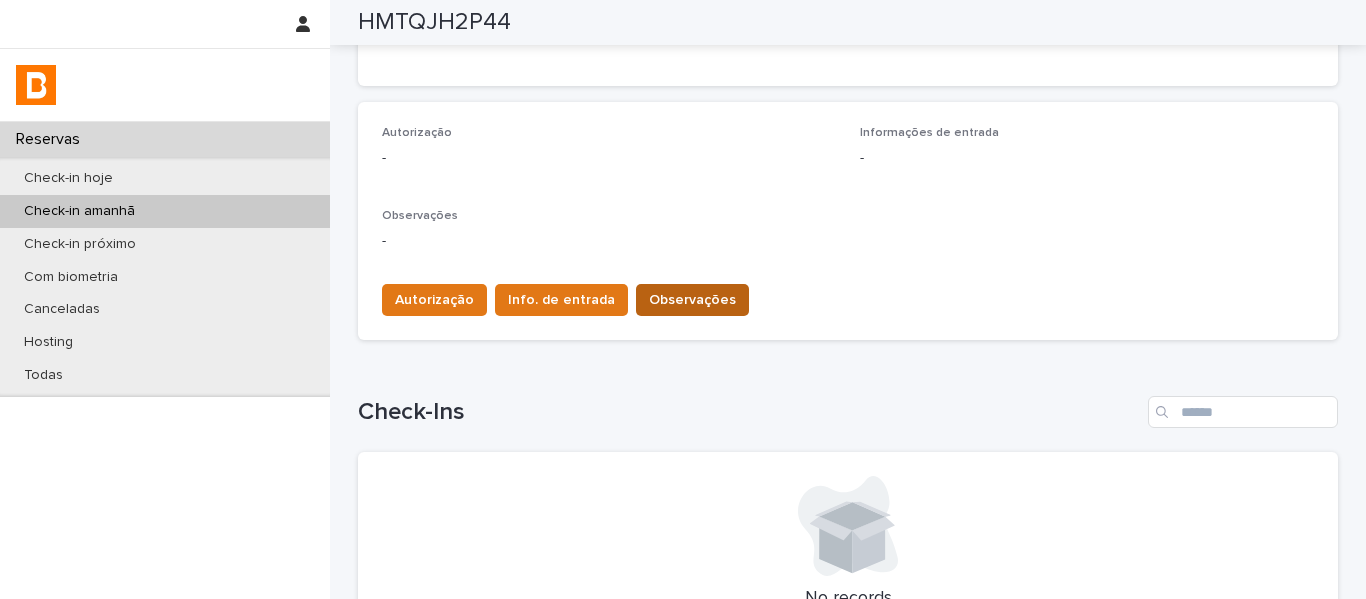 click on "Observações" at bounding box center (692, 300) 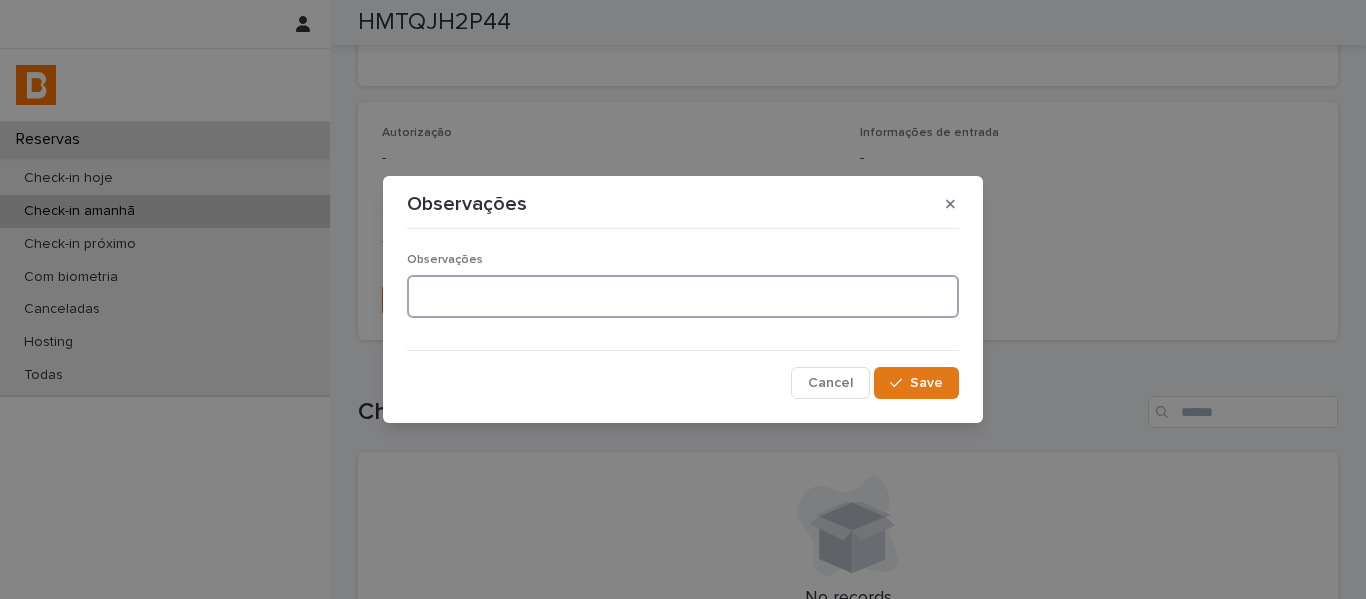 click at bounding box center [683, 296] 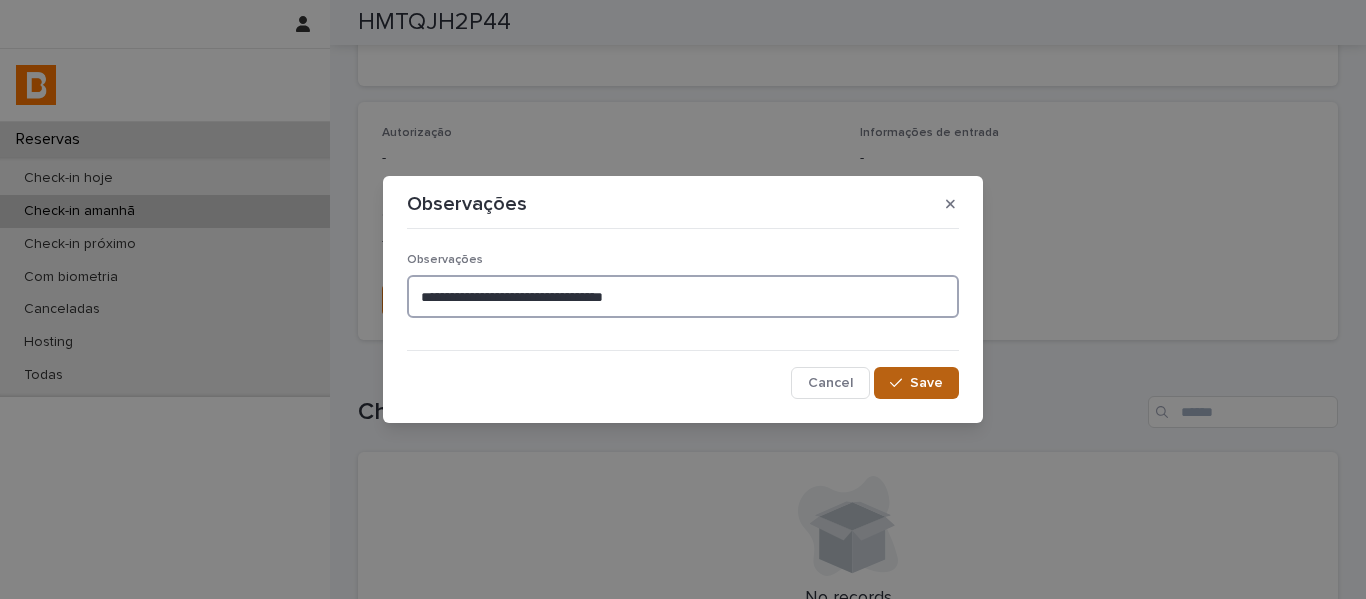 type on "**********" 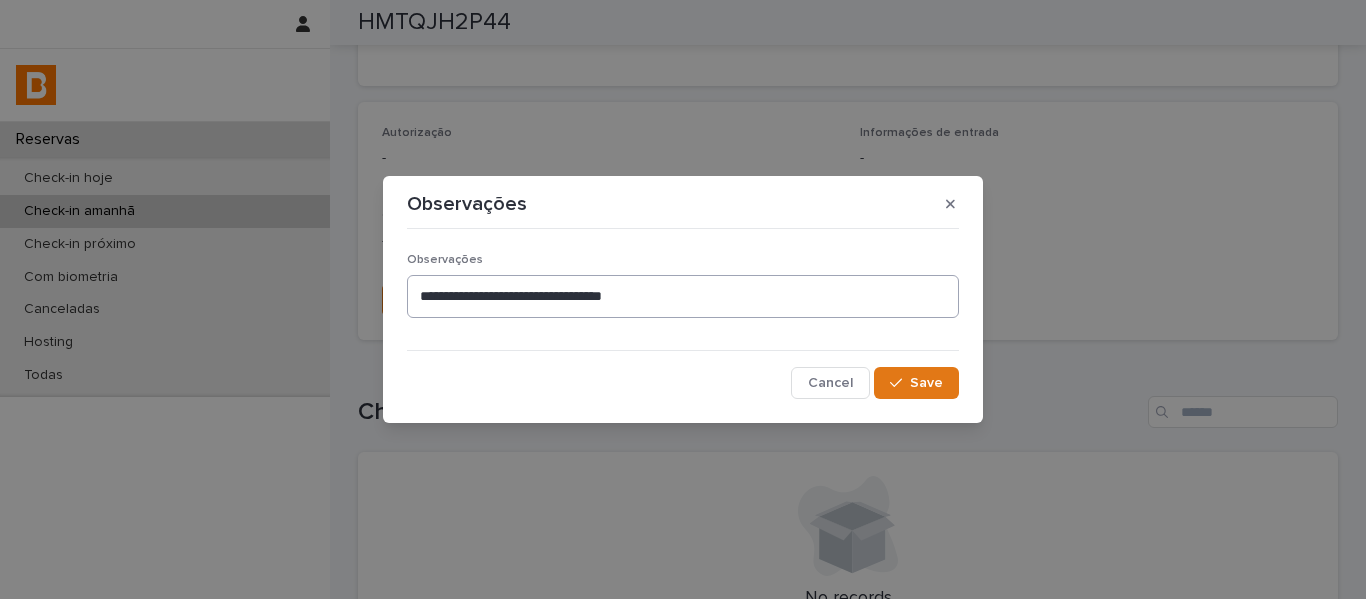 drag, startPoint x: 894, startPoint y: 385, endPoint x: 888, endPoint y: 312, distance: 73.24616 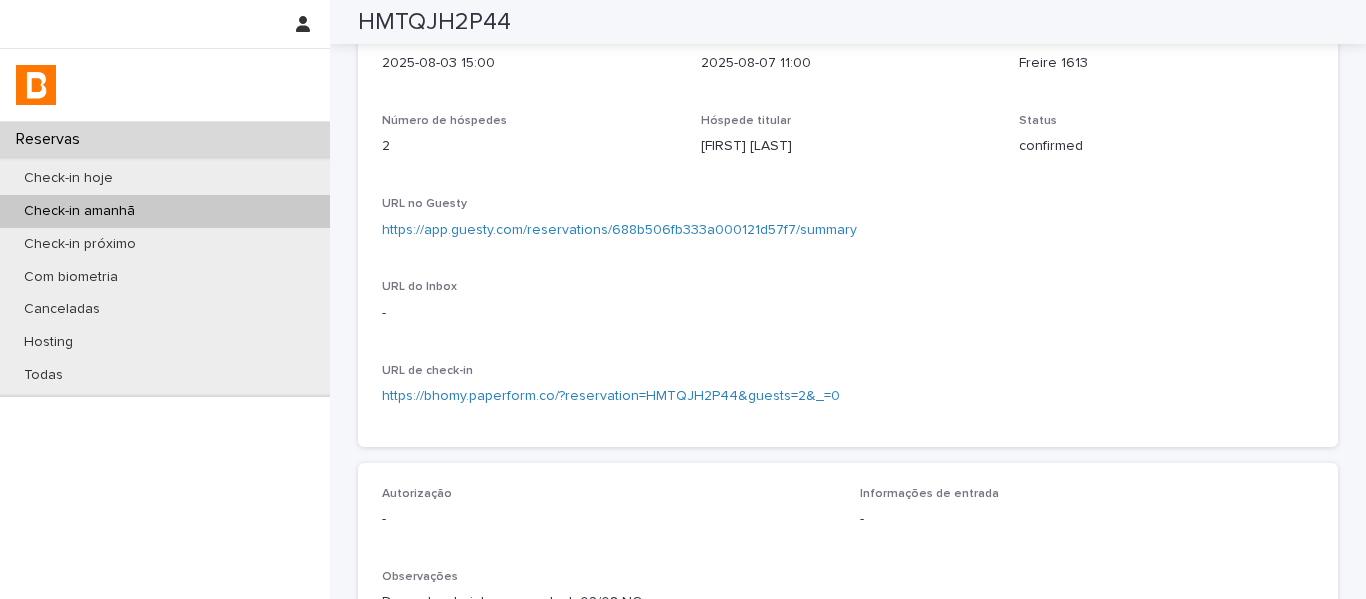 scroll, scrollTop: 0, scrollLeft: 0, axis: both 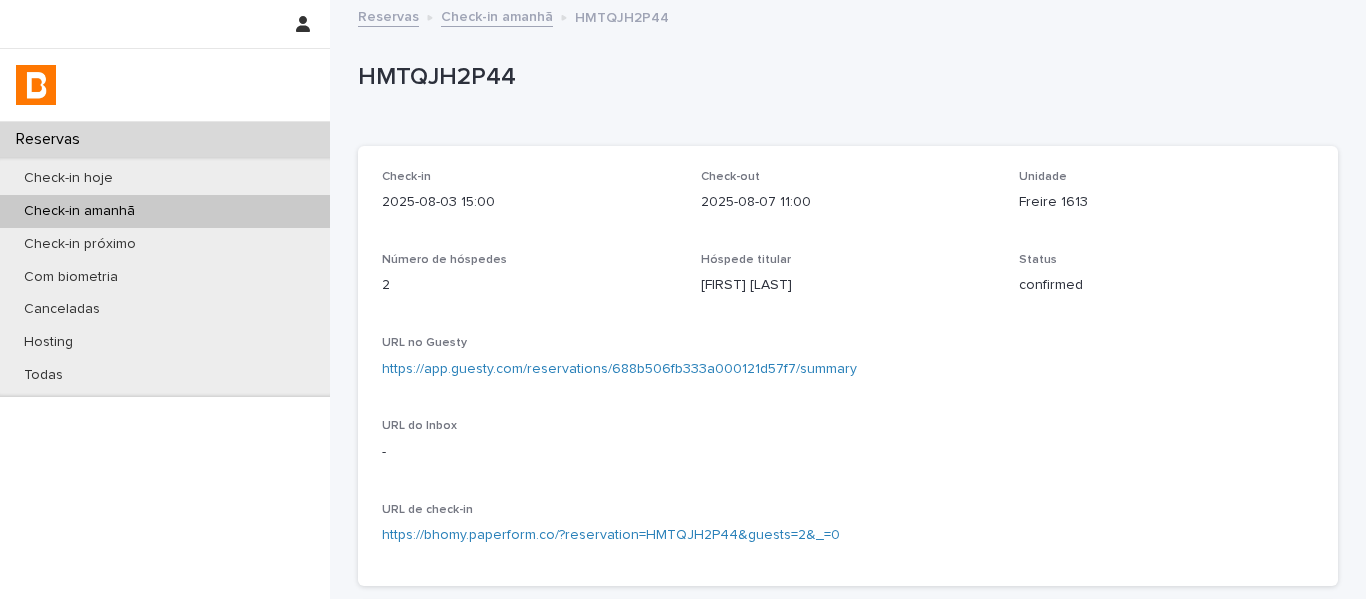click on "Check-in amanhã" at bounding box center [497, 15] 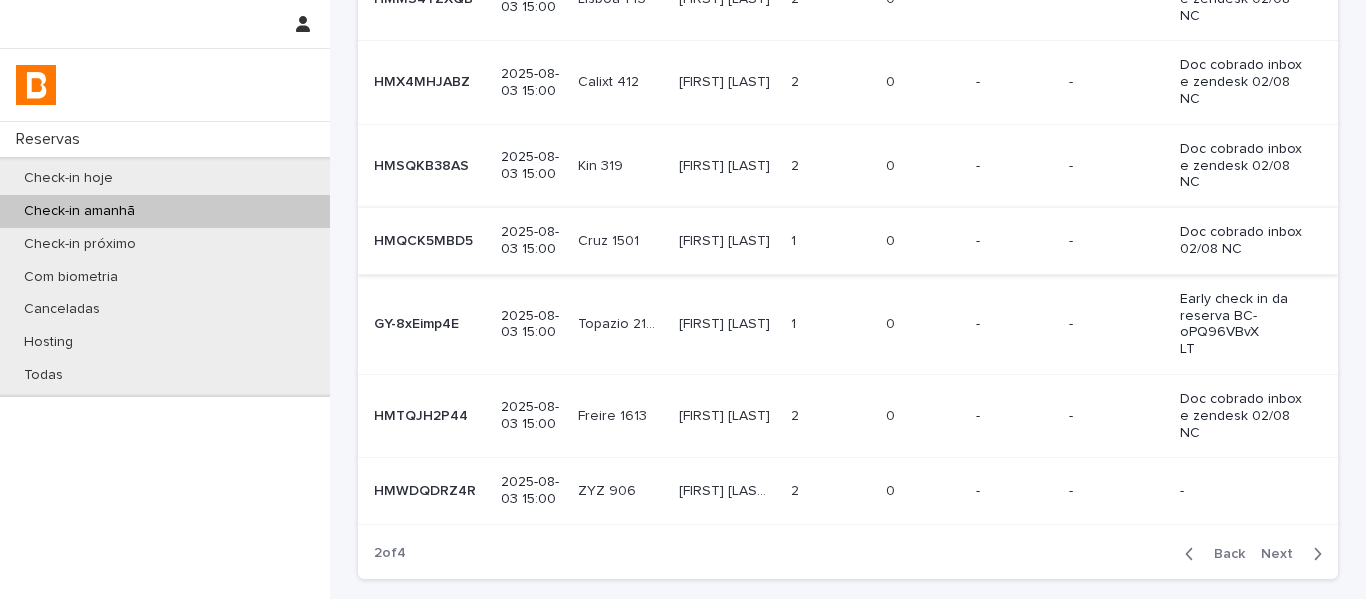scroll, scrollTop: 500, scrollLeft: 0, axis: vertical 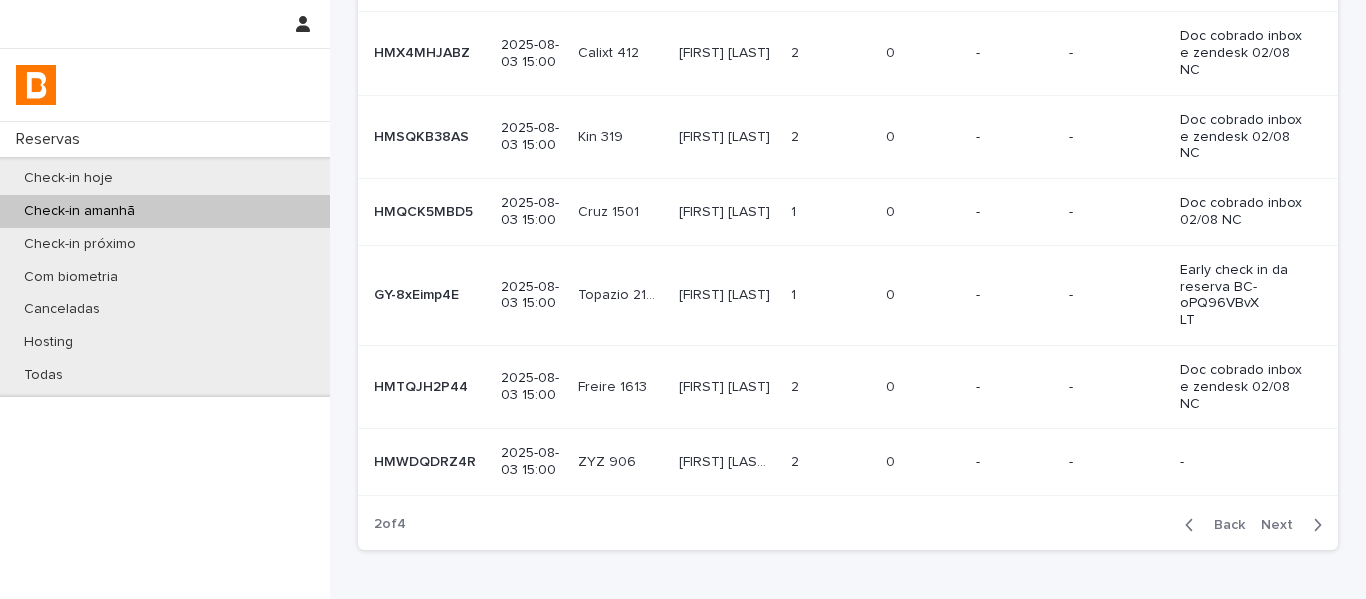 click on "2 2" at bounding box center (830, 462) 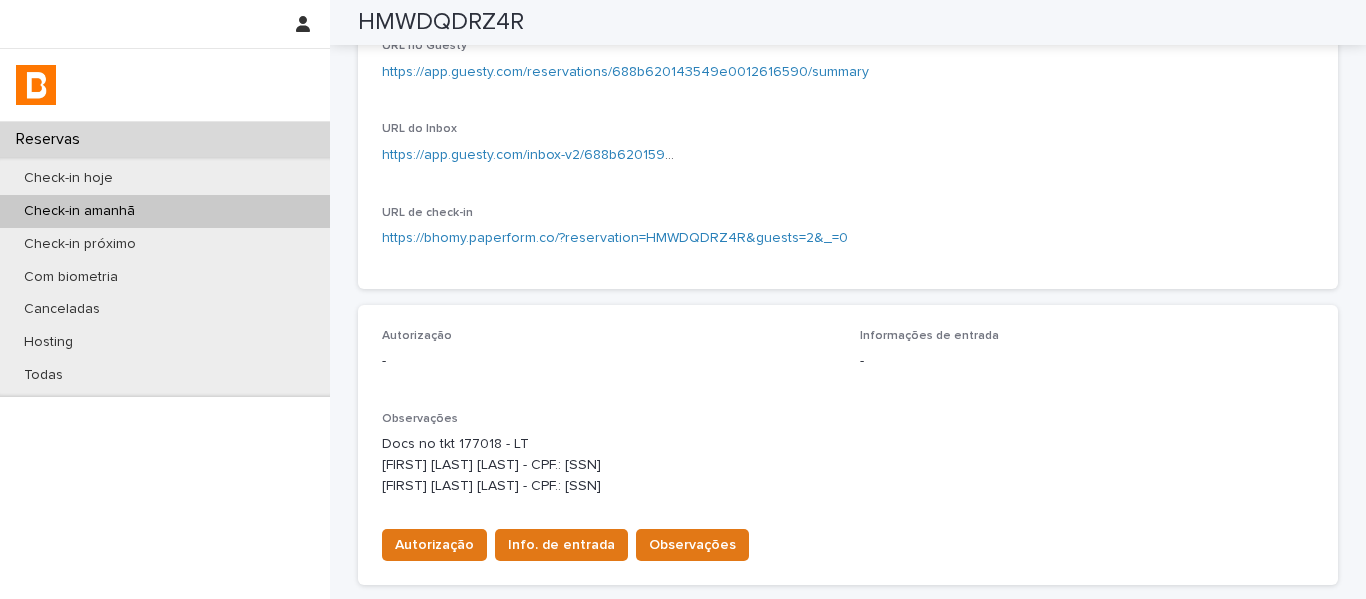 scroll, scrollTop: 0, scrollLeft: 0, axis: both 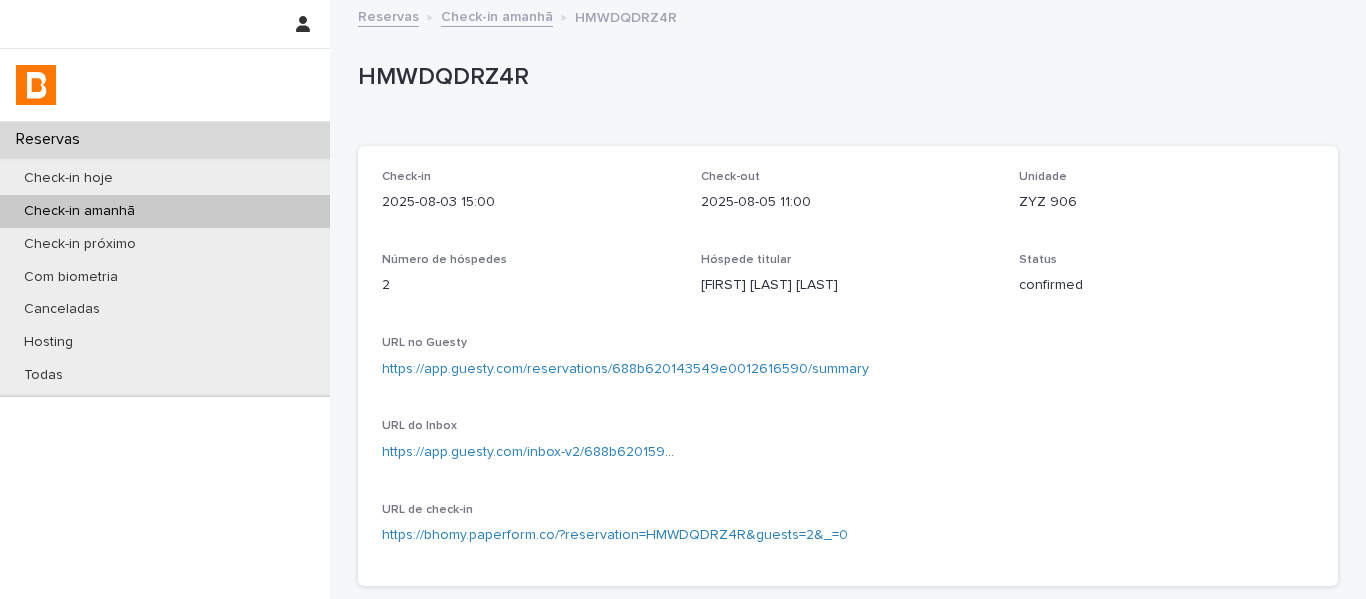 click on "Check-in amanhã" at bounding box center (497, 15) 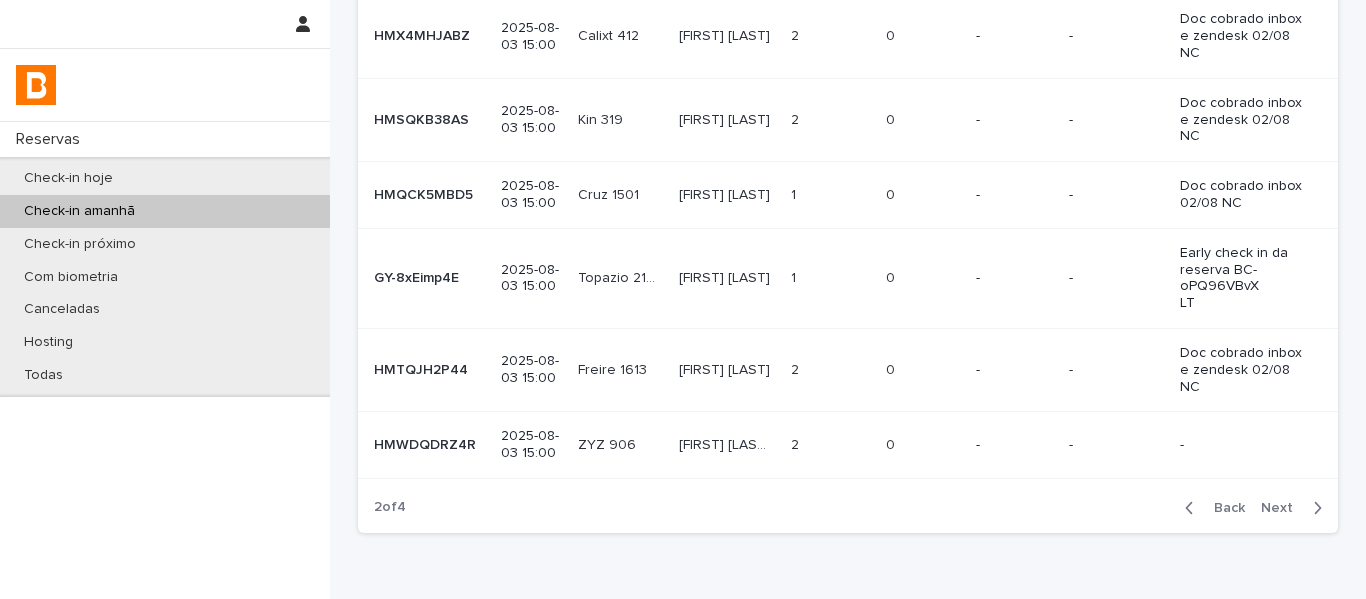 scroll, scrollTop: 523, scrollLeft: 0, axis: vertical 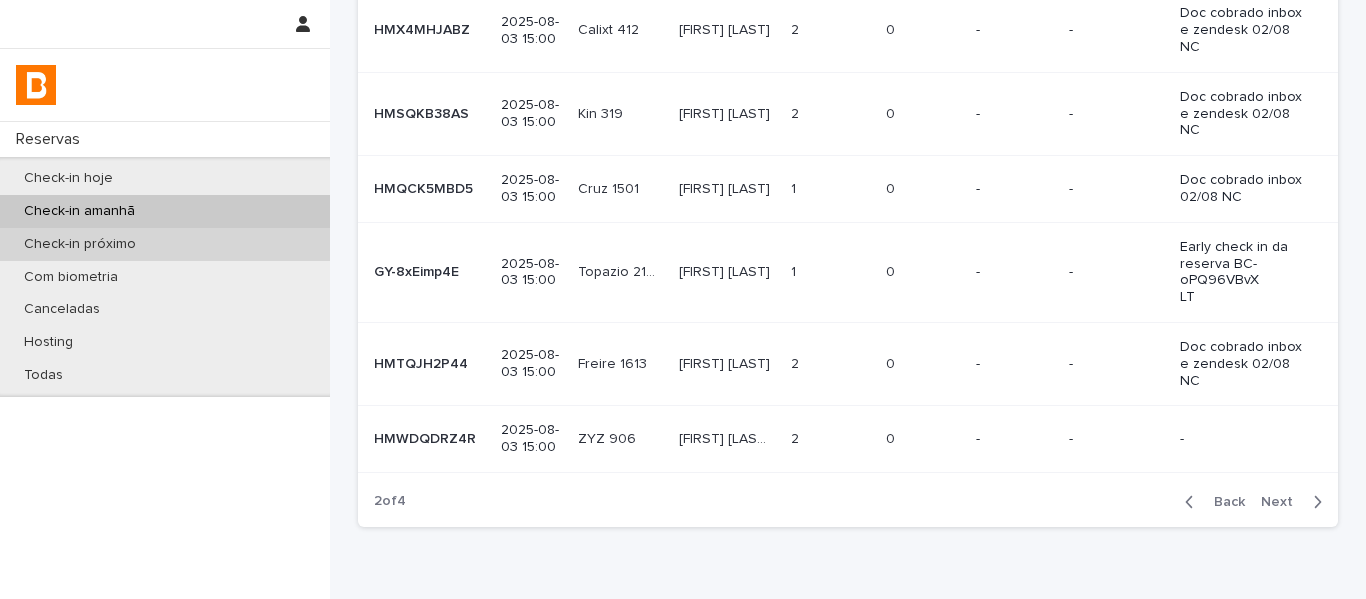 click on "Check-in próximo" at bounding box center (80, 244) 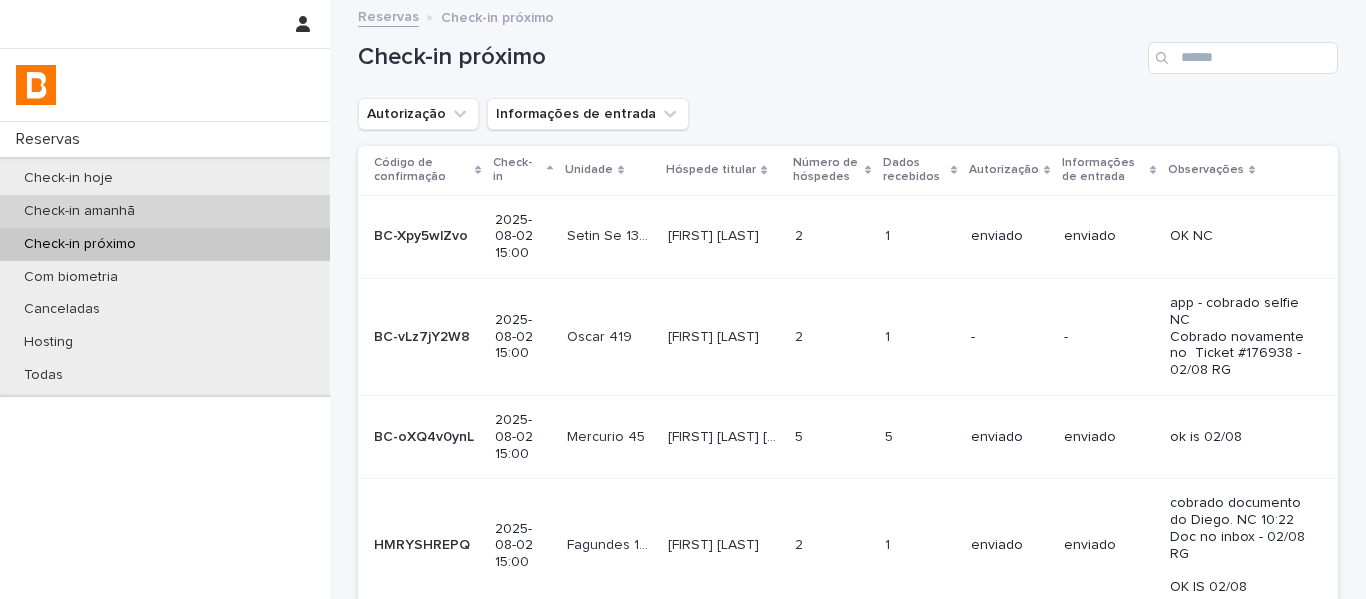 click on "Check-in amanhã" at bounding box center [79, 211] 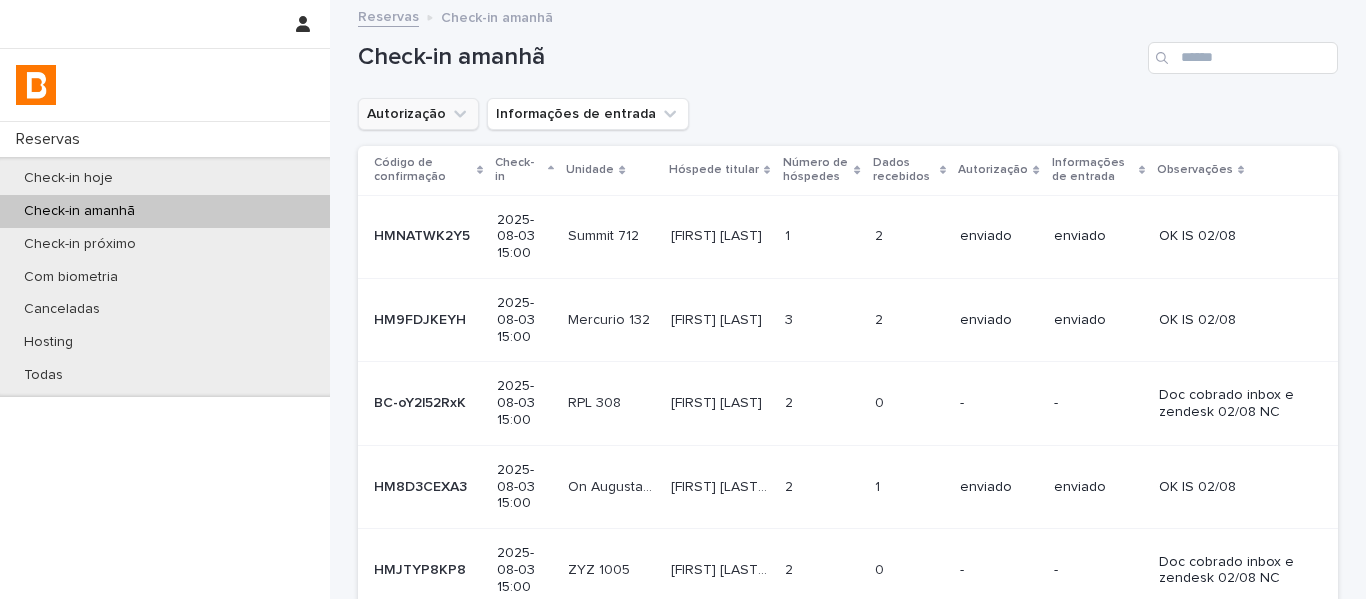click on "Autorização" at bounding box center (418, 114) 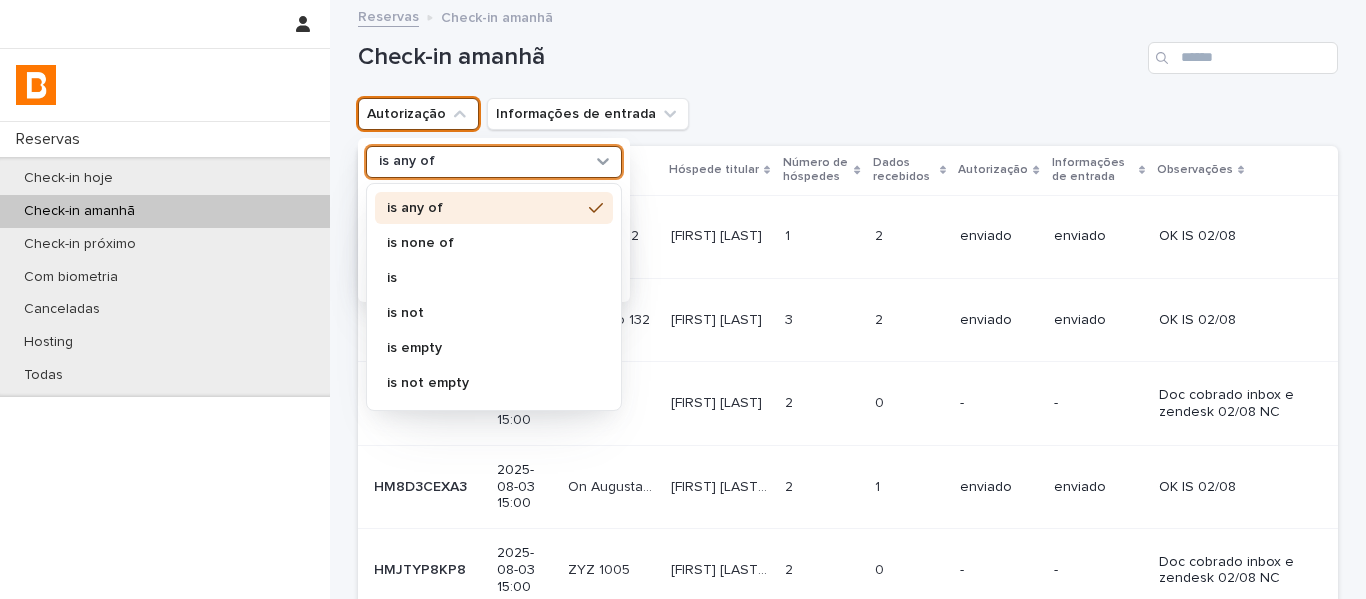 click on "is any of" at bounding box center (407, 161) 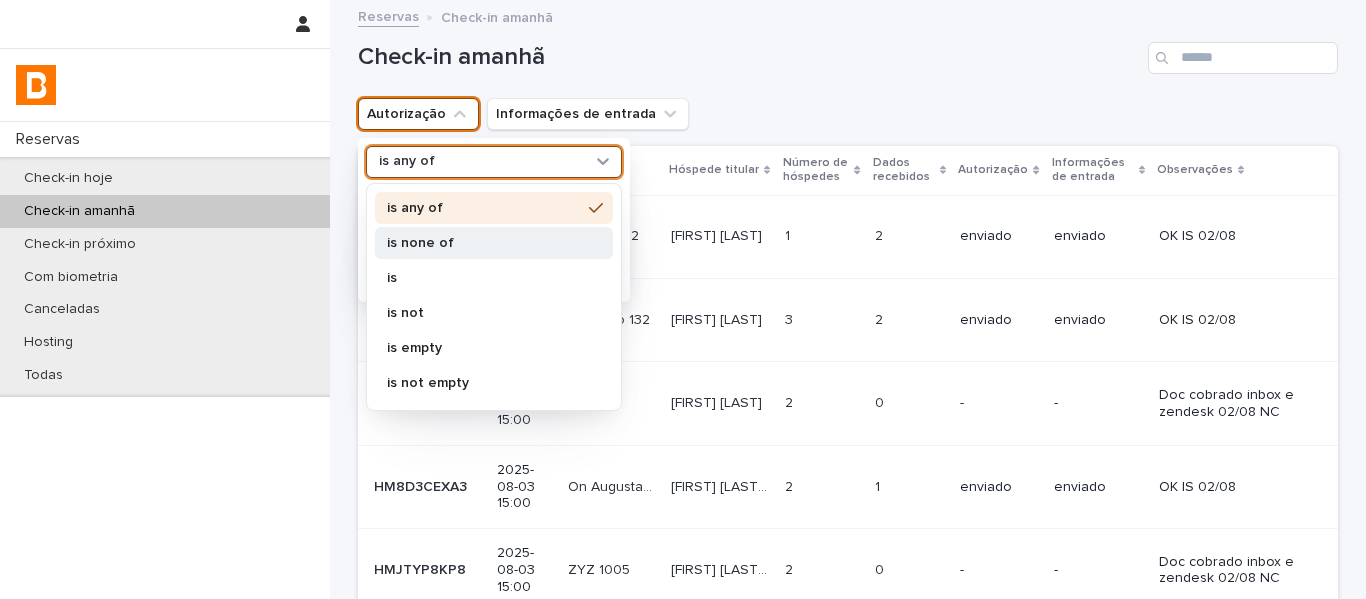 click on "is none of" at bounding box center (484, 243) 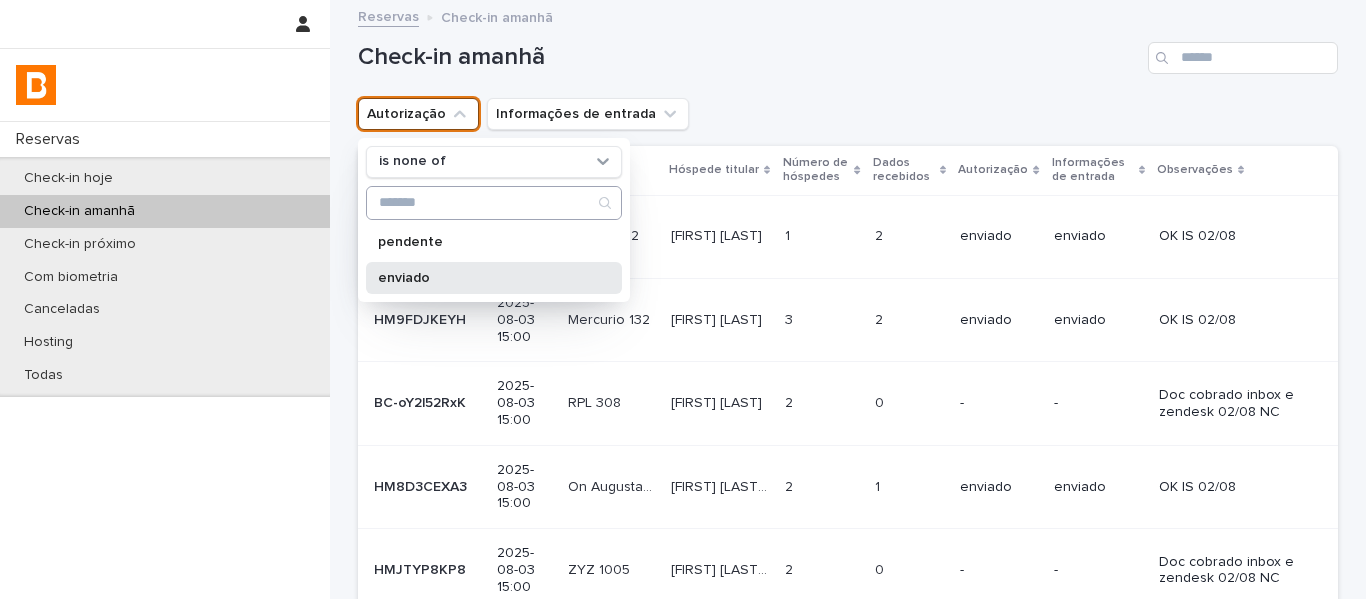drag, startPoint x: 423, startPoint y: 268, endPoint x: 527, endPoint y: 192, distance: 128.80994 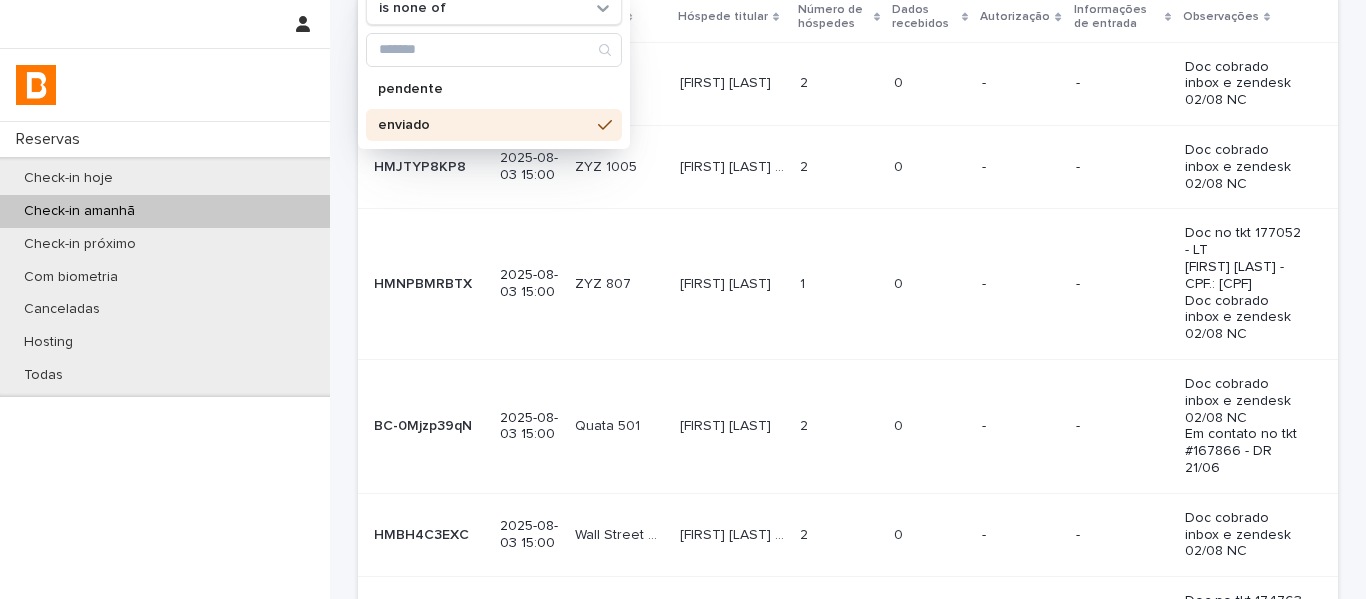 scroll, scrollTop: 0, scrollLeft: 0, axis: both 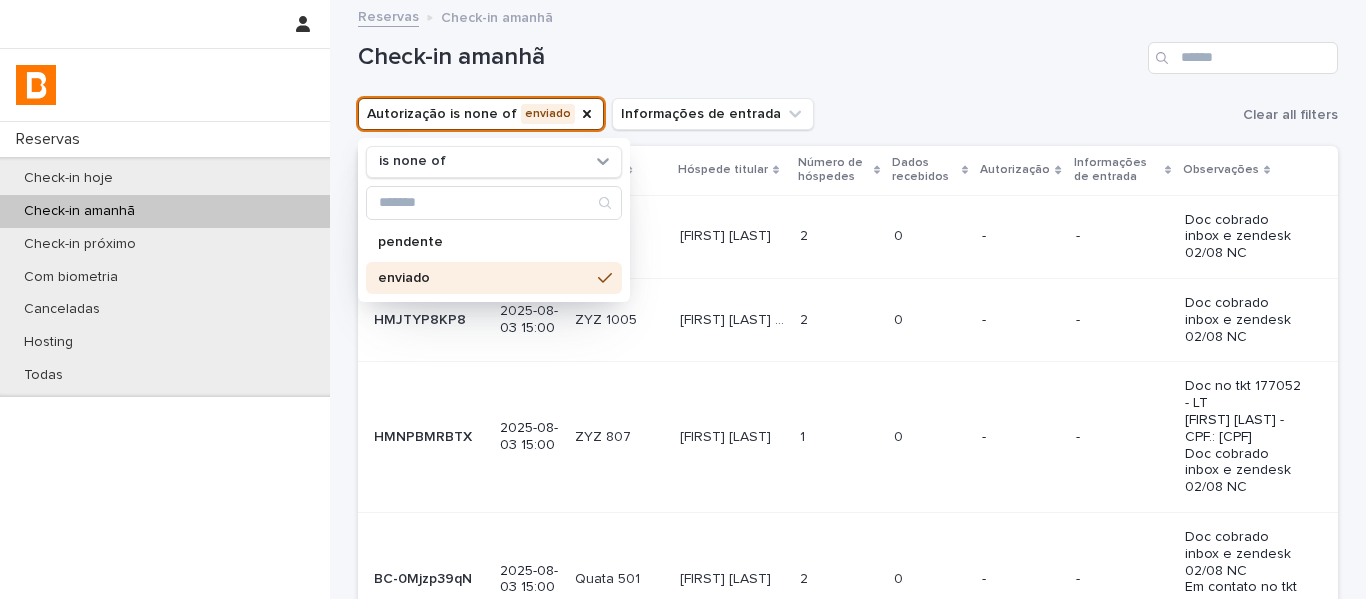 click on "Dados recebidos" at bounding box center (924, 170) 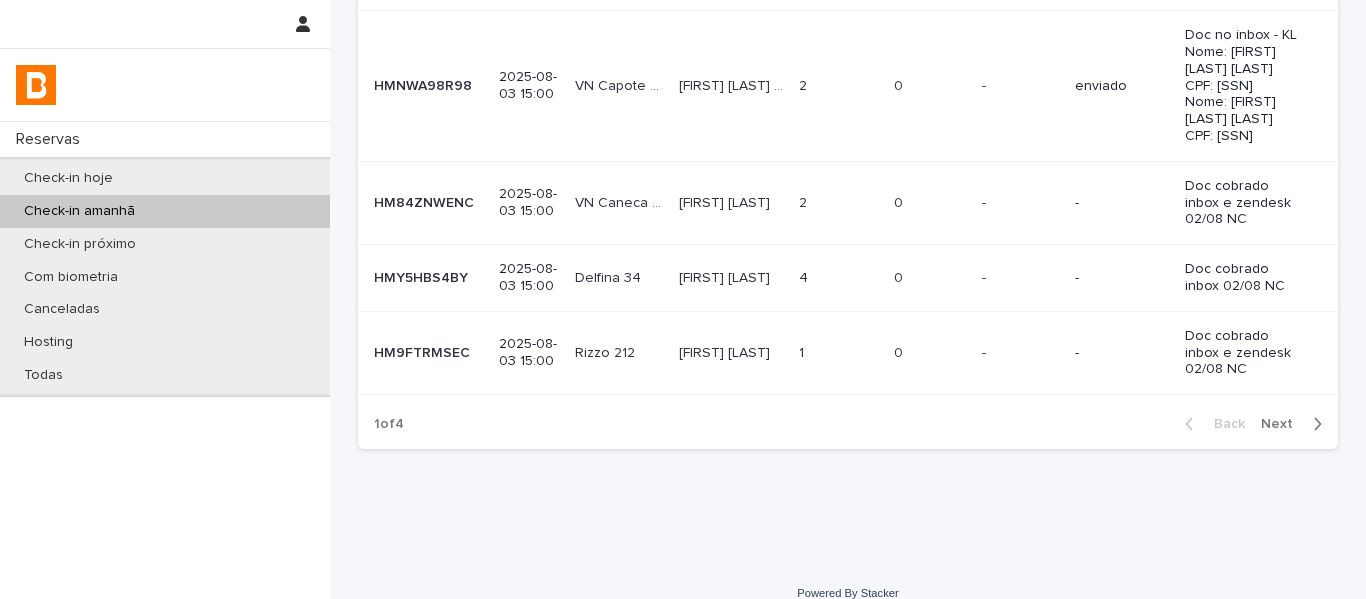 scroll, scrollTop: 825, scrollLeft: 0, axis: vertical 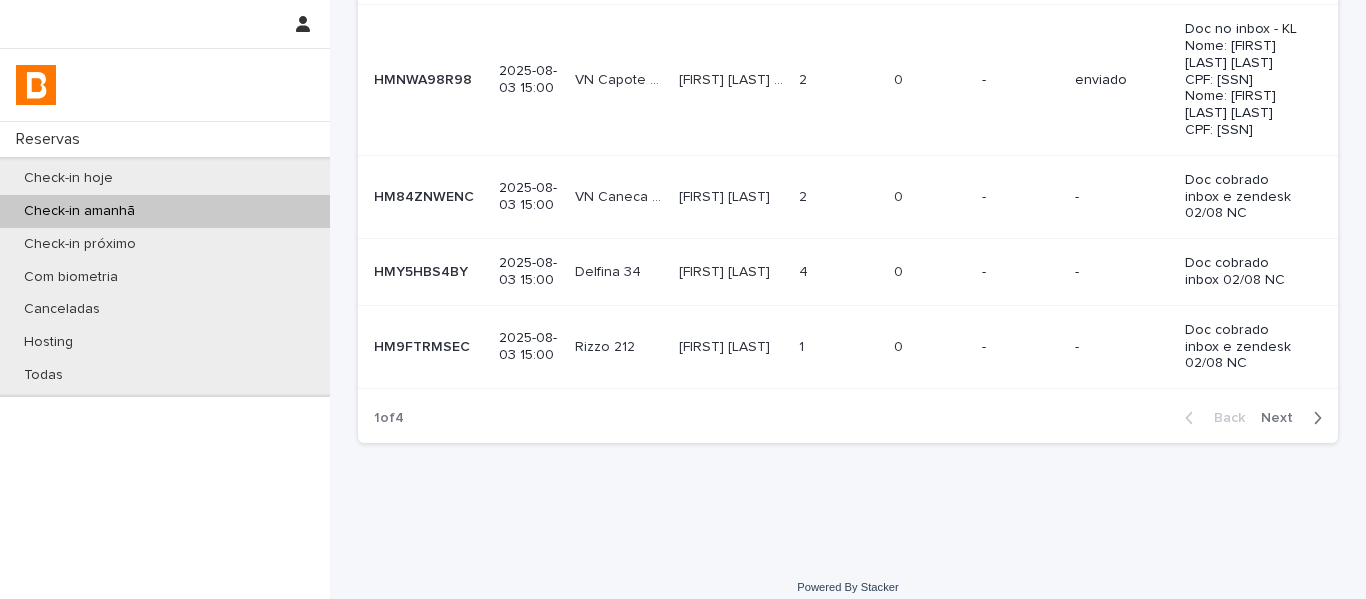 click on "Next" at bounding box center [1283, 418] 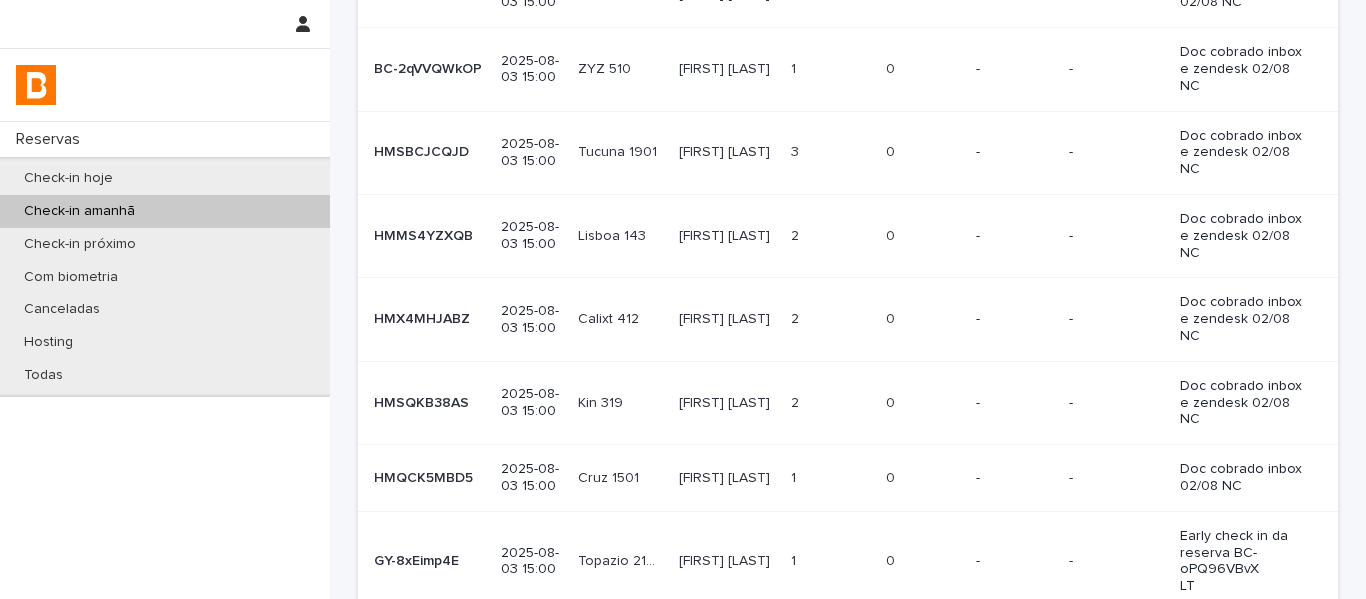 scroll, scrollTop: 607, scrollLeft: 0, axis: vertical 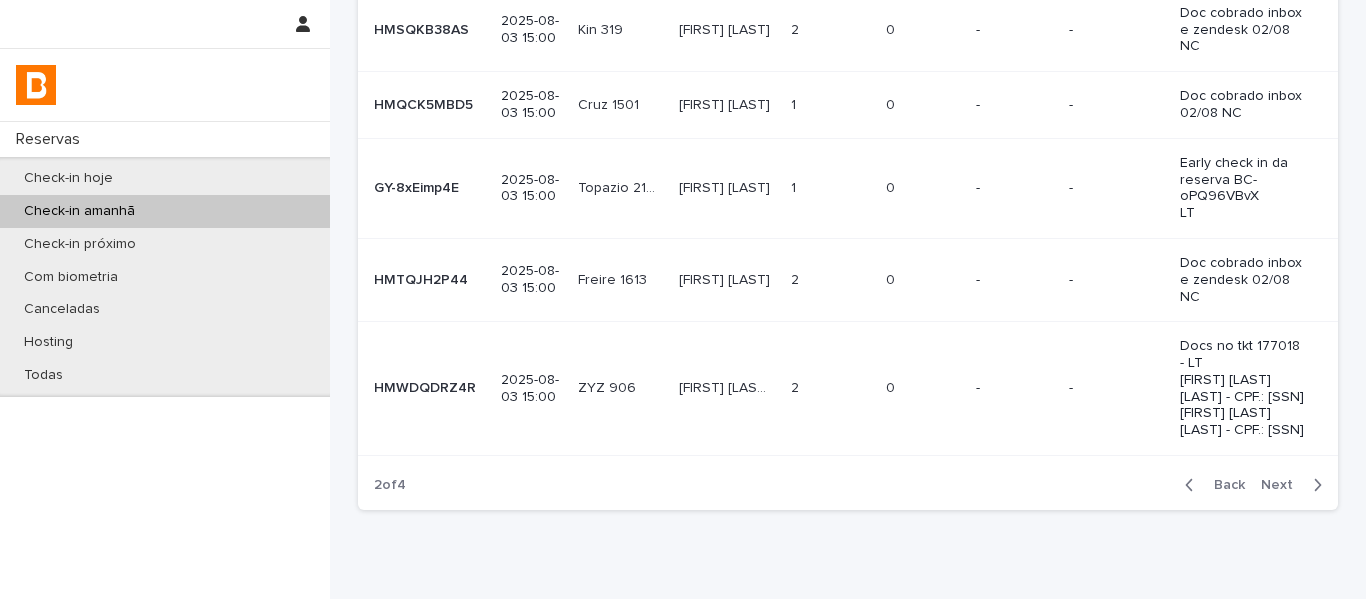 drag, startPoint x: 1271, startPoint y: 398, endPoint x: 1084, endPoint y: 408, distance: 187.26718 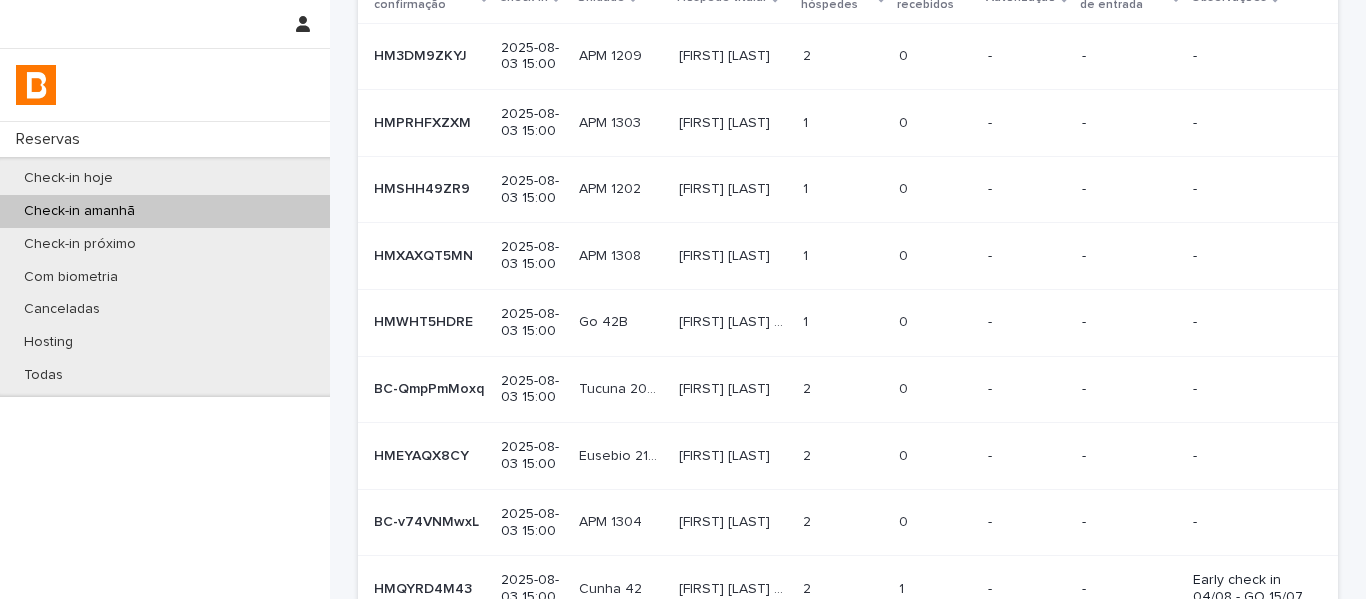 scroll, scrollTop: 89, scrollLeft: 0, axis: vertical 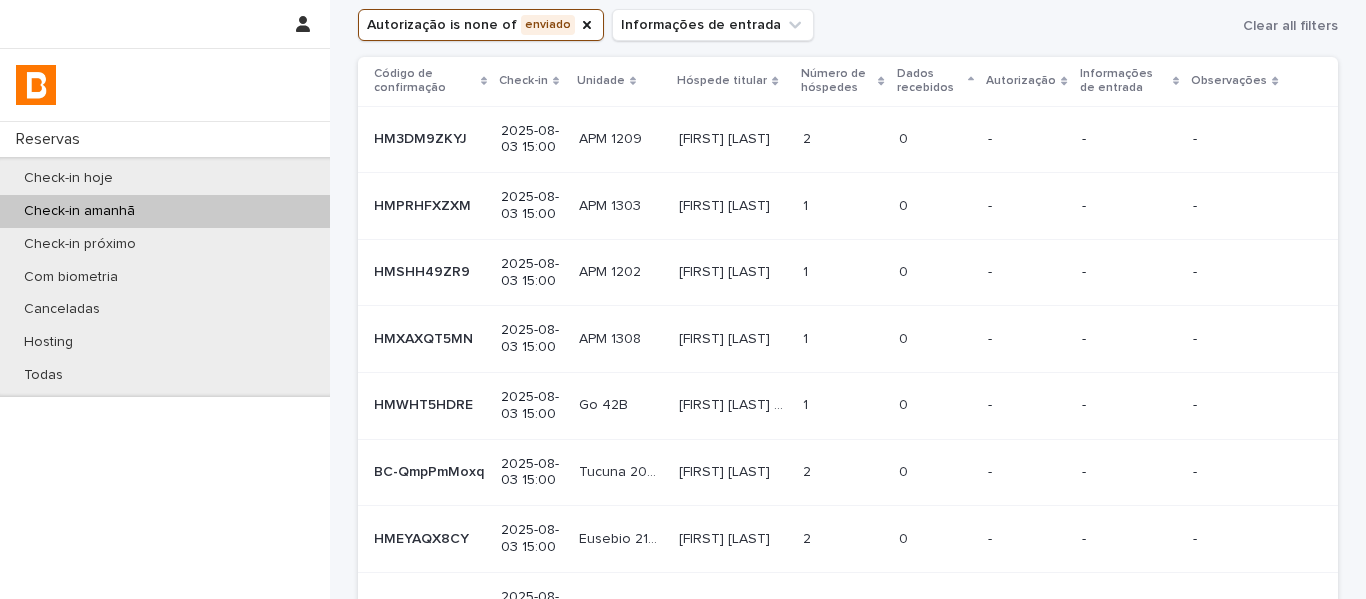 click on "APM 1209 APM 1209" at bounding box center [621, 139] 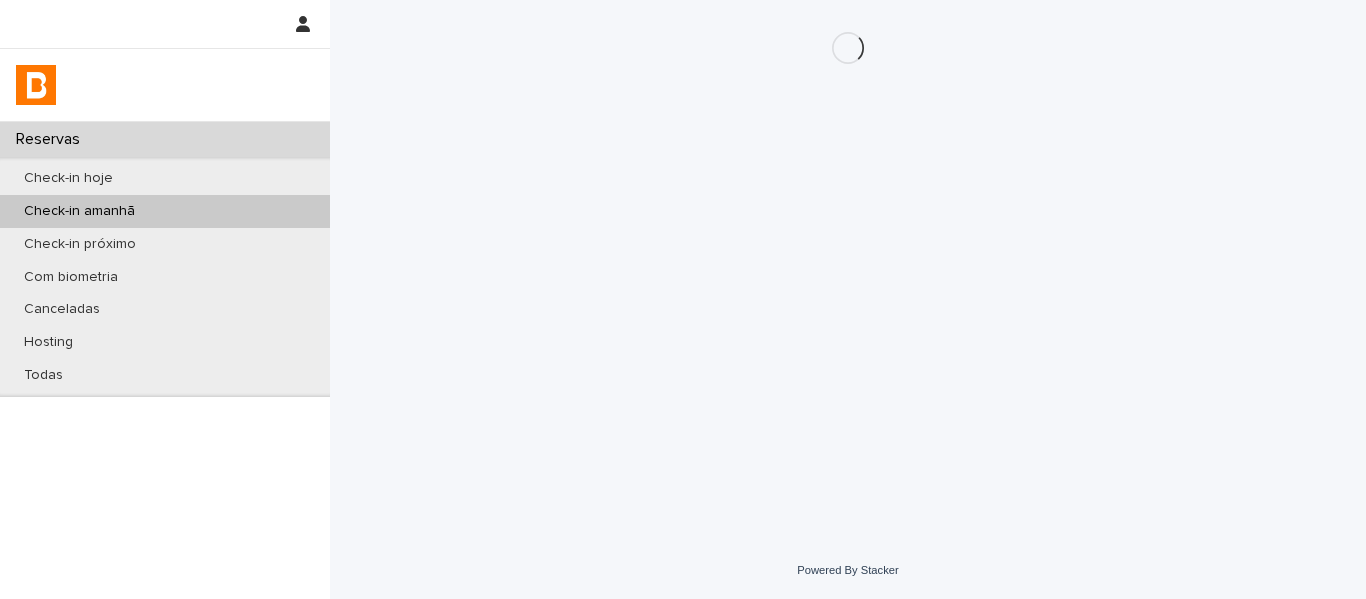scroll, scrollTop: 0, scrollLeft: 0, axis: both 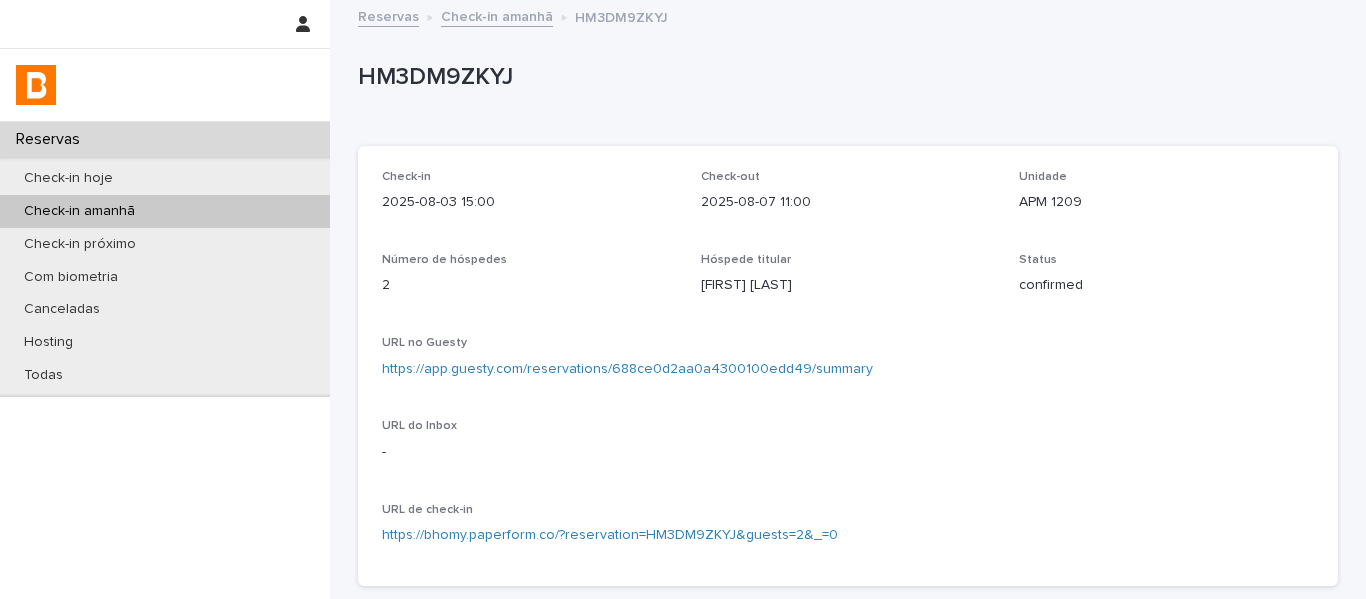 click on "https://app.guesty.com/reservations/688ce0d2aa0a4300100edd49/summary" at bounding box center [627, 369] 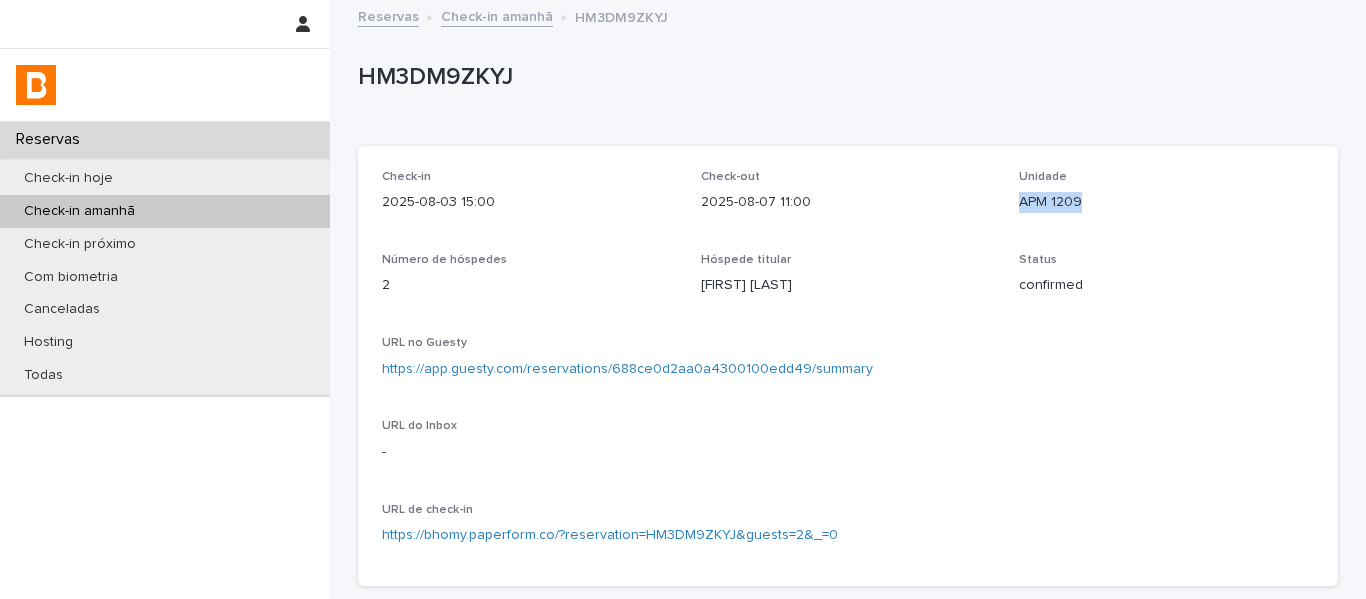 drag, startPoint x: 1086, startPoint y: 205, endPoint x: 1001, endPoint y: 201, distance: 85.09406 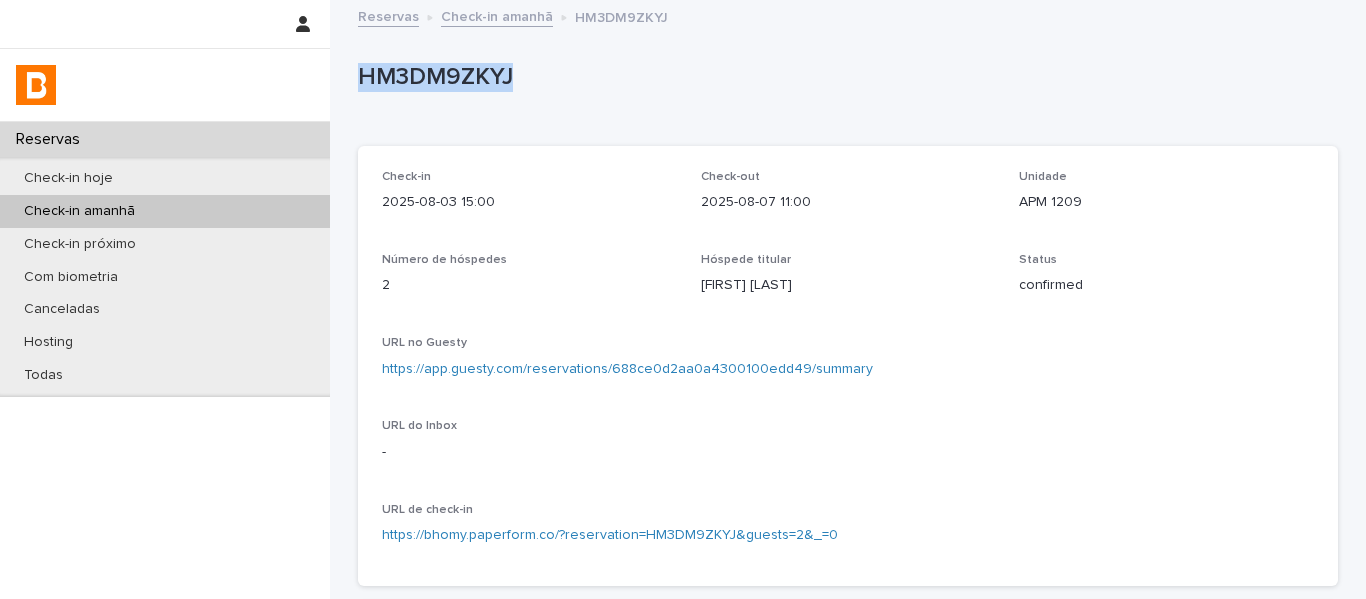 drag, startPoint x: 567, startPoint y: 99, endPoint x: 349, endPoint y: 95, distance: 218.0367 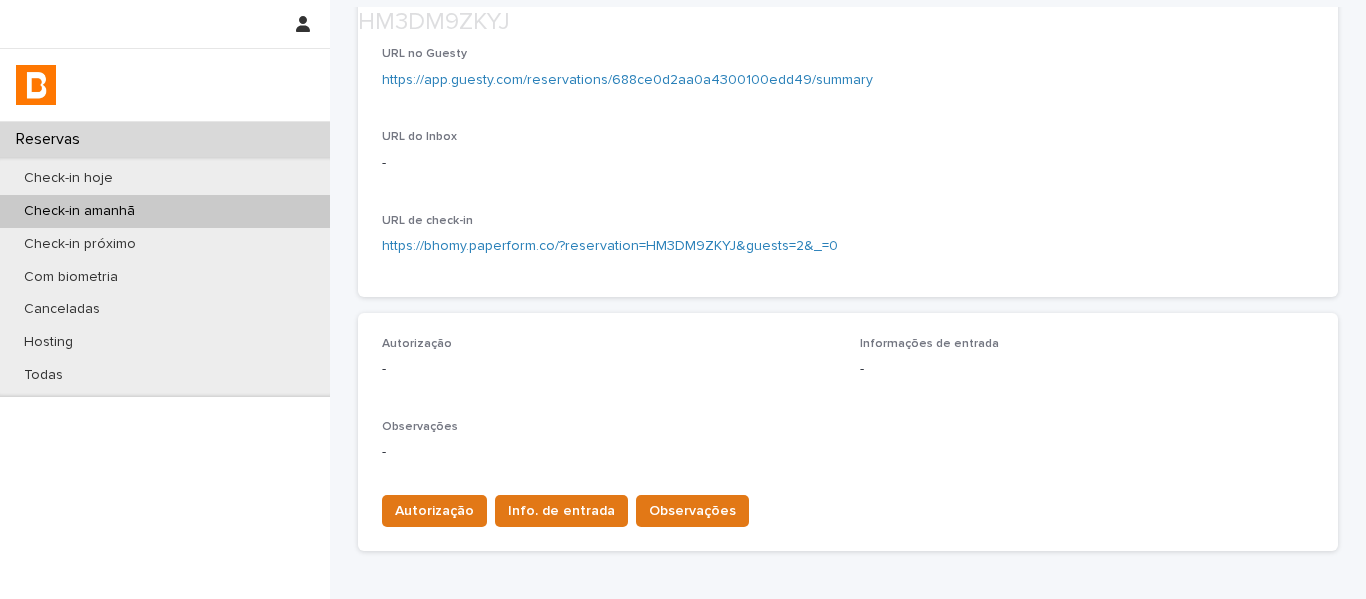scroll, scrollTop: 300, scrollLeft: 0, axis: vertical 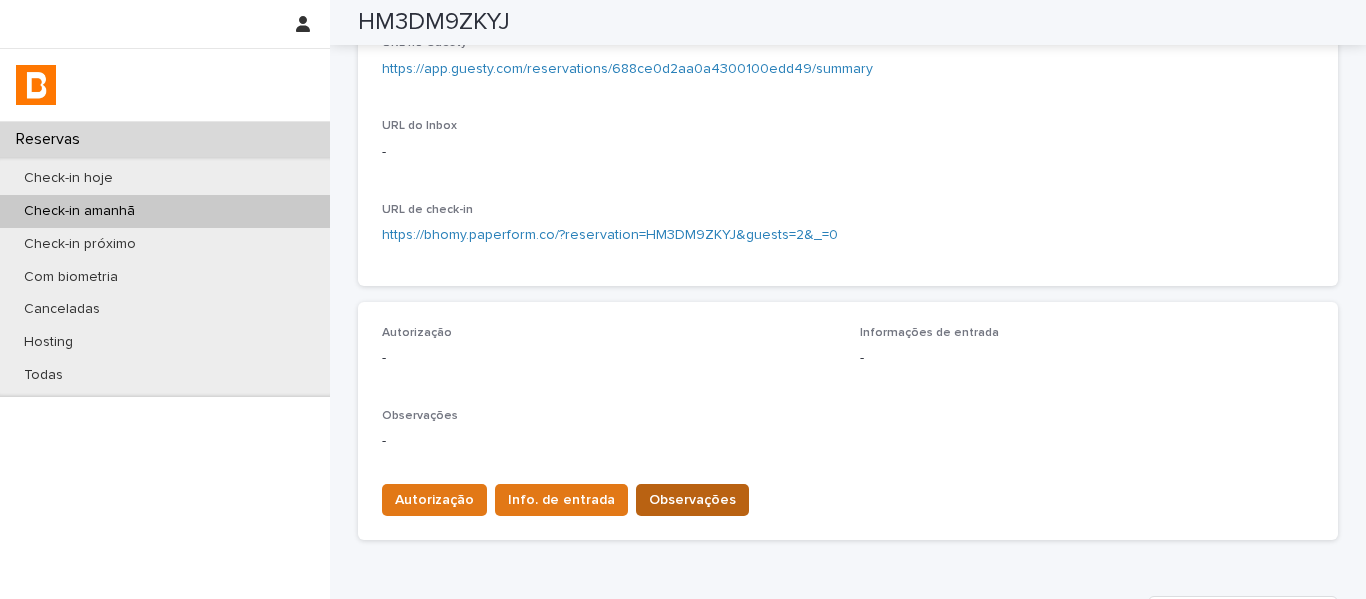 click on "Observações" at bounding box center (692, 500) 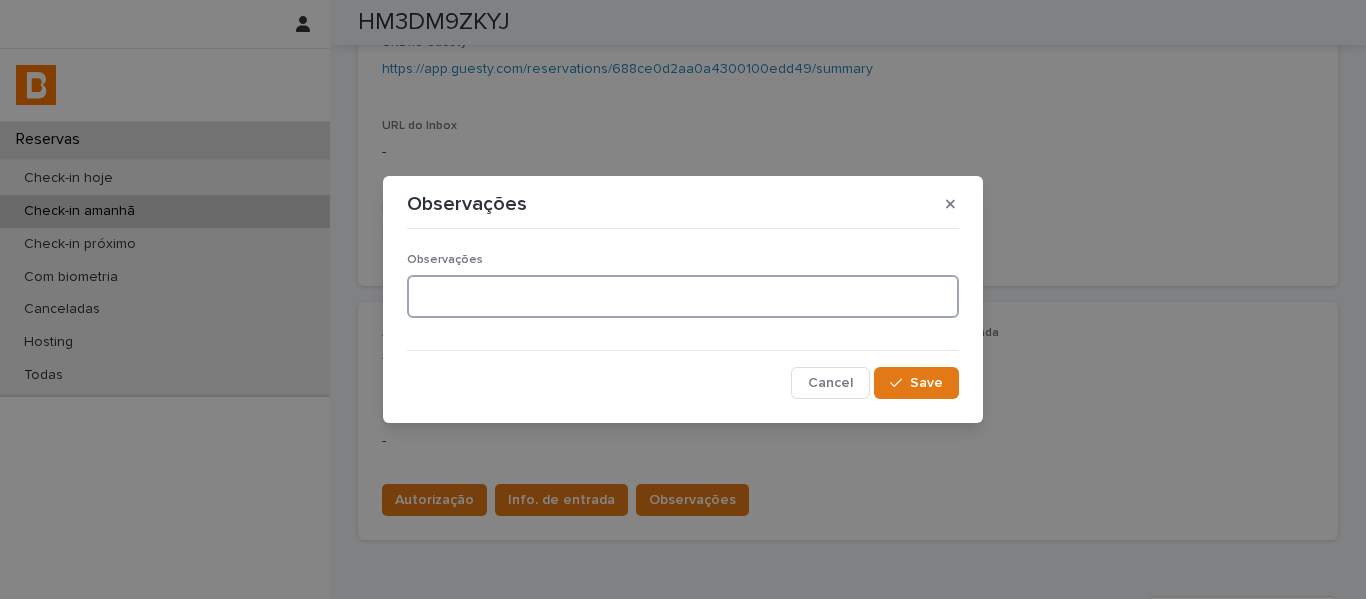 click at bounding box center (683, 296) 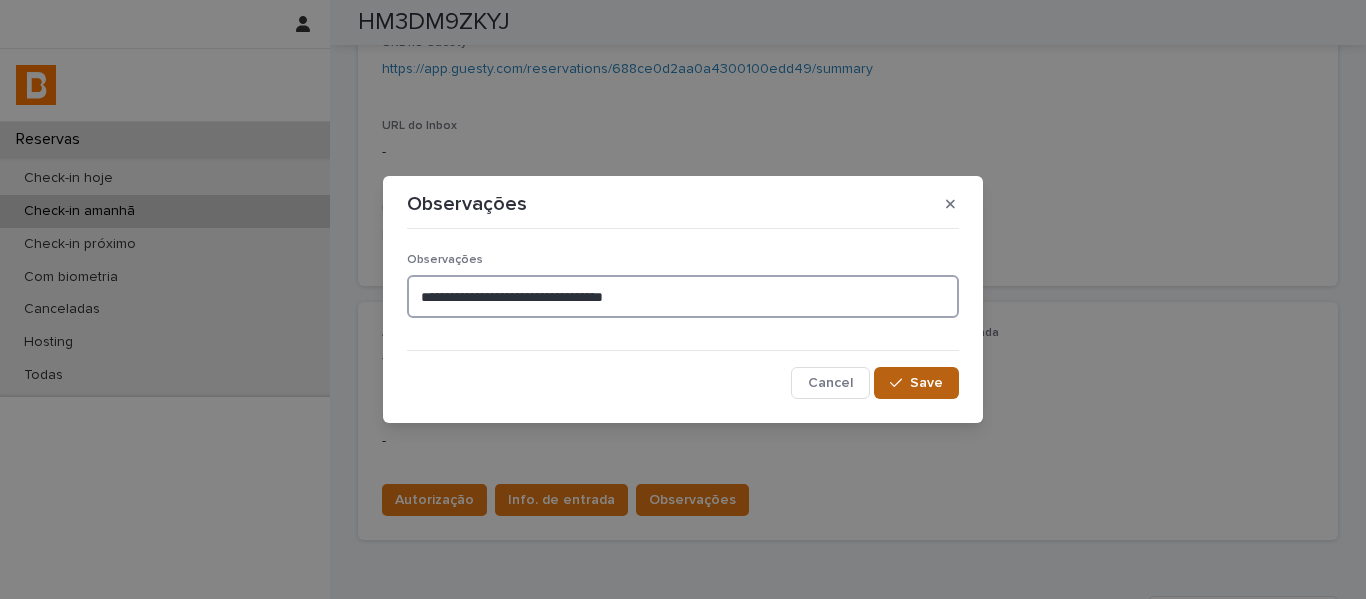 type on "**********" 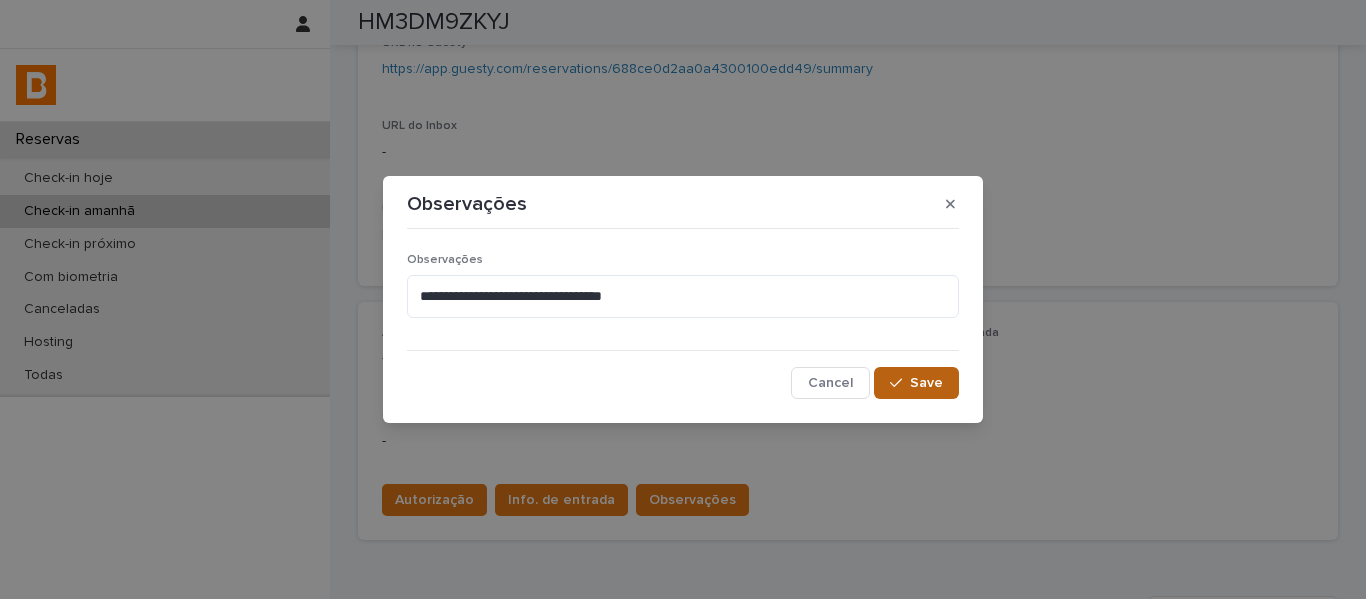 click on "Save" at bounding box center (926, 383) 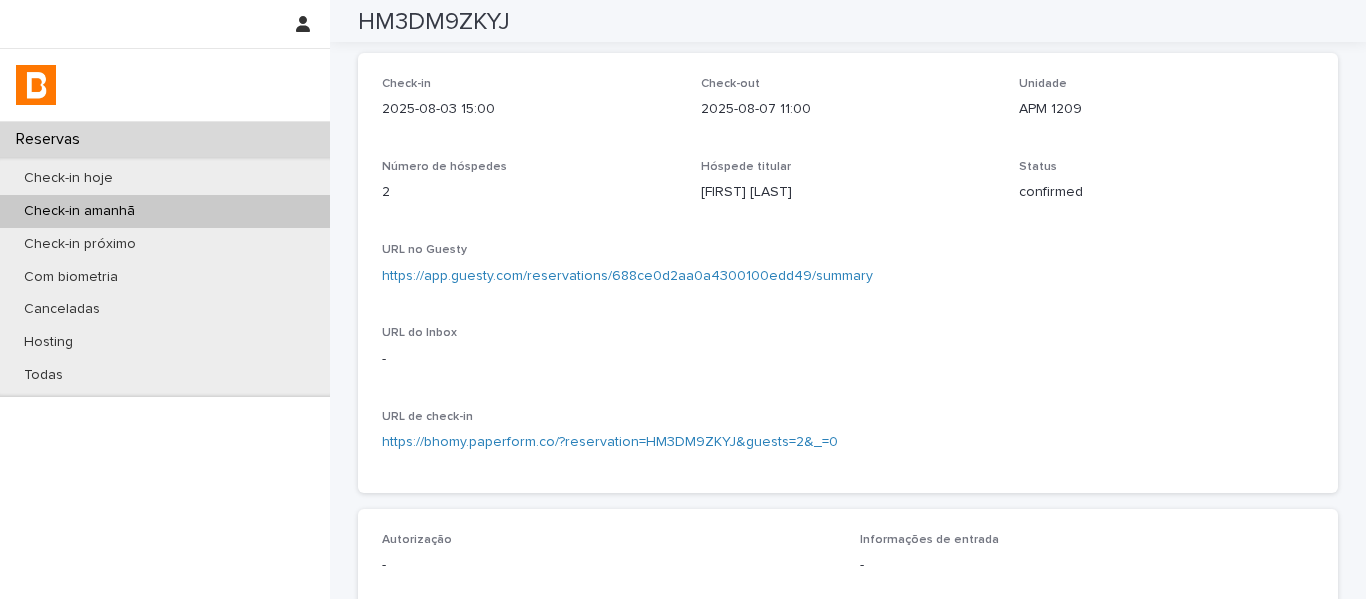 scroll, scrollTop: 0, scrollLeft: 0, axis: both 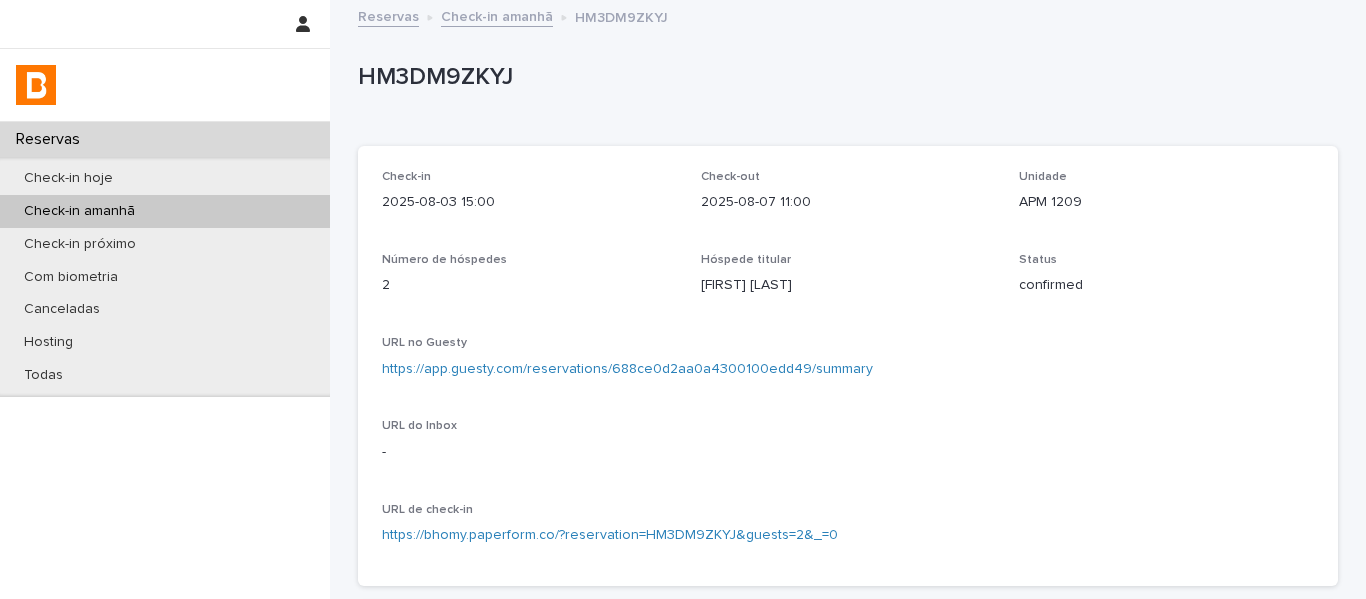 click on "Check-in amanhã" at bounding box center (497, 15) 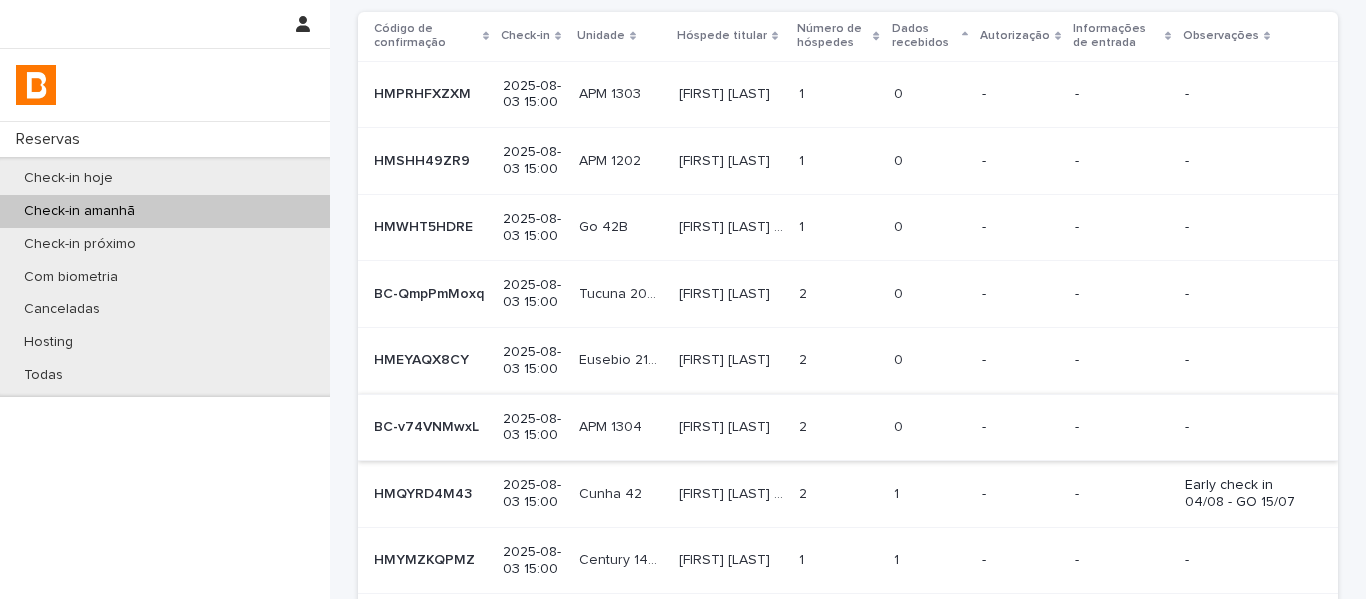 scroll, scrollTop: 100, scrollLeft: 0, axis: vertical 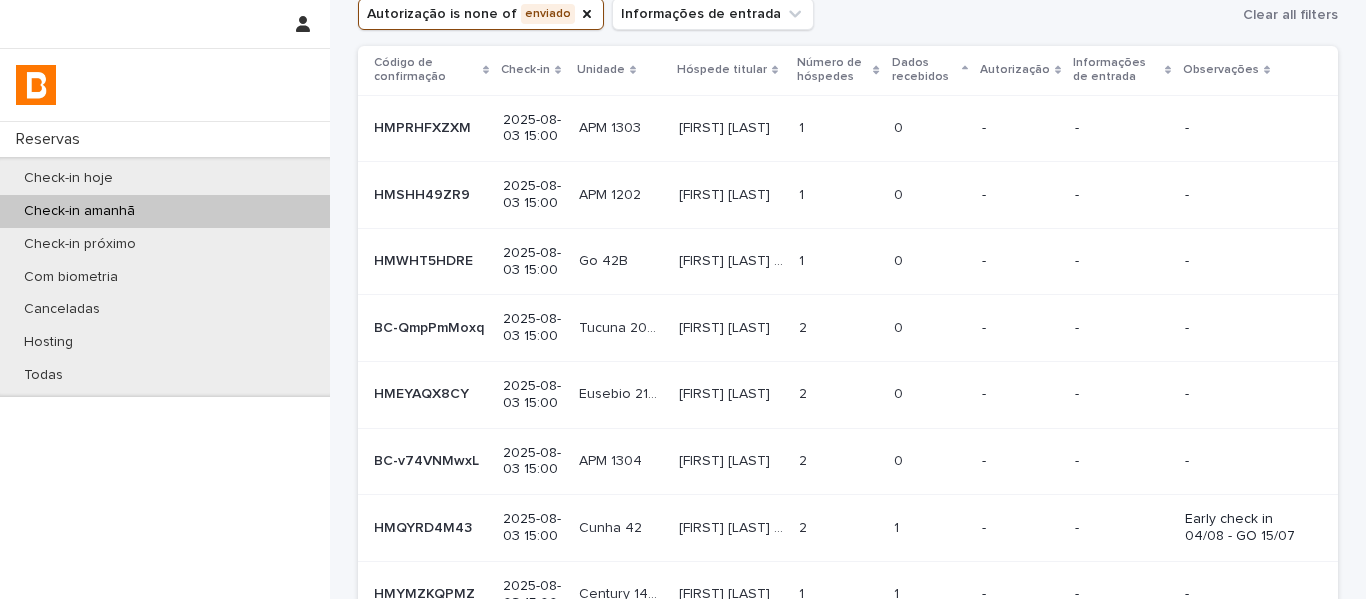 click on "[FIRST] [LAST] [FIRST] [LAST]" at bounding box center (731, 128) 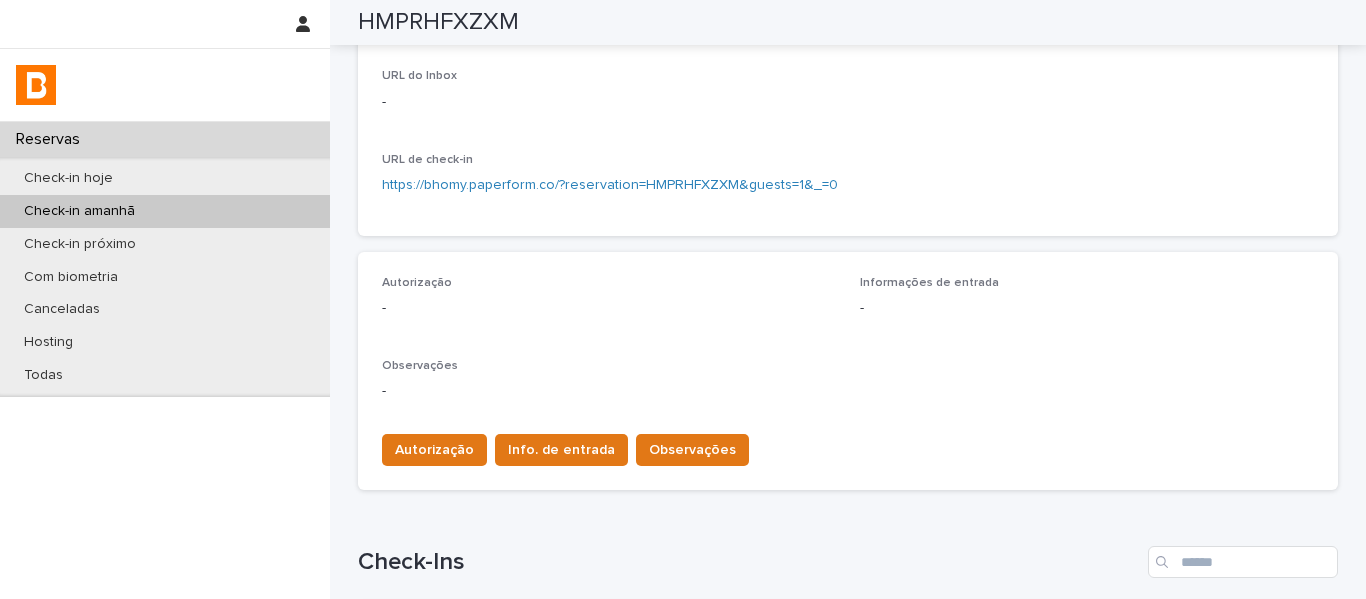 scroll, scrollTop: 200, scrollLeft: 0, axis: vertical 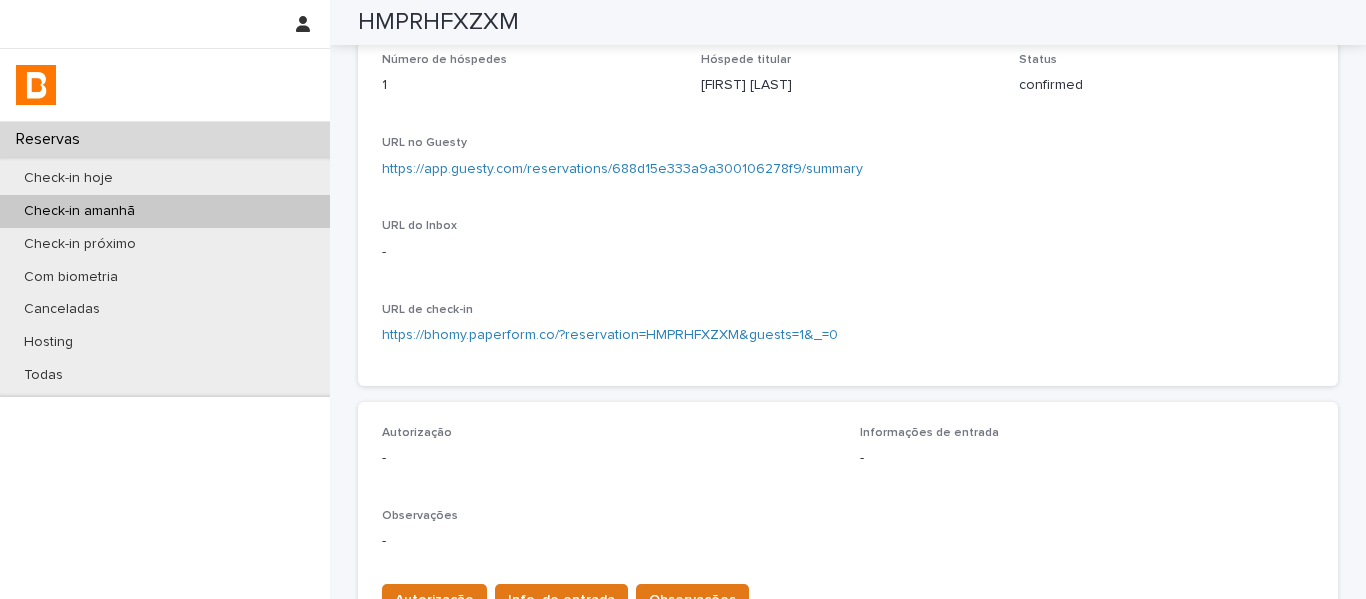 click on "https://app.guesty.com/reservations/688d15e333a9a300106278f9/summary" at bounding box center [622, 169] 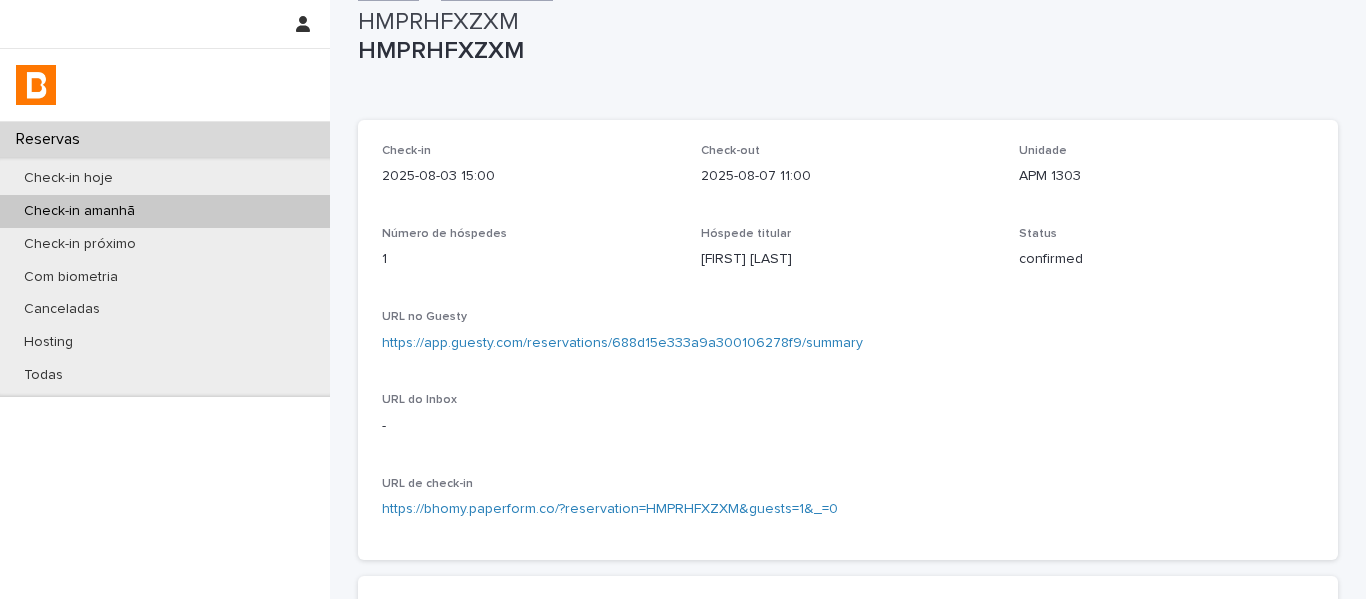 scroll, scrollTop: 0, scrollLeft: 0, axis: both 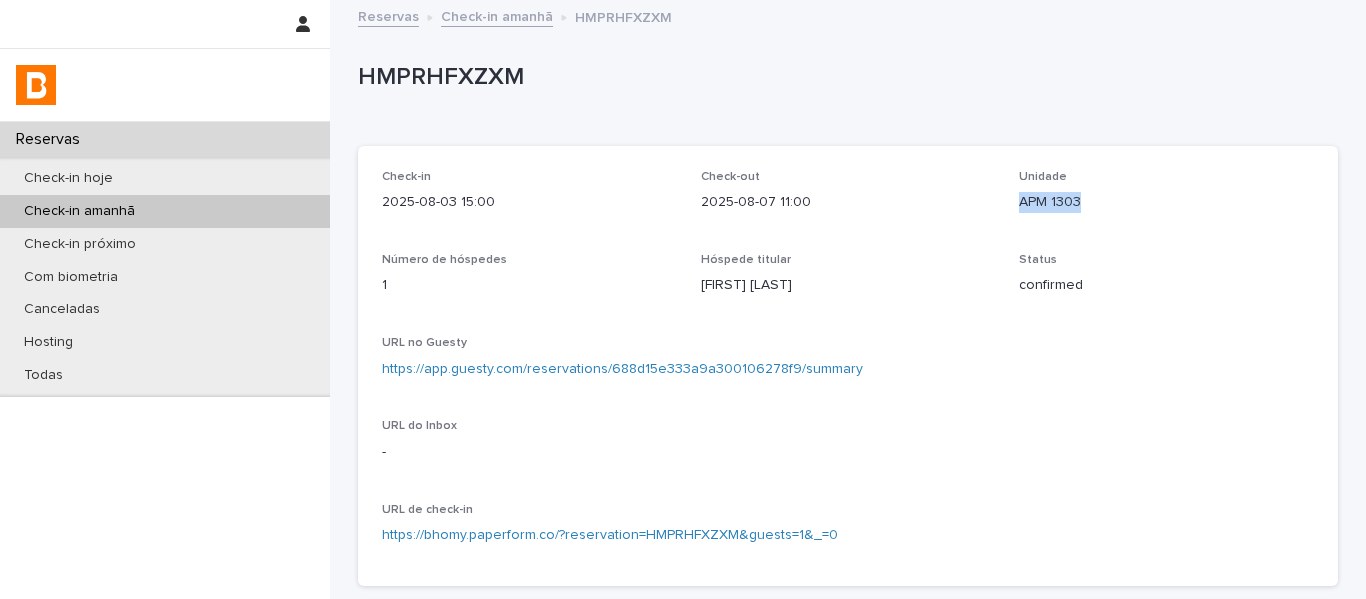 drag, startPoint x: 1075, startPoint y: 217, endPoint x: 1006, endPoint y: 215, distance: 69.02898 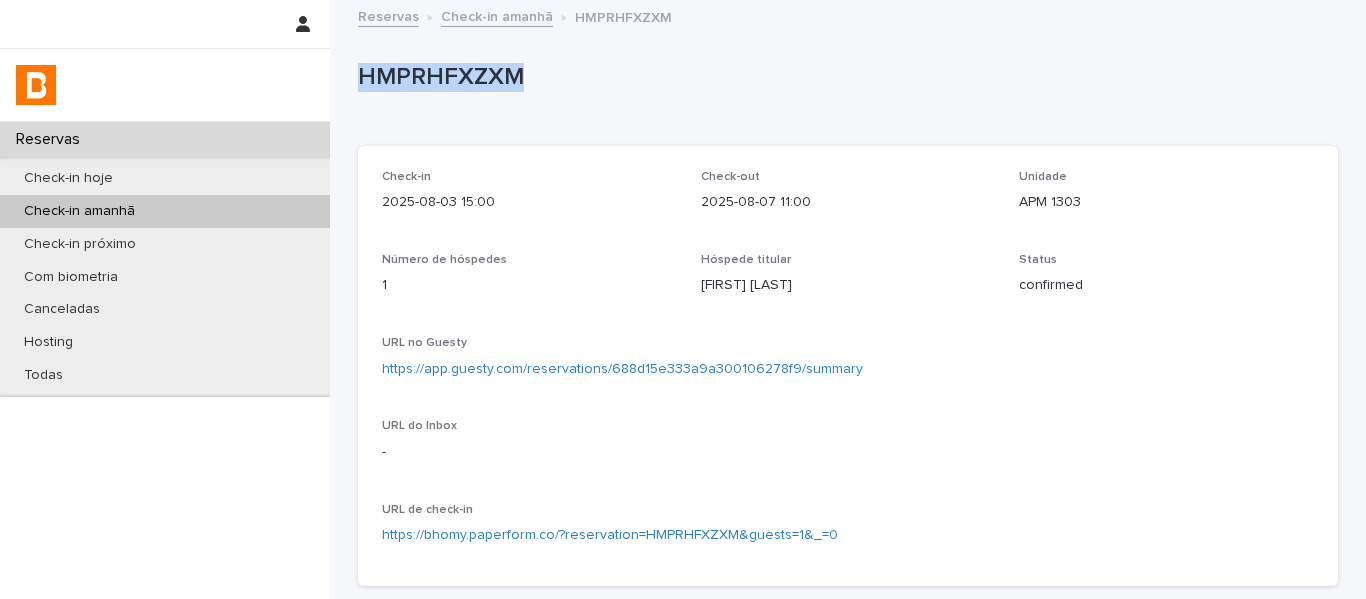 drag, startPoint x: 478, startPoint y: 63, endPoint x: 353, endPoint y: 59, distance: 125.06398 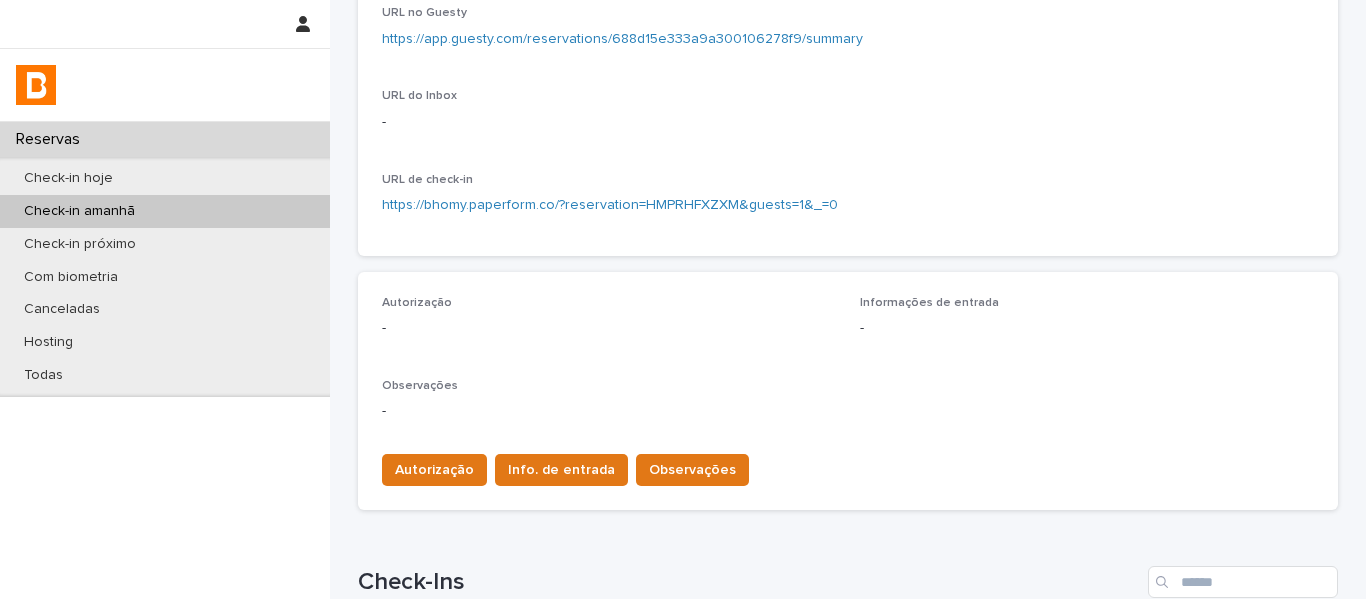 scroll, scrollTop: 400, scrollLeft: 0, axis: vertical 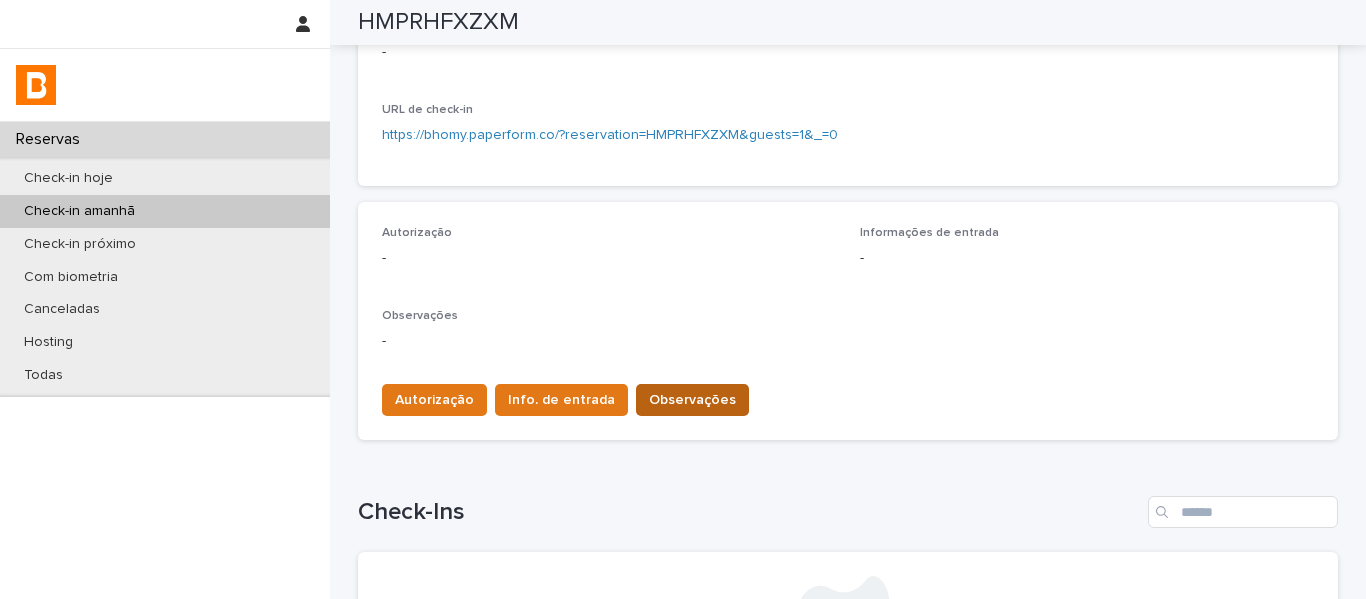 click on "Observações" at bounding box center [692, 400] 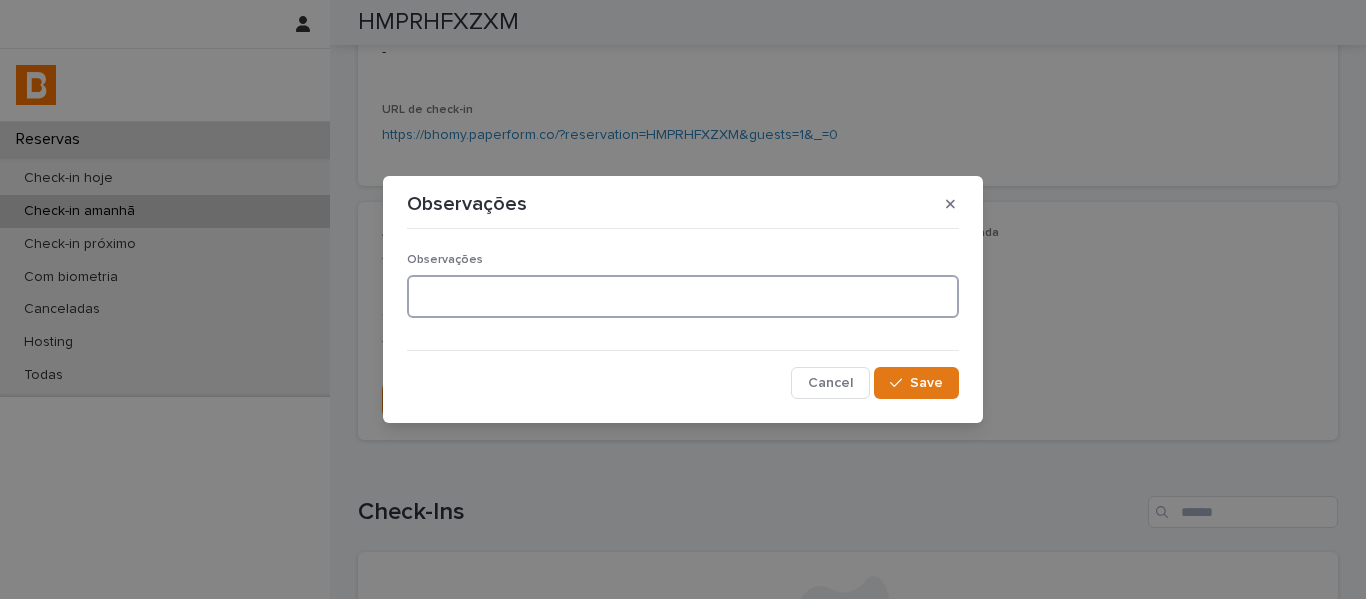 click at bounding box center [683, 296] 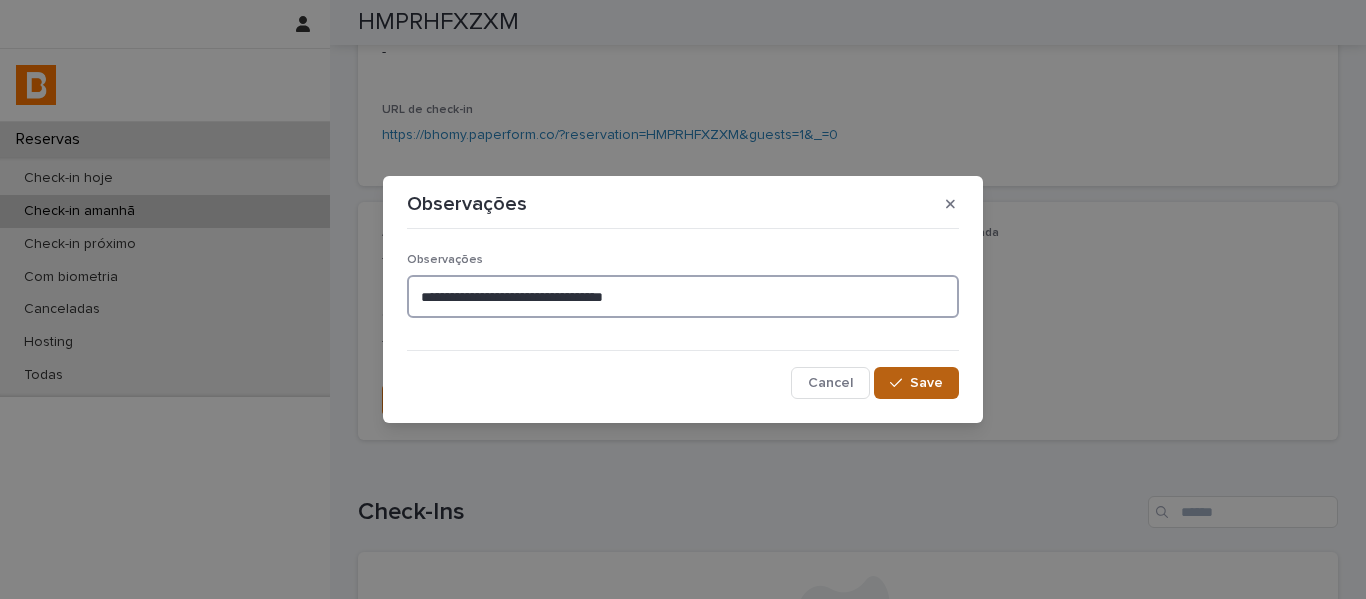 type on "**********" 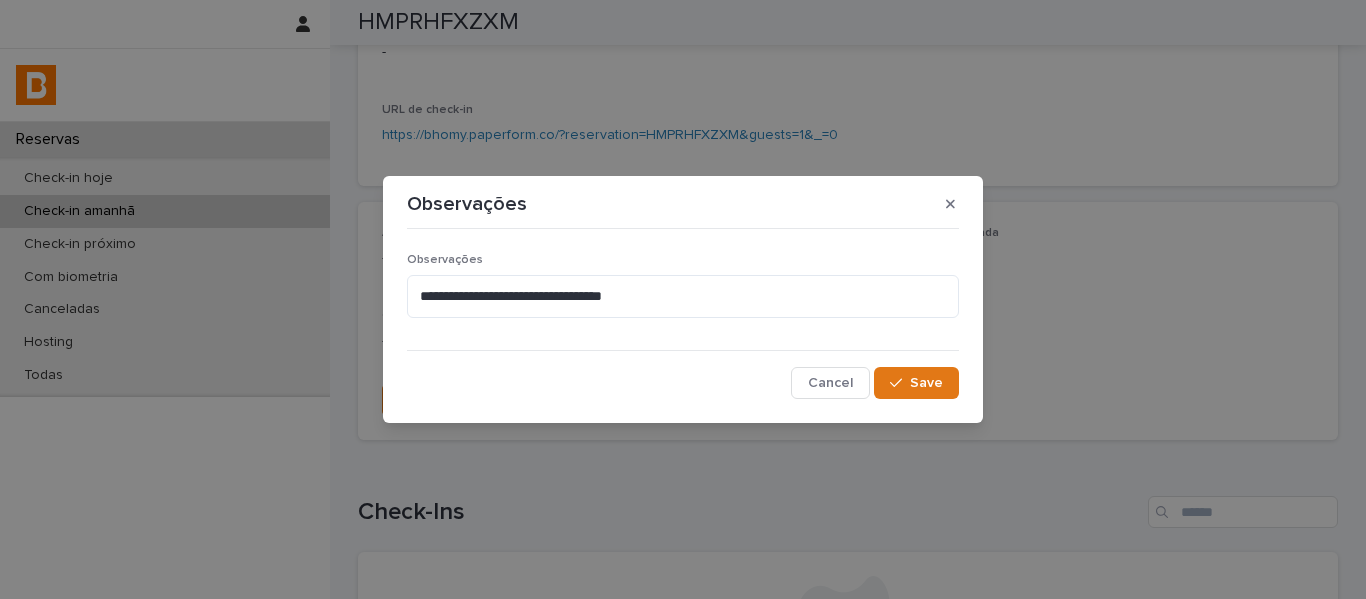 drag, startPoint x: 894, startPoint y: 387, endPoint x: 859, endPoint y: 79, distance: 309.98227 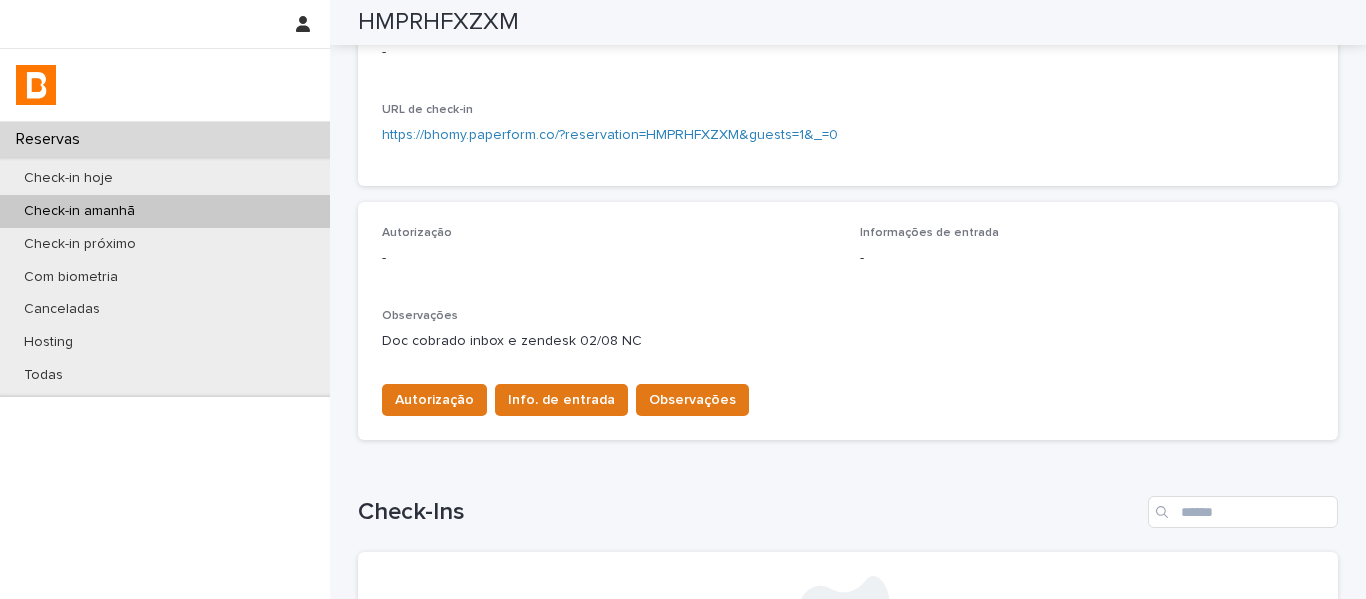 scroll, scrollTop: 0, scrollLeft: 0, axis: both 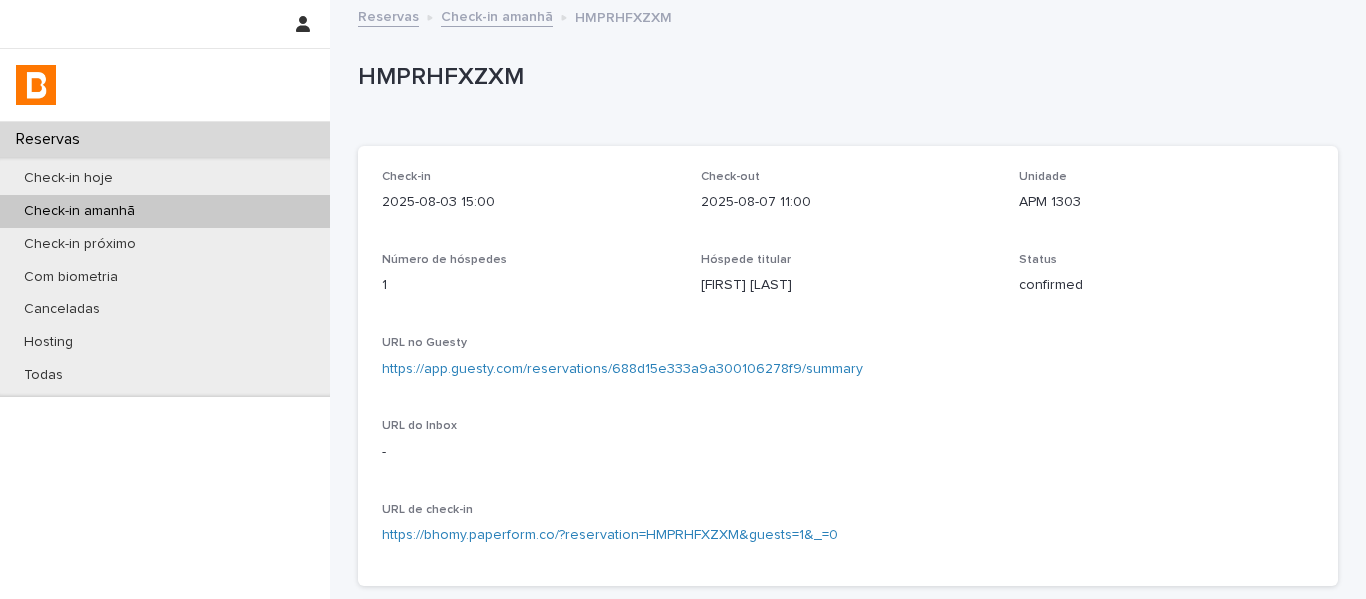 click on "Check-in amanhã" at bounding box center [497, 15] 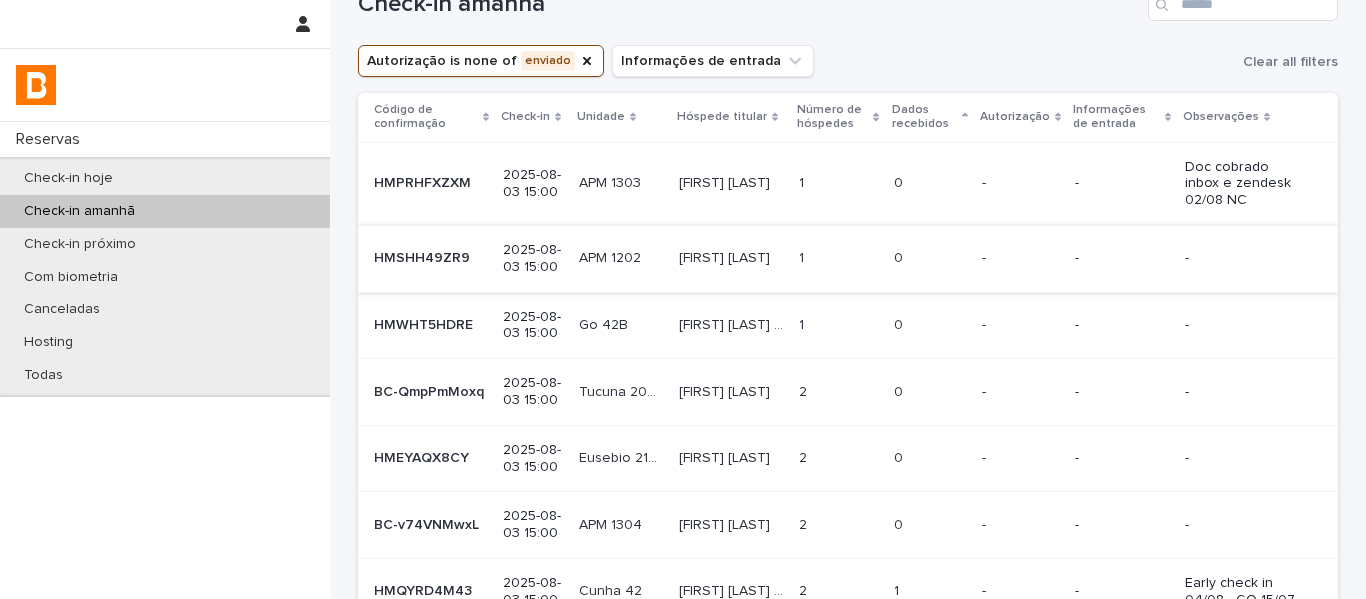 scroll, scrollTop: 100, scrollLeft: 0, axis: vertical 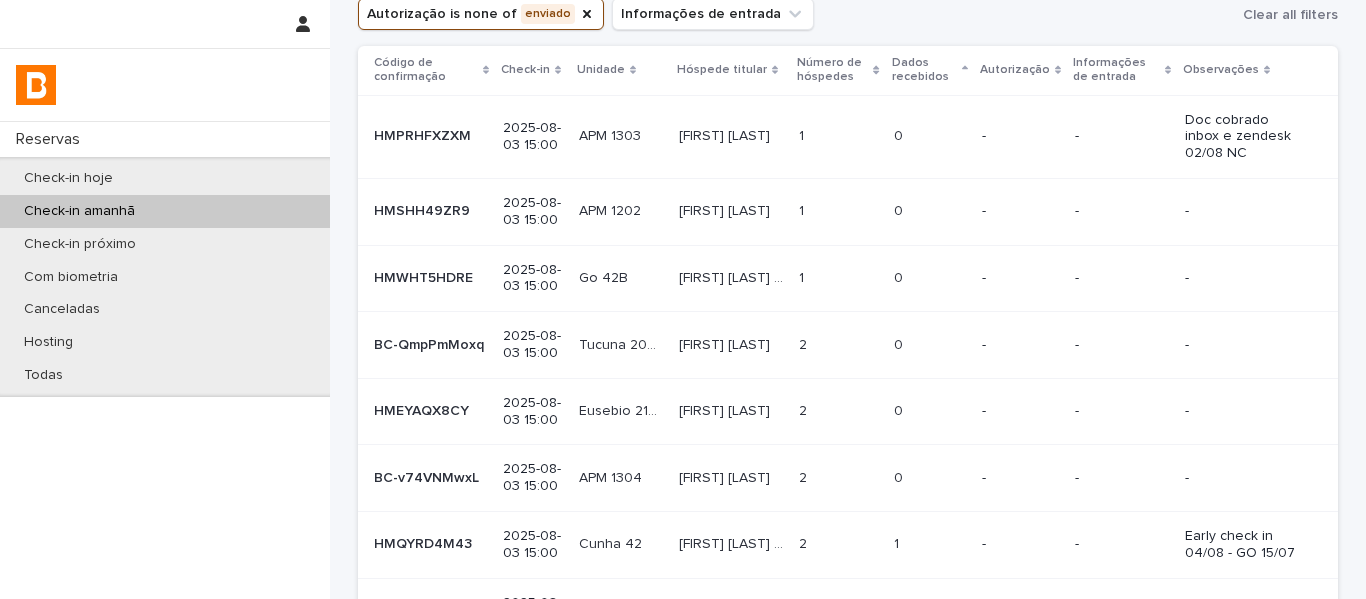 click on "[FIRST] [LAST]" at bounding box center [726, 209] 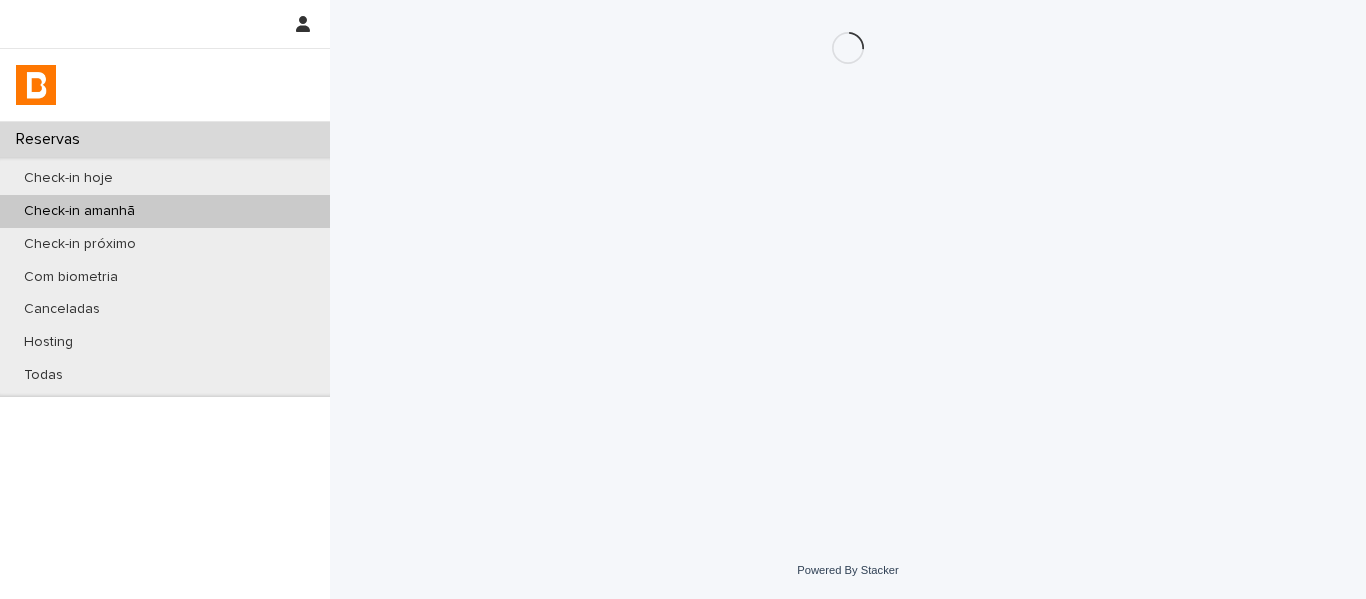 scroll, scrollTop: 0, scrollLeft: 0, axis: both 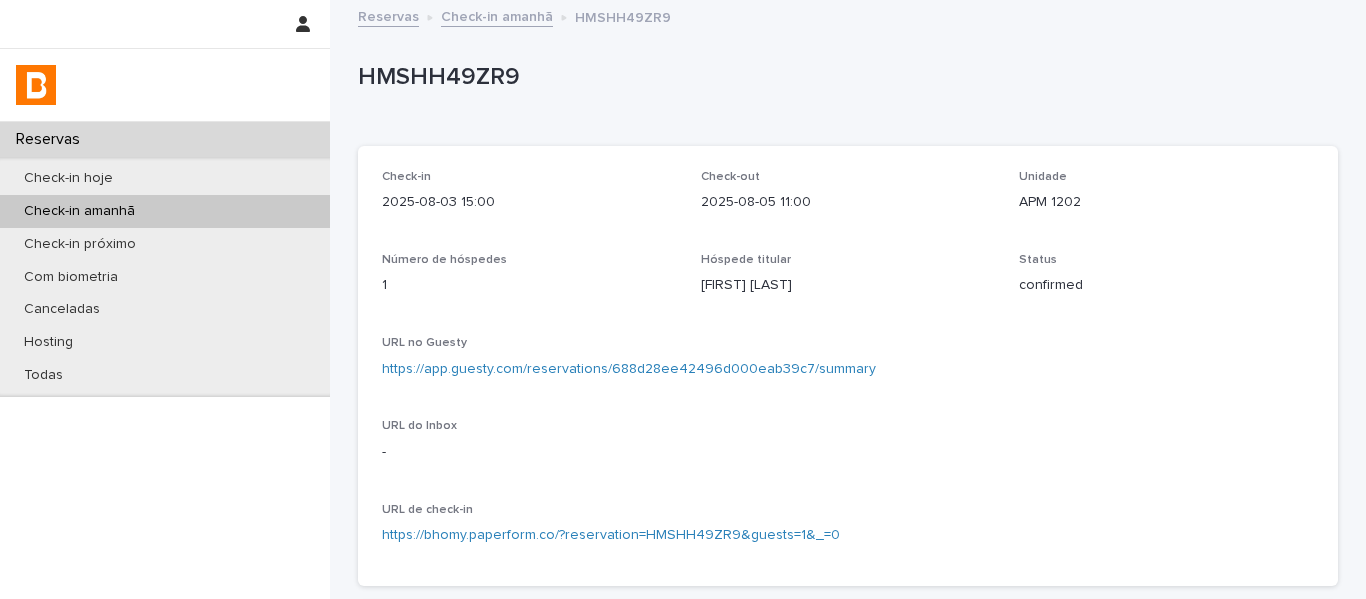 click on "https://app.guesty.com/reservations/688d28ee42496d000eab39c7/summary" at bounding box center (629, 369) 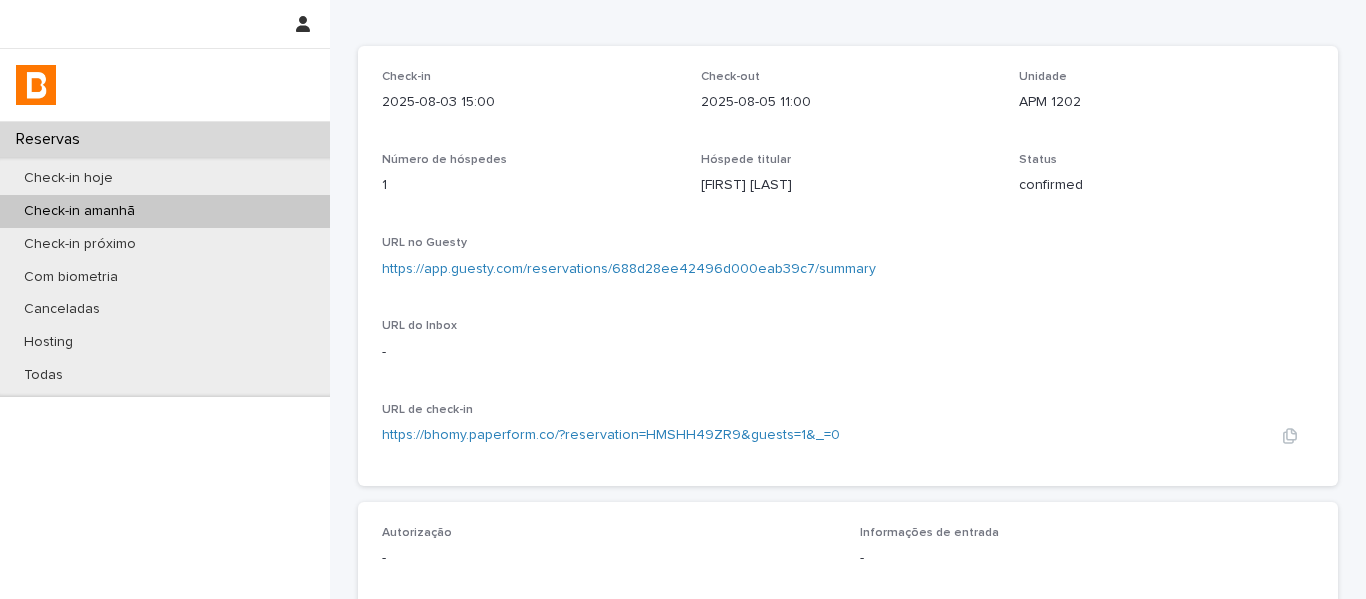 scroll, scrollTop: 300, scrollLeft: 0, axis: vertical 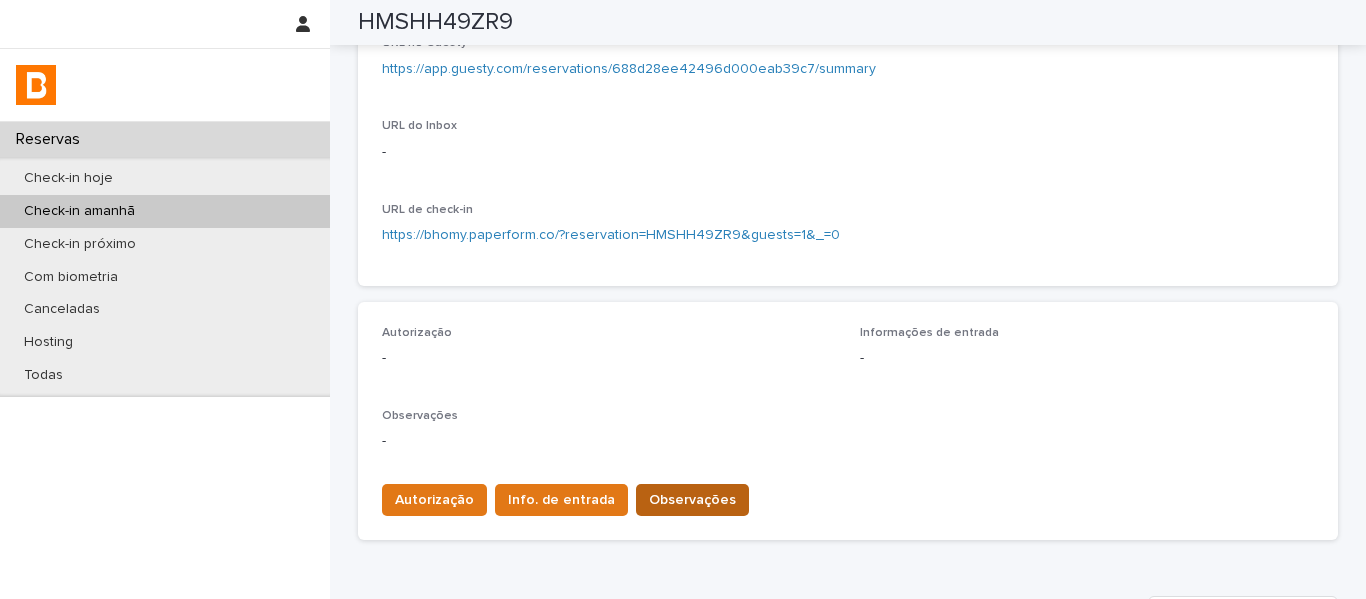 click on "Observações" at bounding box center (692, 500) 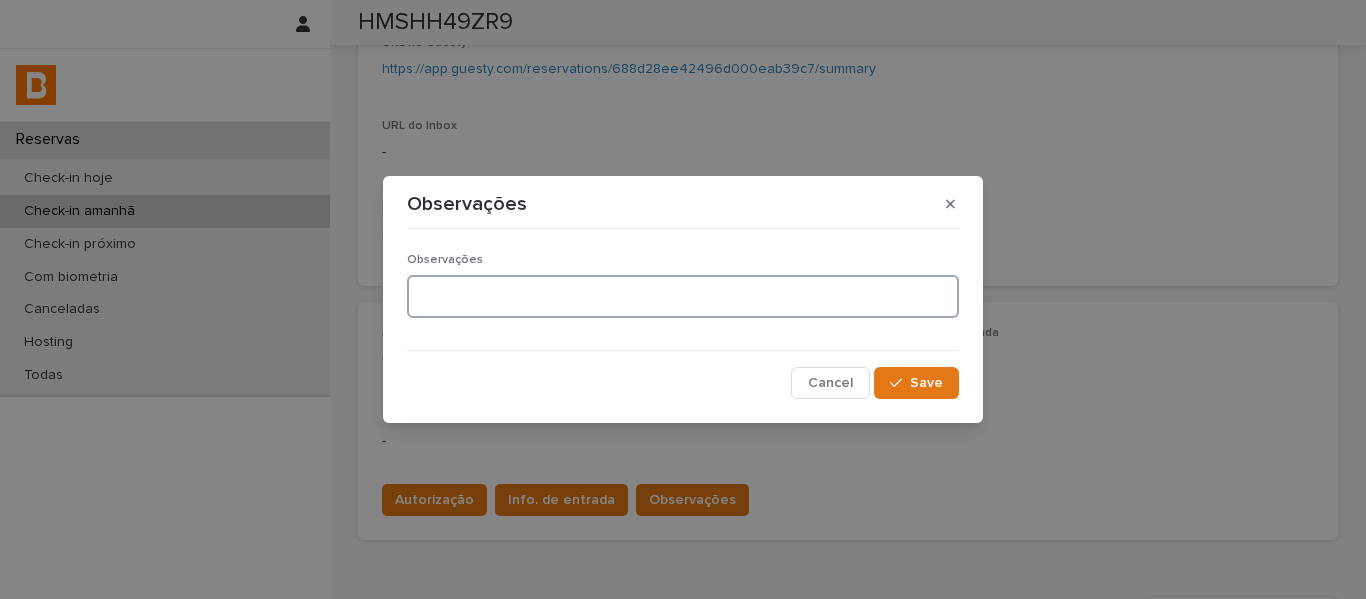 click at bounding box center [683, 296] 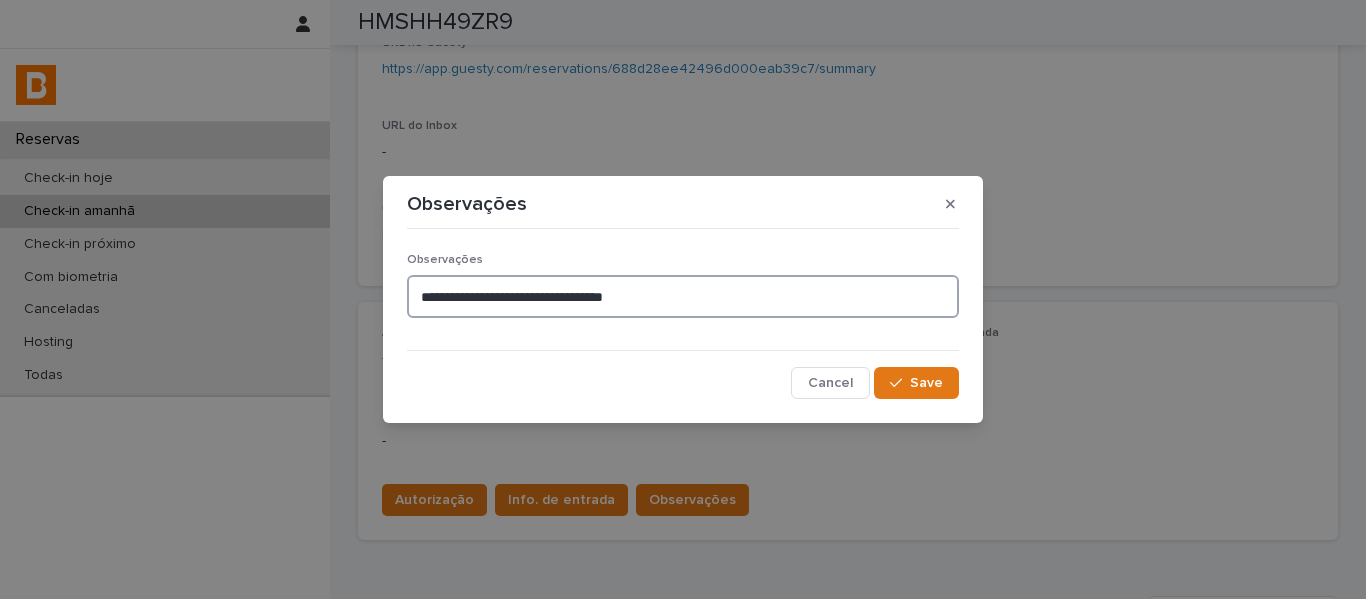 drag, startPoint x: 552, startPoint y: 296, endPoint x: 606, endPoint y: 297, distance: 54.00926 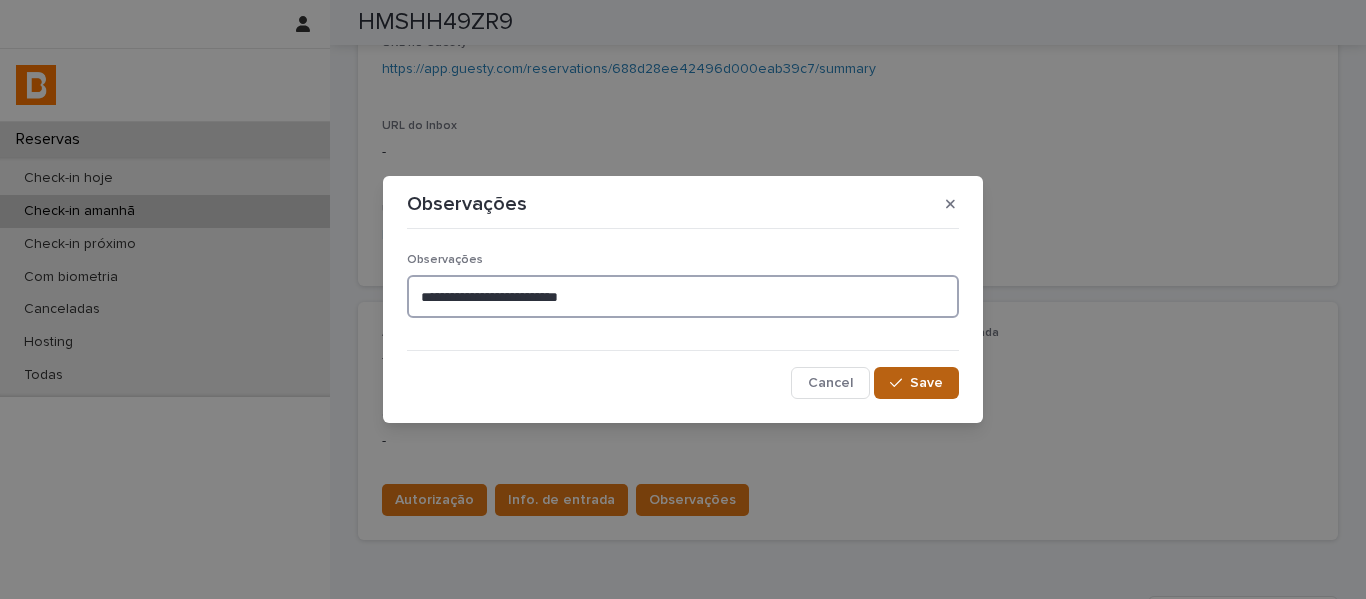 type on "**********" 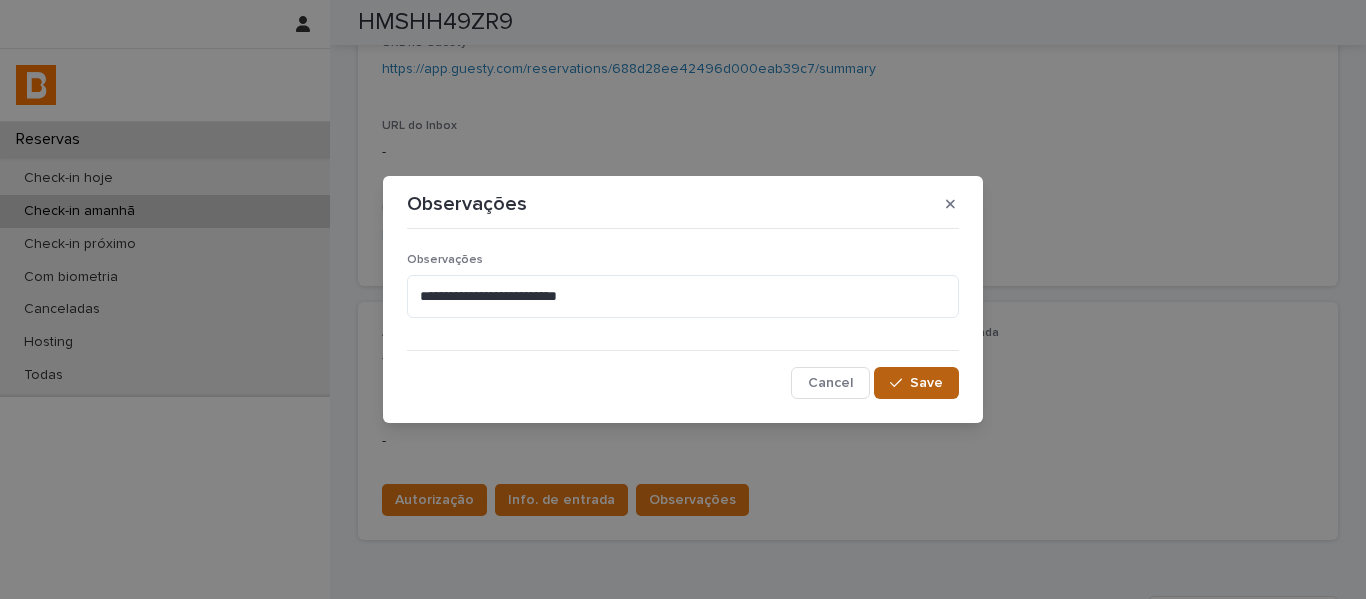 click on "Save" at bounding box center (926, 383) 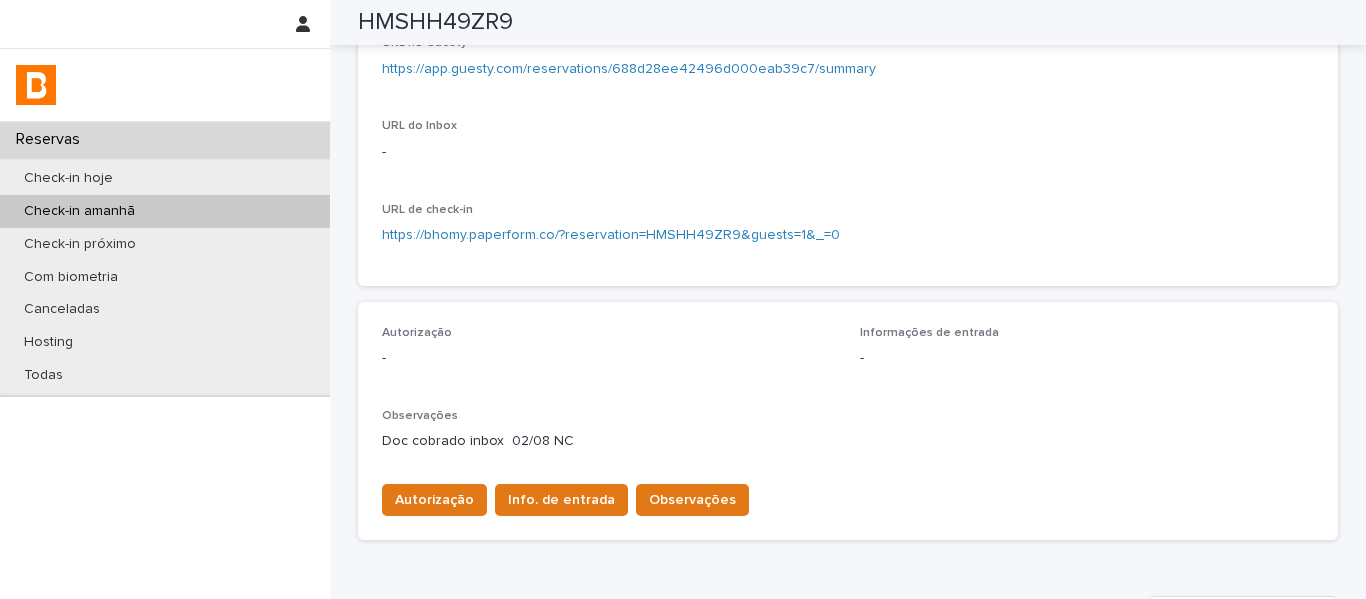 scroll, scrollTop: 200, scrollLeft: 0, axis: vertical 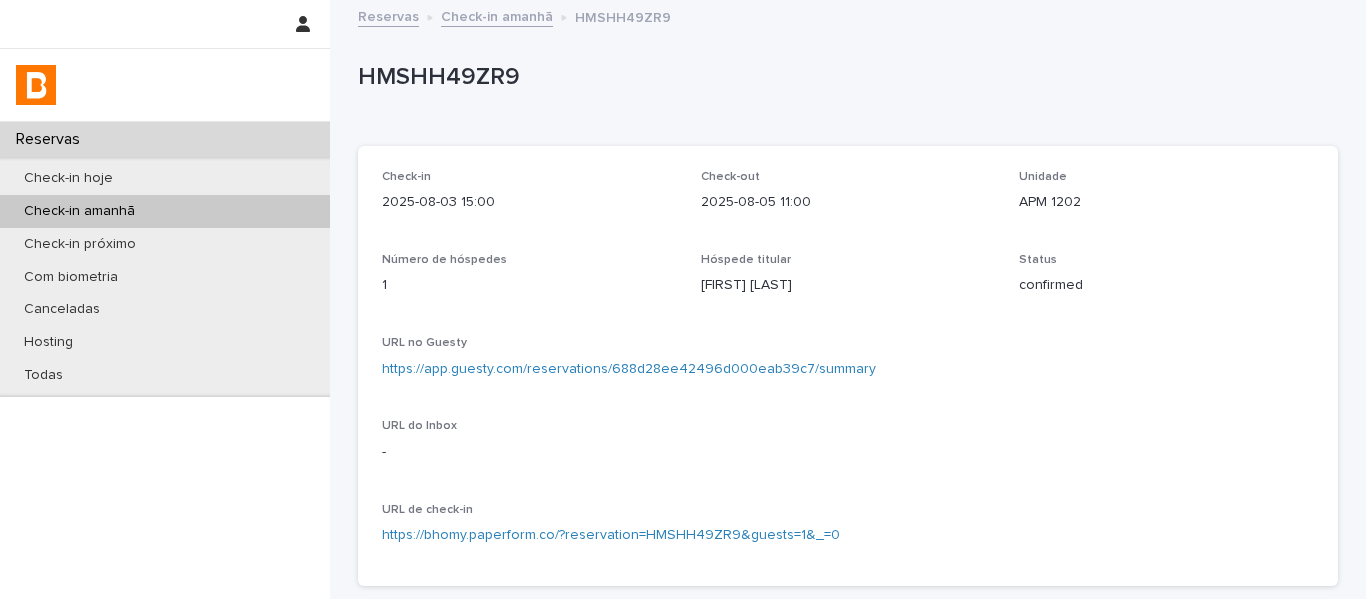 click on "Check-in amanhã" at bounding box center (497, 15) 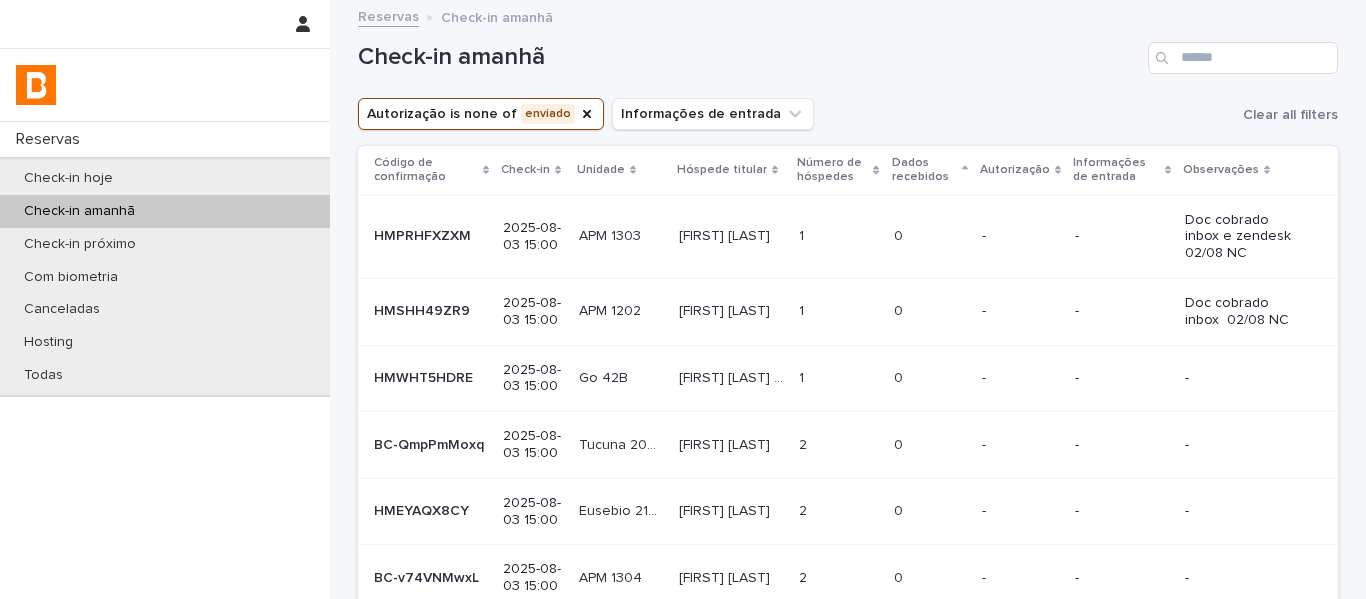 click on "0 0" at bounding box center (930, 378) 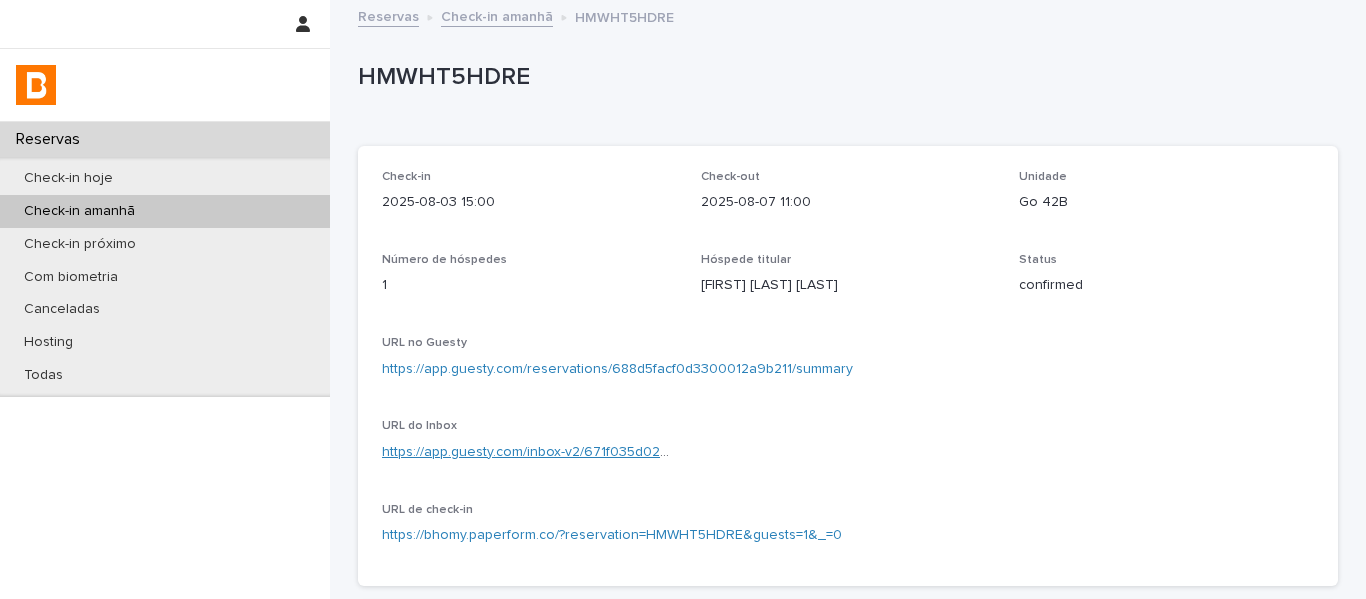 click on "https://app.guesty.com/inbox-v2/671f035d028bf9001102b783?reservationId=688d5facf0d3300012a9b211" at bounding box center (713, 452) 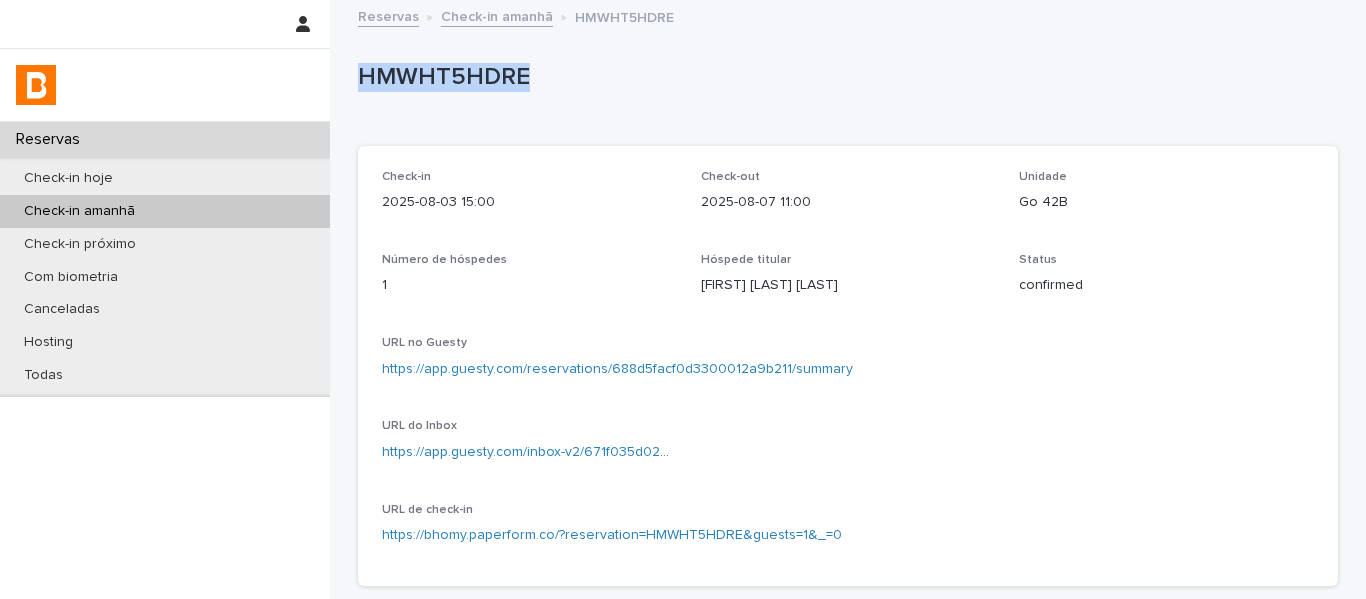 drag, startPoint x: 549, startPoint y: 74, endPoint x: 350, endPoint y: 87, distance: 199.42416 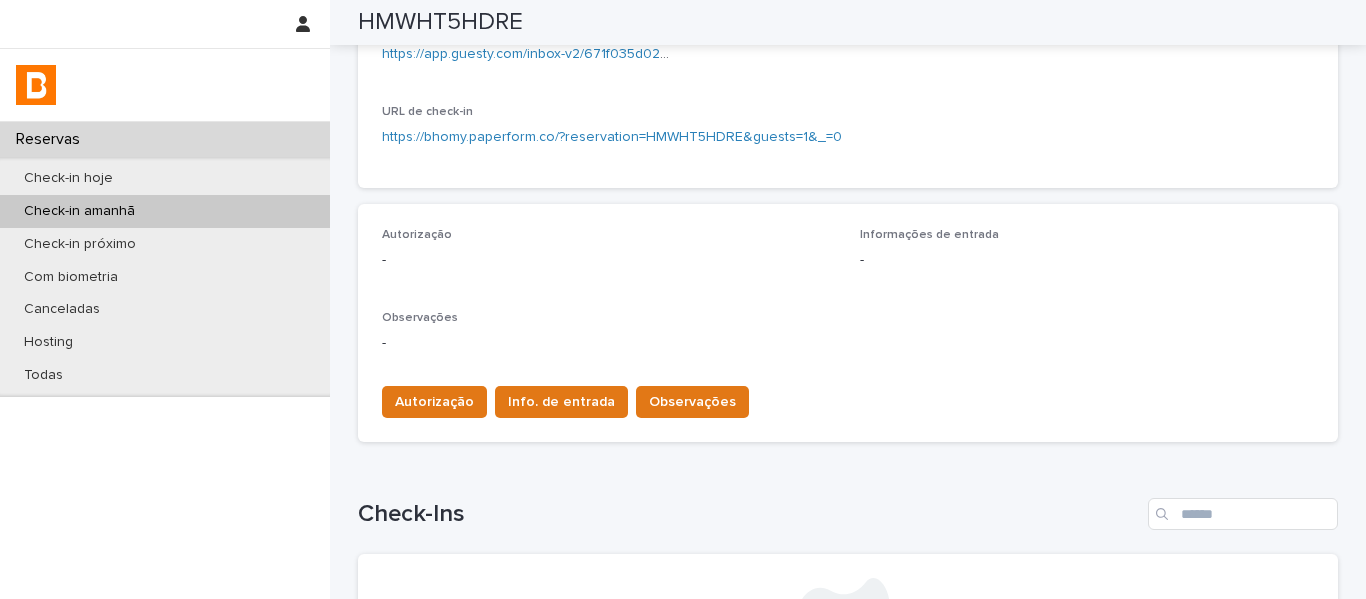 scroll, scrollTop: 400, scrollLeft: 0, axis: vertical 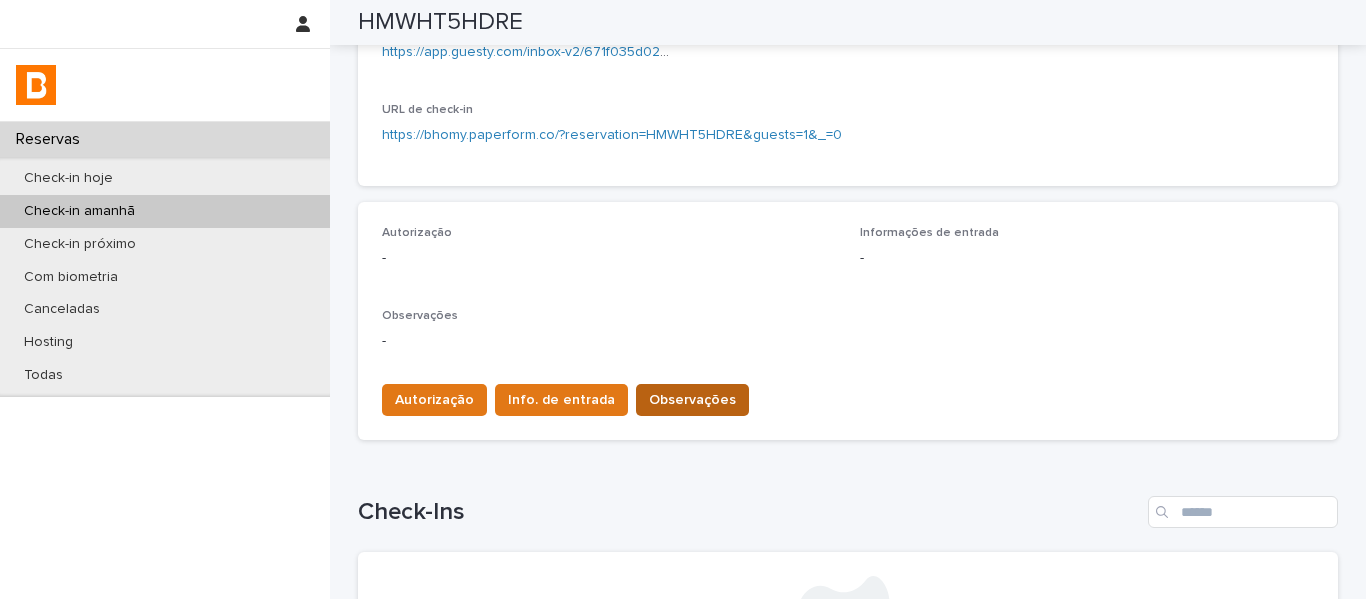 click on "Observações" at bounding box center [692, 400] 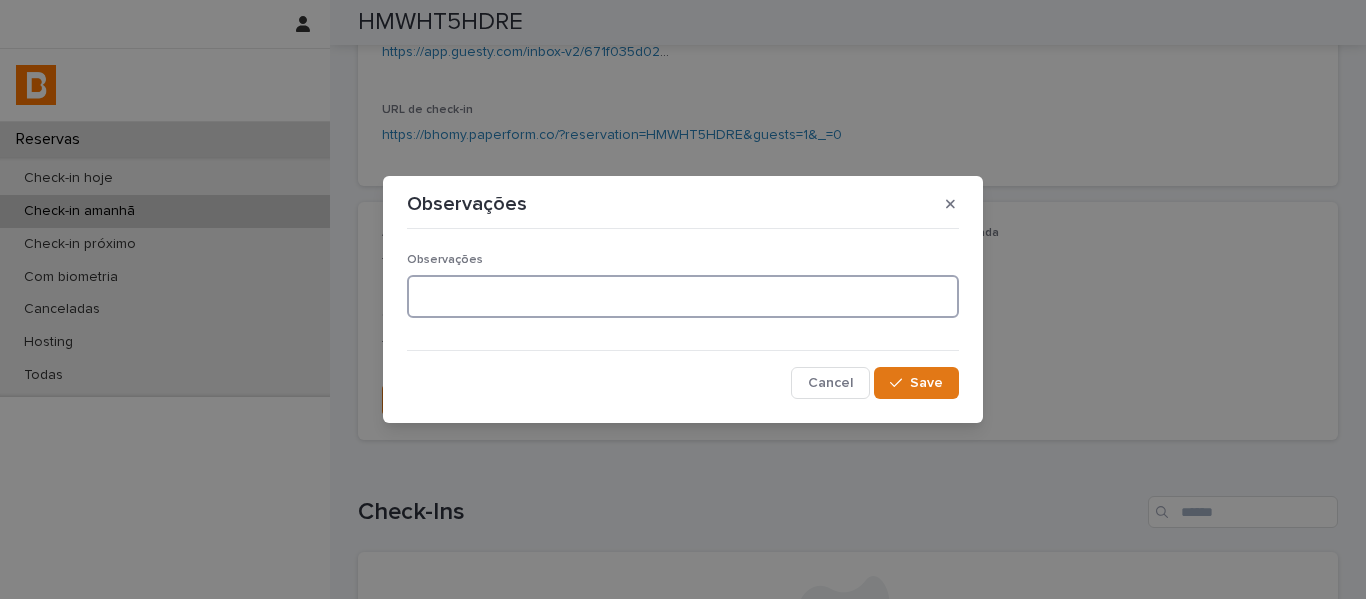 click at bounding box center (683, 296) 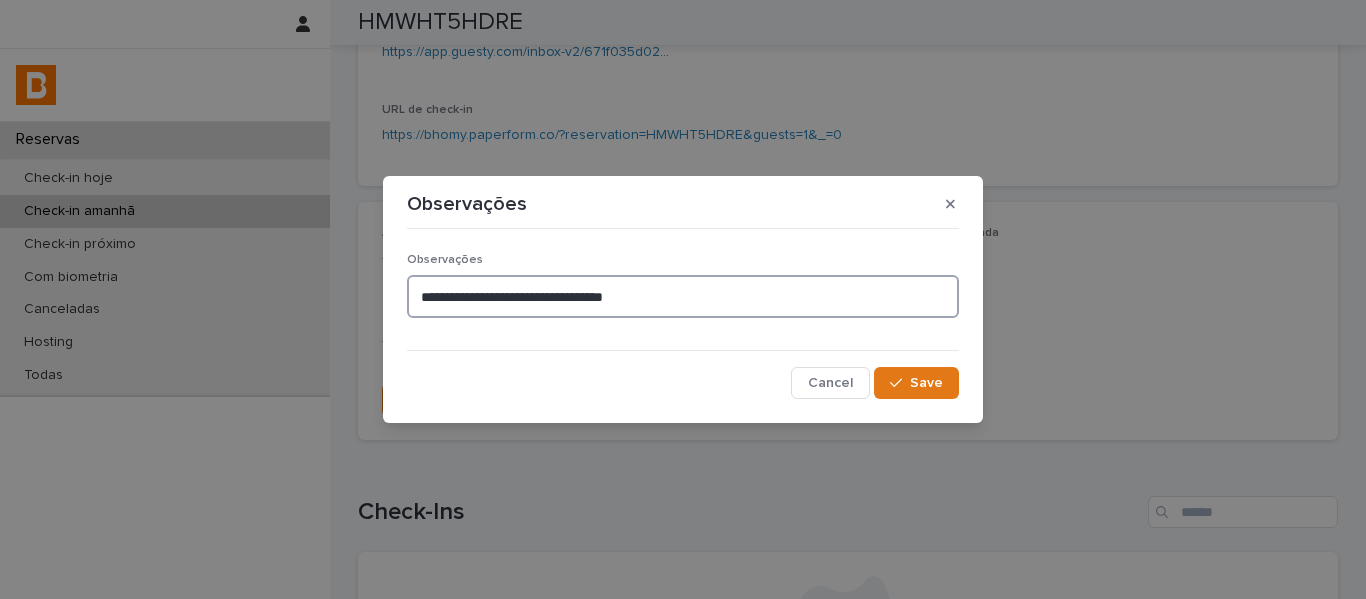 drag, startPoint x: 542, startPoint y: 299, endPoint x: 609, endPoint y: 308, distance: 67.601776 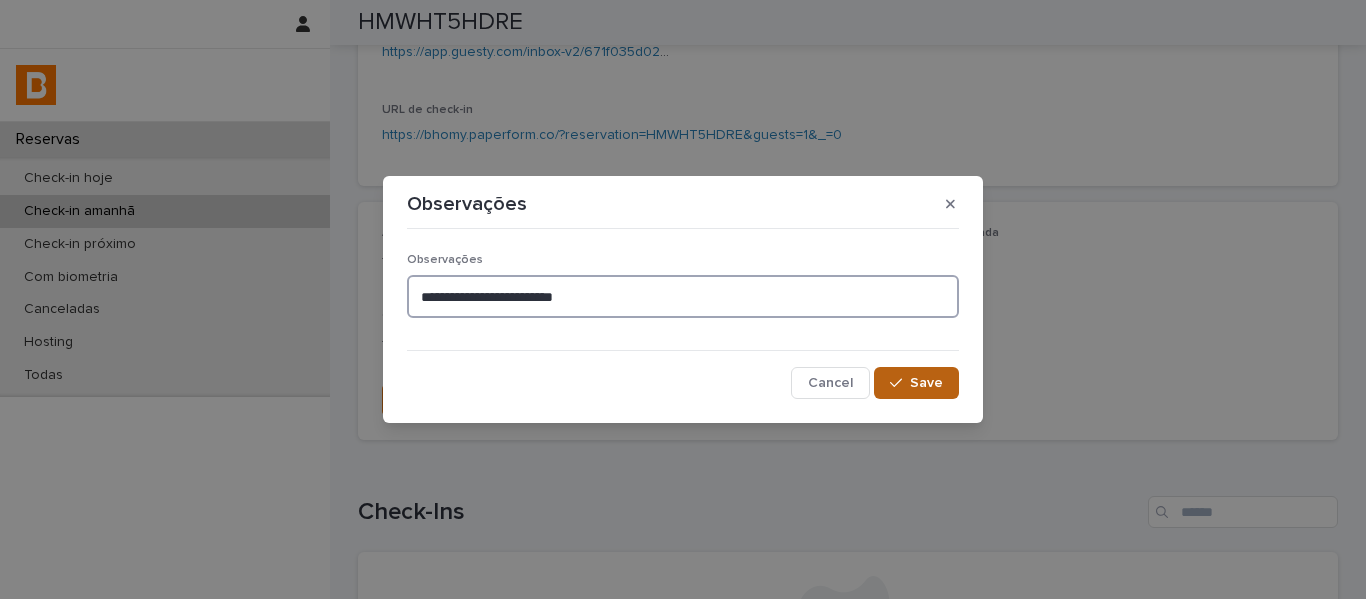type on "**********" 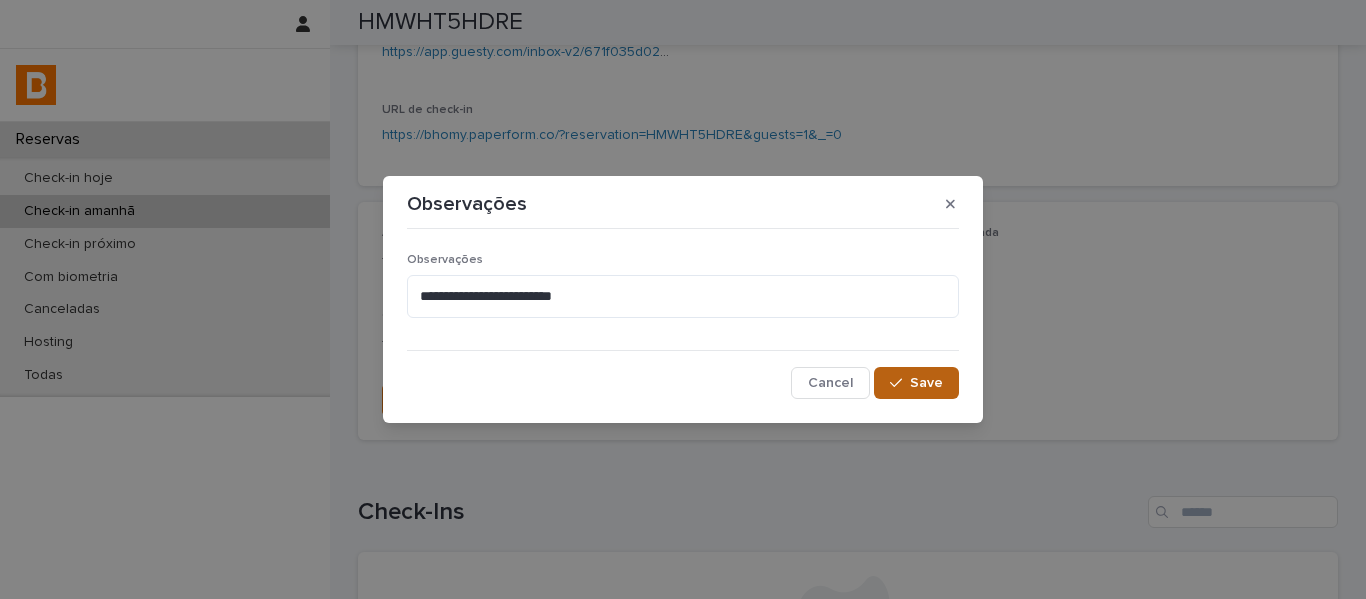 click 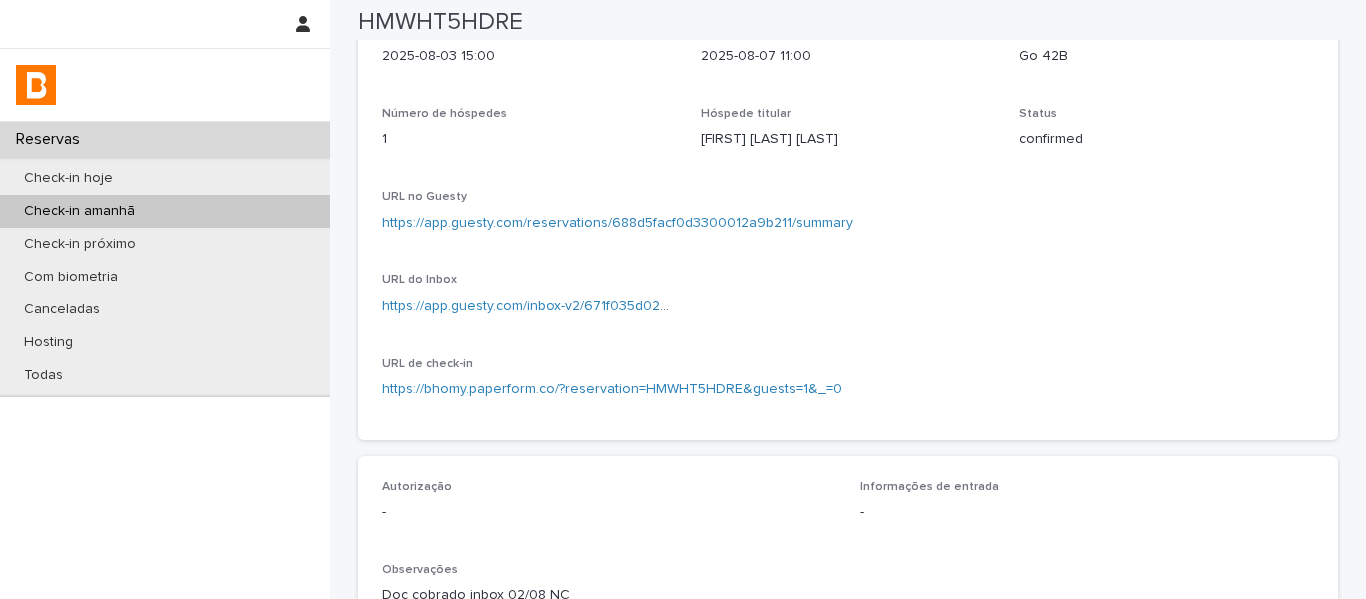 scroll, scrollTop: 0, scrollLeft: 0, axis: both 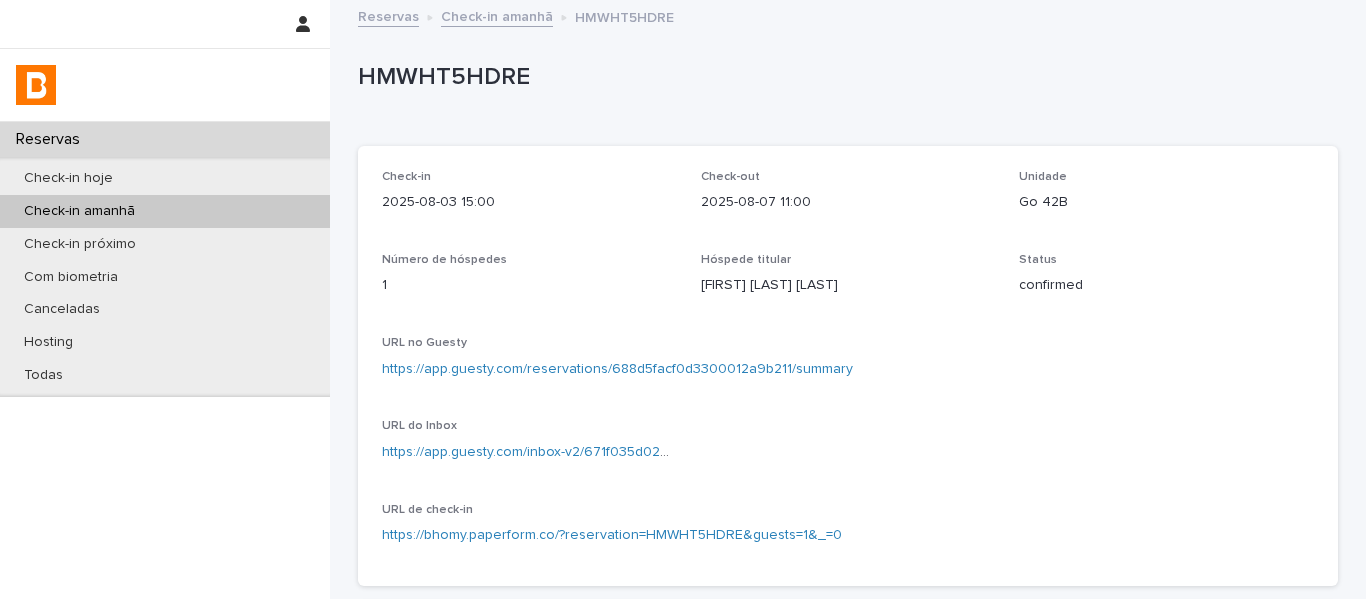 click on "Check-in amanhã" at bounding box center [497, 15] 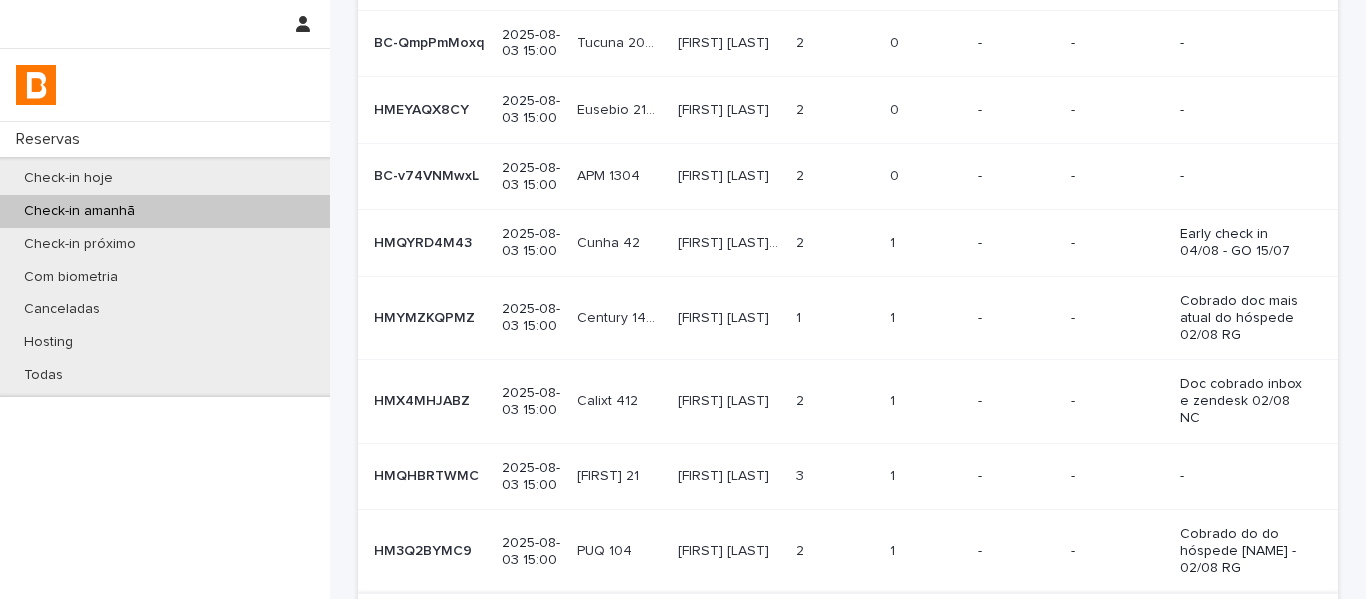 scroll, scrollTop: 456, scrollLeft: 0, axis: vertical 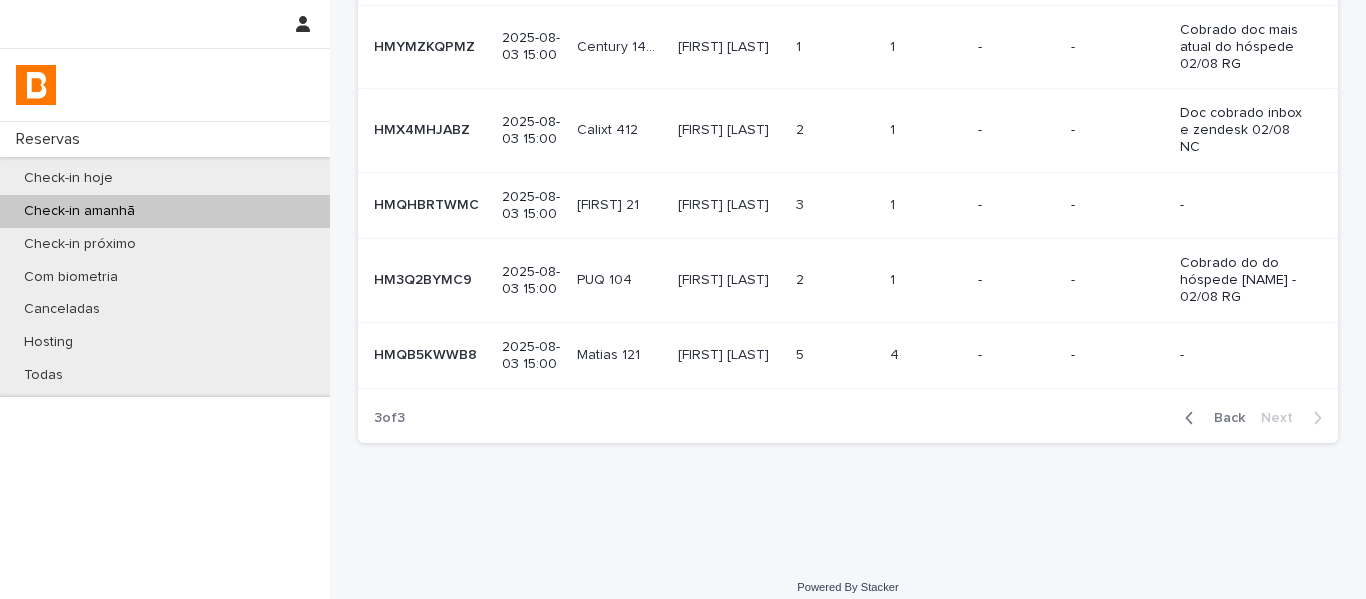 click on "Back" at bounding box center (1223, 418) 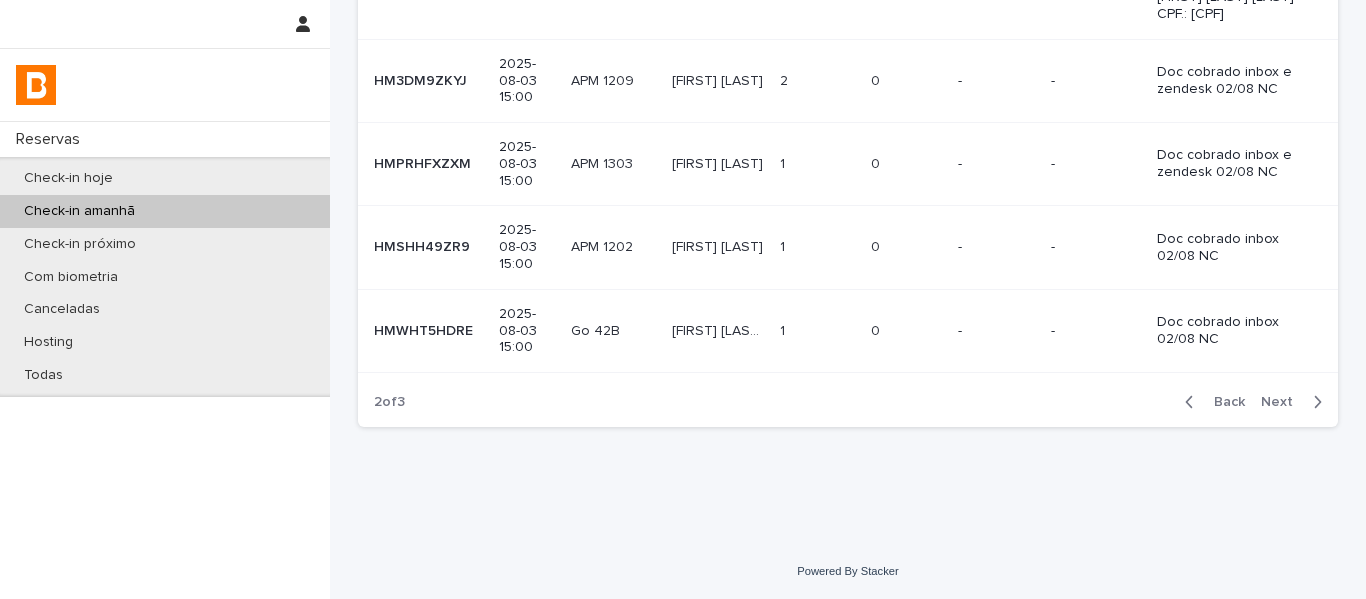 scroll, scrollTop: 758, scrollLeft: 0, axis: vertical 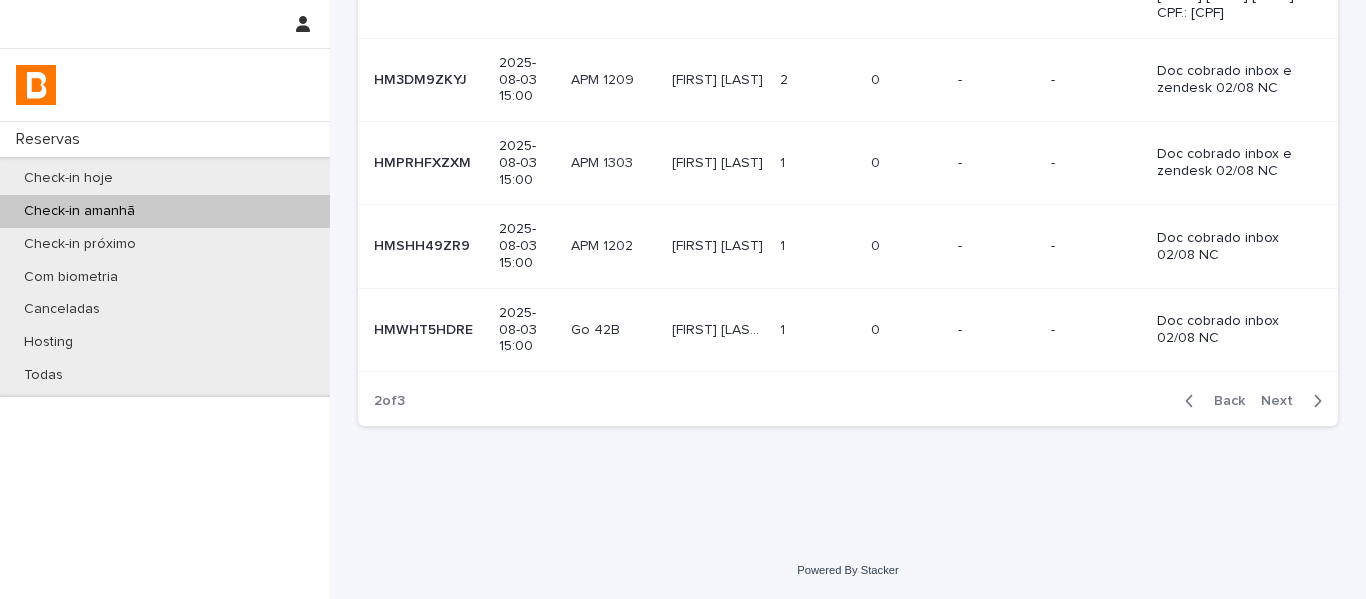 click on "Next" at bounding box center (1283, 401) 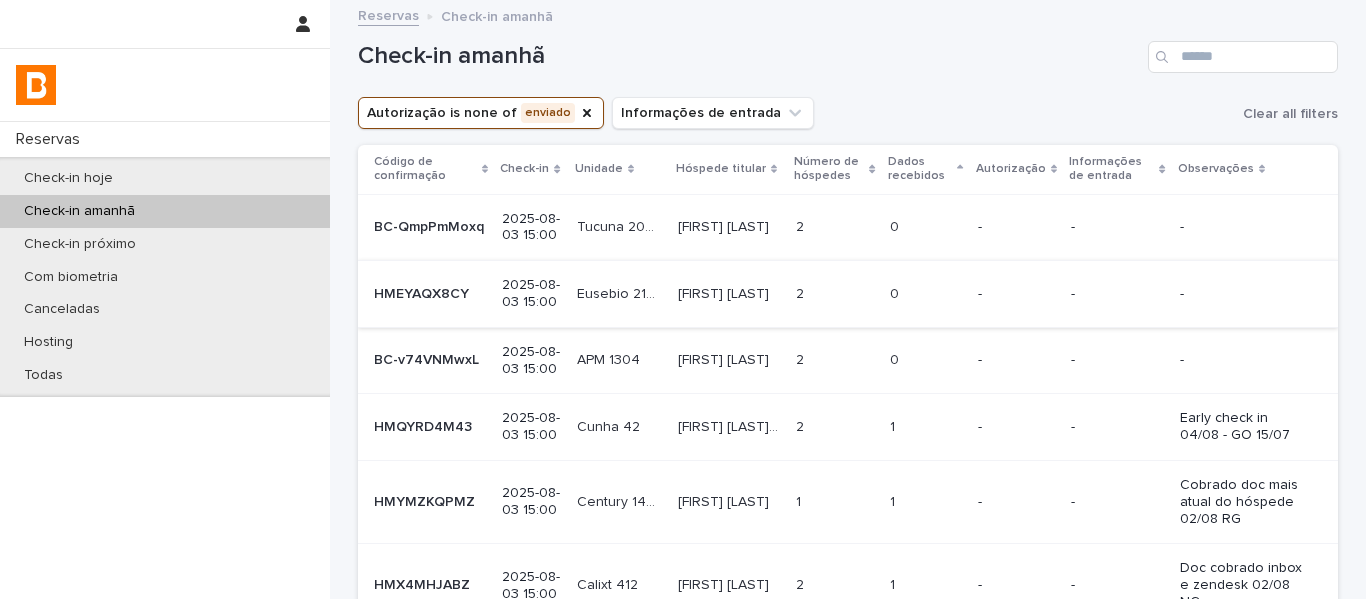 scroll, scrollTop: 0, scrollLeft: 0, axis: both 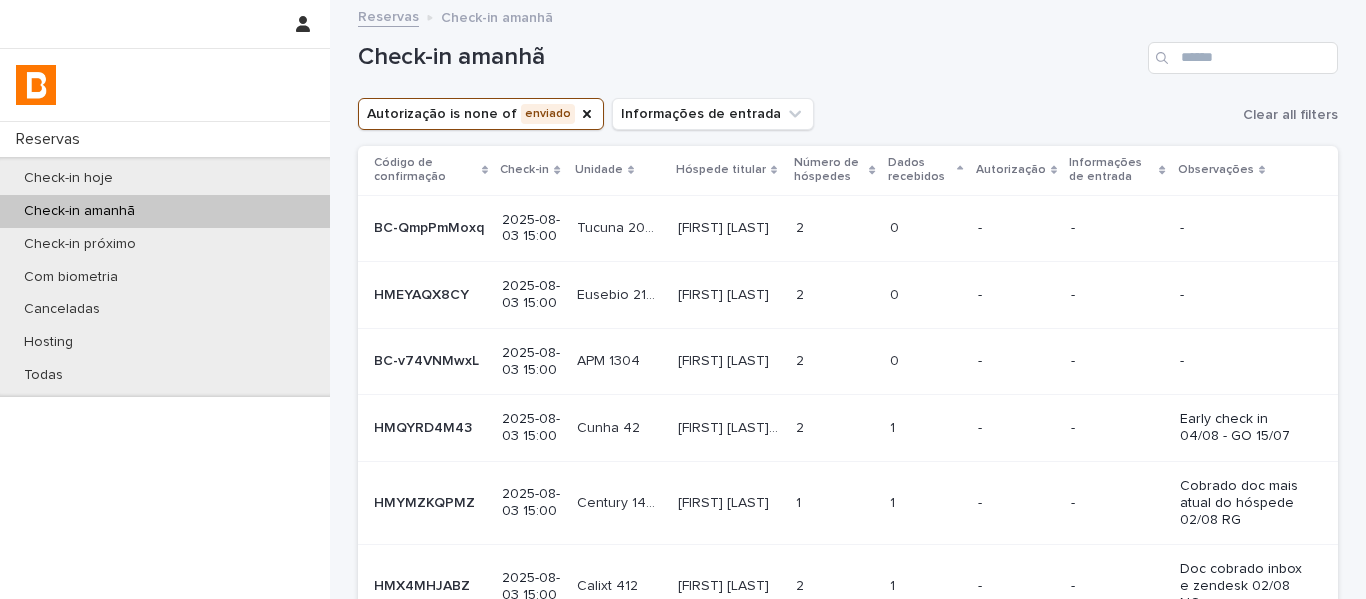 click at bounding box center (834, 228) 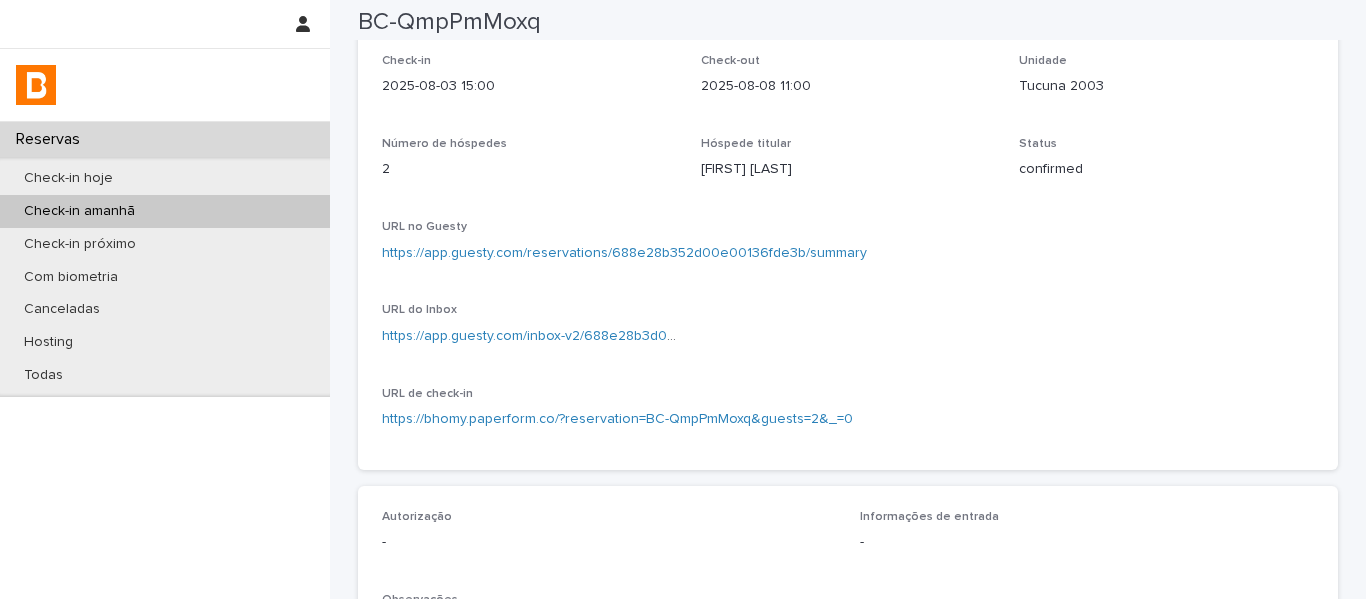 scroll, scrollTop: 100, scrollLeft: 0, axis: vertical 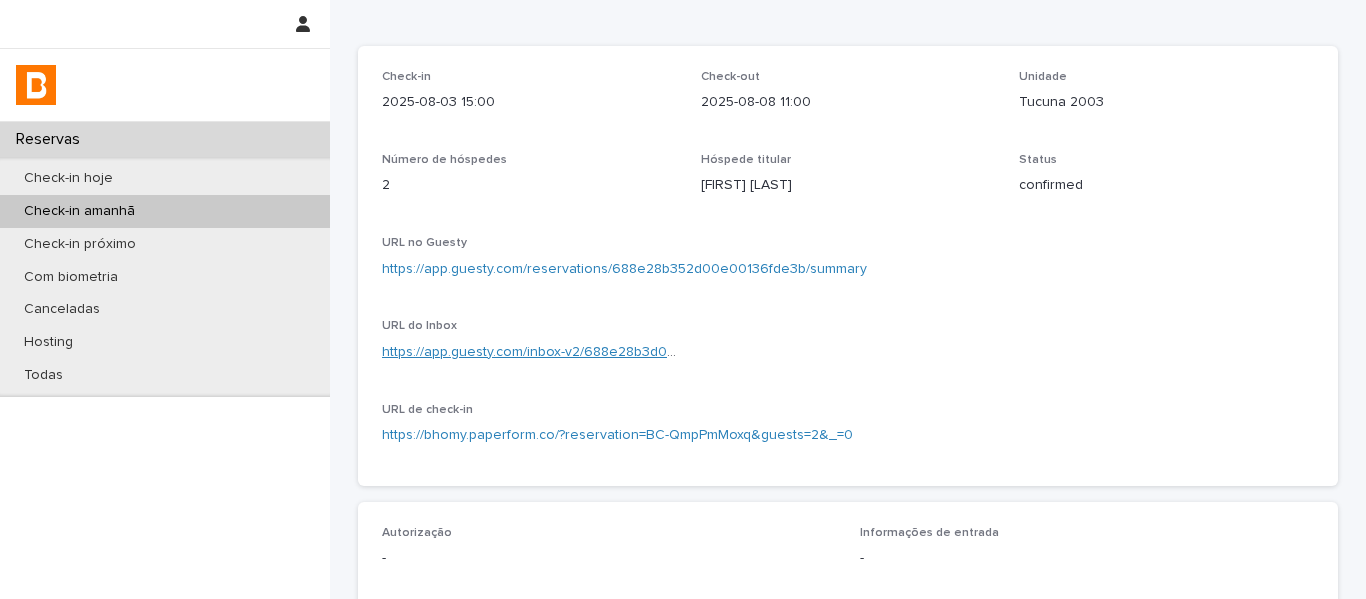 click on "https://app.guesty.com/inbox-v2/688e28b3d0041d00121ce5fb?reservationId=688e28b352d00e00136fde3b" at bounding box center [721, 352] 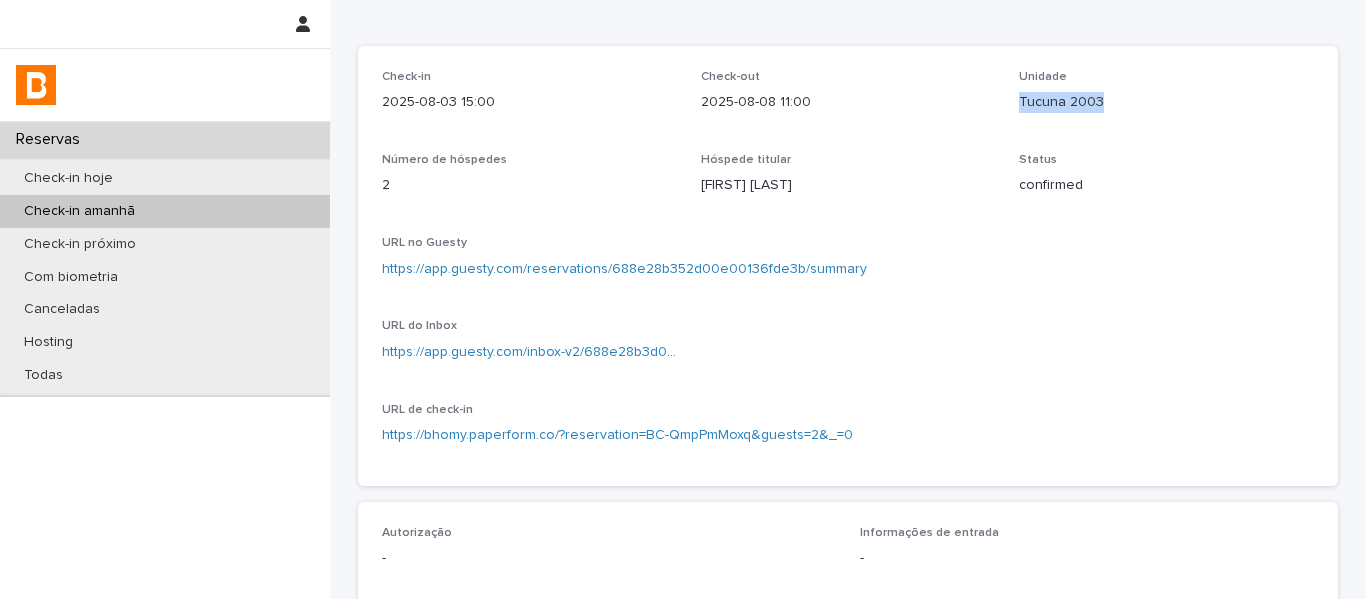 drag, startPoint x: 1058, startPoint y: 113, endPoint x: 1009, endPoint y: 113, distance: 49 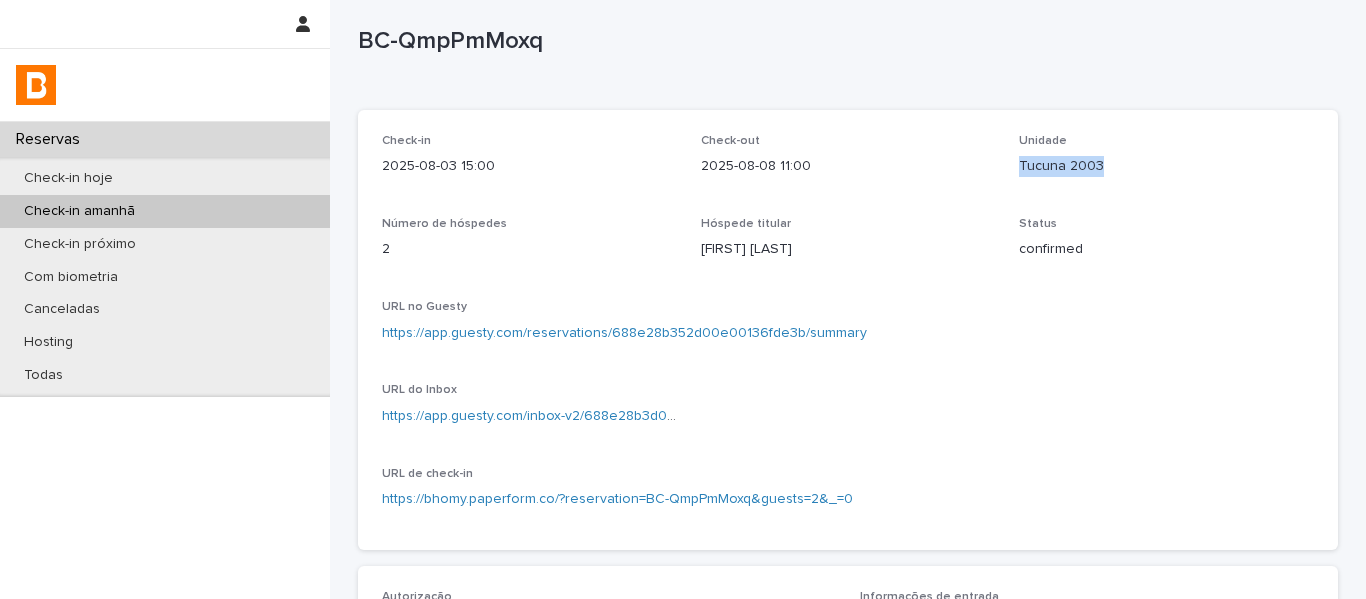 scroll, scrollTop: 0, scrollLeft: 0, axis: both 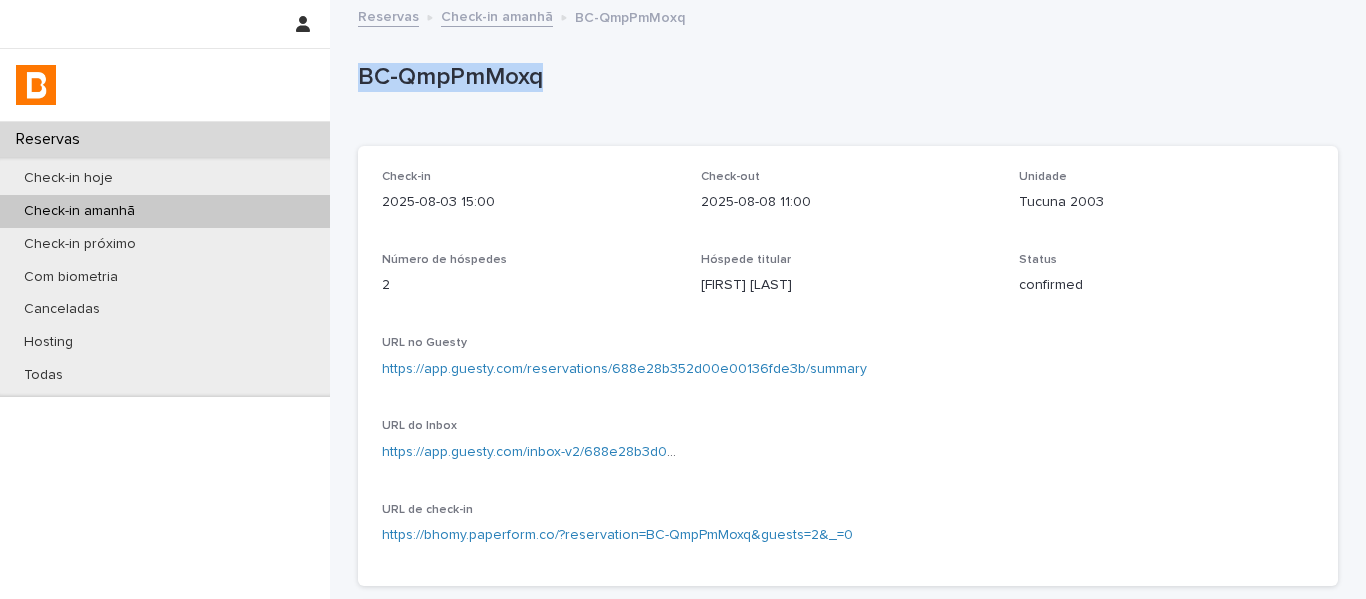 drag, startPoint x: 551, startPoint y: 93, endPoint x: 354, endPoint y: 94, distance: 197.00253 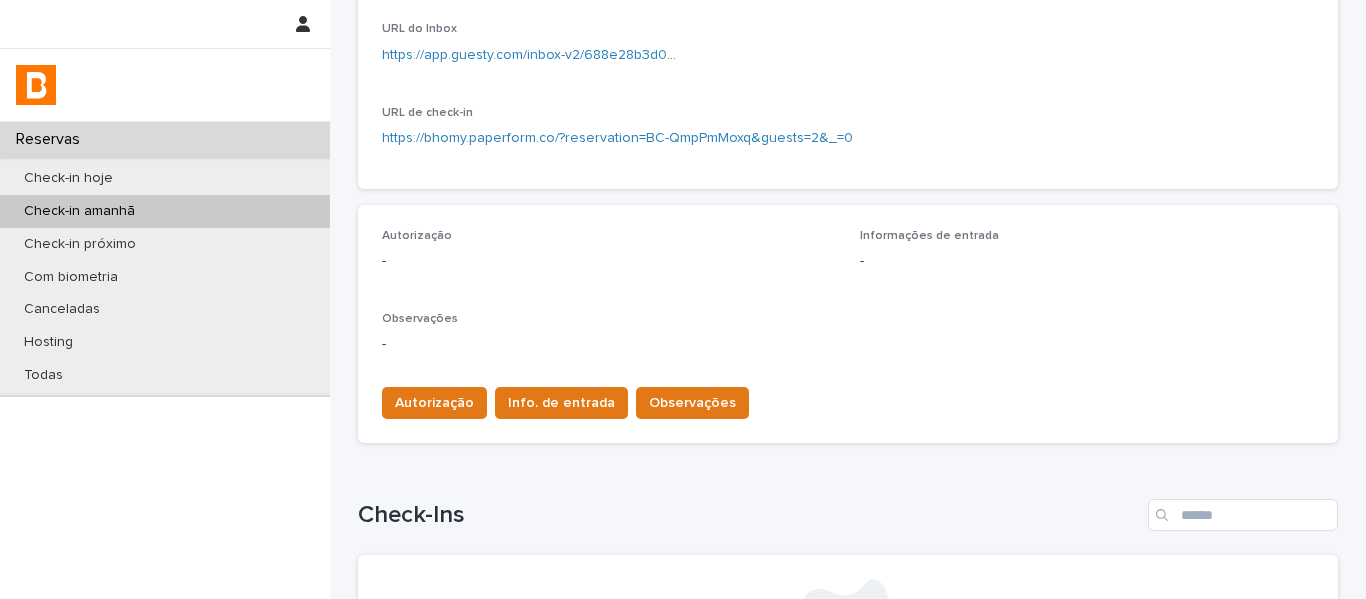 scroll, scrollTop: 400, scrollLeft: 0, axis: vertical 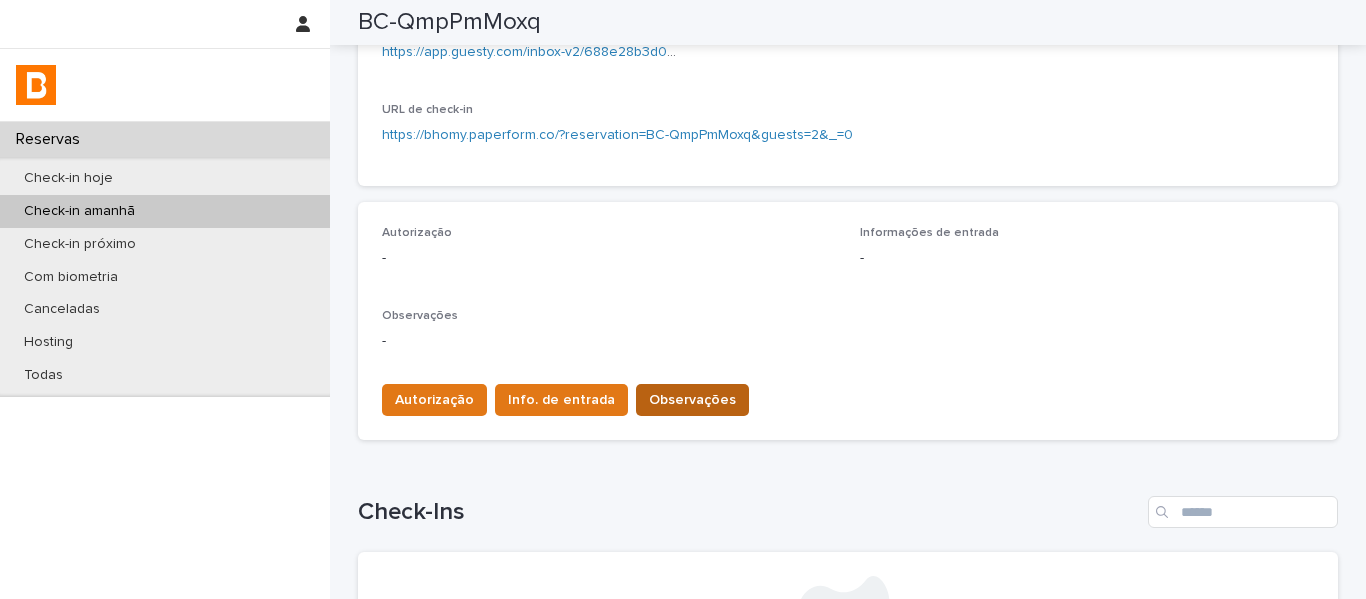 click on "Observações" at bounding box center [692, 400] 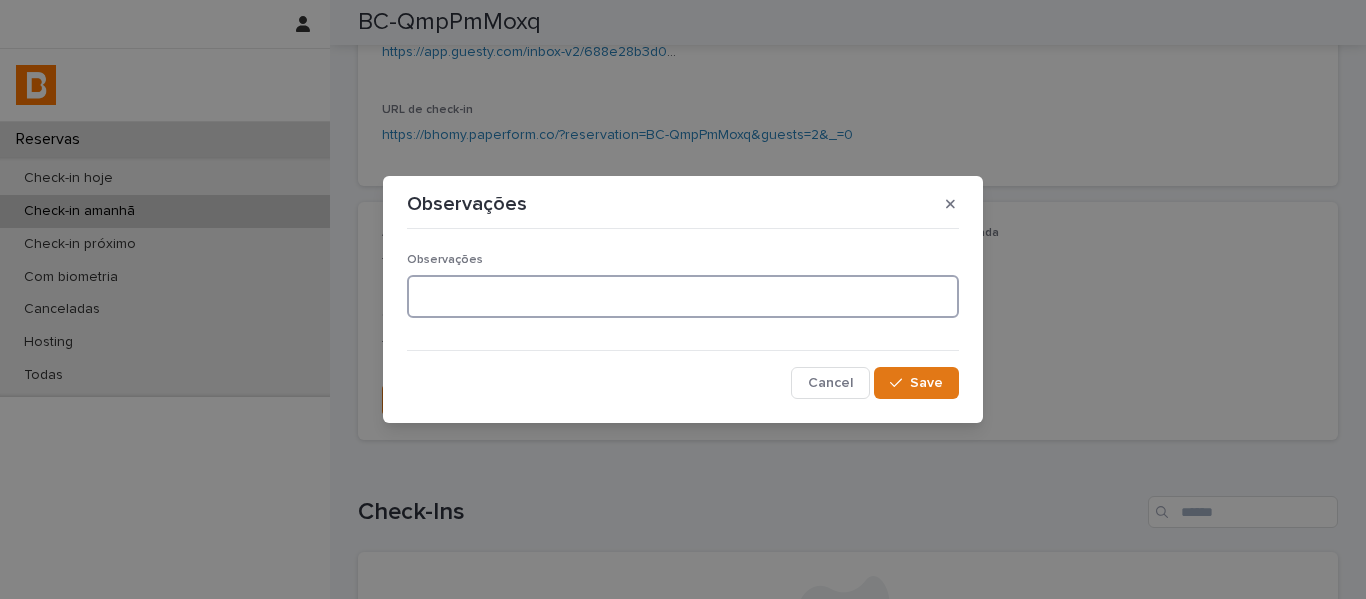 click at bounding box center [683, 296] 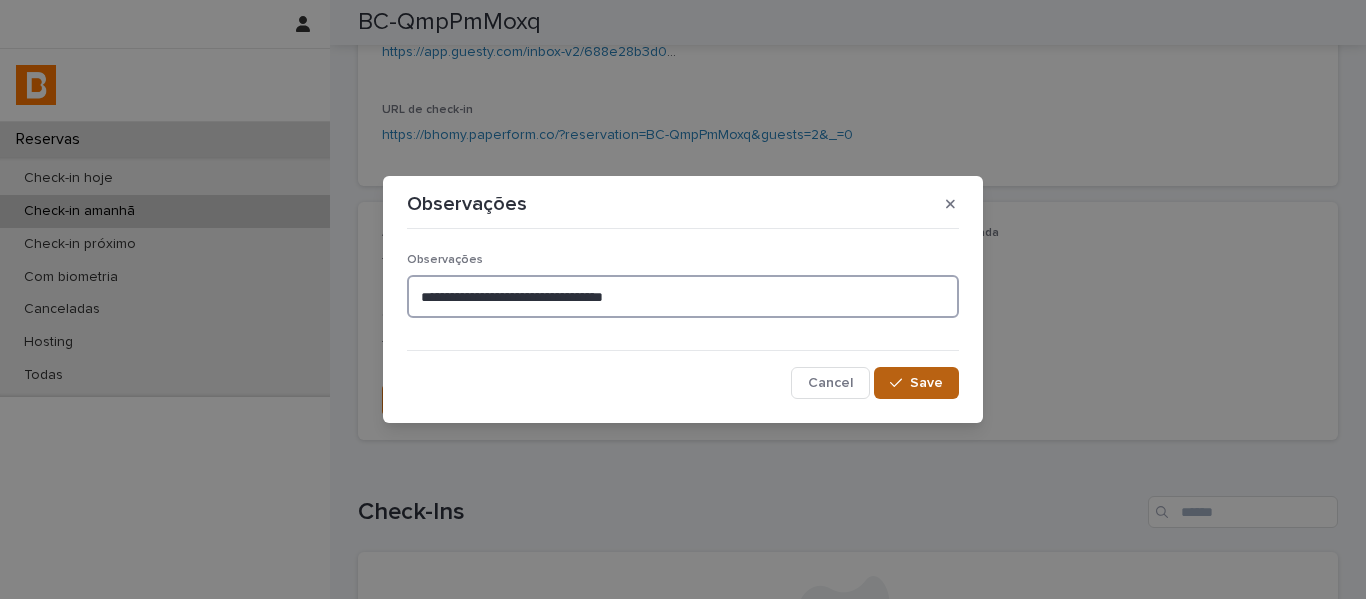 type on "**********" 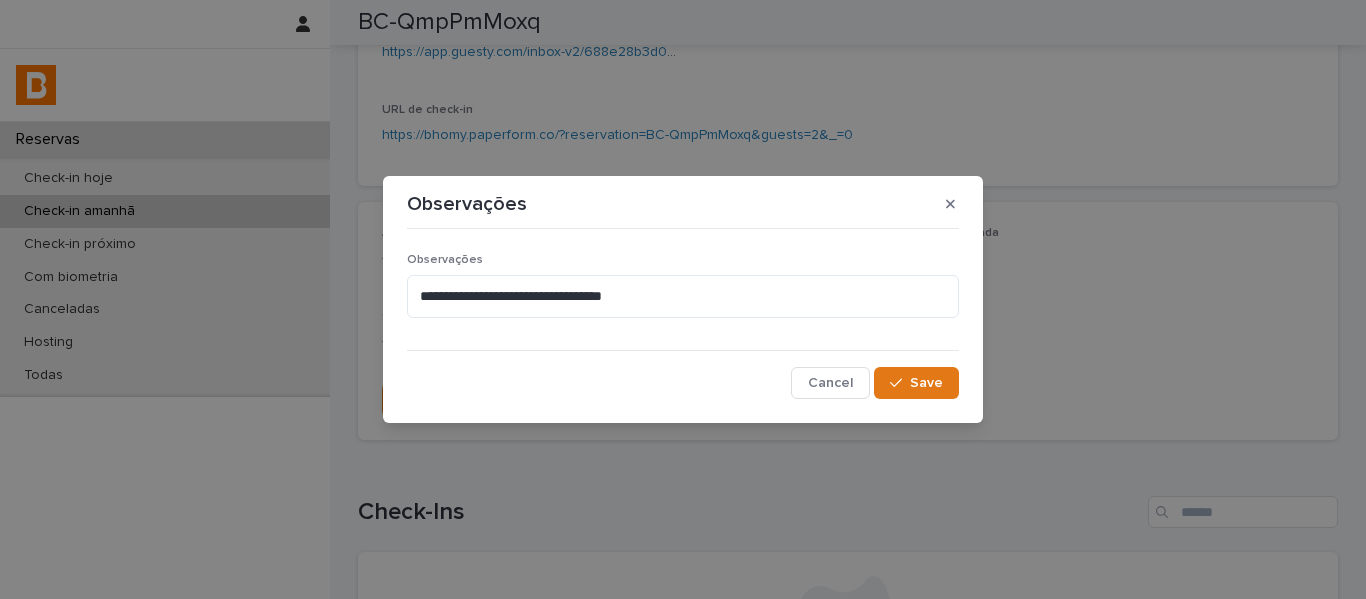 drag, startPoint x: 907, startPoint y: 384, endPoint x: 952, endPoint y: 221, distance: 169.09761 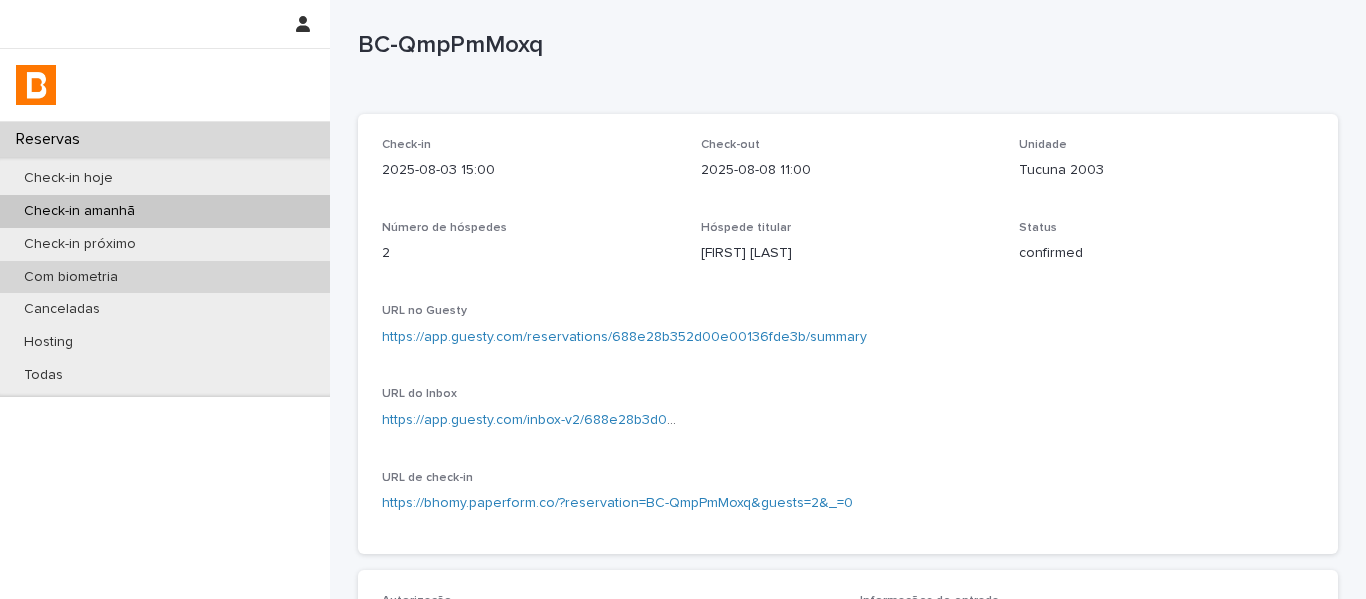 scroll, scrollTop: 0, scrollLeft: 0, axis: both 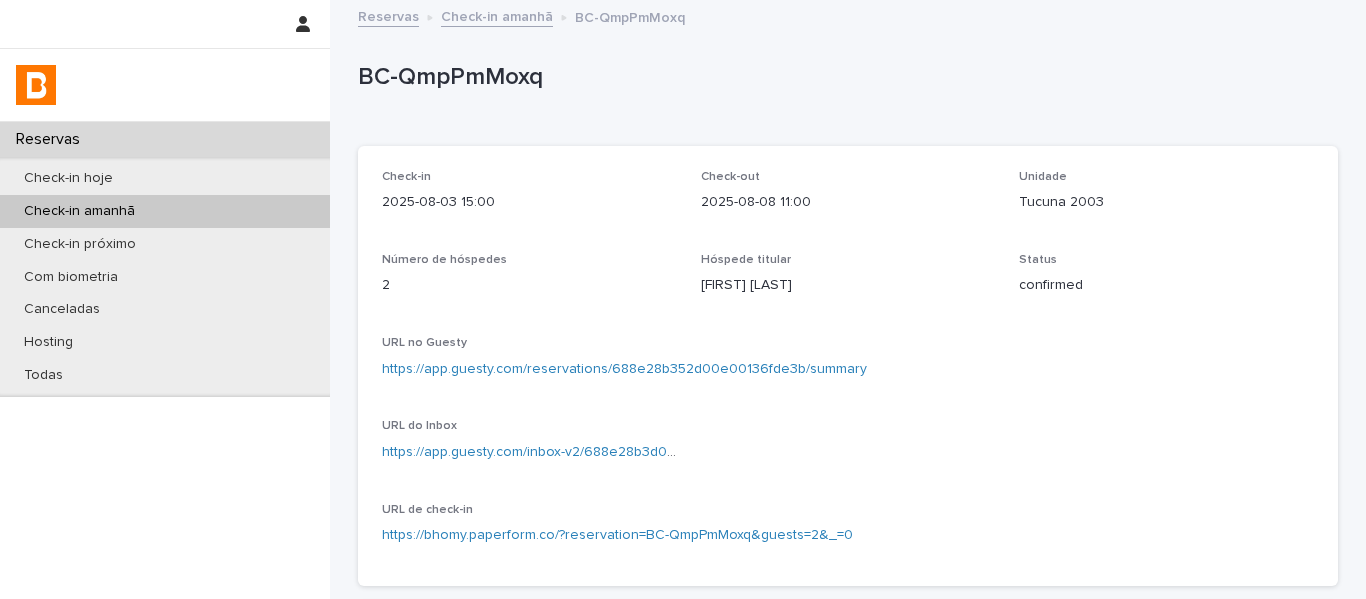 click on "Check-in amanhã" at bounding box center (497, 15) 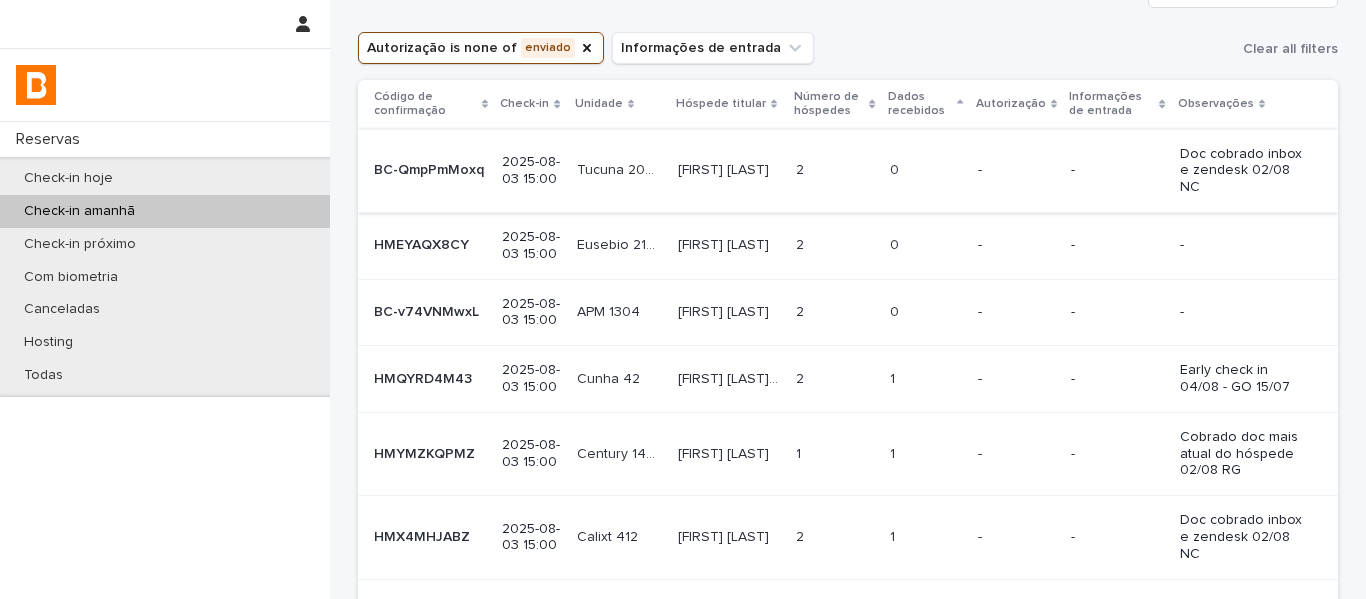 scroll, scrollTop: 100, scrollLeft: 0, axis: vertical 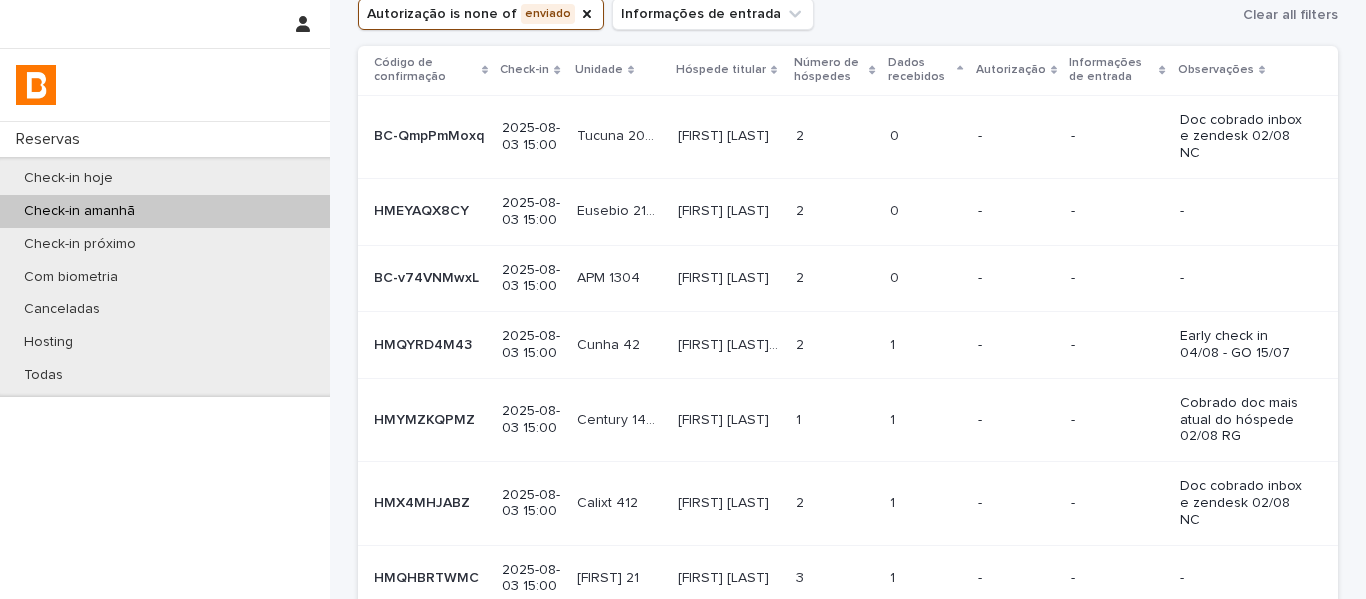 click at bounding box center [834, 211] 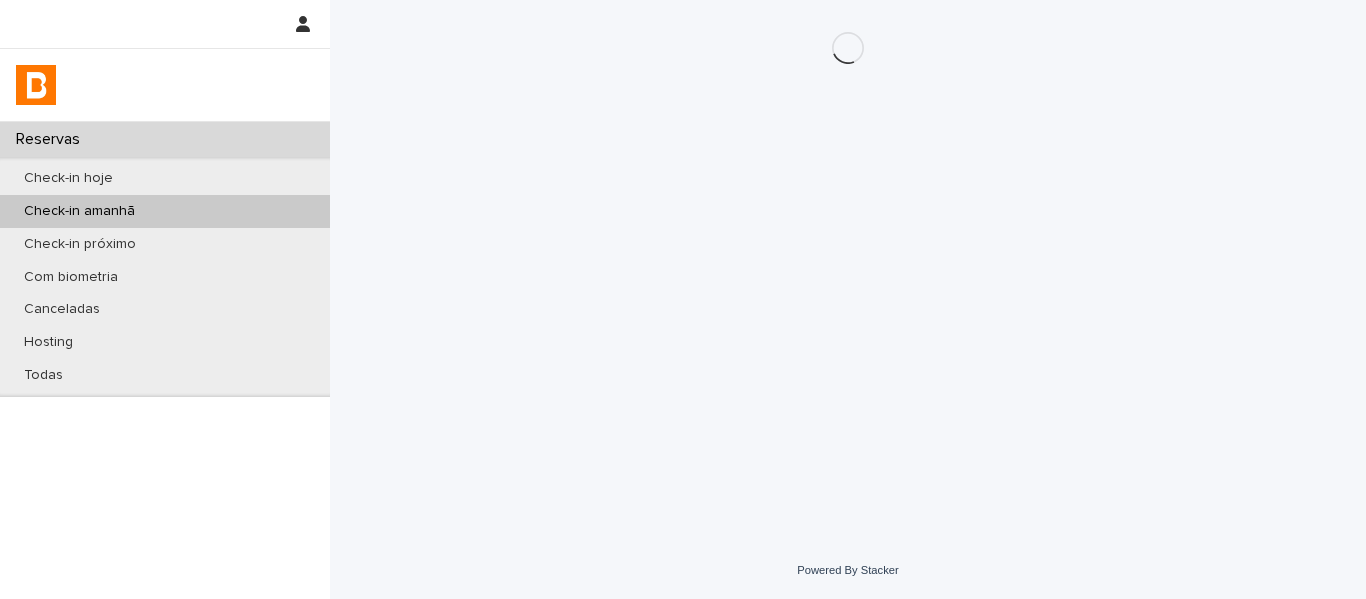scroll, scrollTop: 0, scrollLeft: 0, axis: both 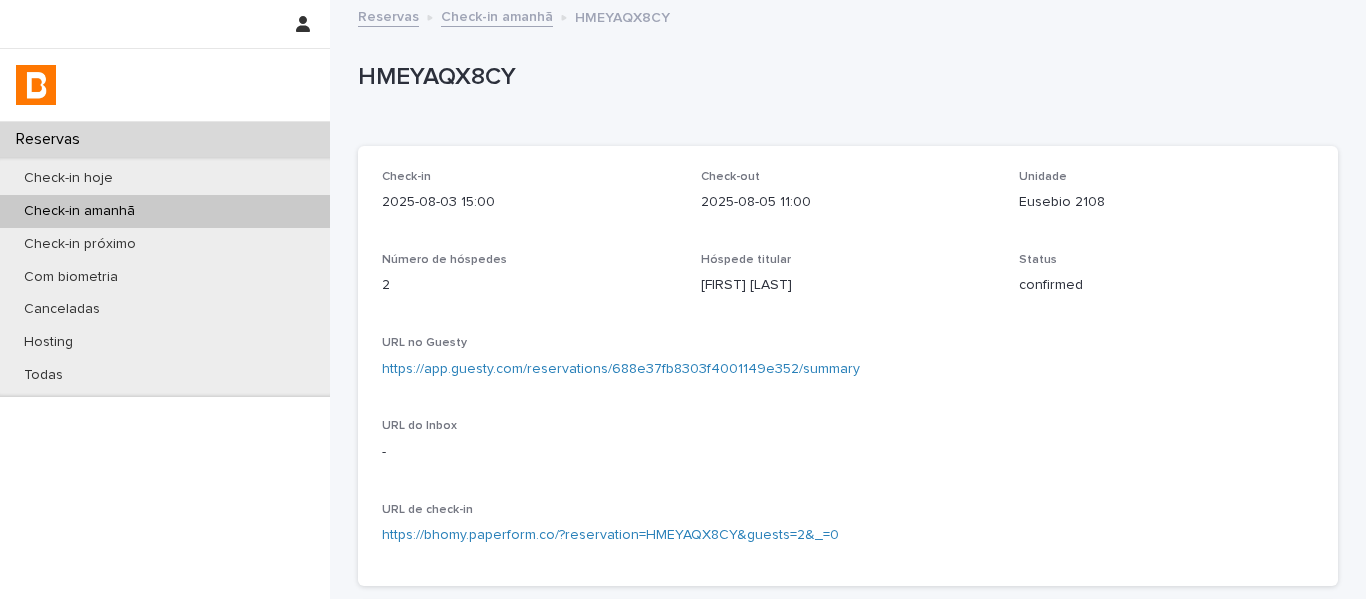 click on "https://app.guesty.com/reservations/688e37fb8303f4001149e352/summary" at bounding box center (621, 369) 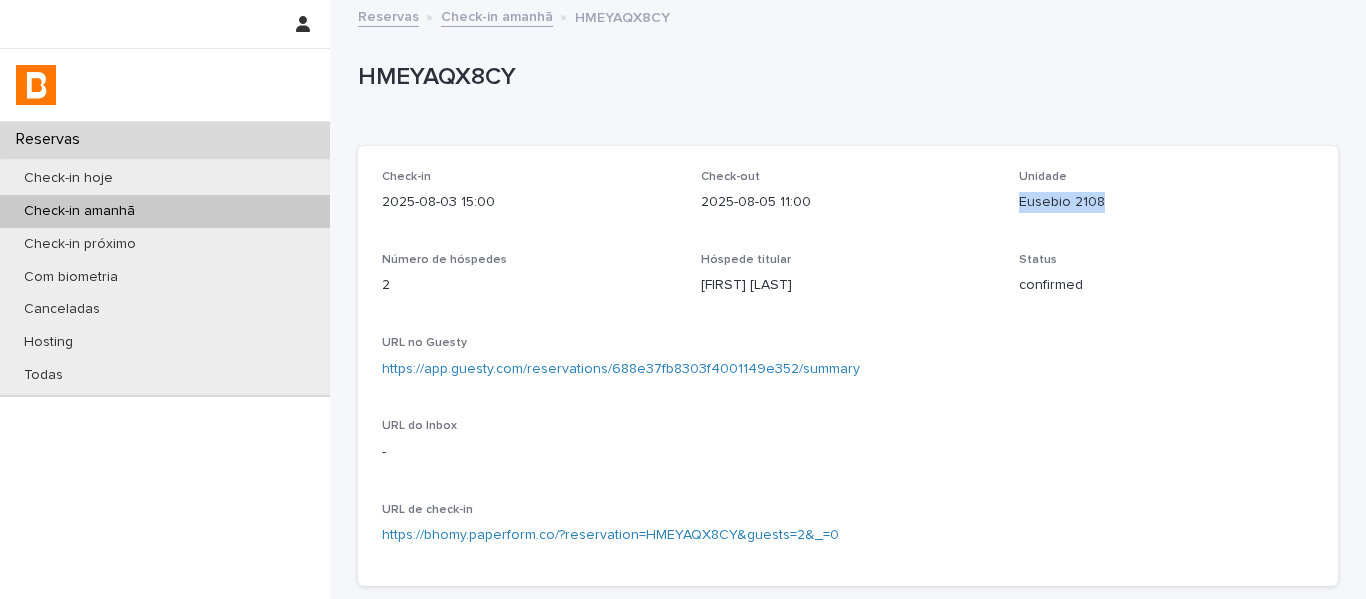 drag, startPoint x: 1096, startPoint y: 216, endPoint x: 1013, endPoint y: 217, distance: 83.00603 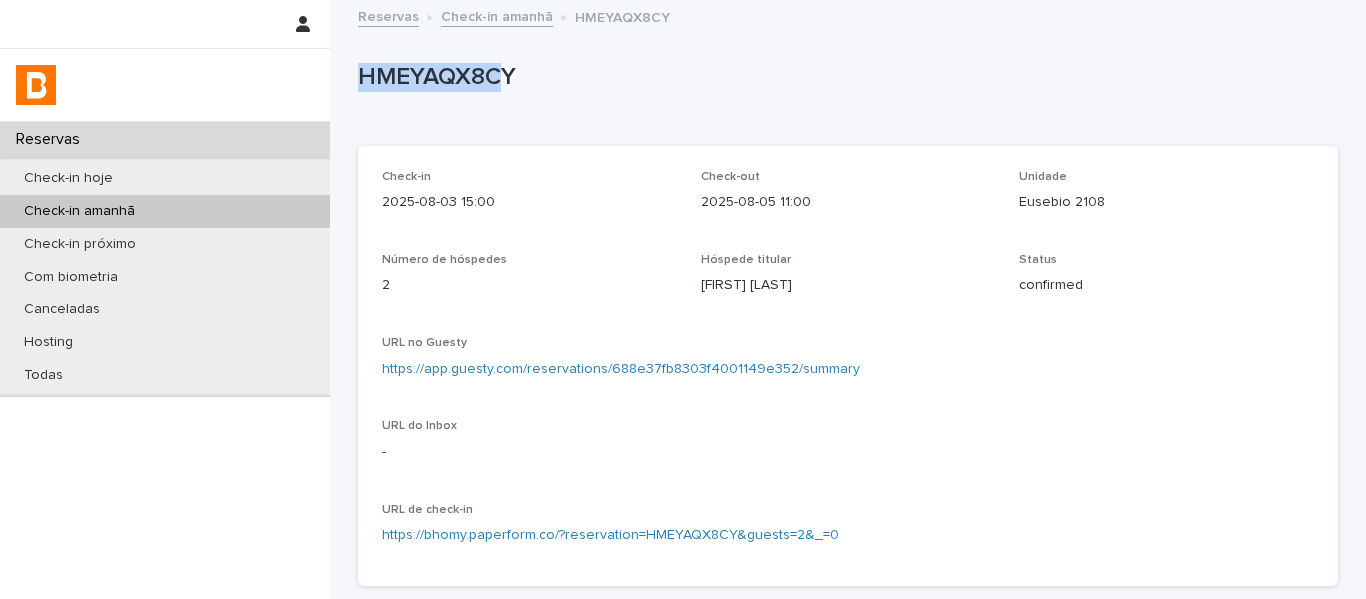 drag, startPoint x: 472, startPoint y: 87, endPoint x: 351, endPoint y: 81, distance: 121.14867 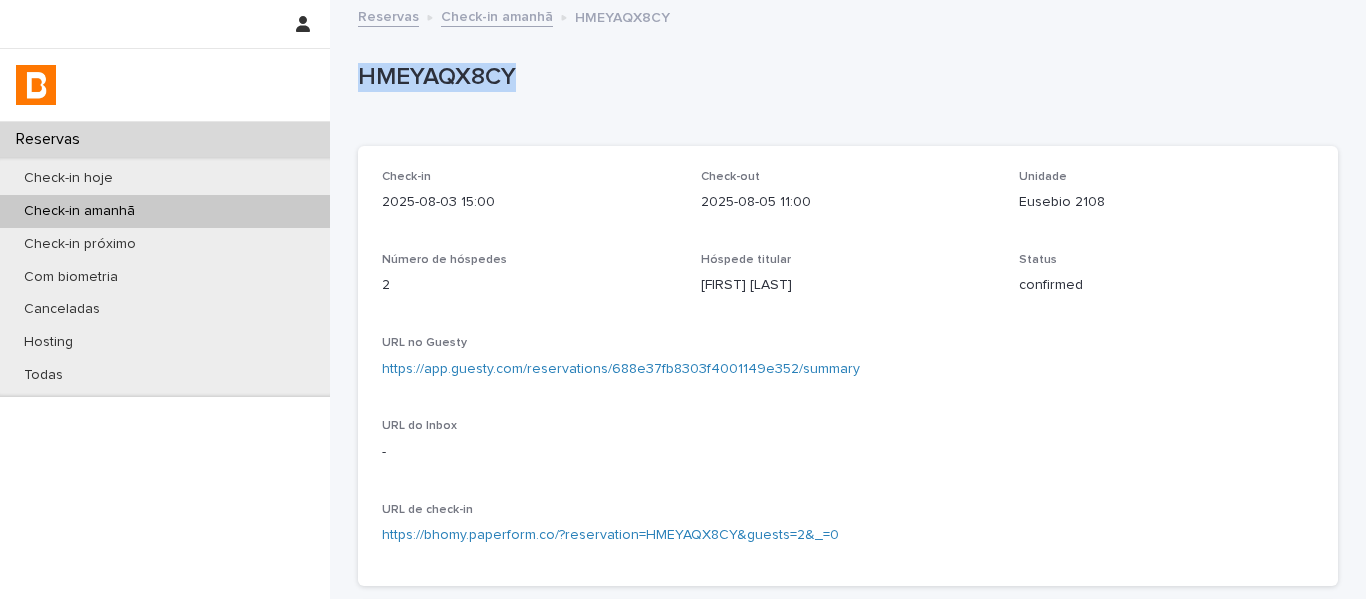 drag, startPoint x: 529, startPoint y: 103, endPoint x: 351, endPoint y: 83, distance: 179.12007 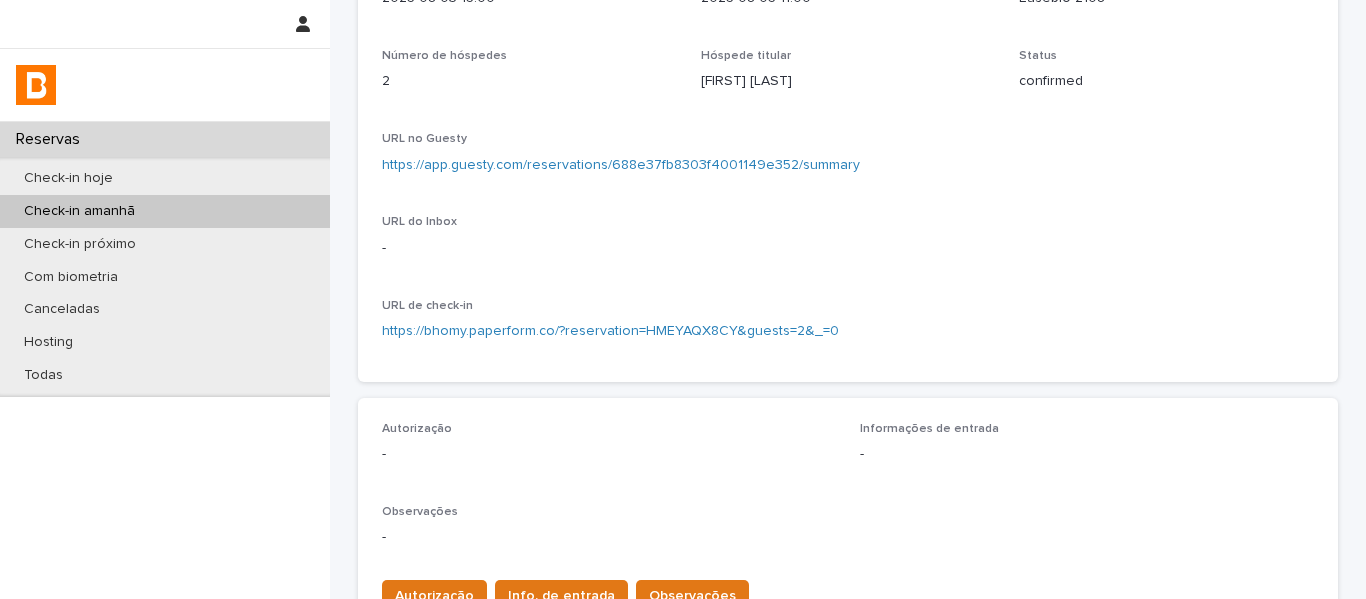 scroll, scrollTop: 300, scrollLeft: 0, axis: vertical 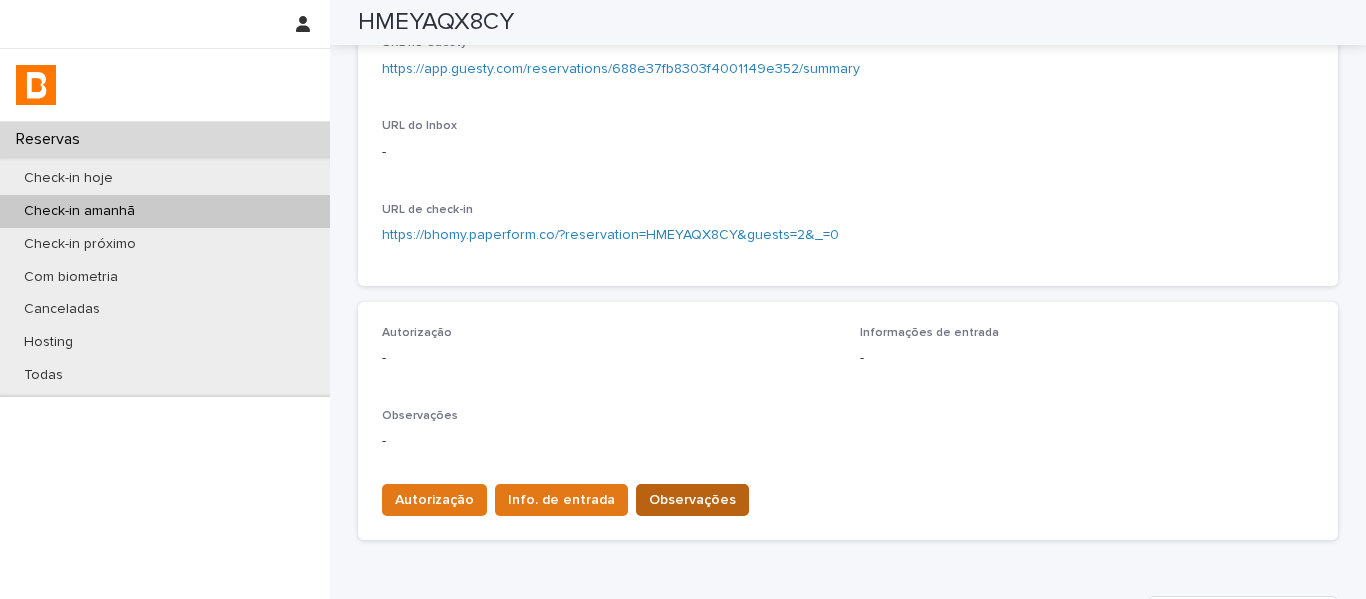 click on "Observações" at bounding box center [692, 500] 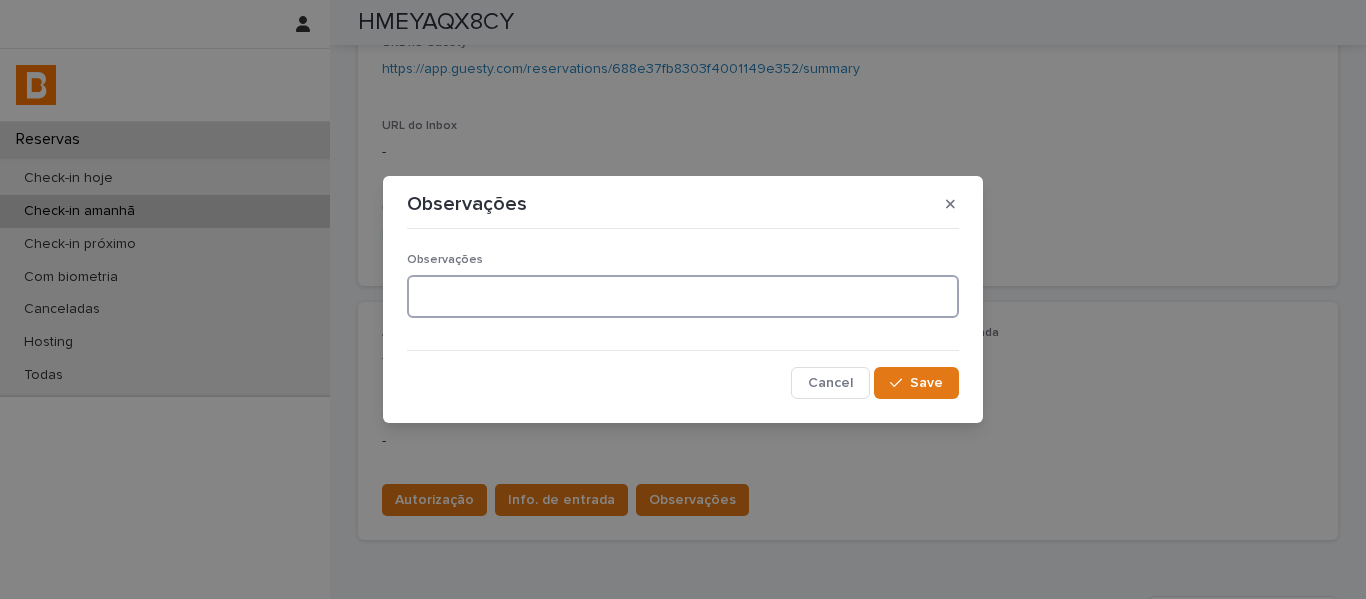 click at bounding box center (683, 296) 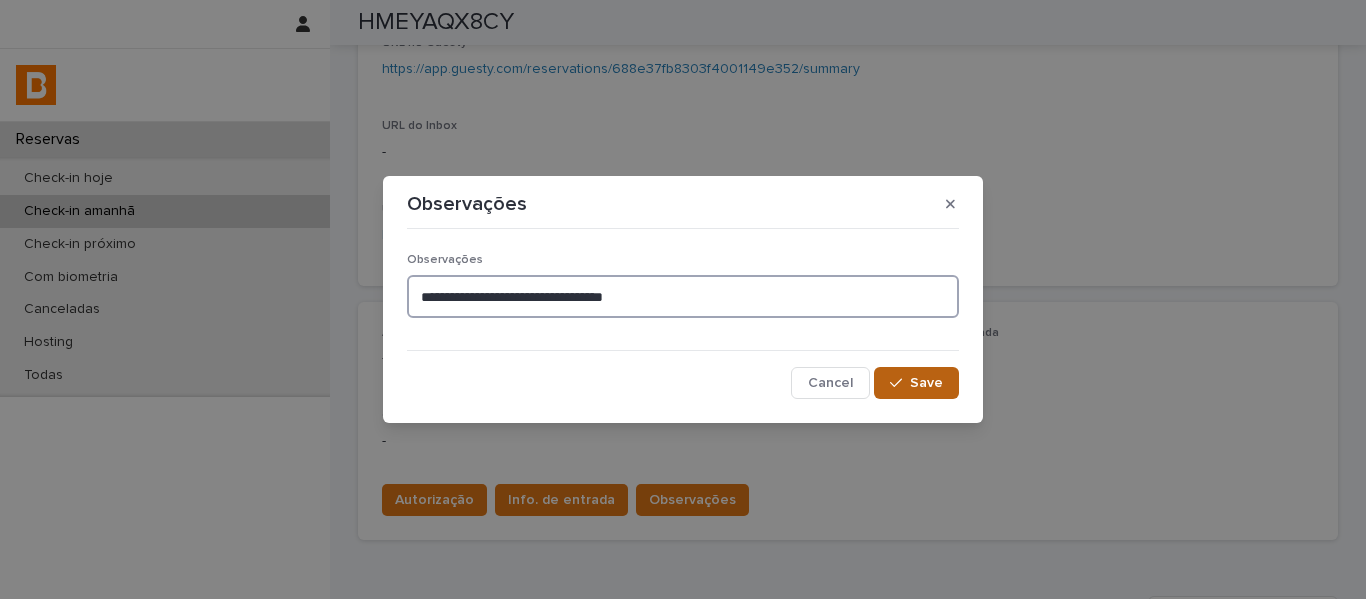 type on "**********" 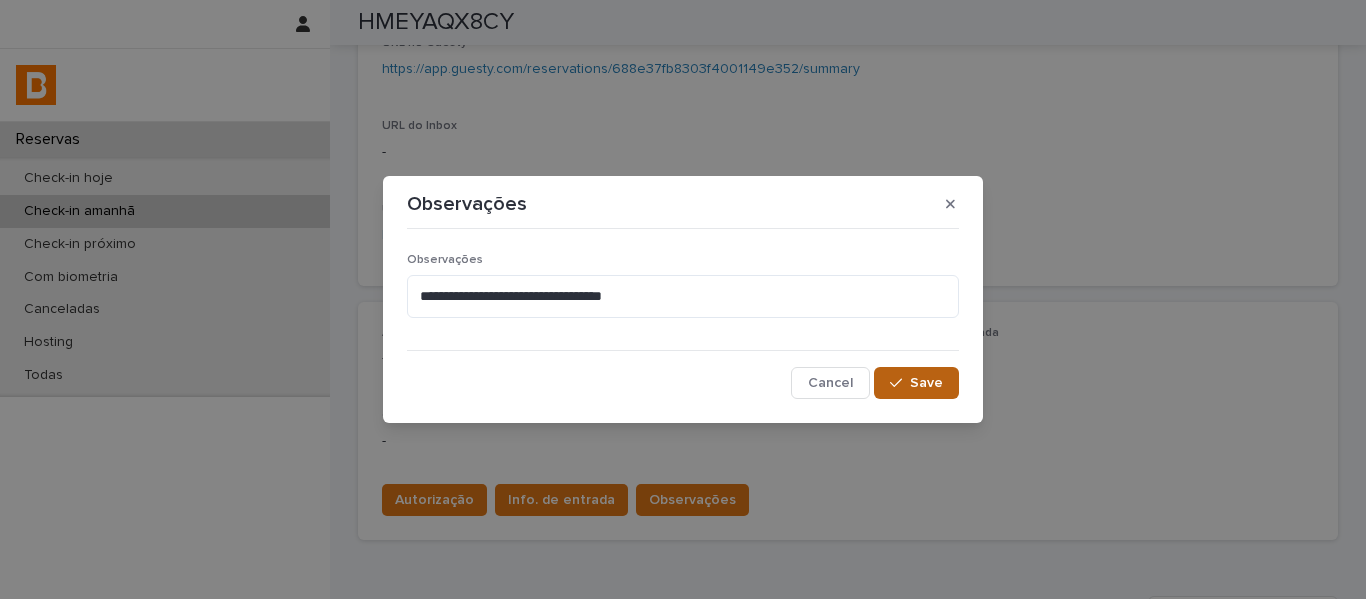 drag, startPoint x: 909, startPoint y: 373, endPoint x: 903, endPoint y: 335, distance: 38.470768 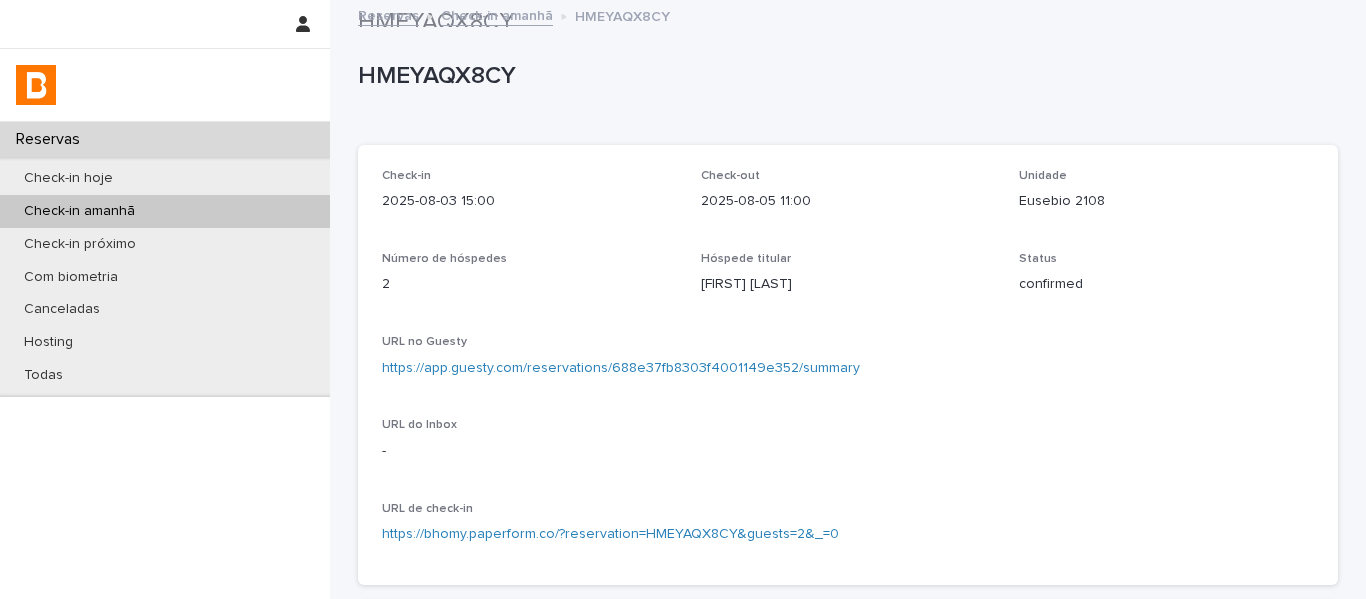 scroll, scrollTop: 0, scrollLeft: 0, axis: both 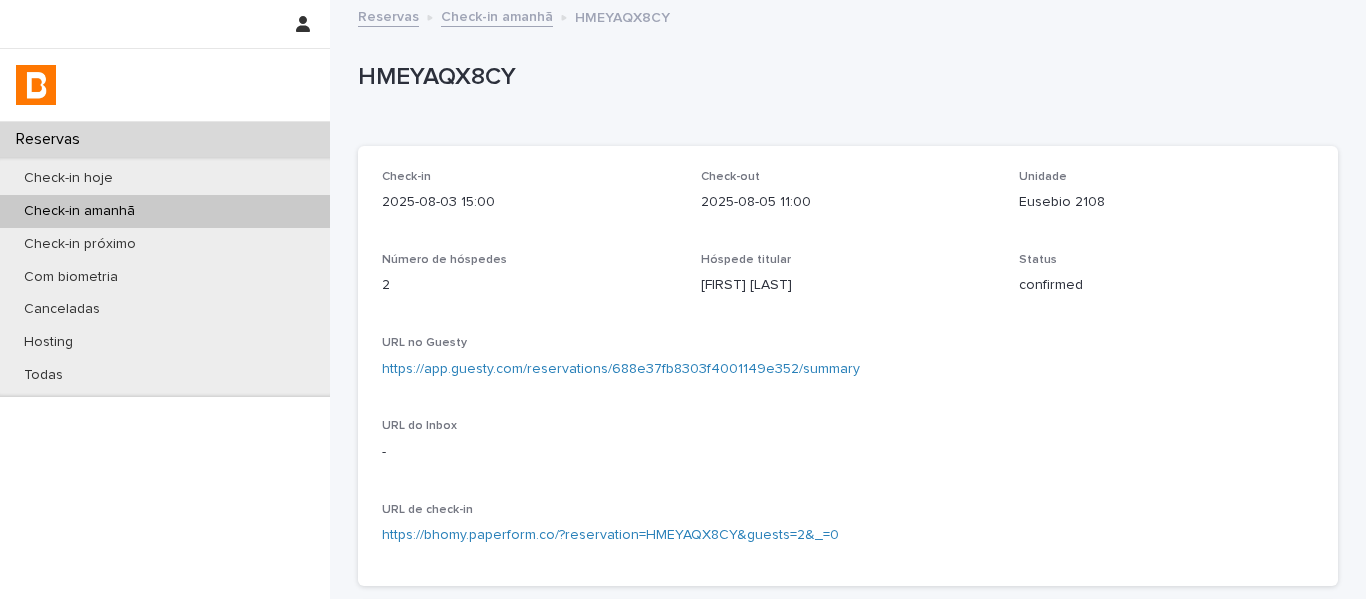 click on "Check-in amanhã" at bounding box center [497, 15] 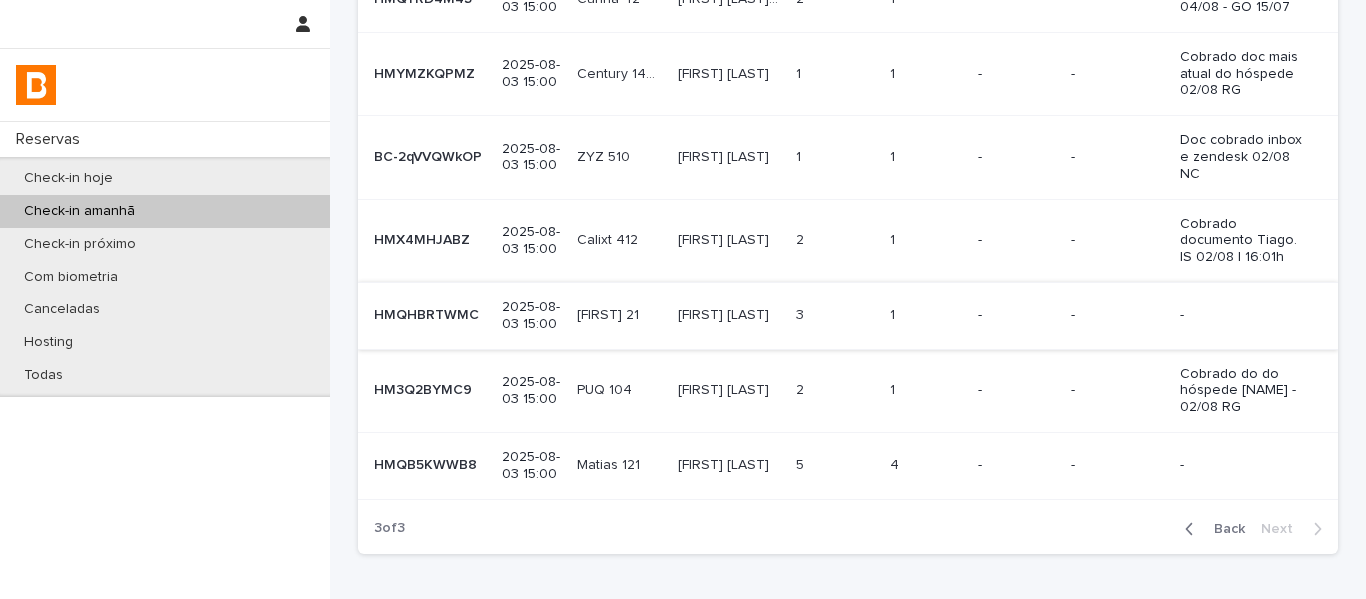 scroll, scrollTop: 0, scrollLeft: 0, axis: both 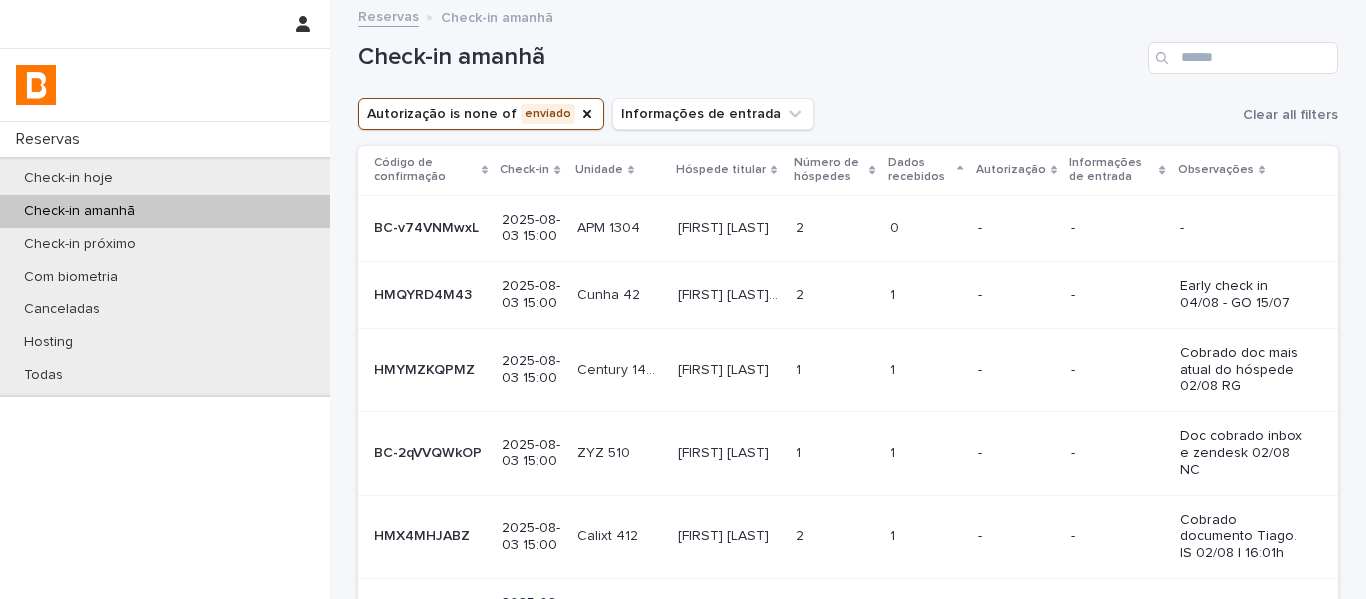 click on "[FIRST] [LAST] [FIRST] [LAST]" at bounding box center [729, 228] 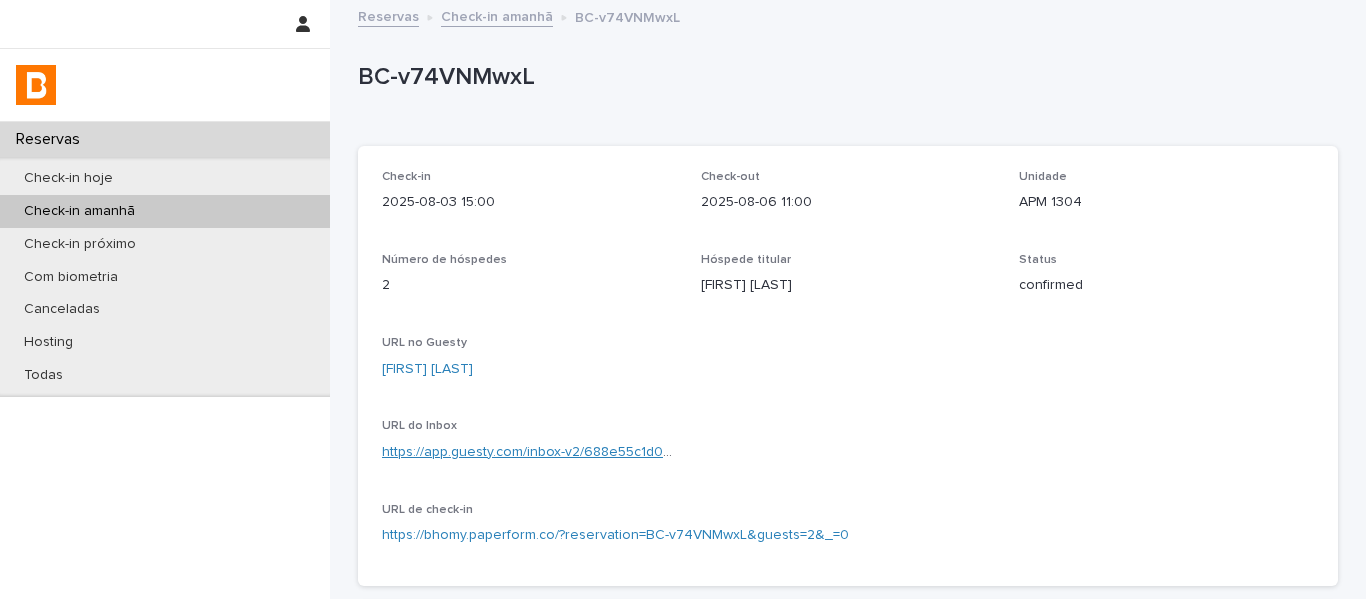 click on "https://app.guesty.com/inbox-v2/688e55c1d0041d00122604a3?reservationId=688e55c139c1c3001203f636" at bounding box center (720, 452) 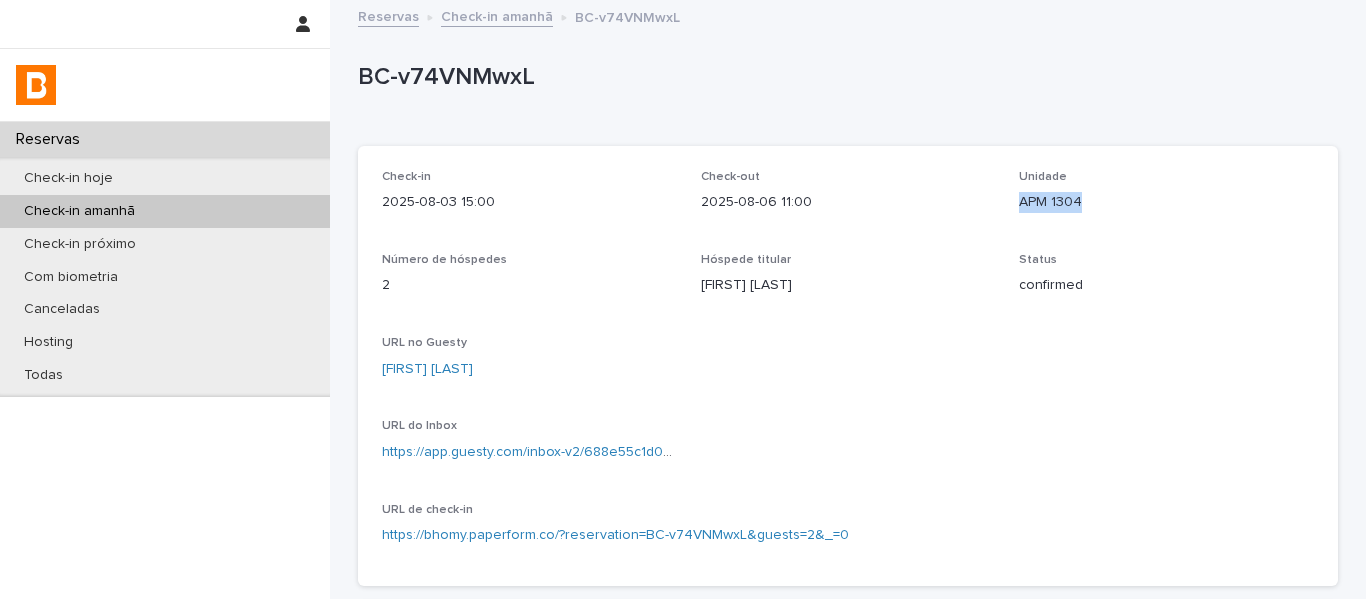 drag, startPoint x: 1083, startPoint y: 208, endPoint x: 1005, endPoint y: 222, distance: 79.24645 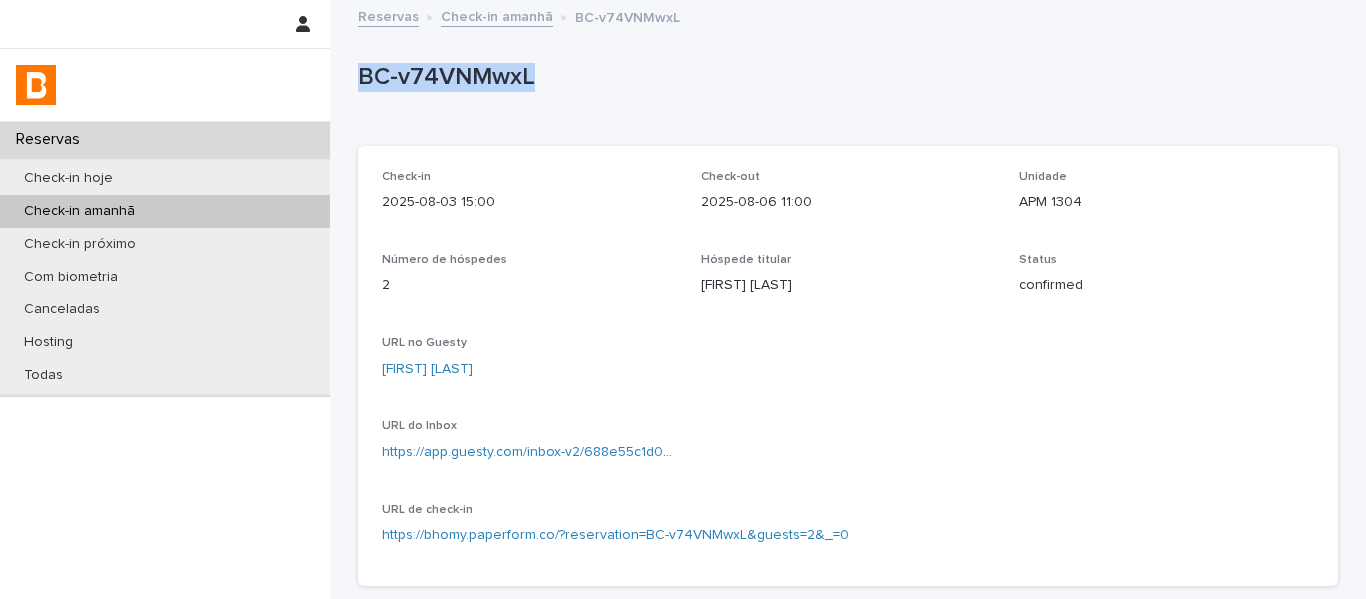 drag, startPoint x: 569, startPoint y: 67, endPoint x: 353, endPoint y: 85, distance: 216.7487 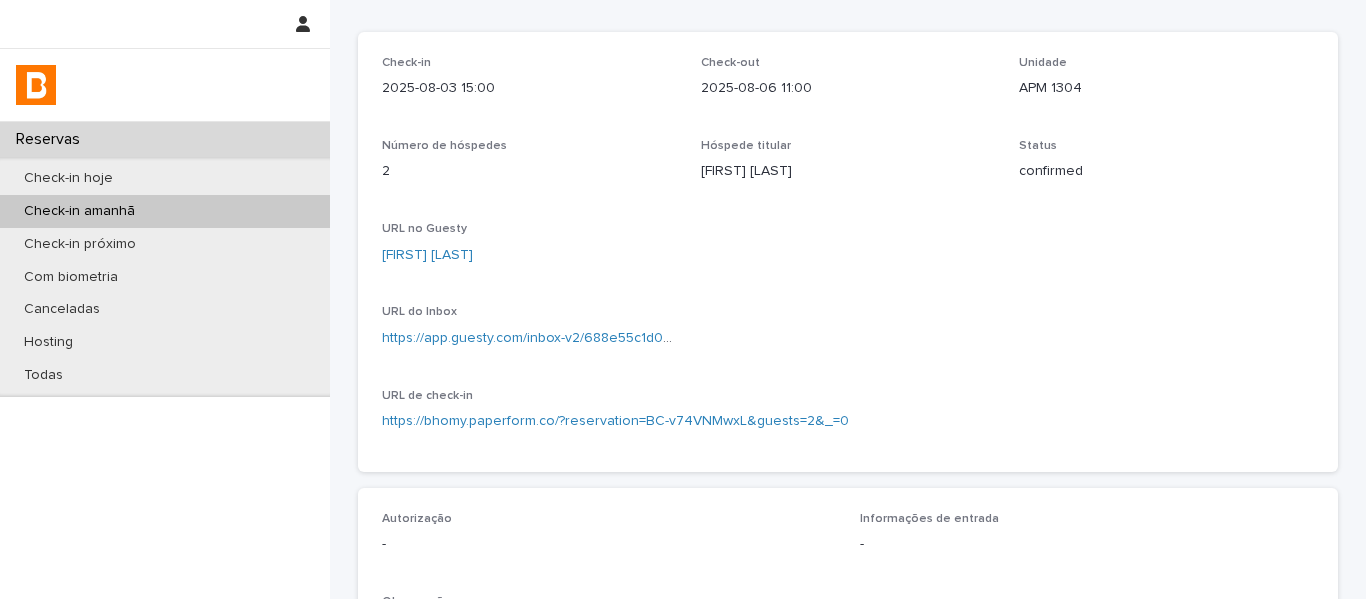 scroll, scrollTop: 300, scrollLeft: 0, axis: vertical 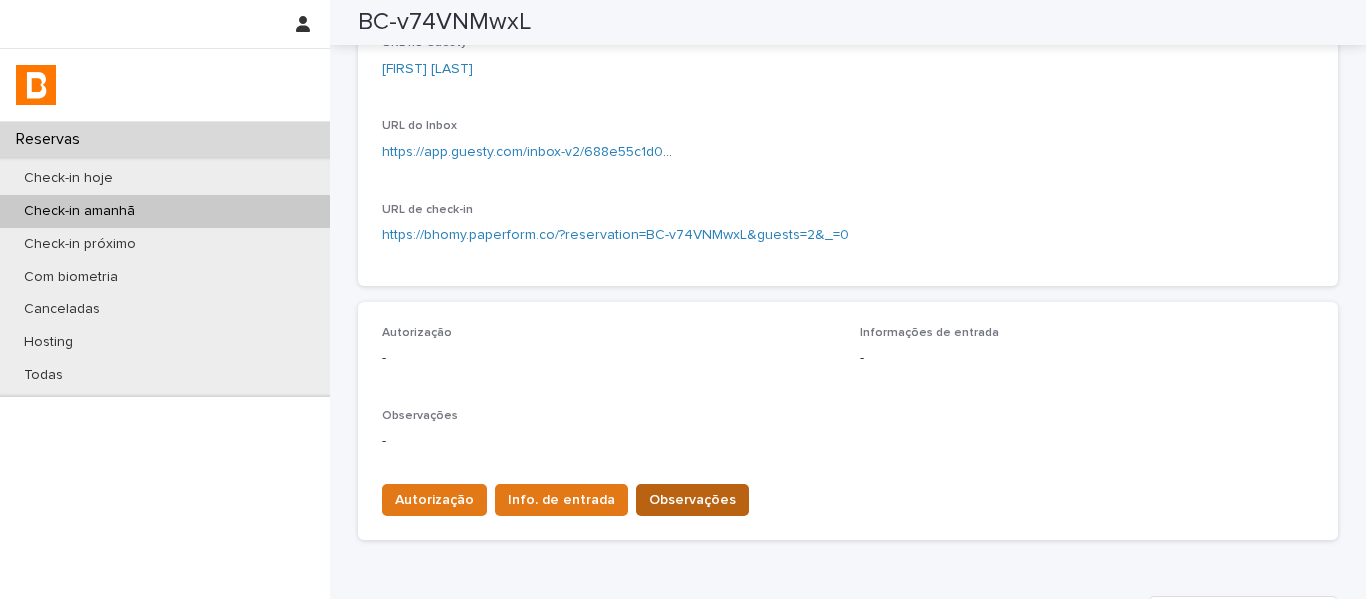 click on "Observações" at bounding box center (692, 500) 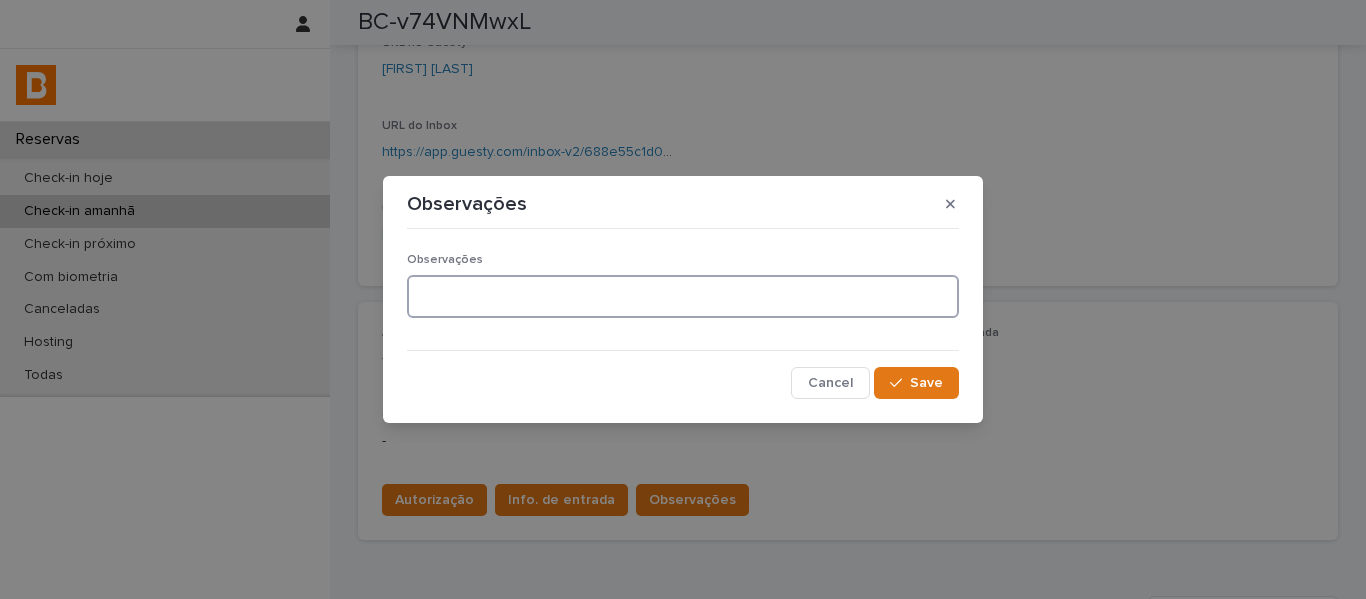 click at bounding box center [683, 296] 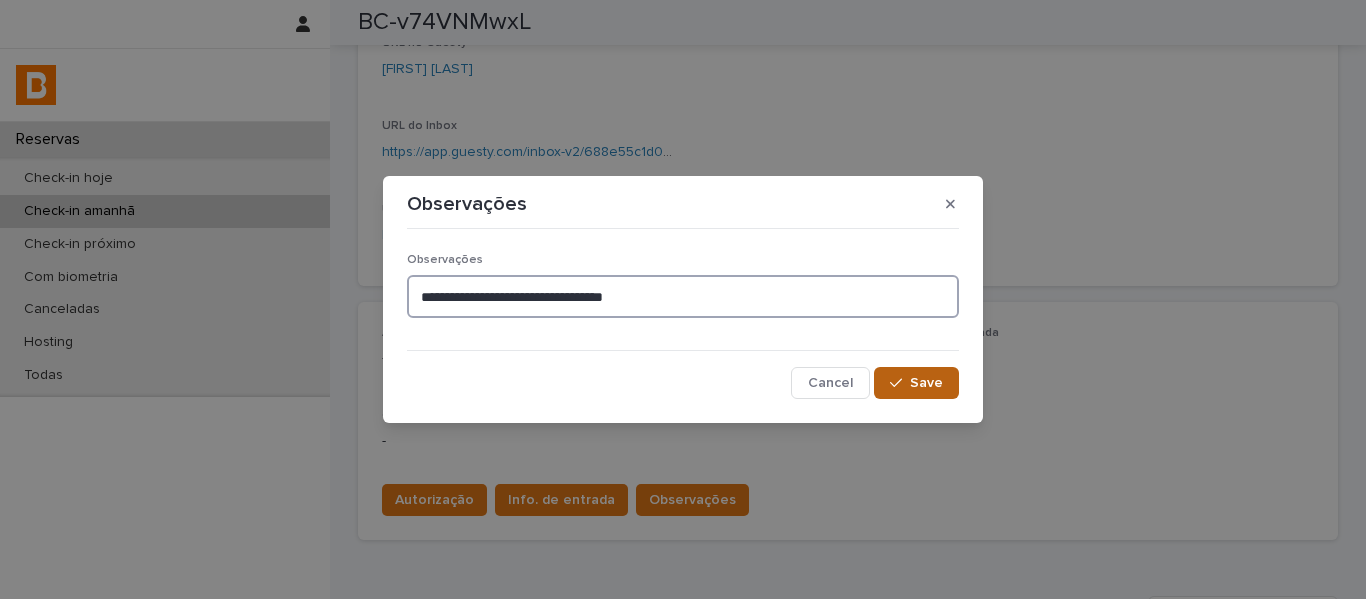 type on "**********" 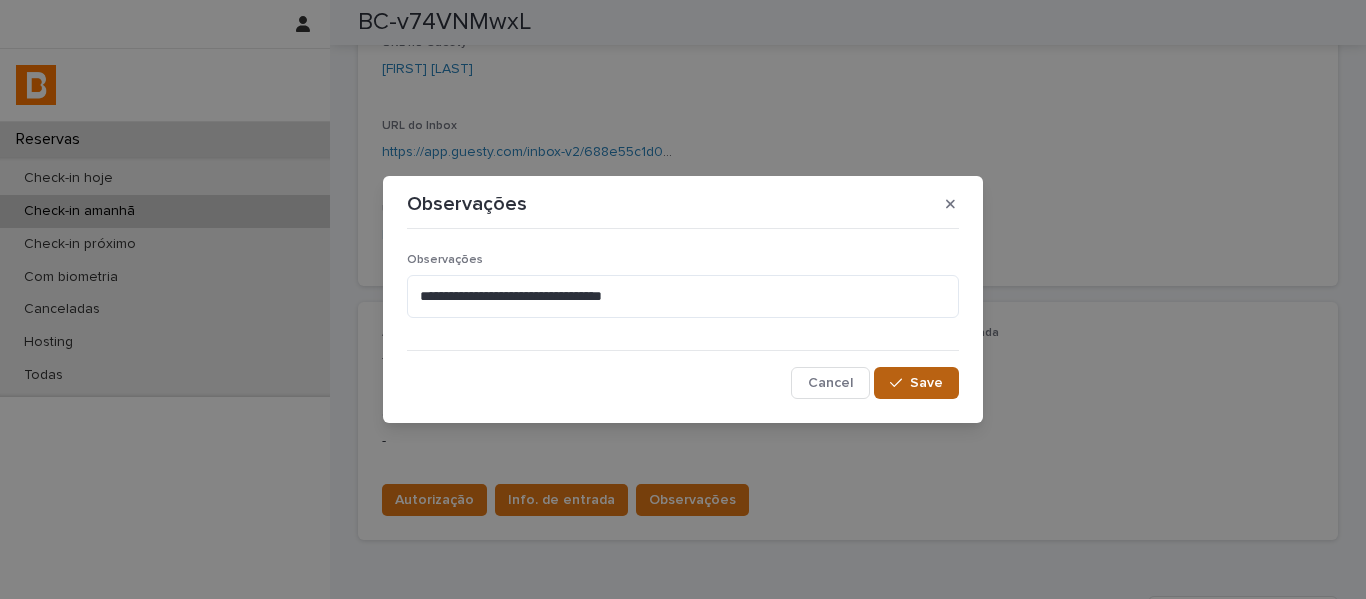 click on "Save" at bounding box center (926, 383) 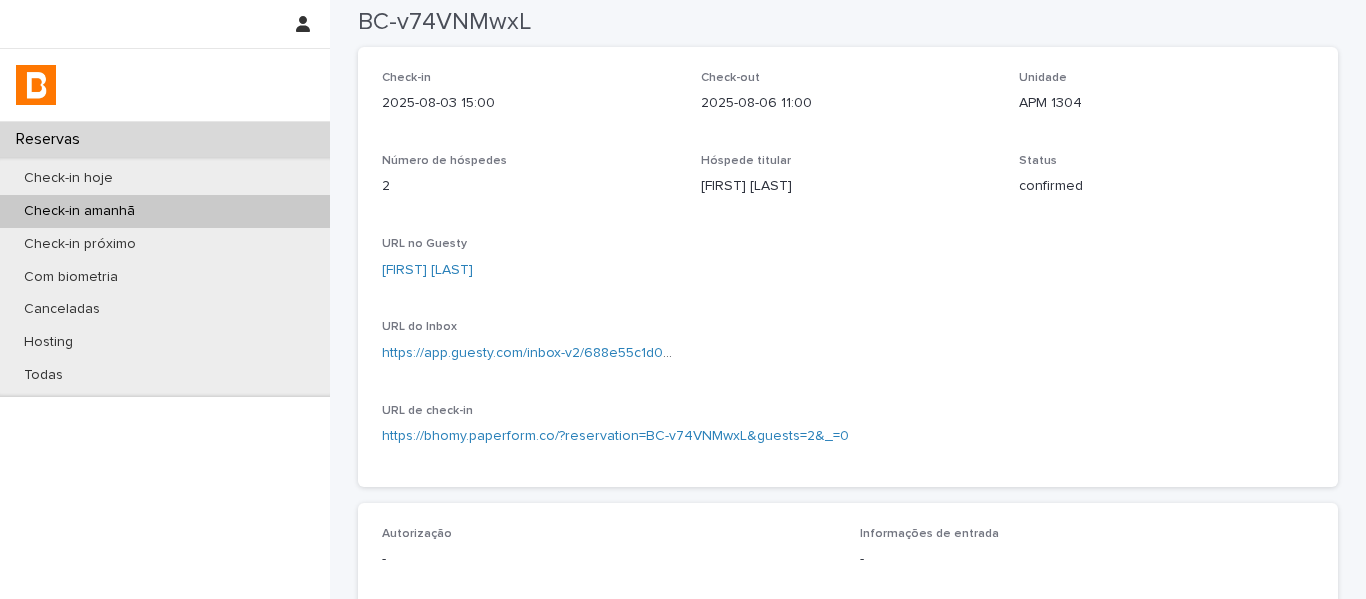 scroll, scrollTop: 0, scrollLeft: 0, axis: both 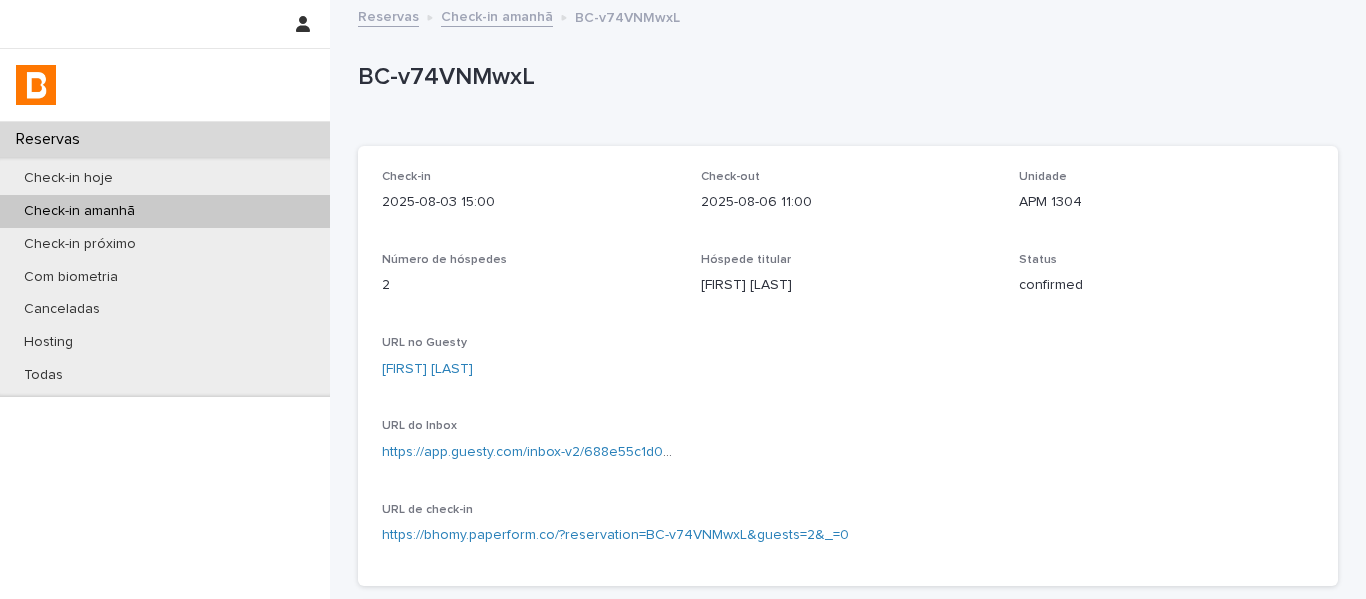 click on "Check-in amanhã" at bounding box center [497, 15] 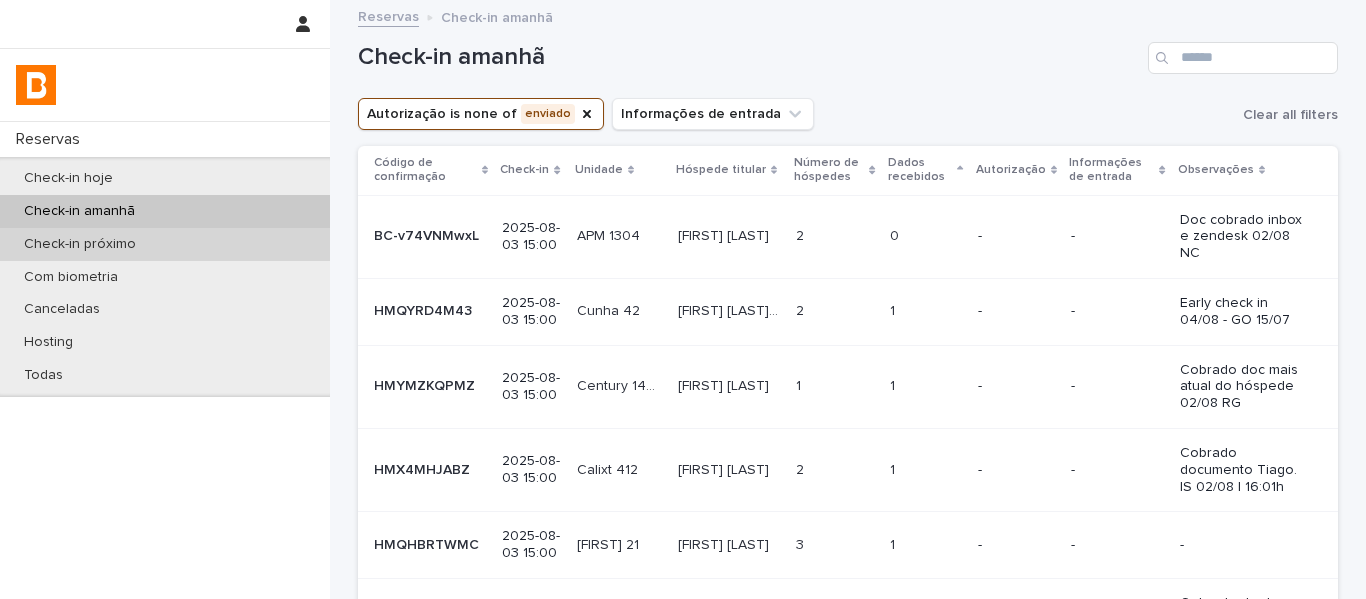 click on "Check-in próximo" at bounding box center [165, 244] 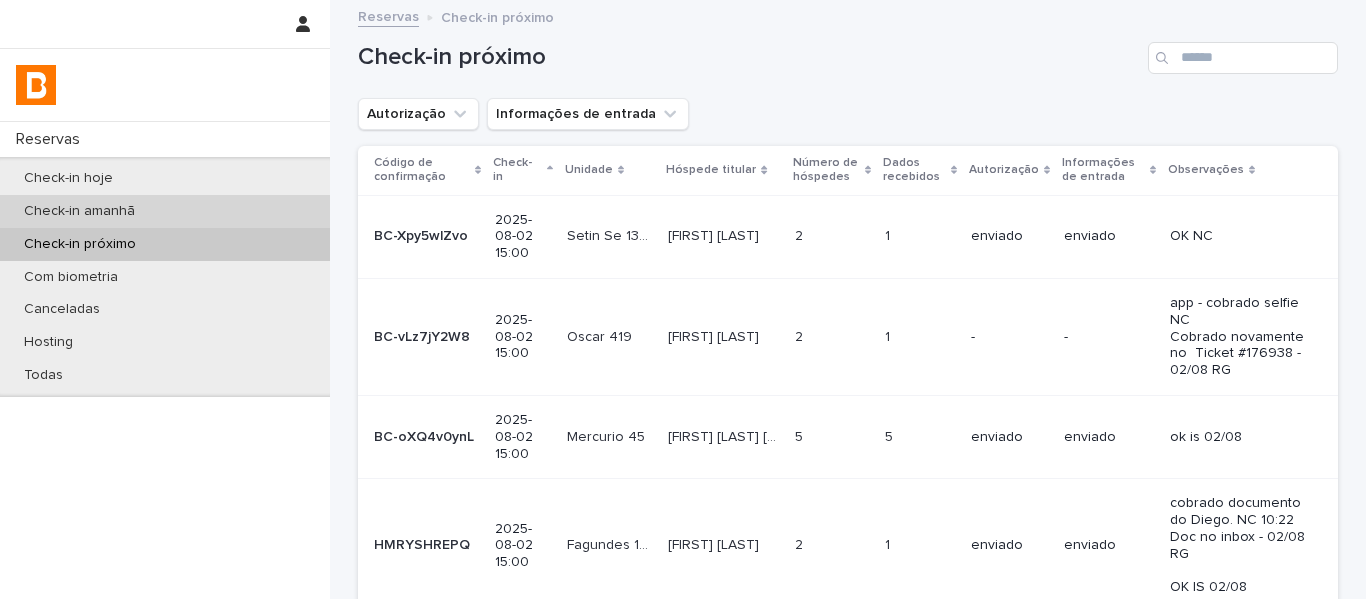 click on "Check-in amanhã" at bounding box center (79, 211) 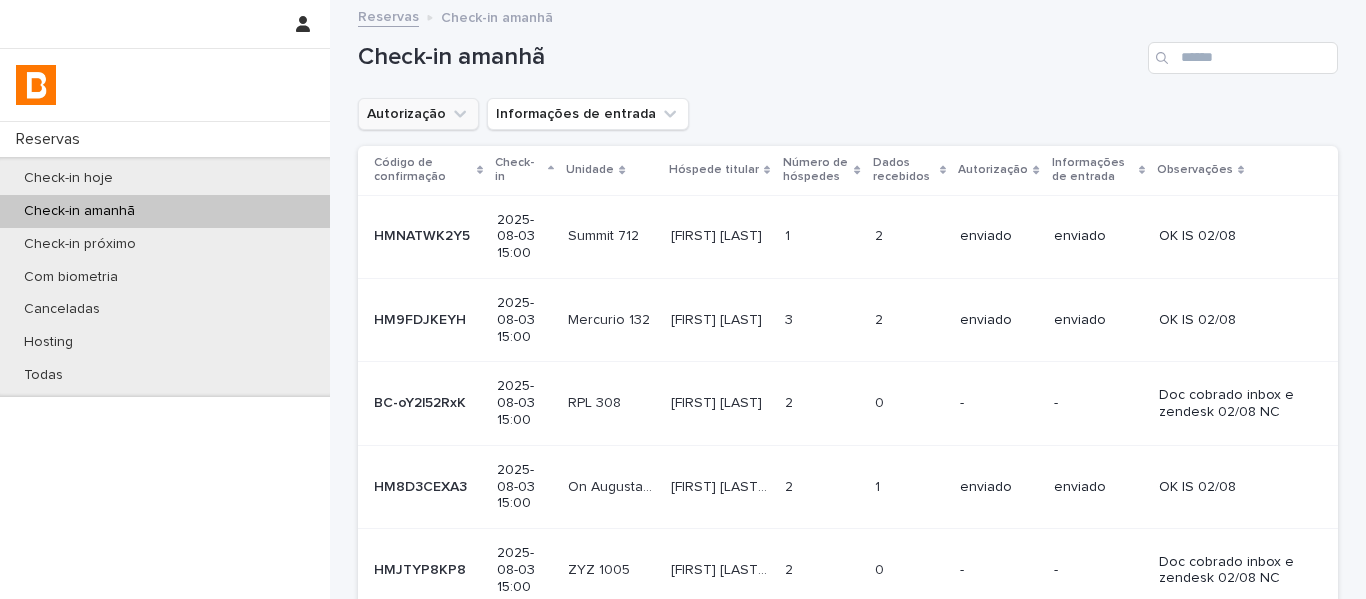 click on "Autorização" at bounding box center [418, 114] 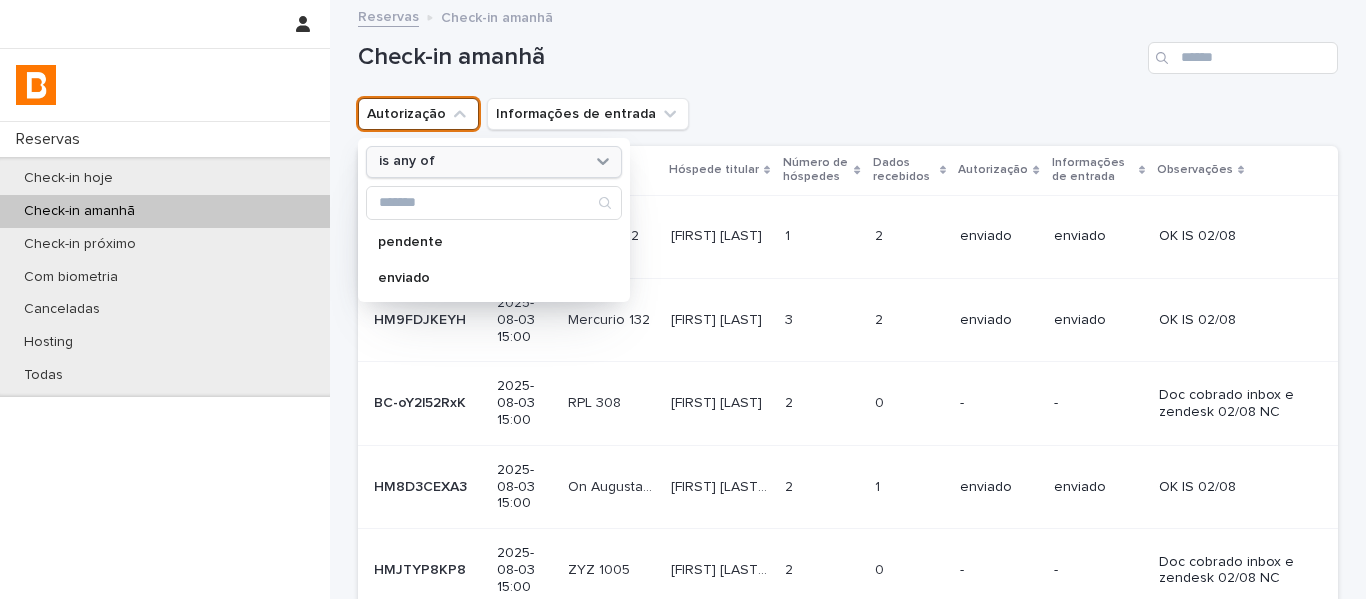 drag, startPoint x: 404, startPoint y: 155, endPoint x: 405, endPoint y: 180, distance: 25.019993 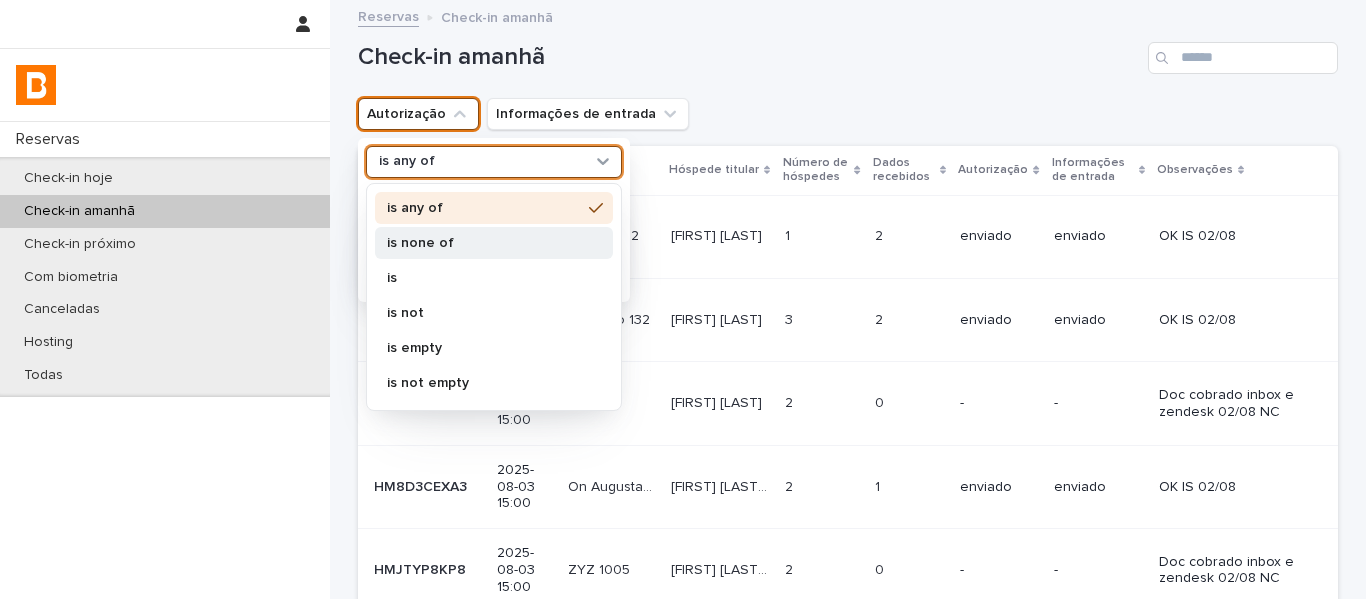 click on "is none of" at bounding box center [484, 243] 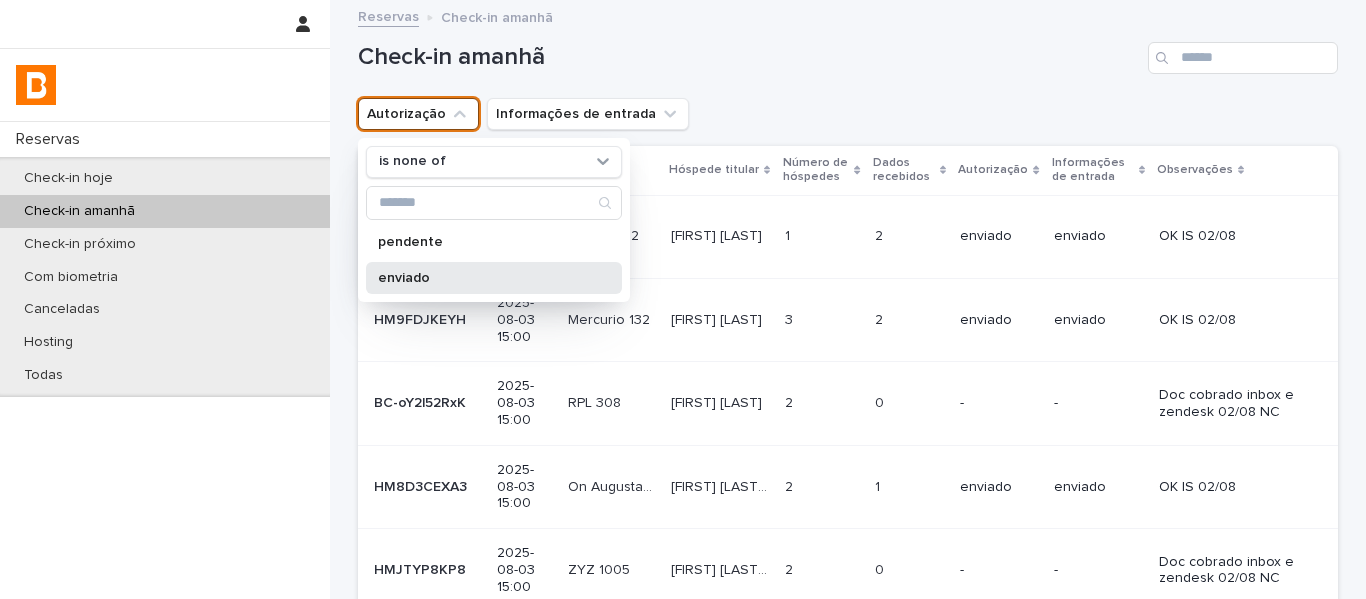 click on "enviado" at bounding box center (484, 278) 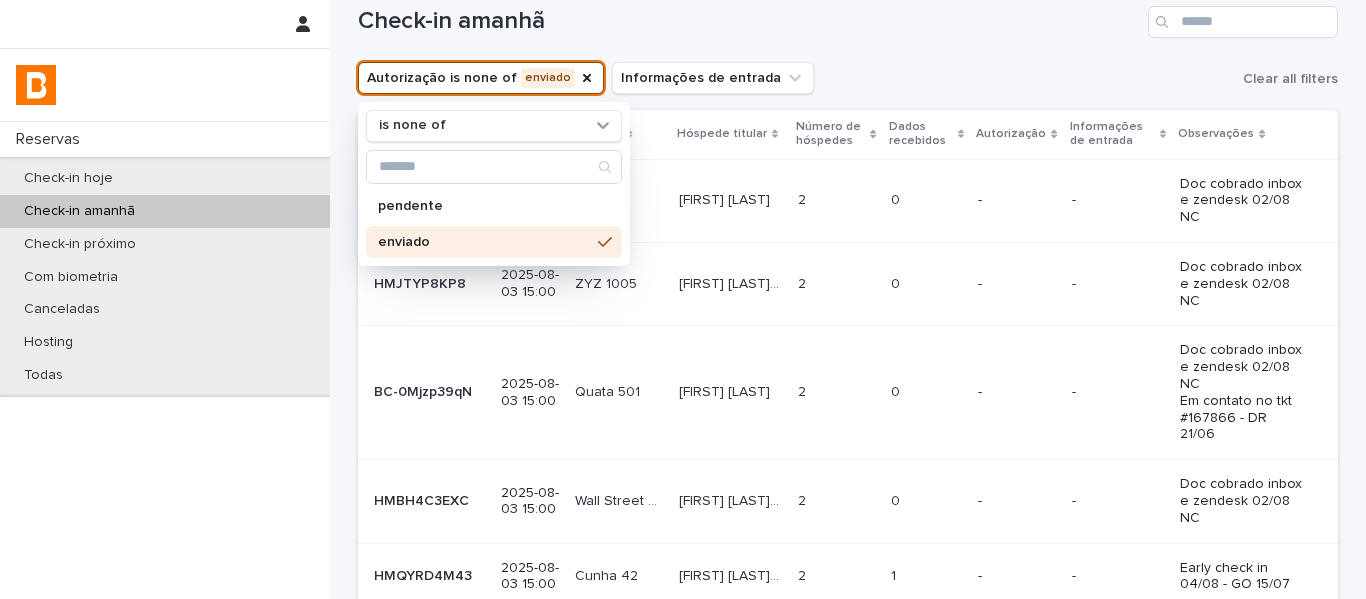 scroll, scrollTop: 0, scrollLeft: 0, axis: both 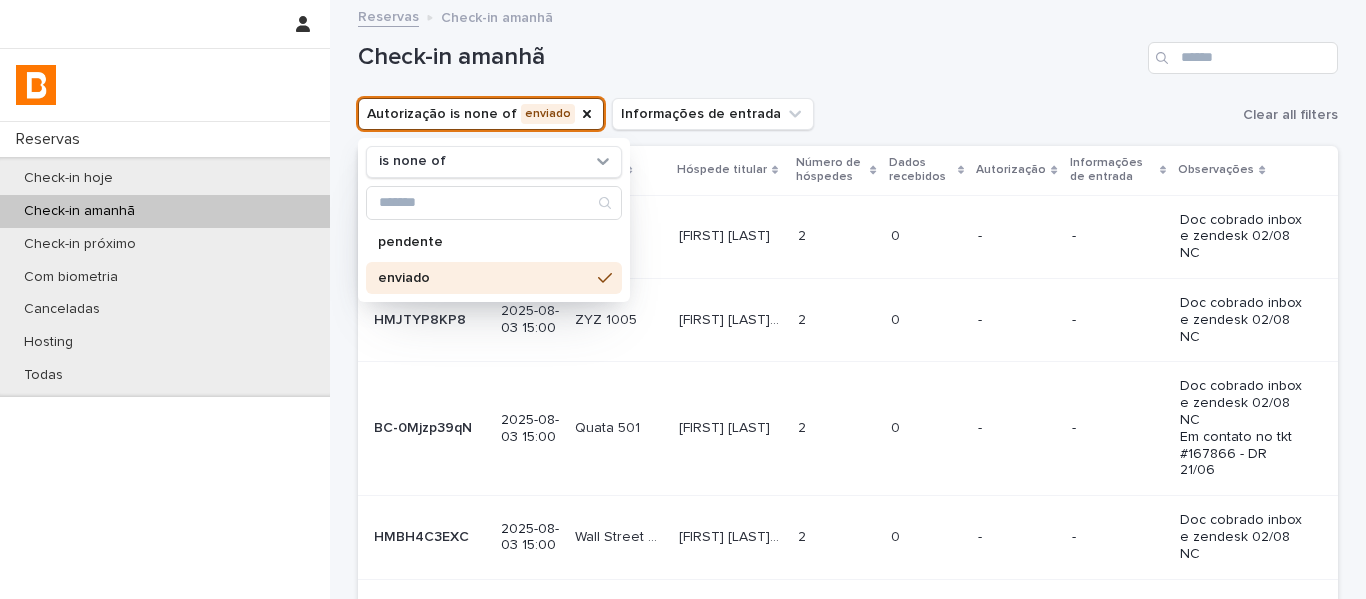 click on "Dados recebidos" at bounding box center (921, 170) 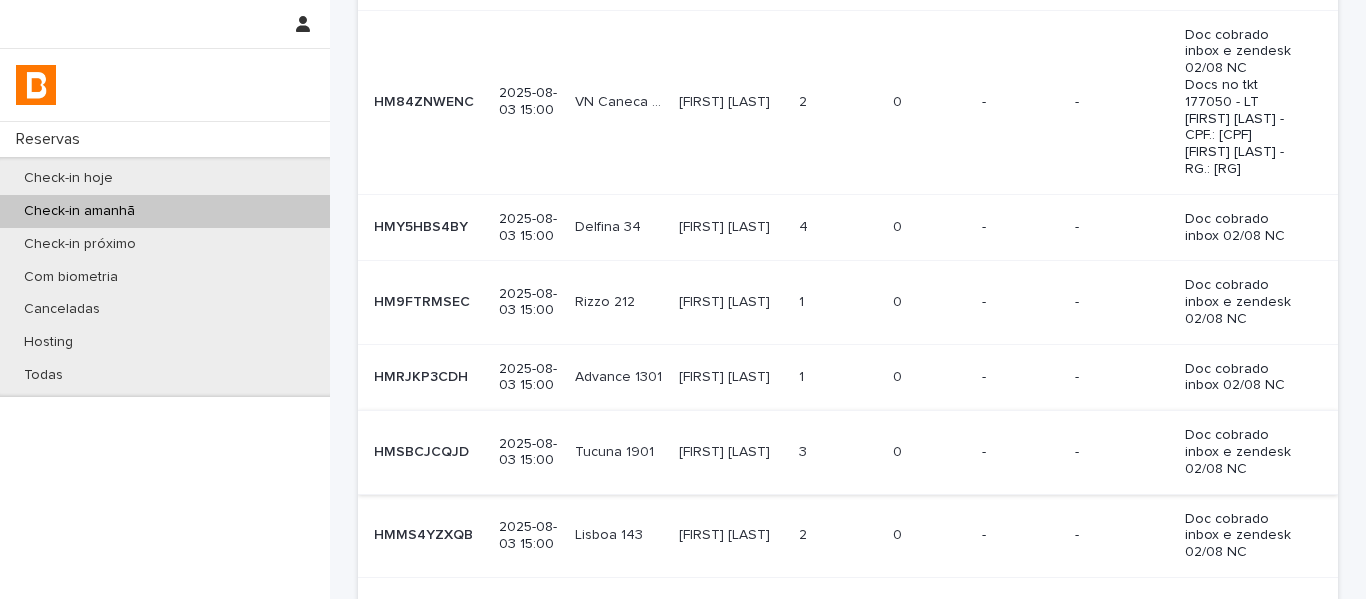 scroll, scrollTop: 657, scrollLeft: 0, axis: vertical 